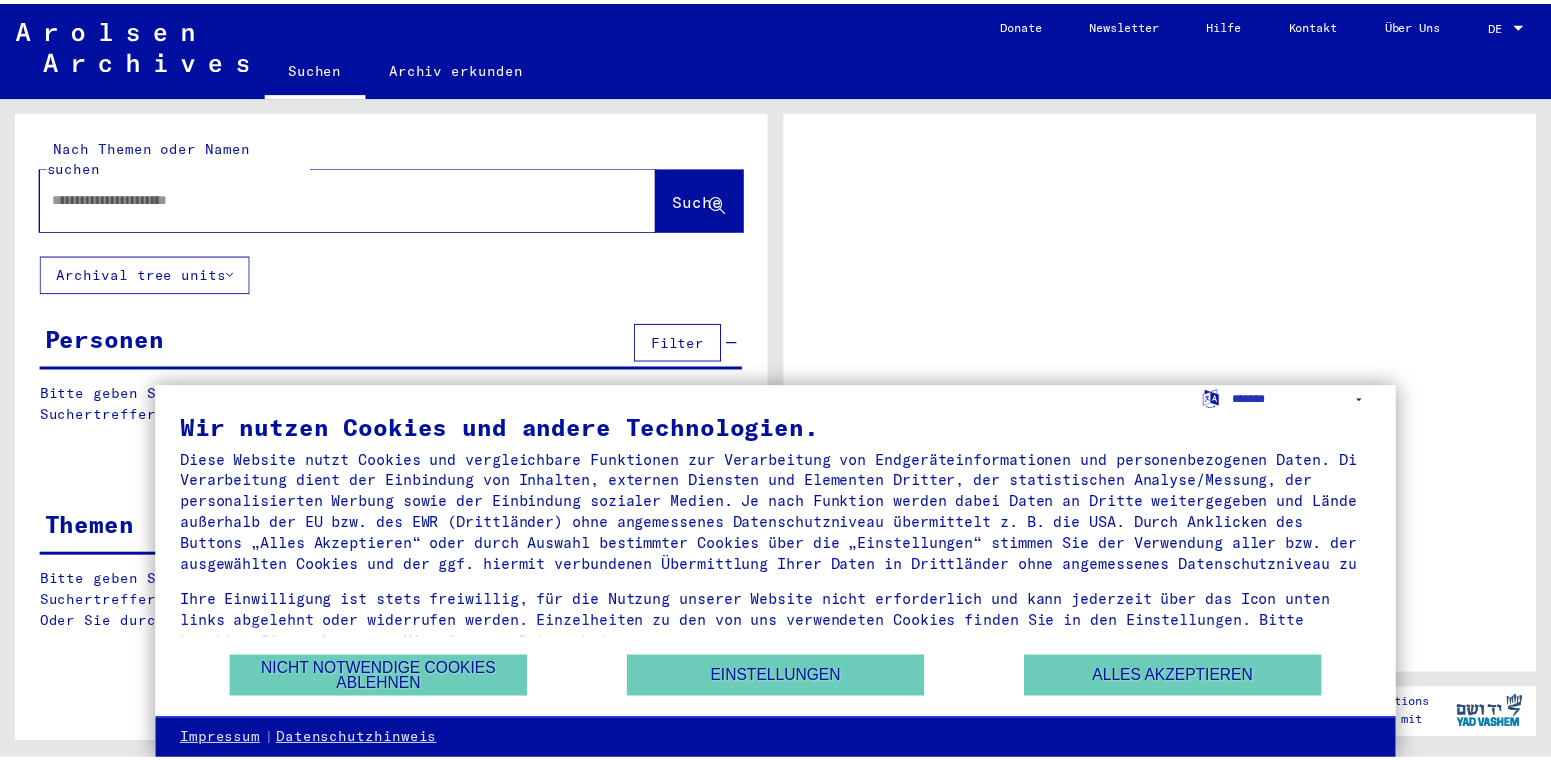 scroll, scrollTop: 0, scrollLeft: 0, axis: both 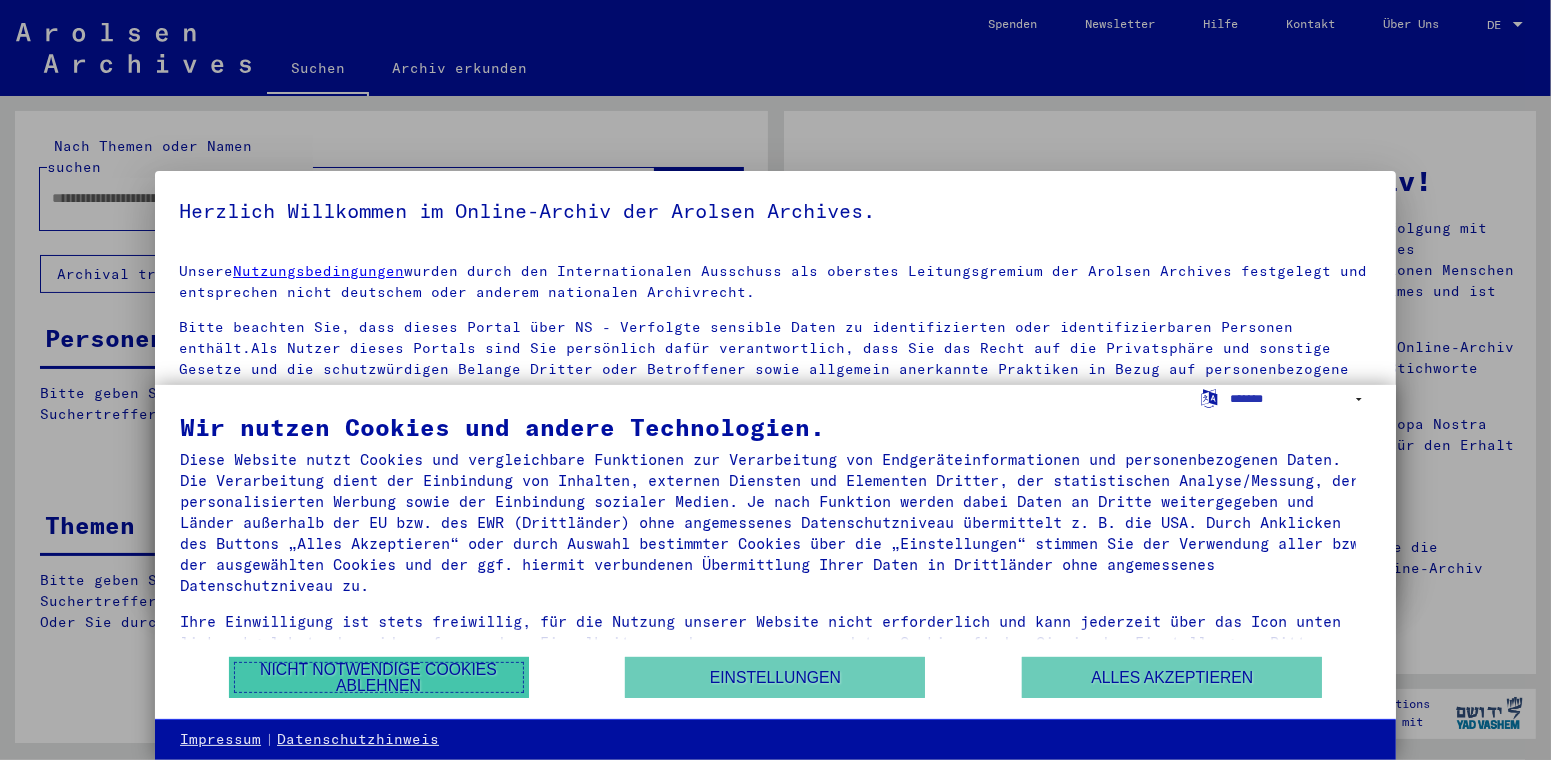click on "Nicht notwendige Cookies ablehnen" at bounding box center (379, 677) 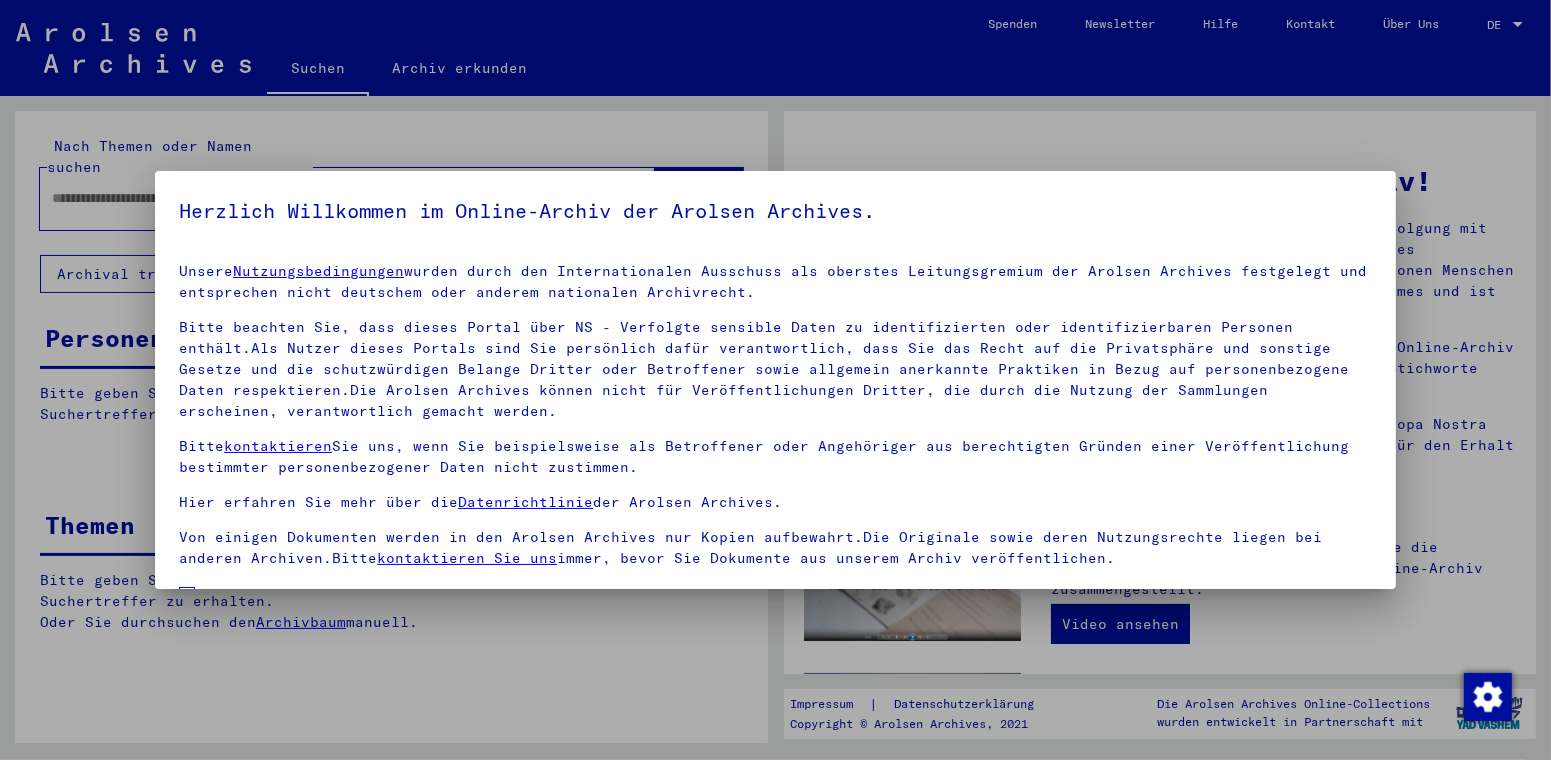 click at bounding box center (775, 380) 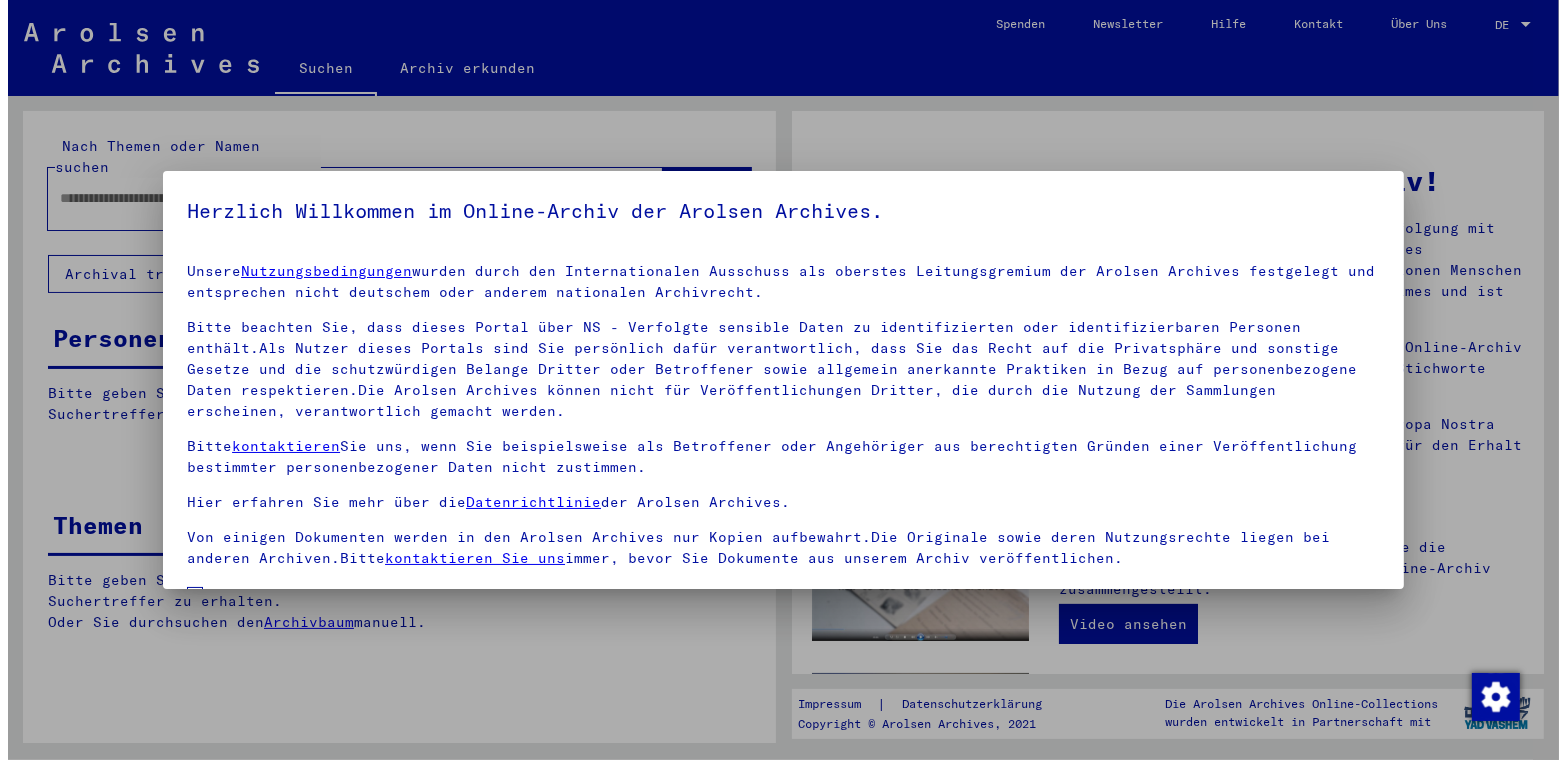 scroll, scrollTop: 161, scrollLeft: 0, axis: vertical 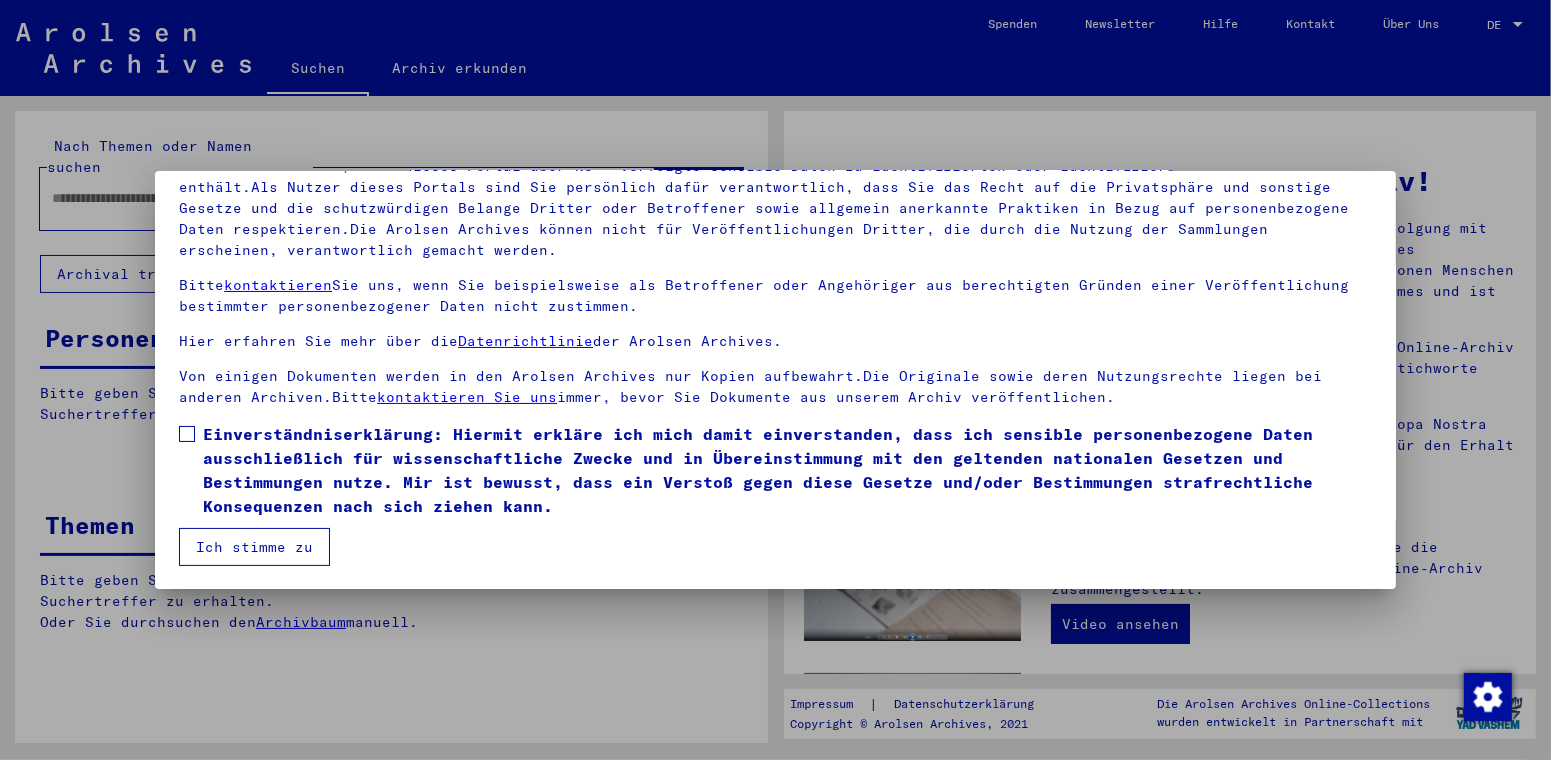 click on "Ich stimme zu" at bounding box center (254, 547) 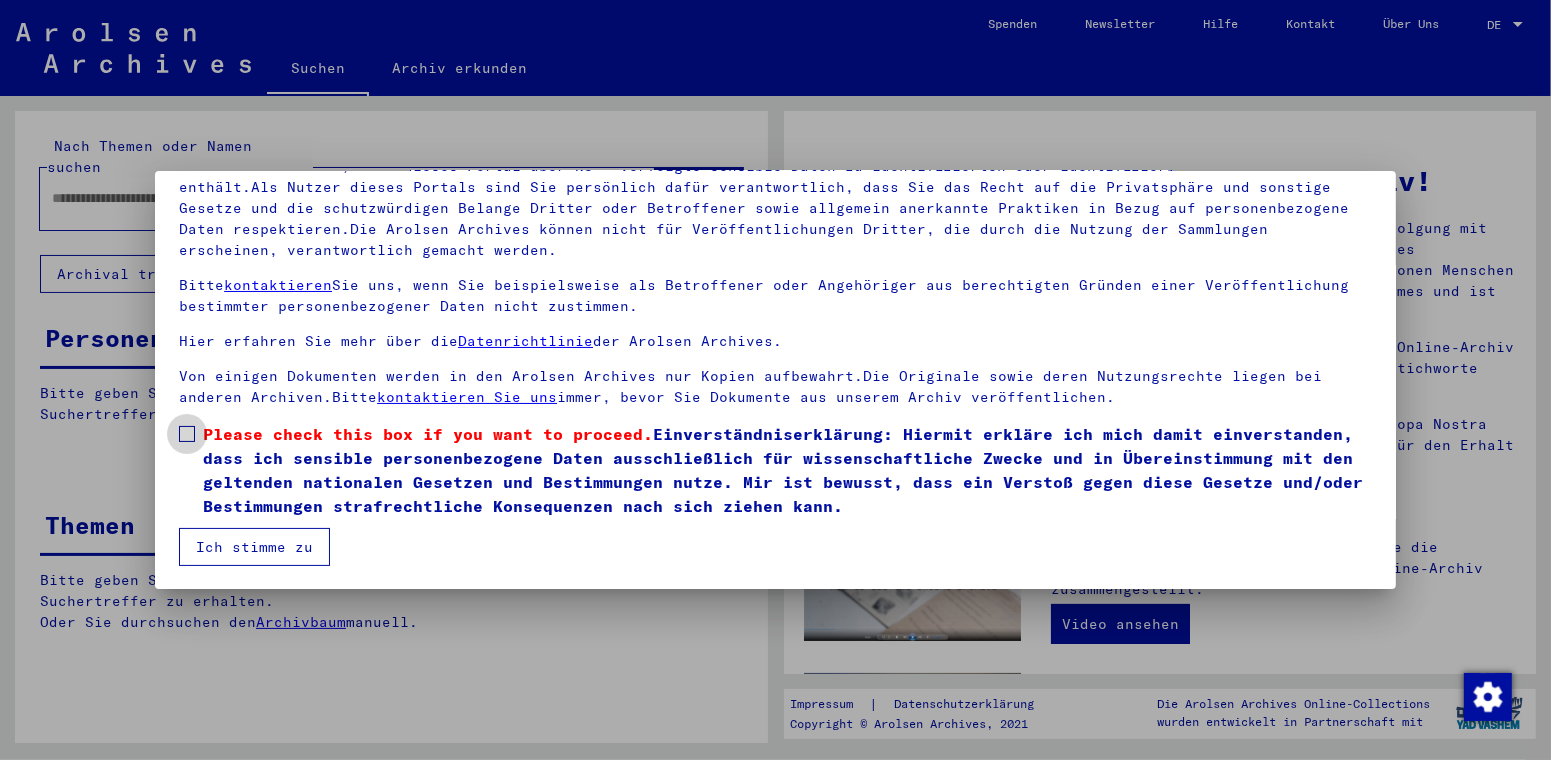click at bounding box center [187, 434] 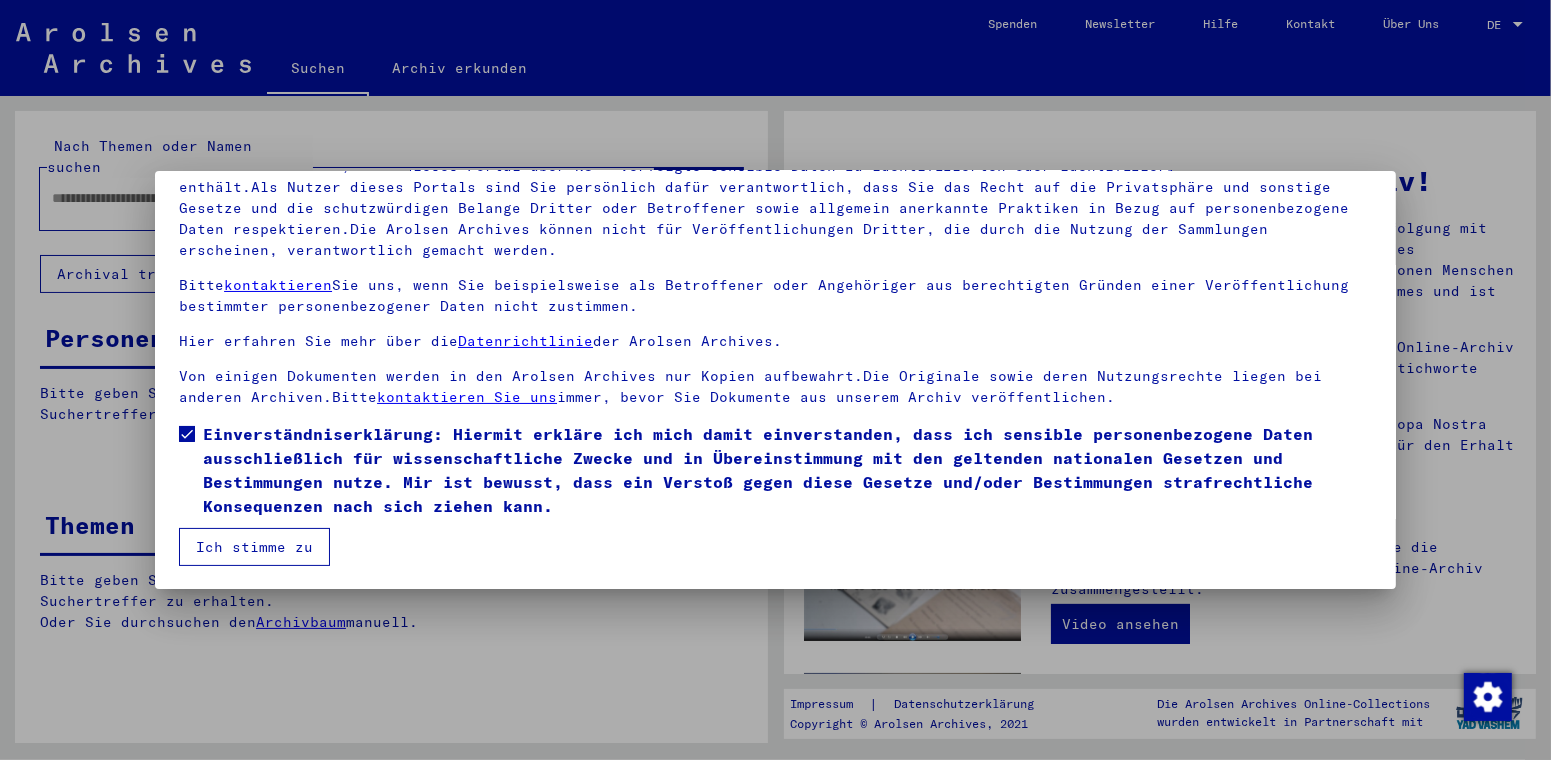 click on "Ich stimme zu" at bounding box center (254, 547) 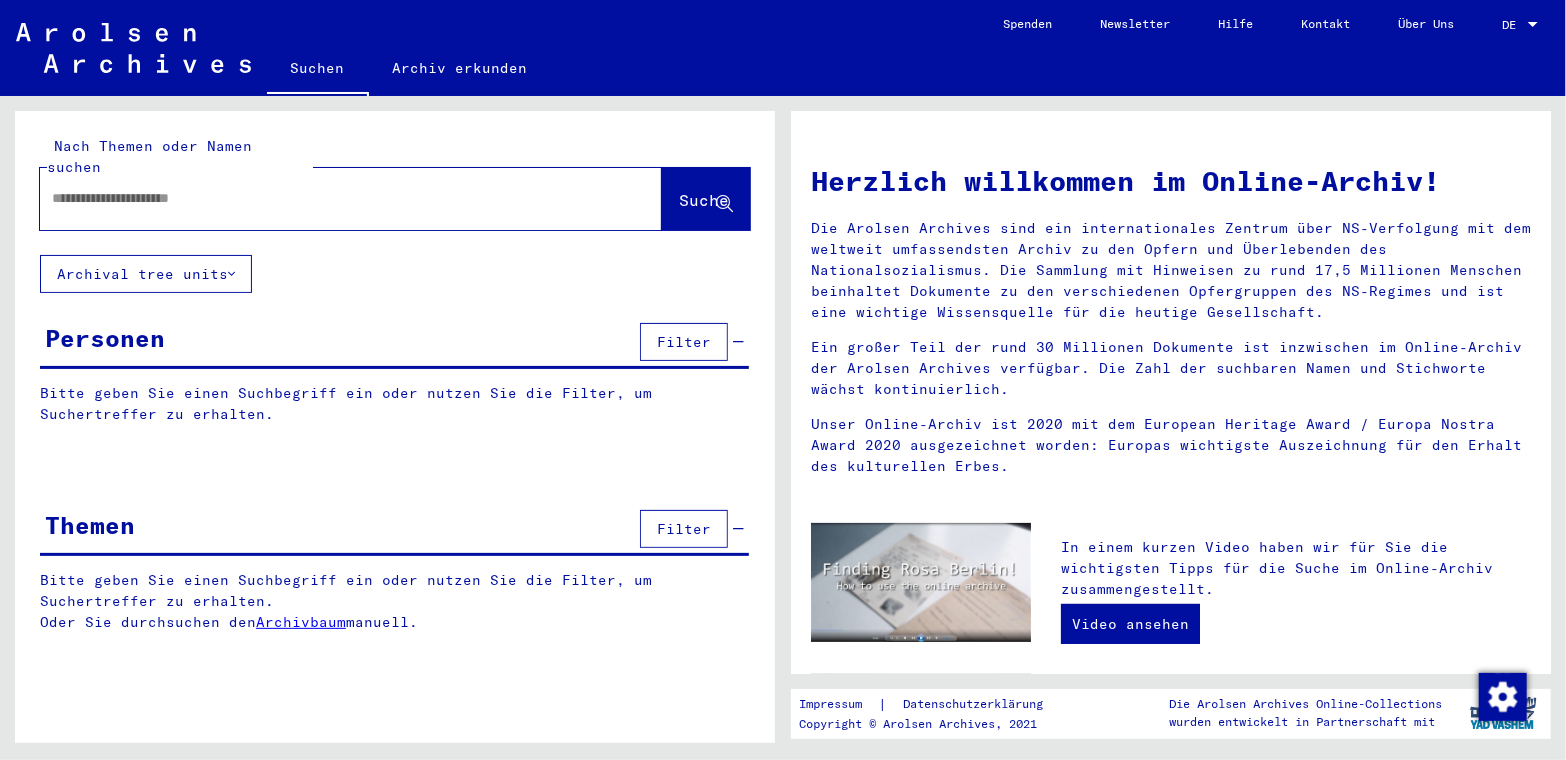 click on "Nach Themen oder Namen suchen  Suche     Archival tree units  Personen  Filter   Bitte geben Sie einen Suchbegriff ein oder nutzen Sie die Filter, um Suchertreffer zu erhalten.  Signature Nachname Vorname Geburtsname Geburt‏ Geburtsdatum Prisoner # Vater (Adoptivvater) Mutter (Adoptivmutter) Religion Nationalität Beruf Haftstätte Sterbedatum Letzter Wohnort Letzter Wohnort (Land) Haftstätte Letzter Wohnort (Provinz) Letzter Wohnort (Ort) Letzter Wohnort (Stadtteil) Letzter Wohnort (Straße) Letzter Wohnort (Hausnummer) Signature Nachname Vorname Geburtsname Geburt‏ Geburtsdatum Prisoner # Themen  Filter   Bitte geben Sie einen Suchbegriff ein oder nutzen Sie die Filter, um Suchertreffer zu erhalten.  Oder Sie durchsuchen den    Archivbaum  manuell.  Signatur Signature Titel hierarchy list" 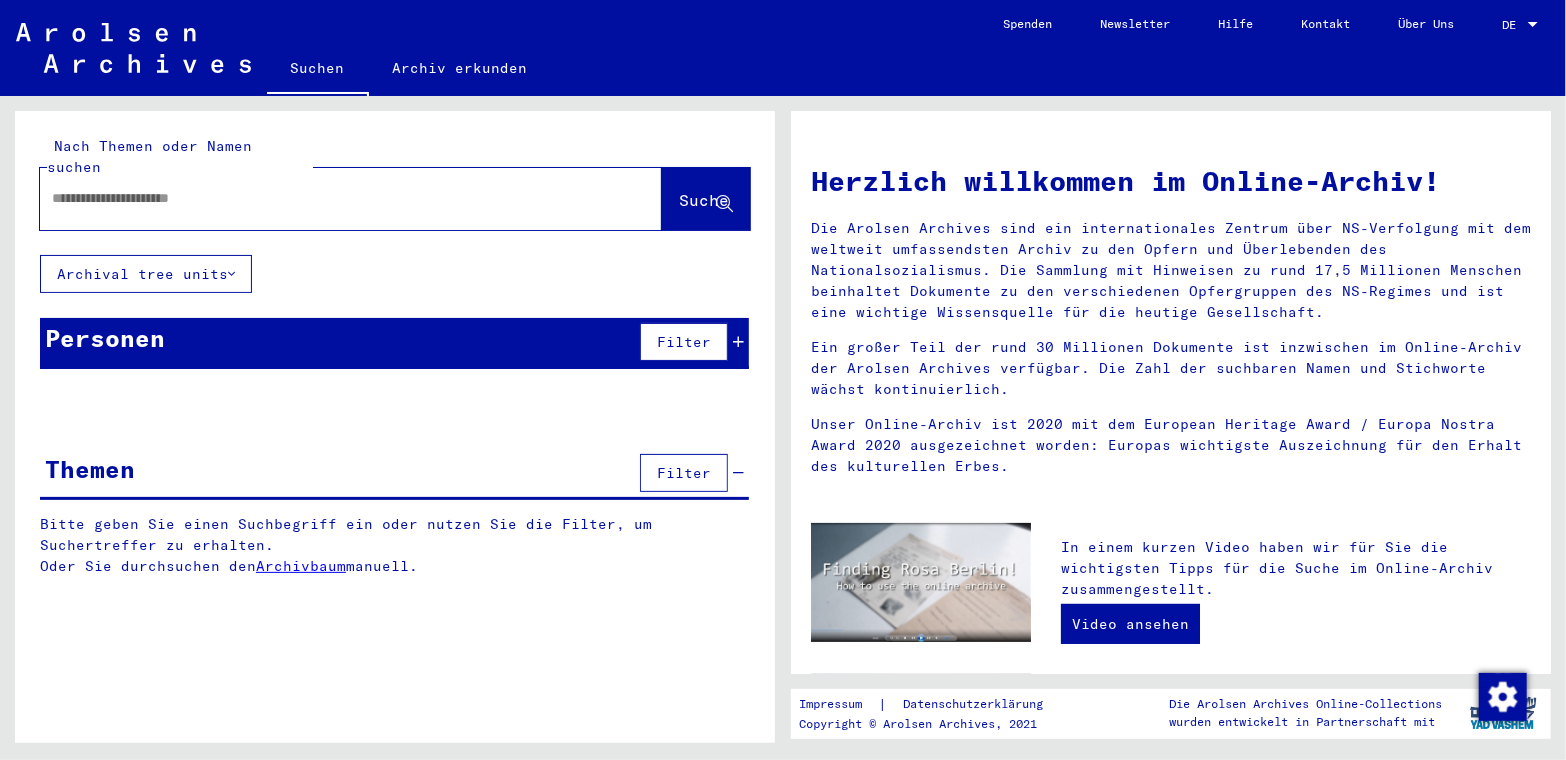 click at bounding box center (327, 198) 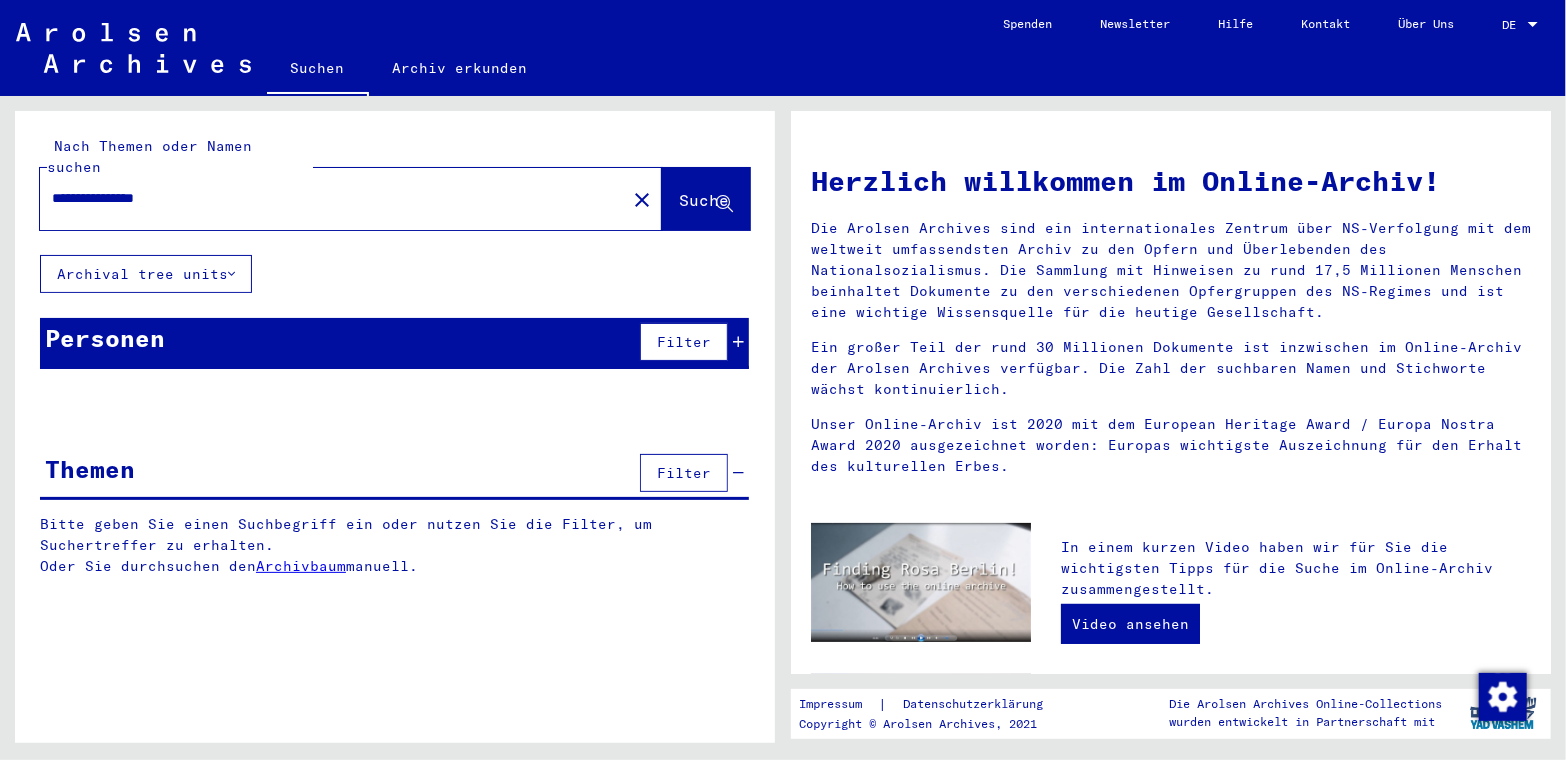 type on "**********" 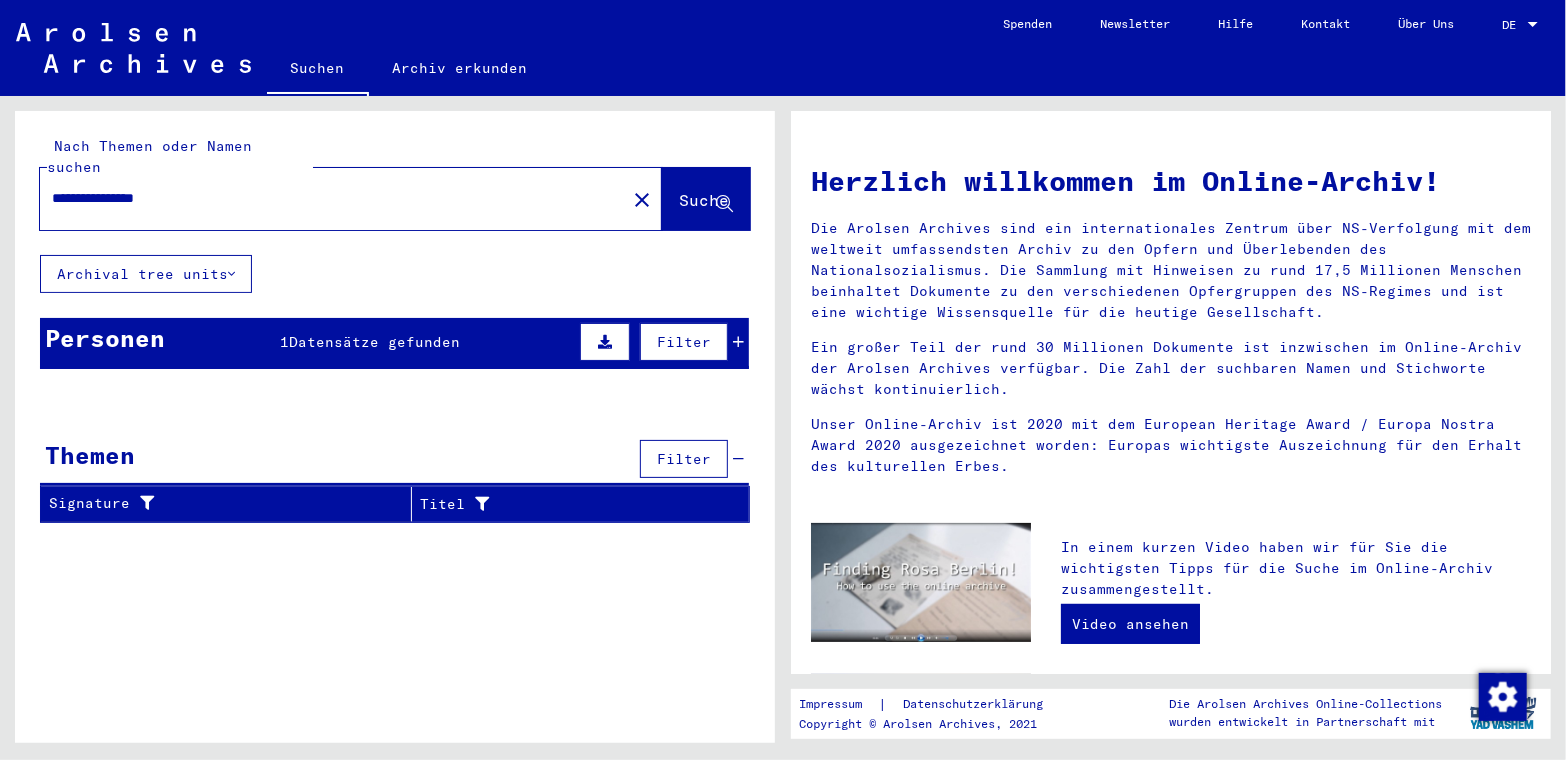 click on "Datensätze gefunden" at bounding box center [374, 342] 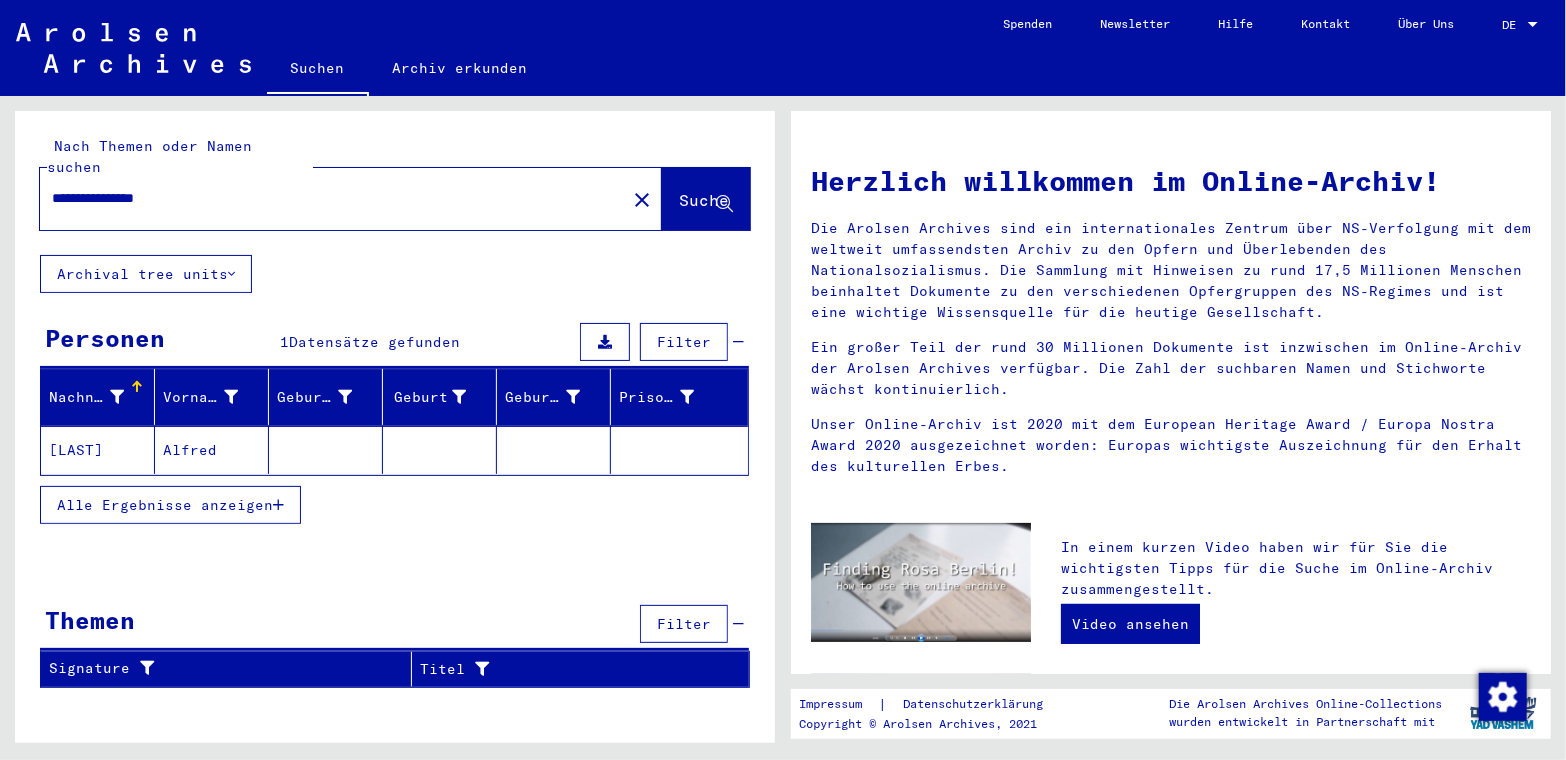 click on "[LAST]" 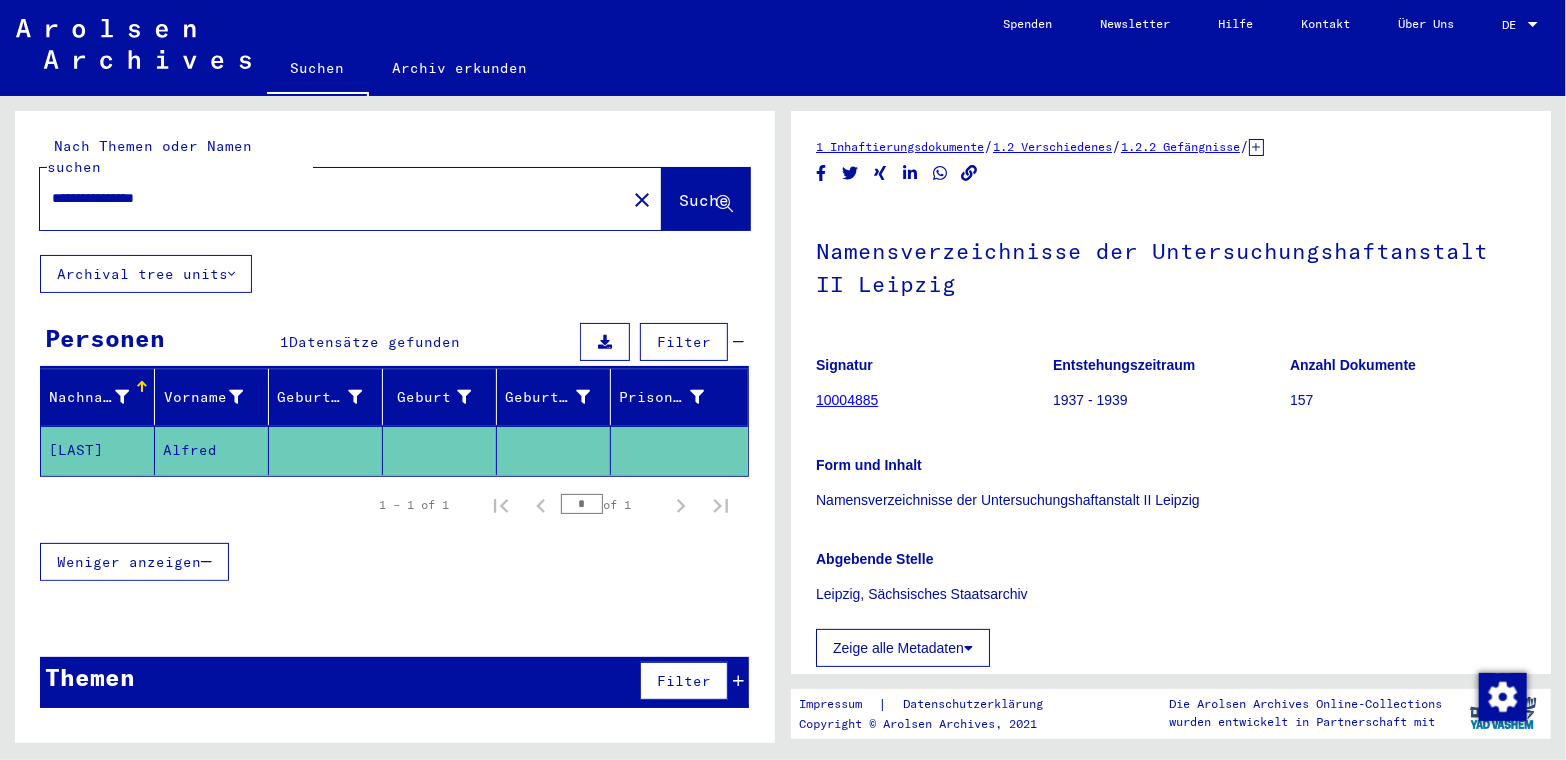 scroll, scrollTop: 0, scrollLeft: 0, axis: both 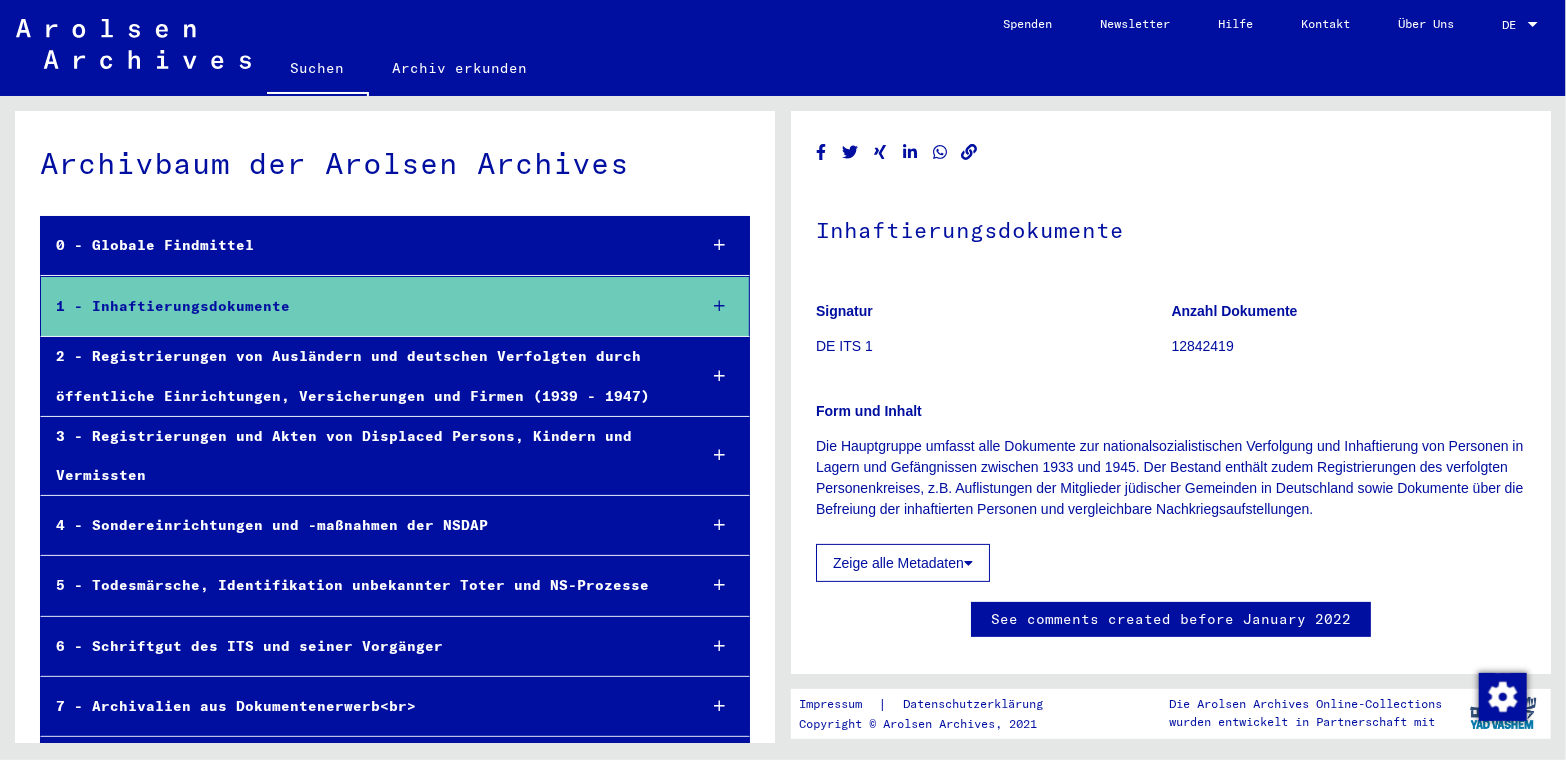 click 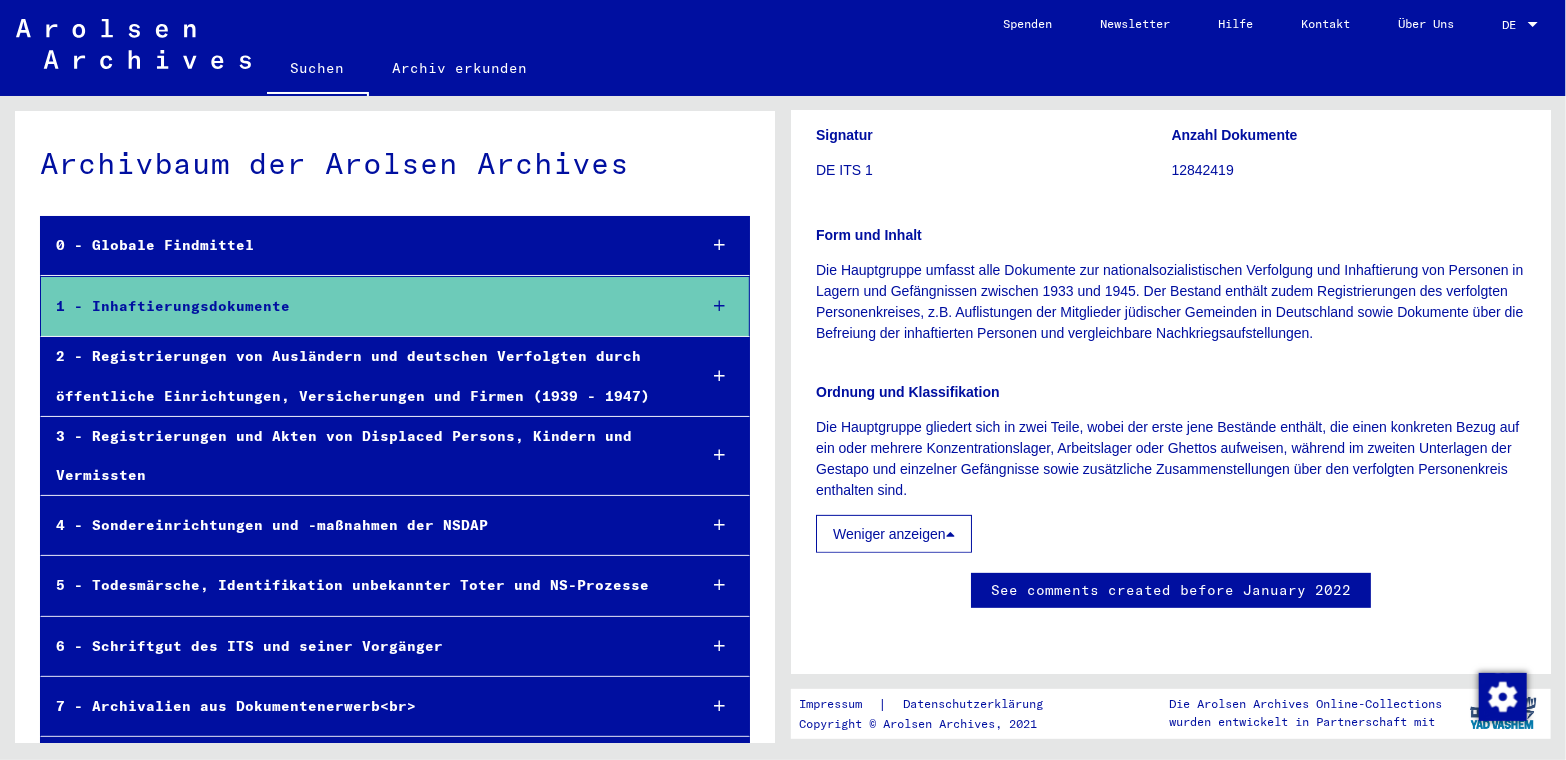 scroll, scrollTop: 199, scrollLeft: 0, axis: vertical 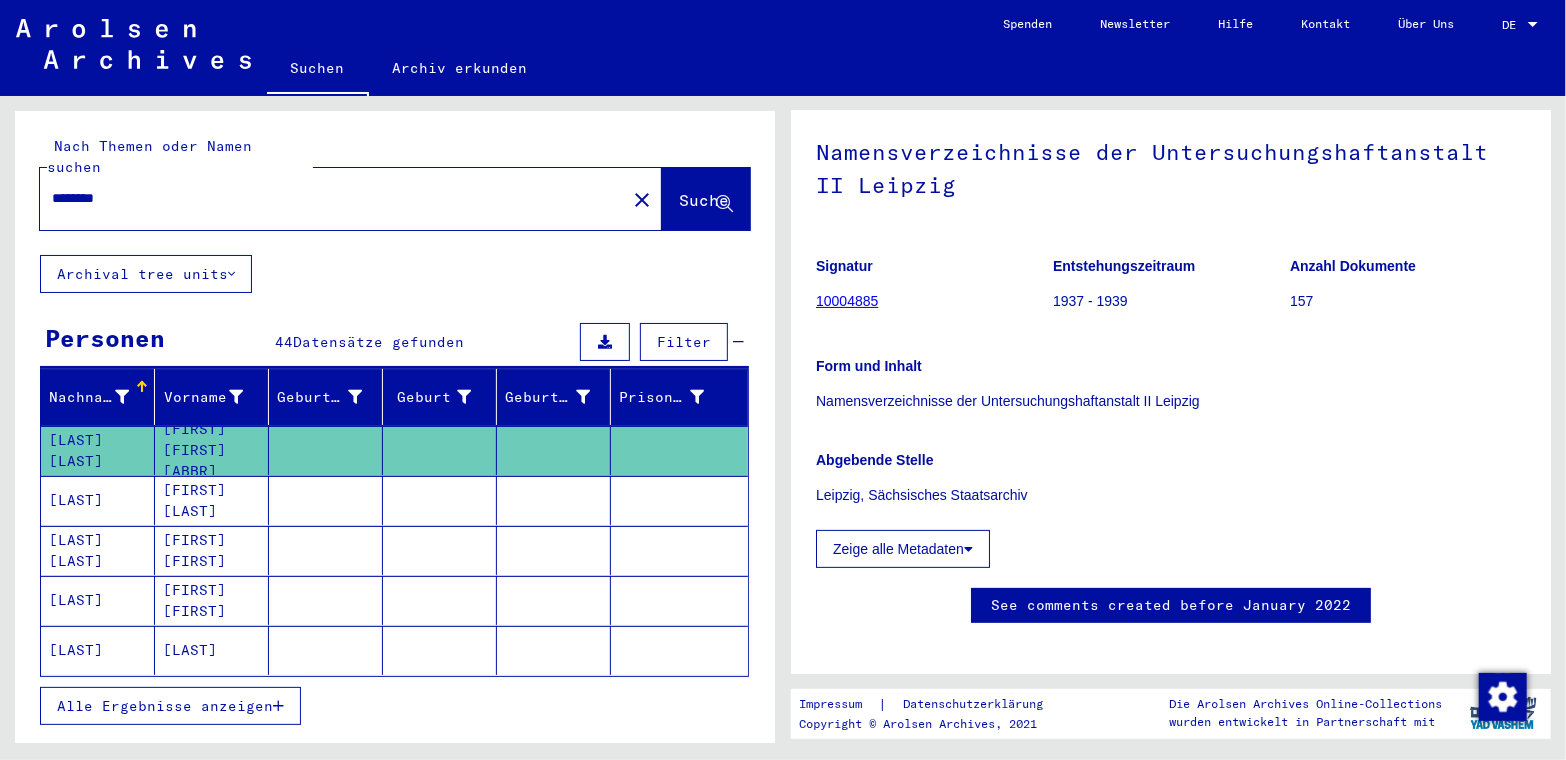click on "********" at bounding box center [333, 198] 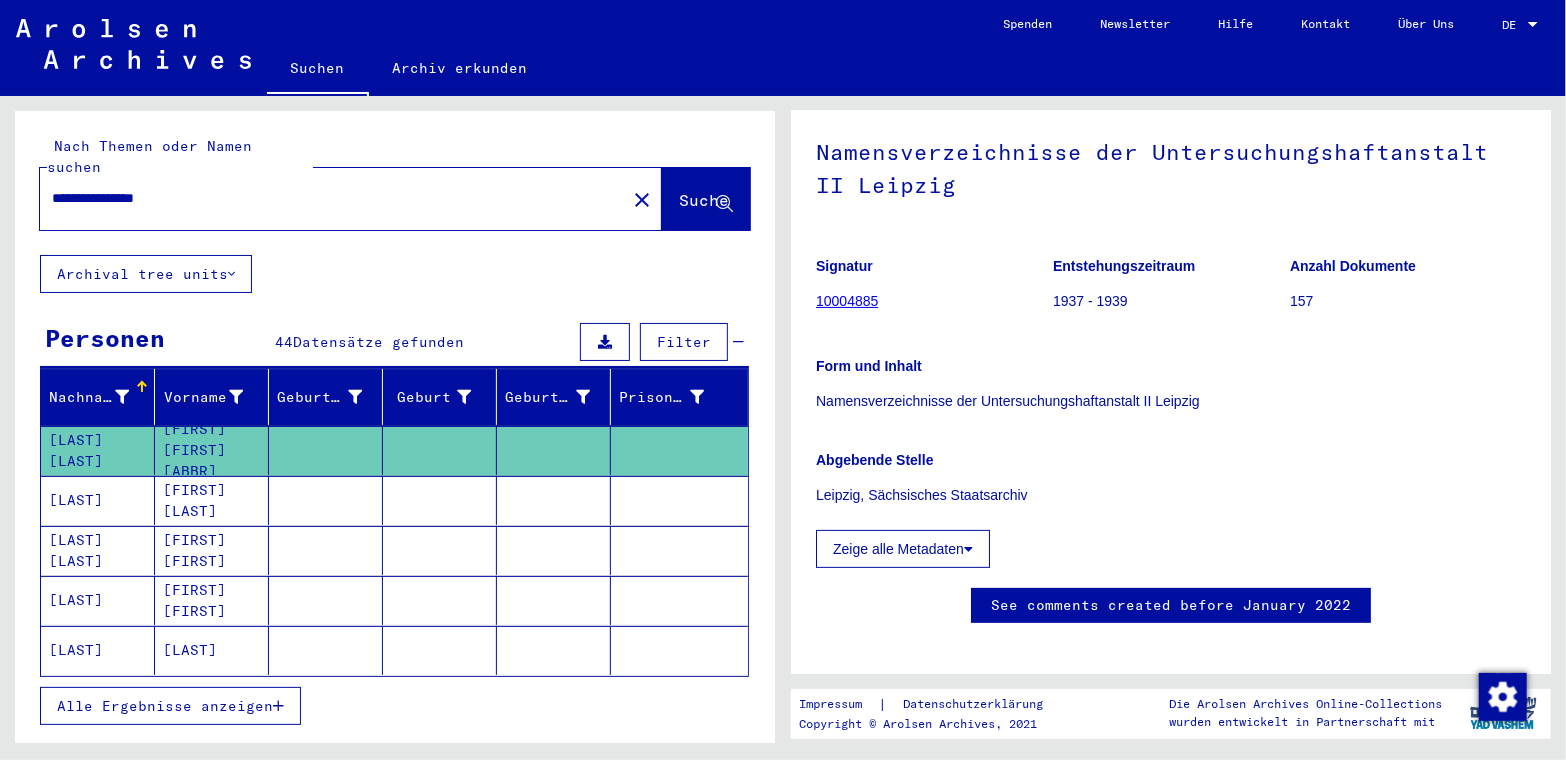 type on "**********" 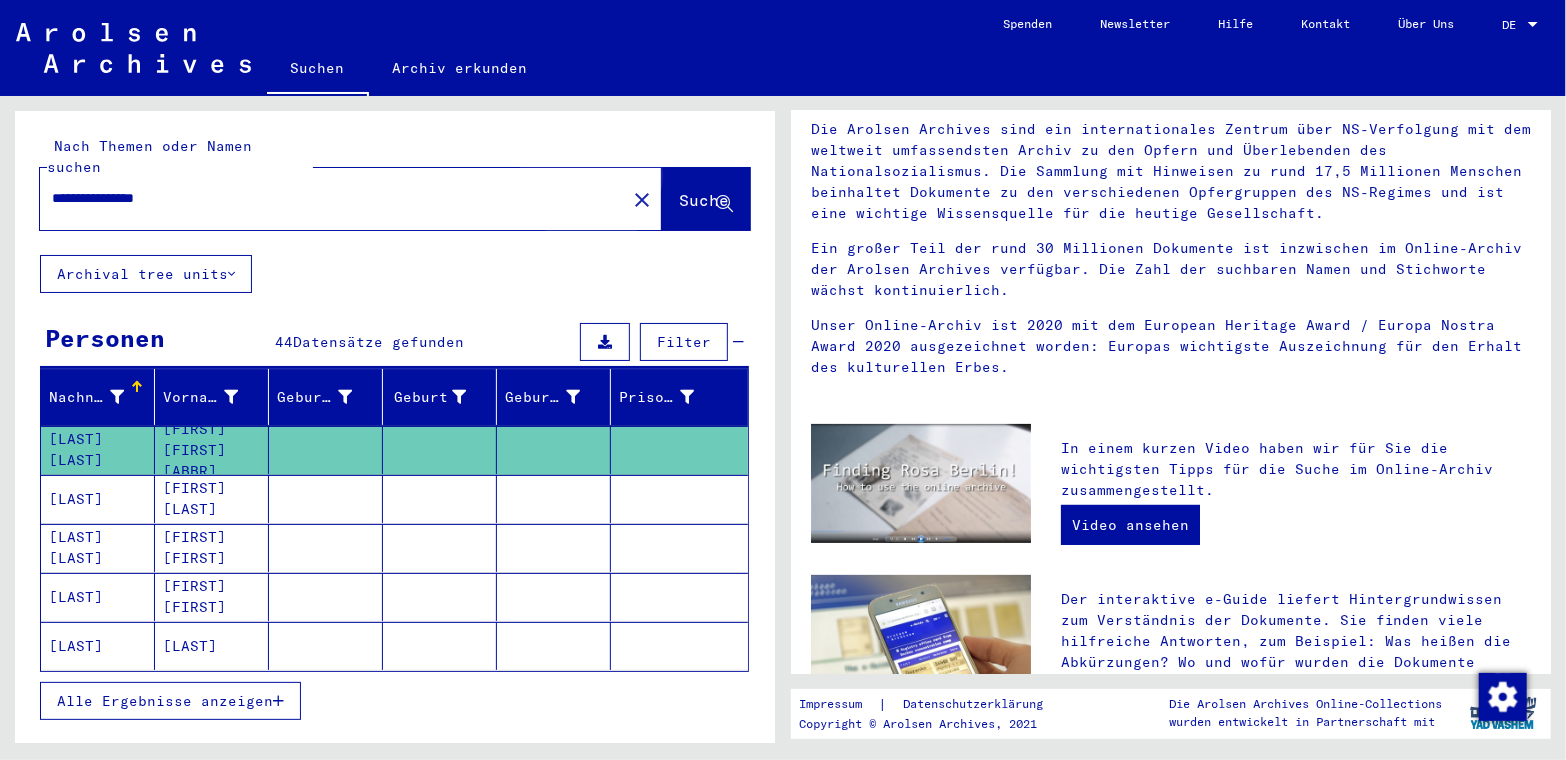 scroll, scrollTop: 0, scrollLeft: 0, axis: both 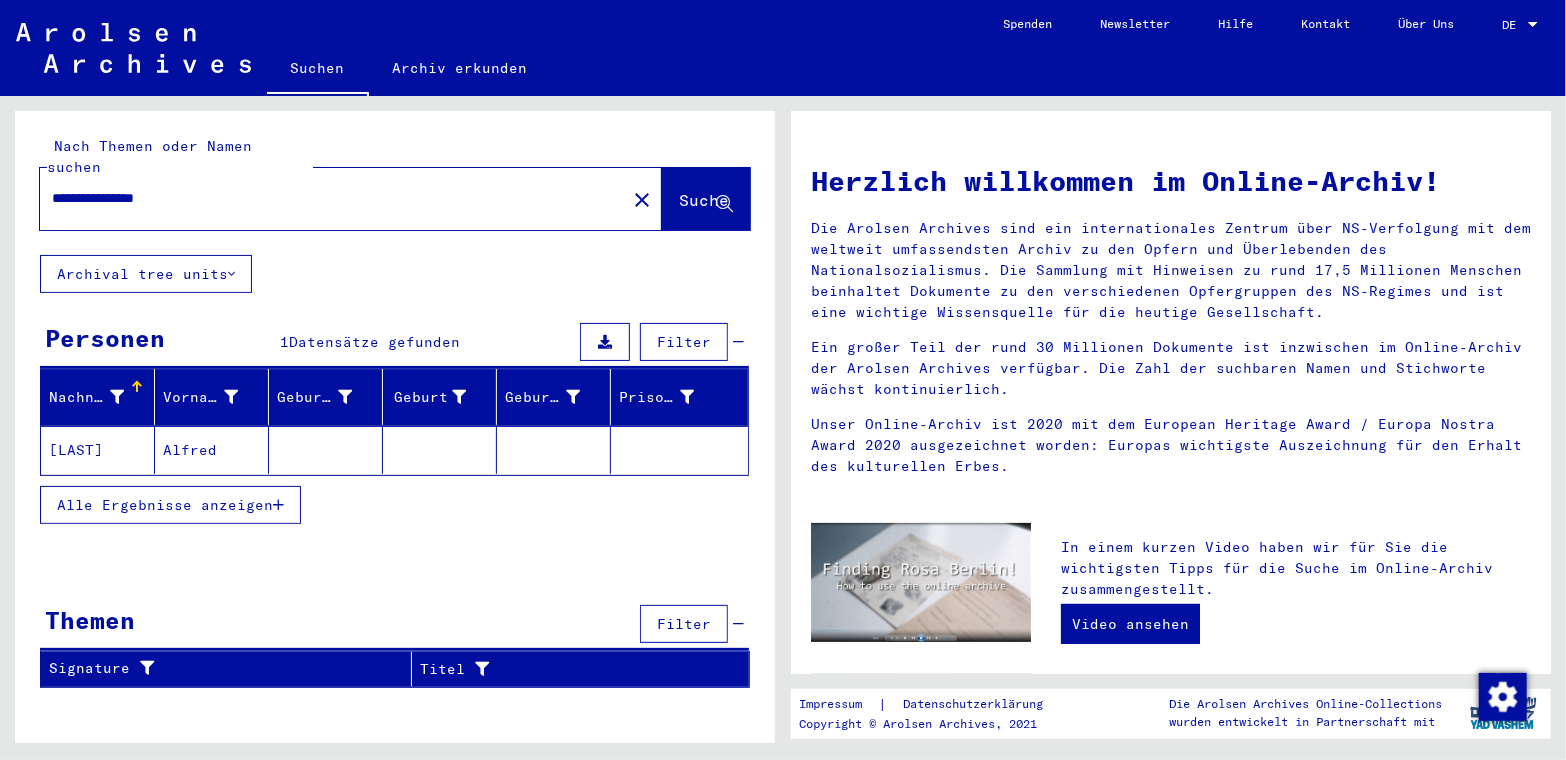 click on "[LAST]" 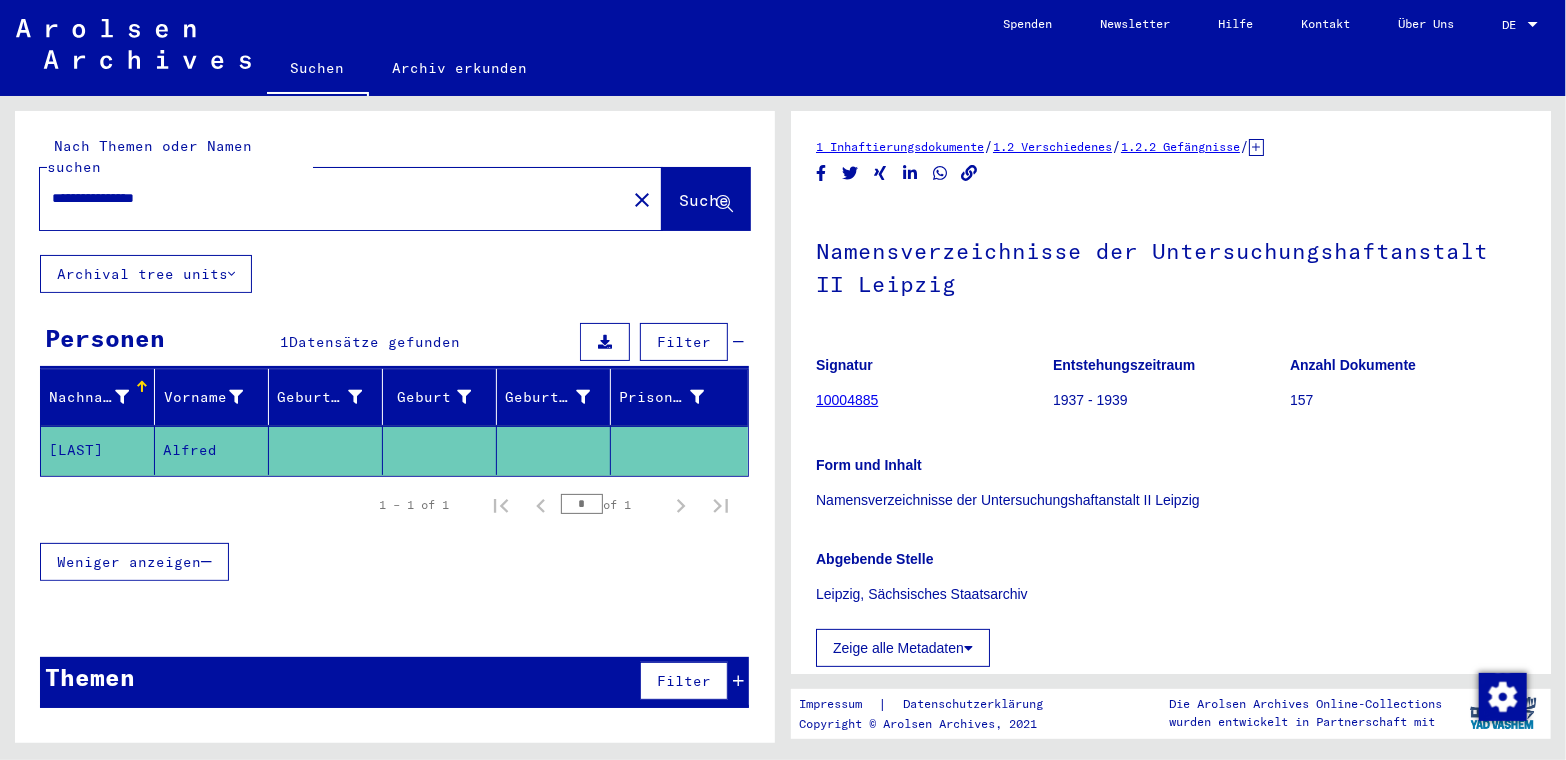 scroll, scrollTop: 0, scrollLeft: 0, axis: both 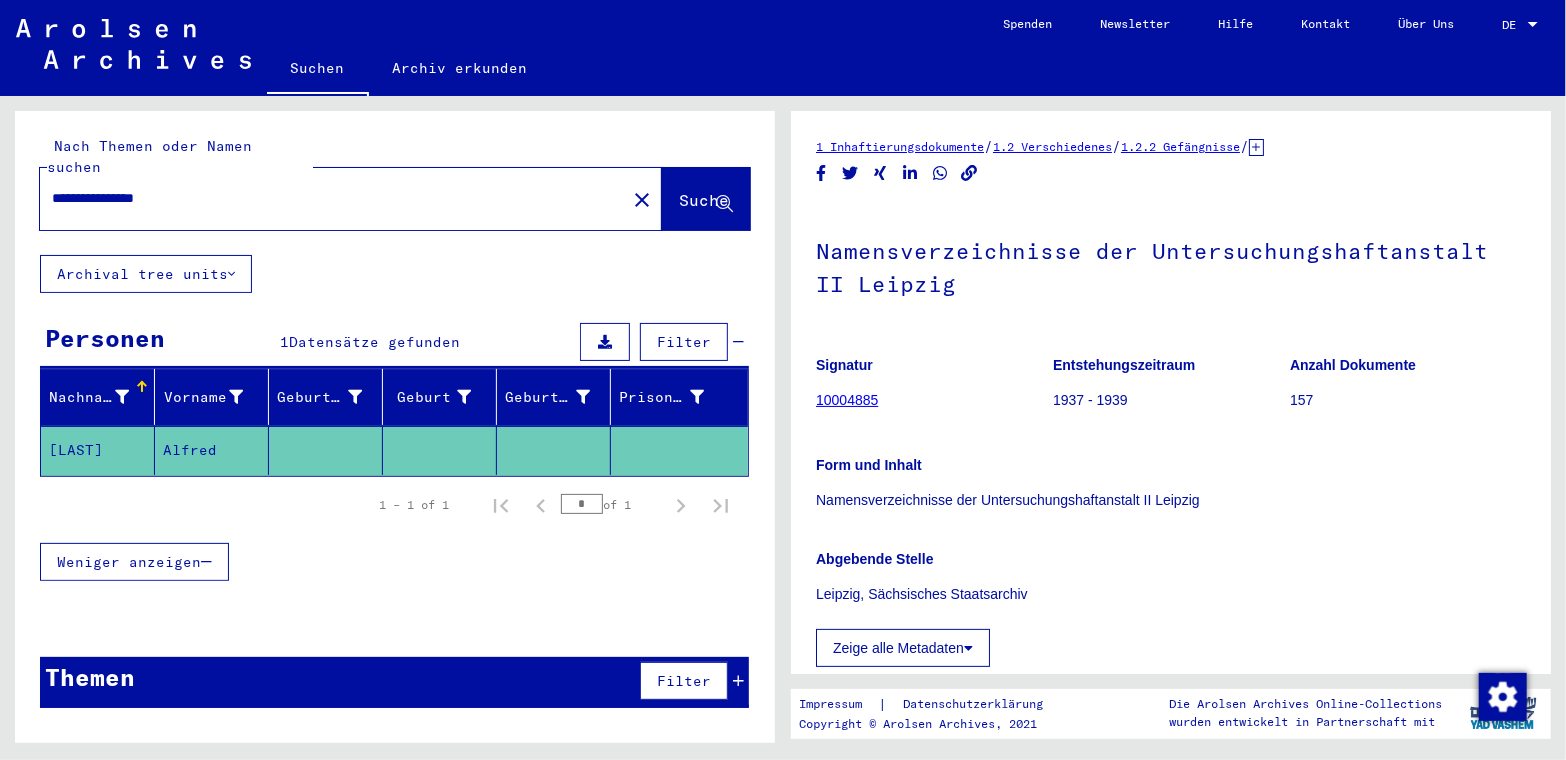click on "Filter" at bounding box center [684, 342] 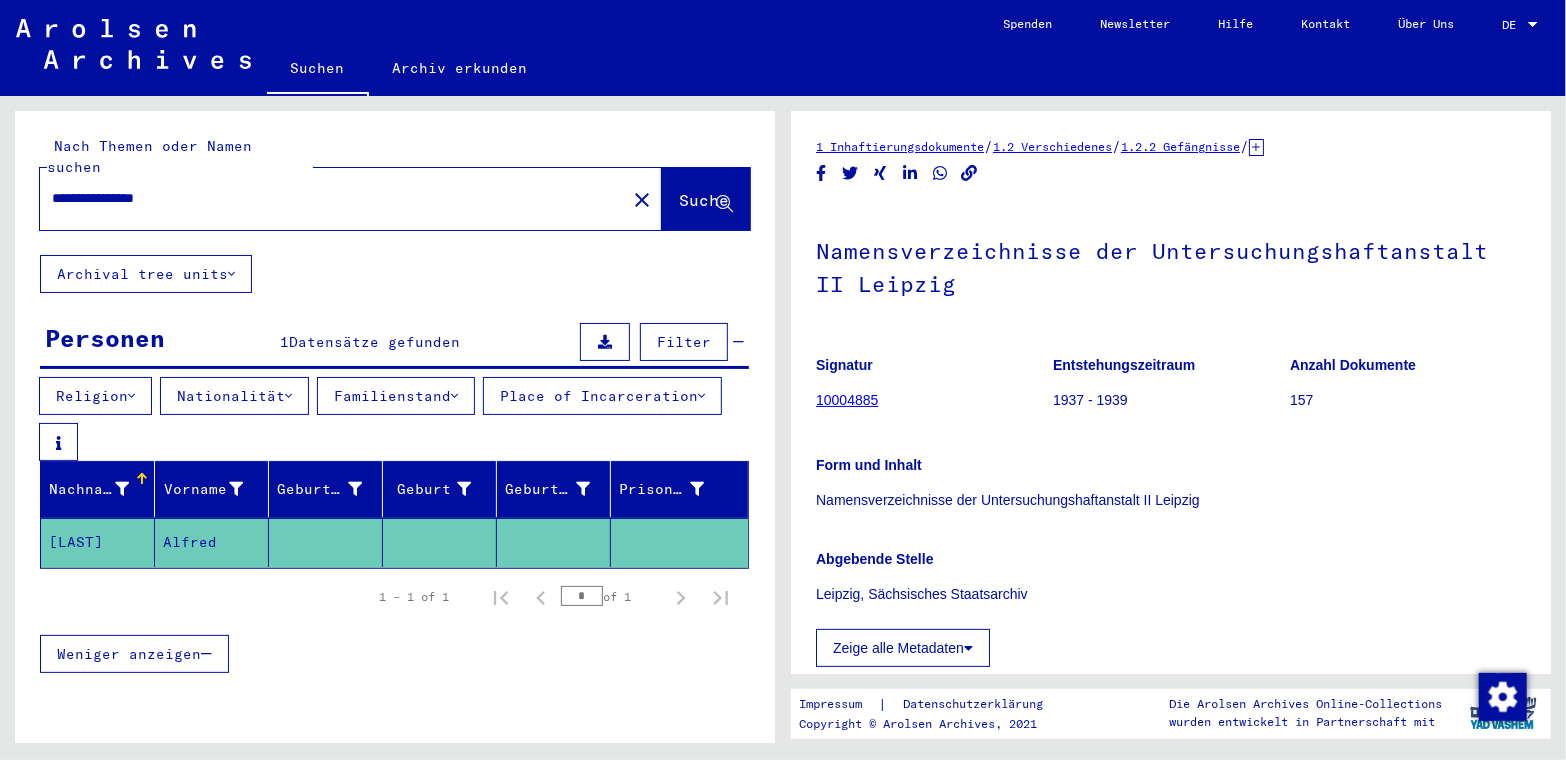 click on "1.2.2.1 - [STATE] (Land) [LAST] [FIRST]" 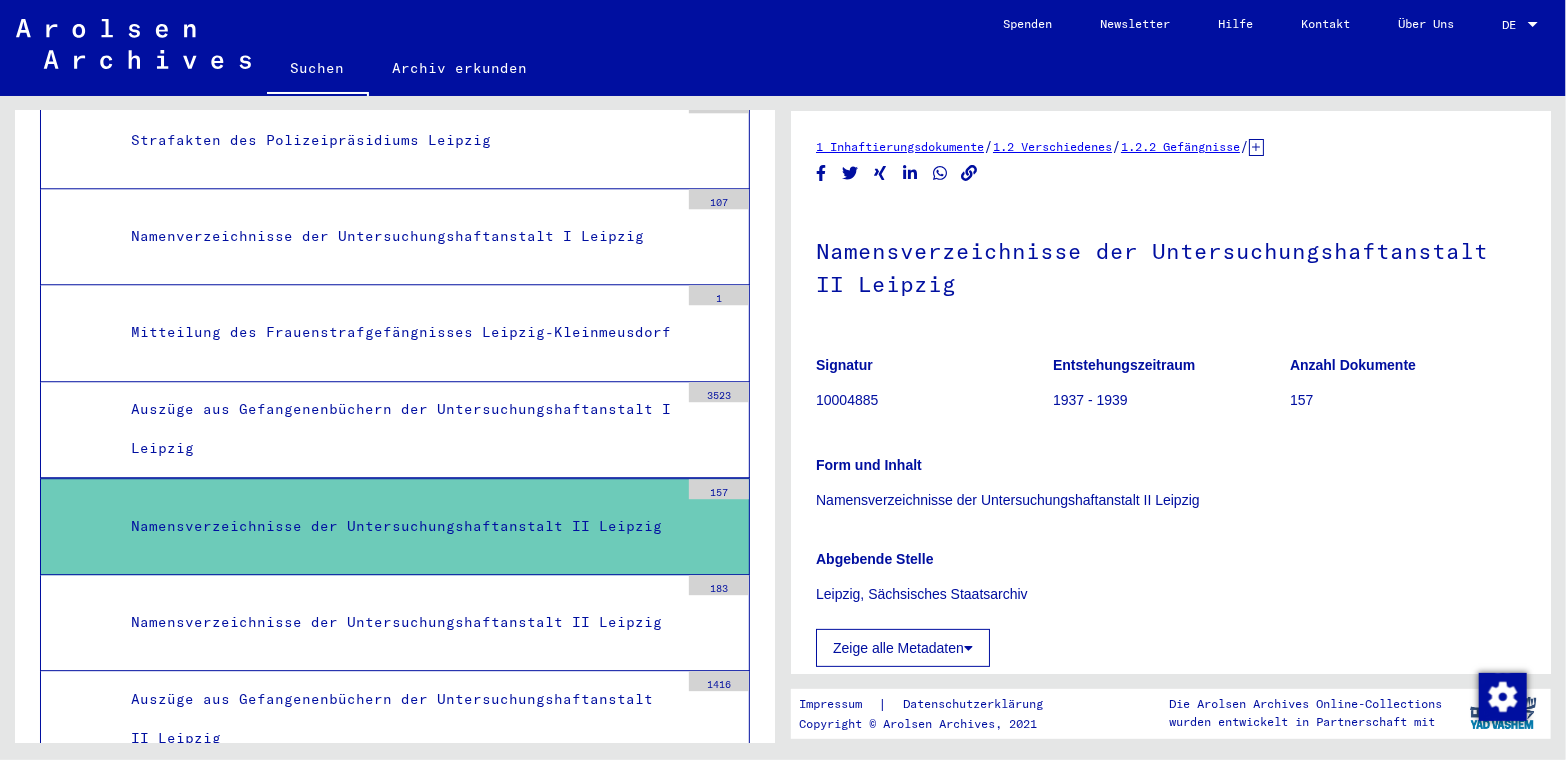 scroll, scrollTop: 6881, scrollLeft: 0, axis: vertical 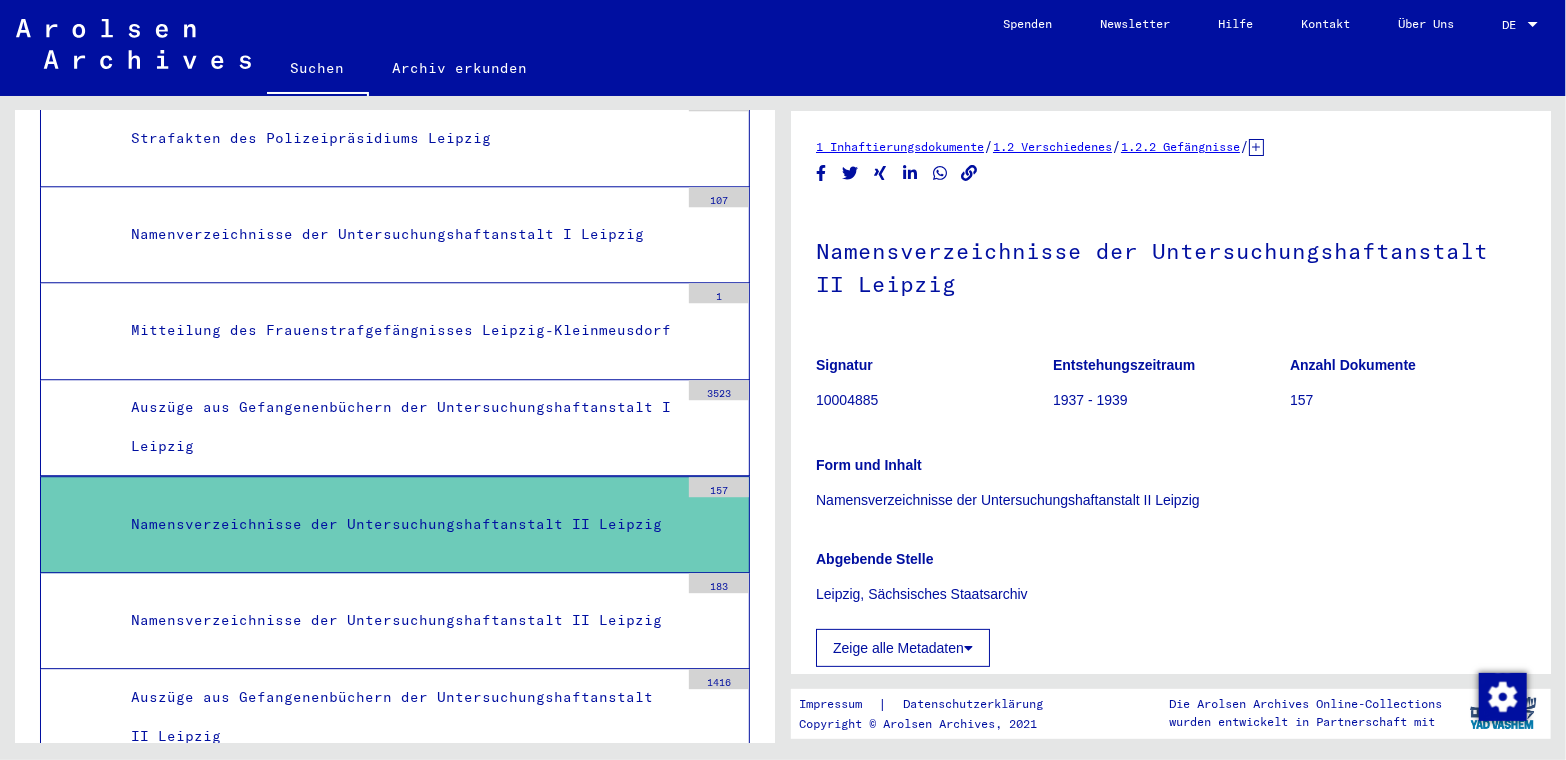 click on "Namensverzeichnisse der Untersuchungshaftanstalt II Leipzig" at bounding box center [397, 524] 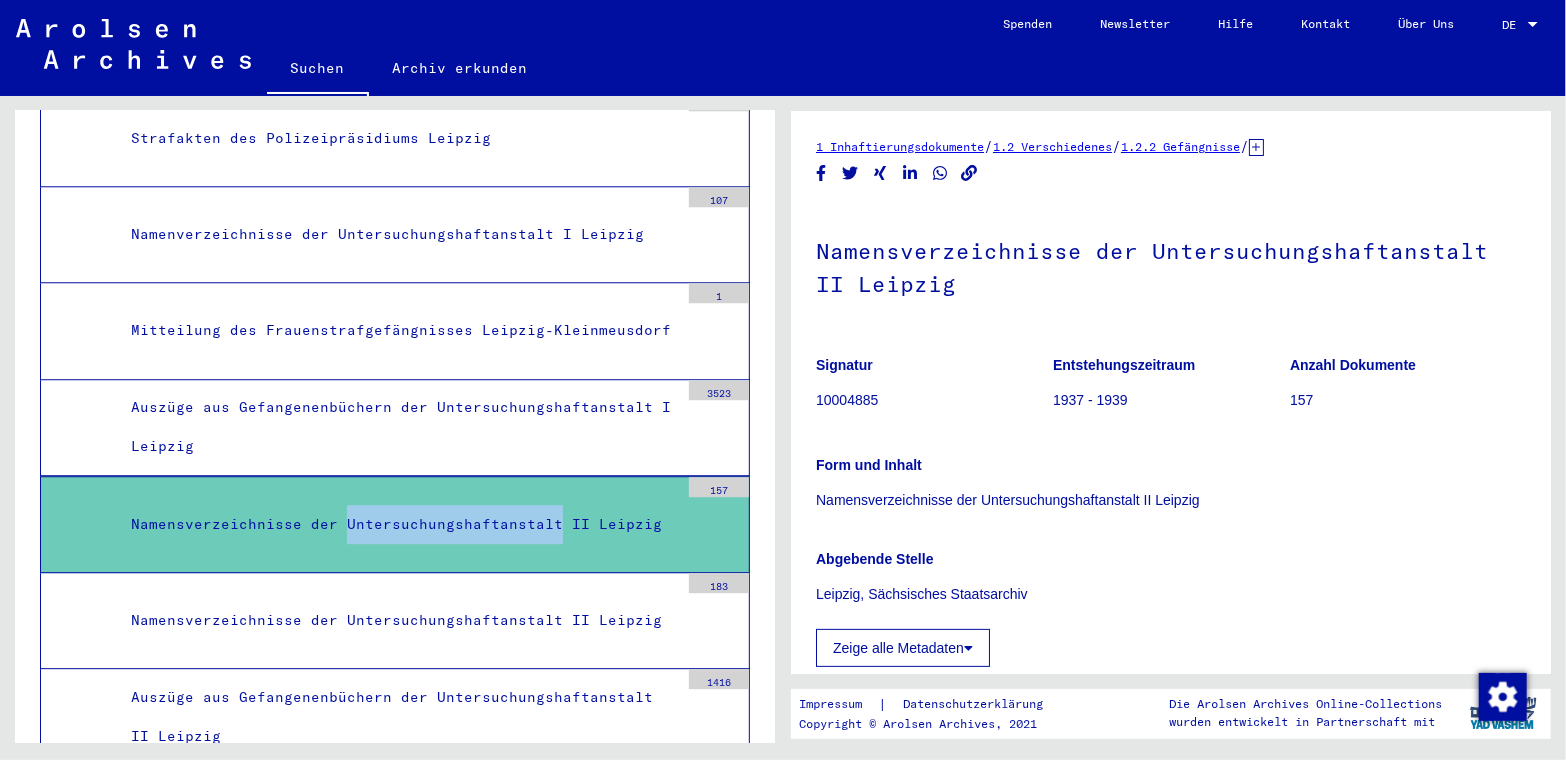 click on "Namensverzeichnisse der Untersuchungshaftanstalt II Leipzig" at bounding box center [397, 524] 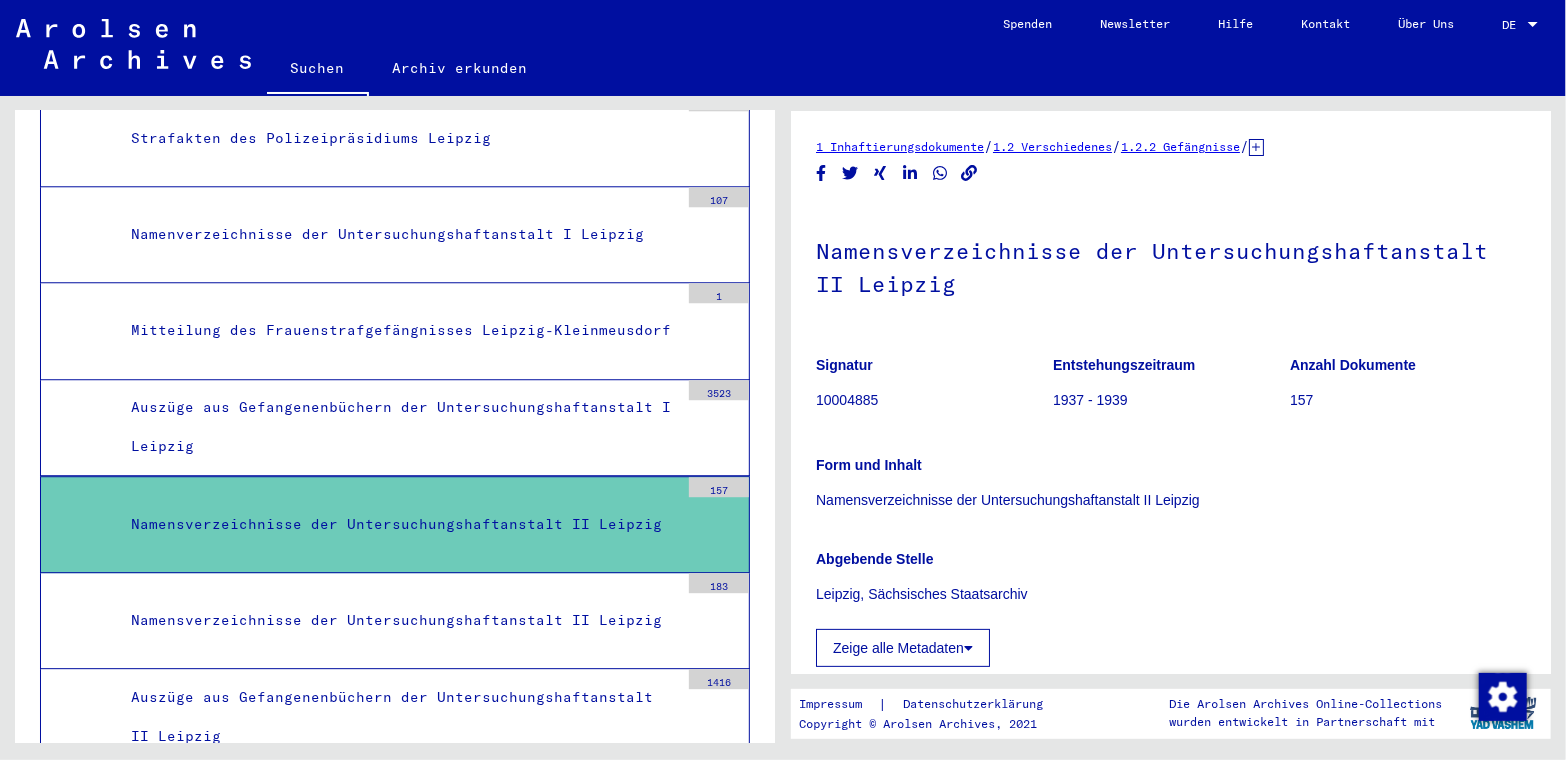 drag, startPoint x: 352, startPoint y: 436, endPoint x: 281, endPoint y: 432, distance: 71.11259 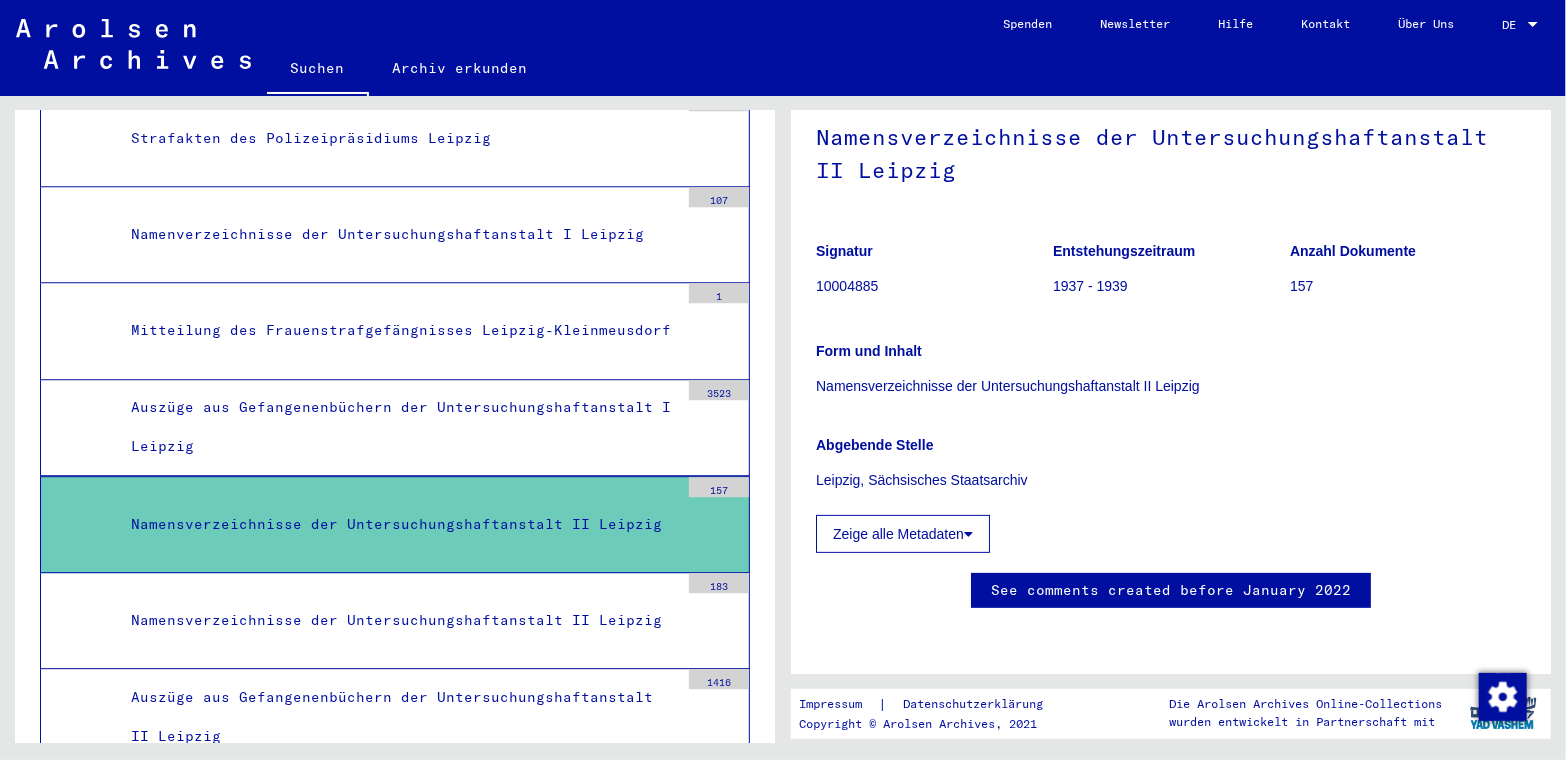 scroll, scrollTop: 199, scrollLeft: 0, axis: vertical 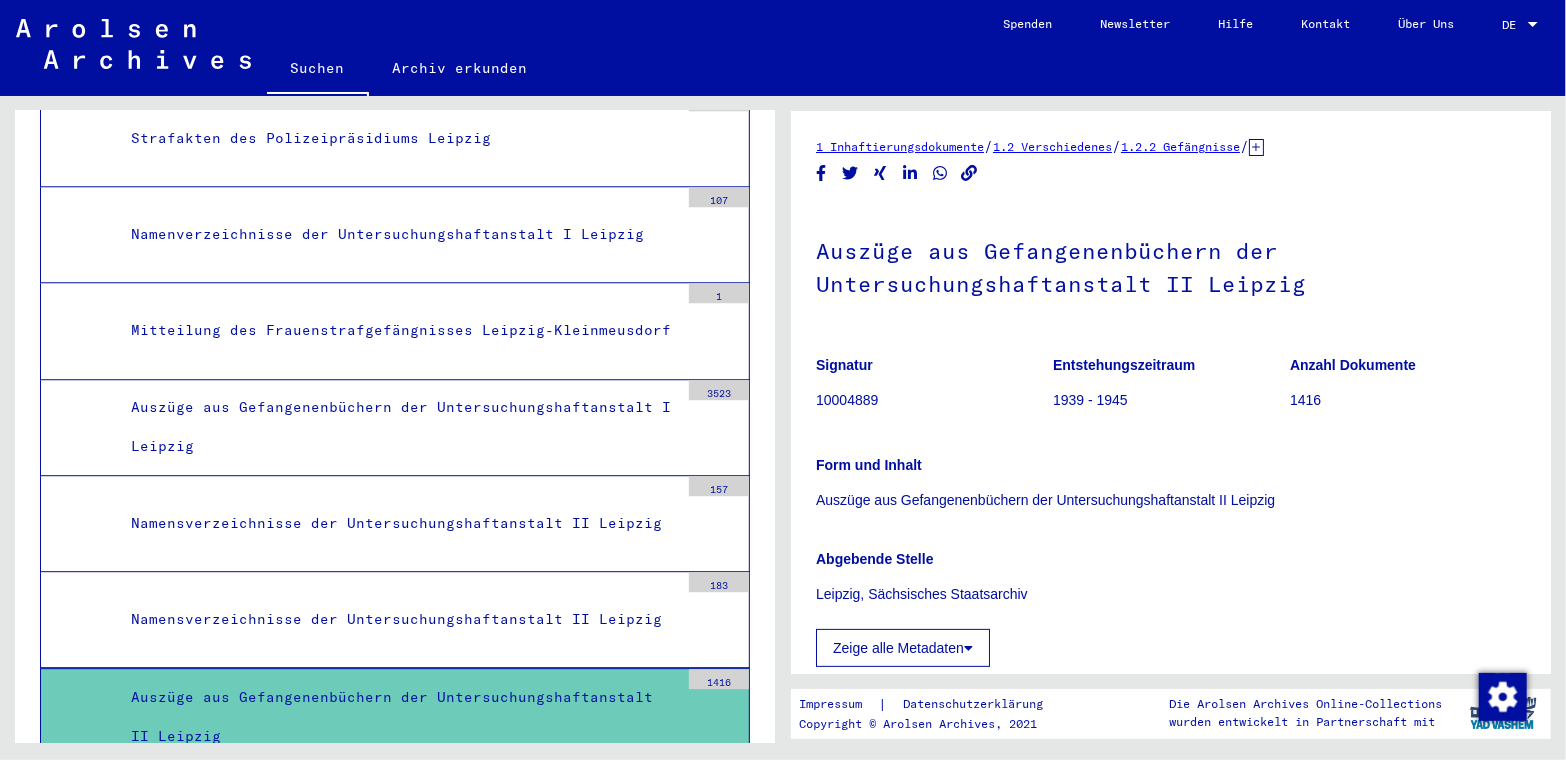 click on "Namensverzeichnisse der Untersuchungshaftanstalt II Leipzig" at bounding box center (397, 523) 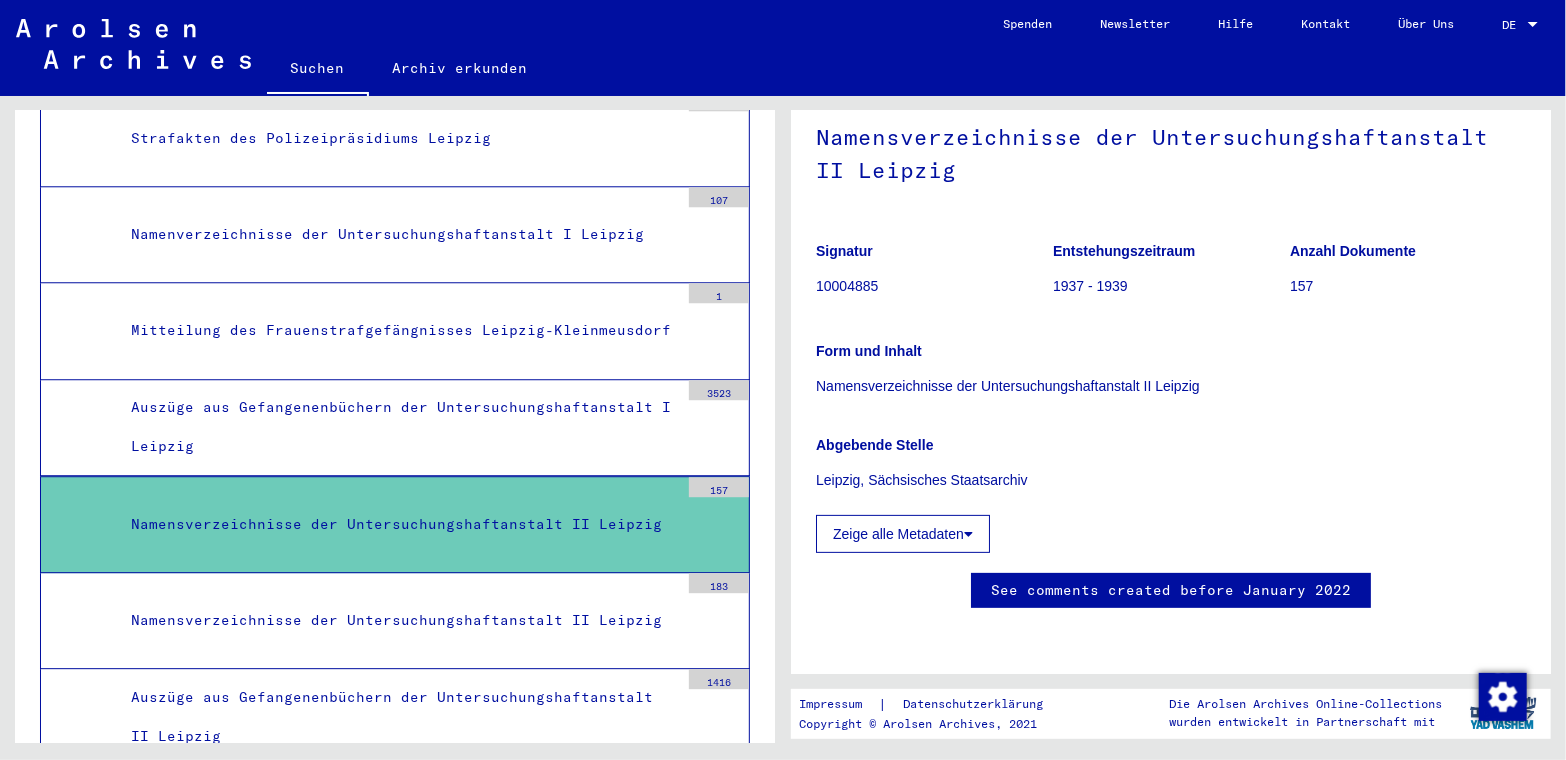 scroll, scrollTop: 300, scrollLeft: 0, axis: vertical 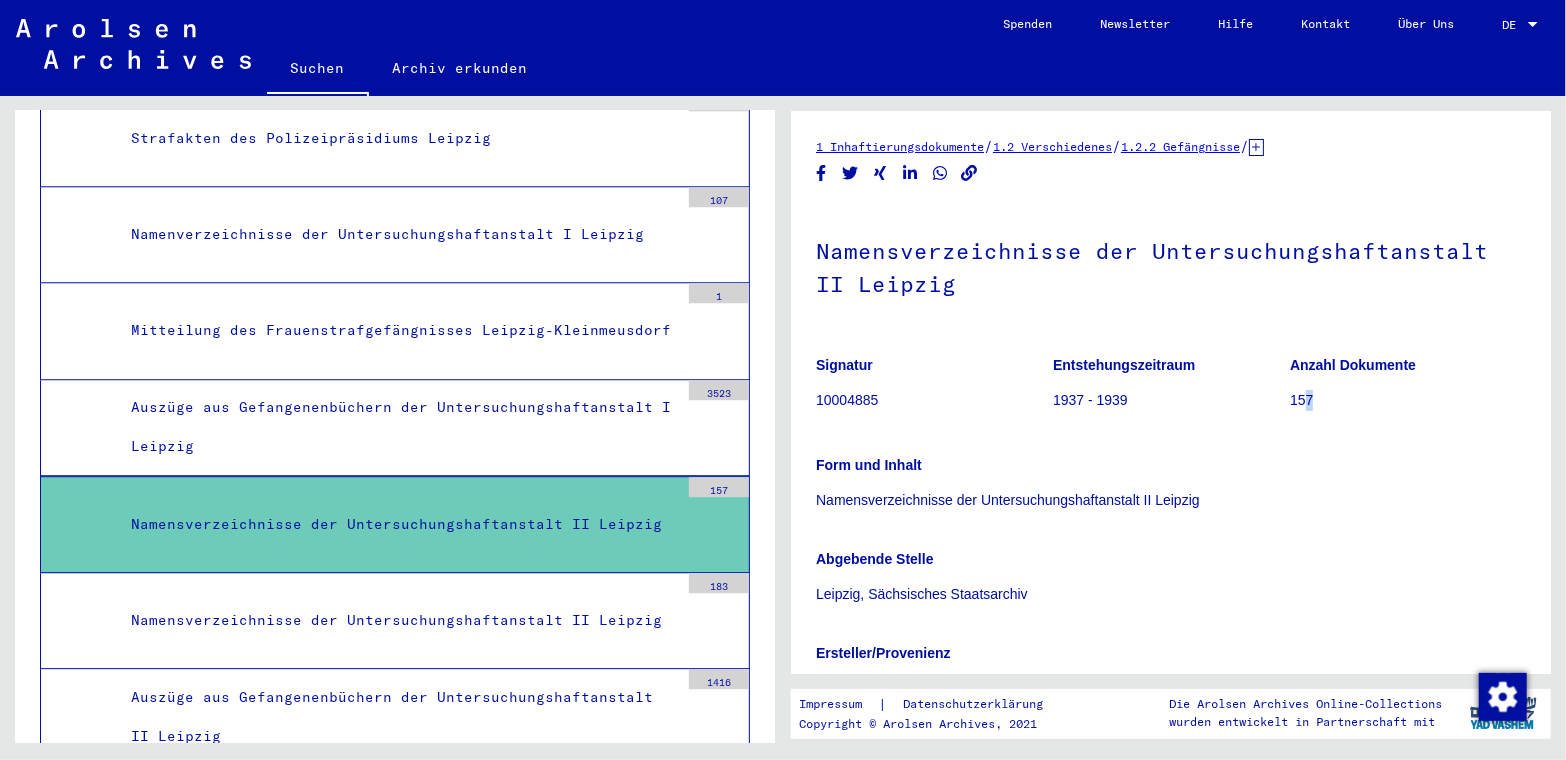 click on "157" 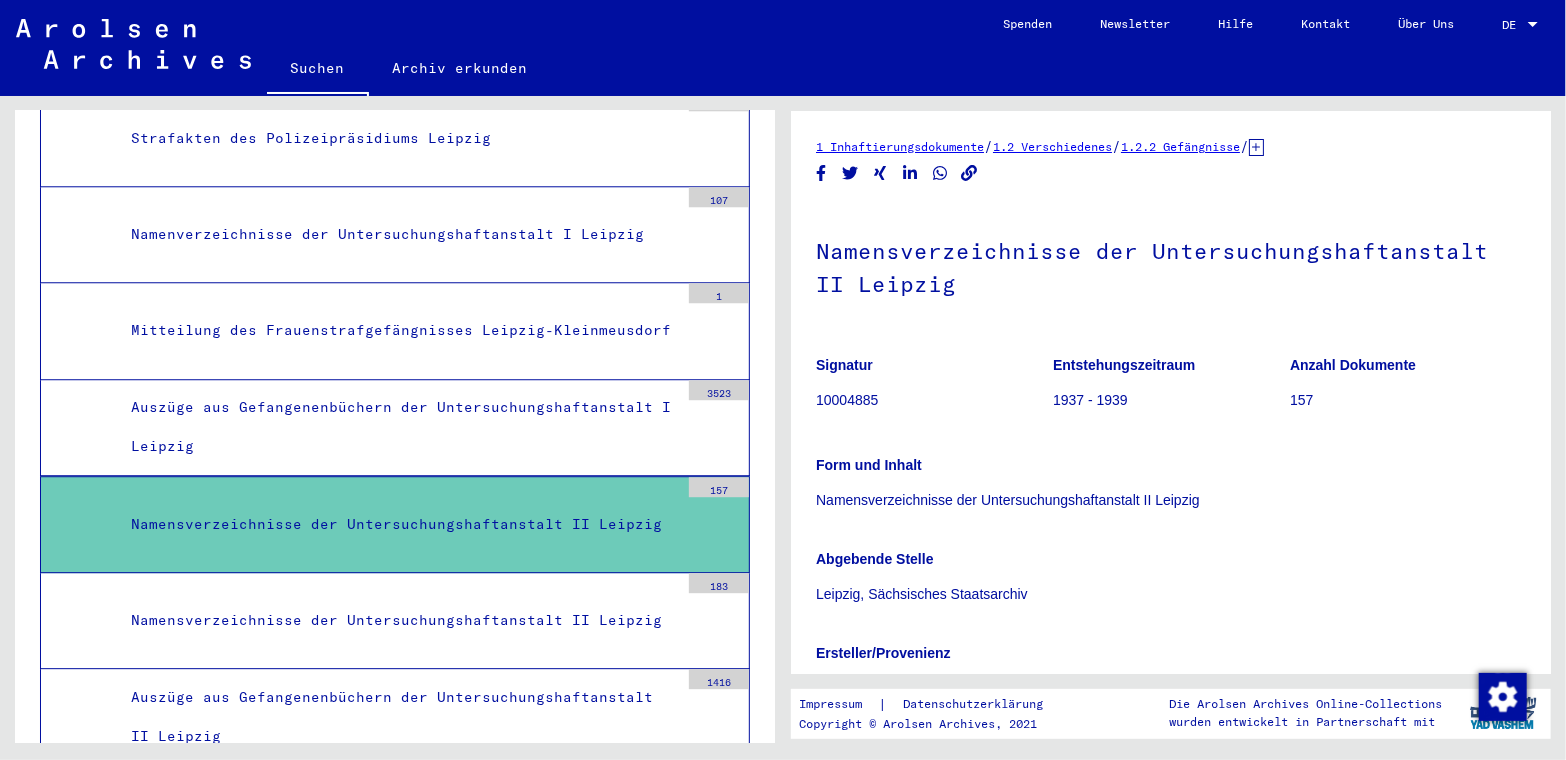 drag, startPoint x: 1300, startPoint y: 401, endPoint x: 1297, endPoint y: 353, distance: 48.09366 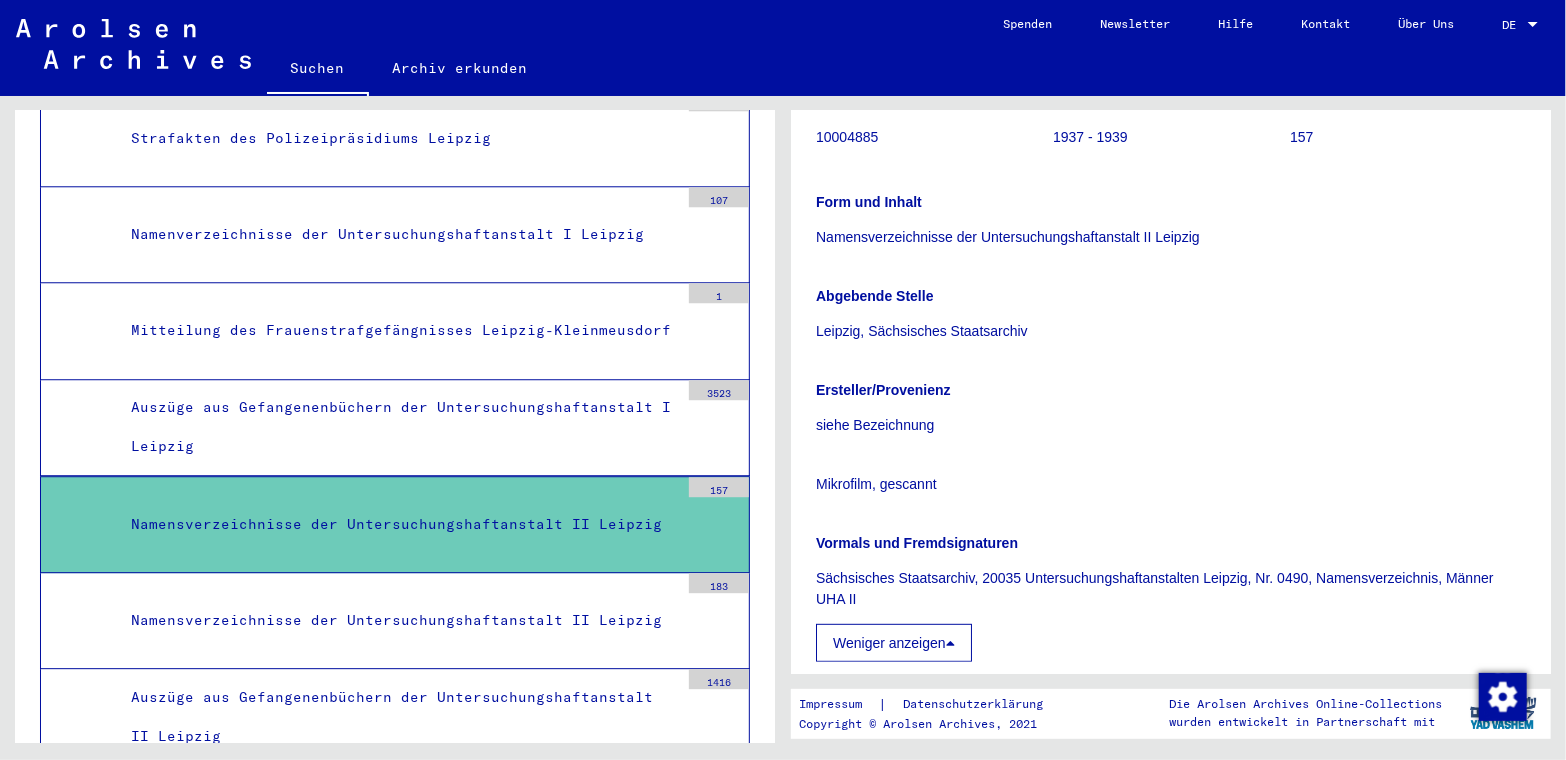 scroll, scrollTop: 300, scrollLeft: 0, axis: vertical 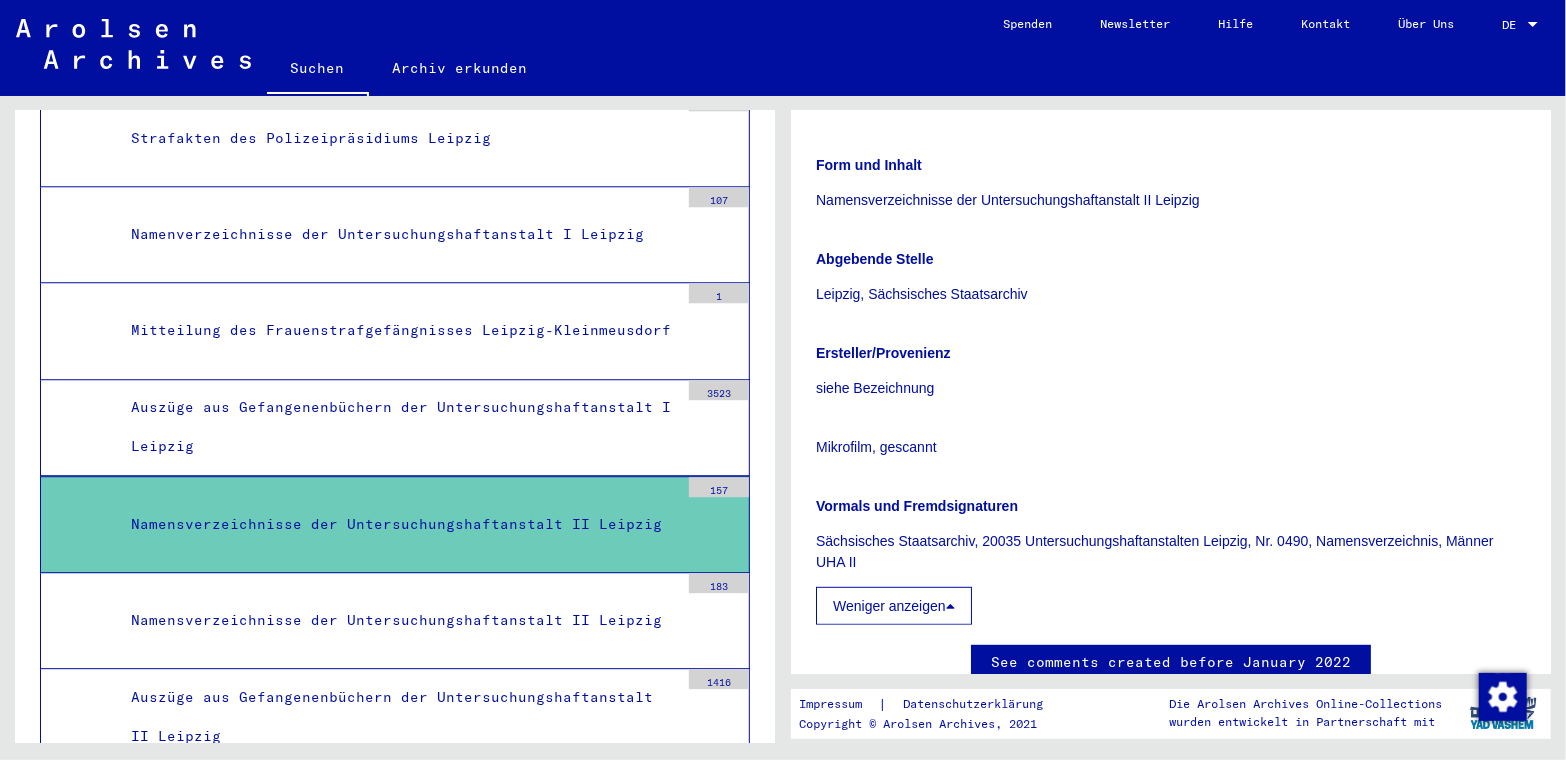 click on "Leipzig, Sächsisches Staatsarchiv" 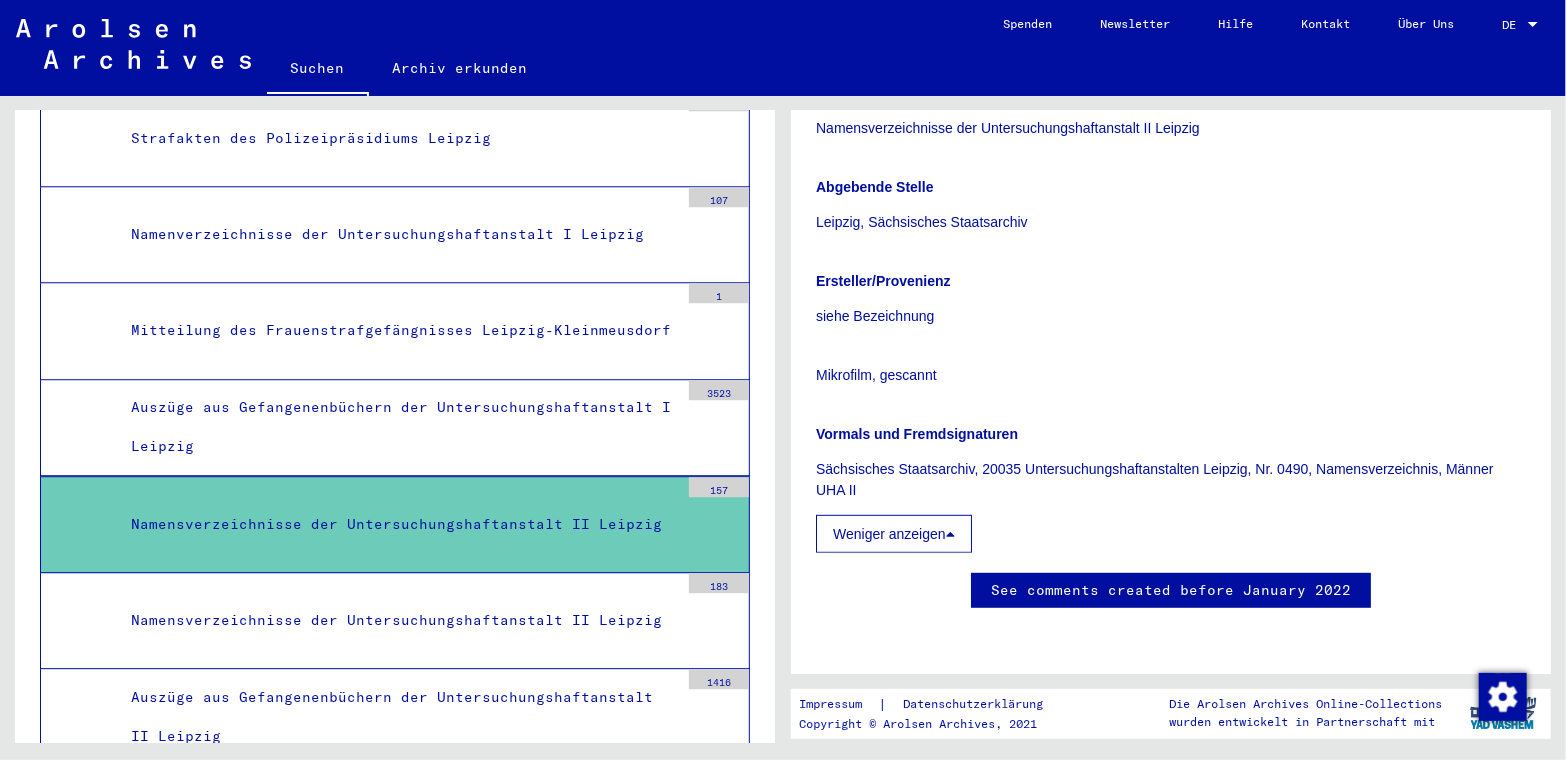 scroll, scrollTop: 499, scrollLeft: 0, axis: vertical 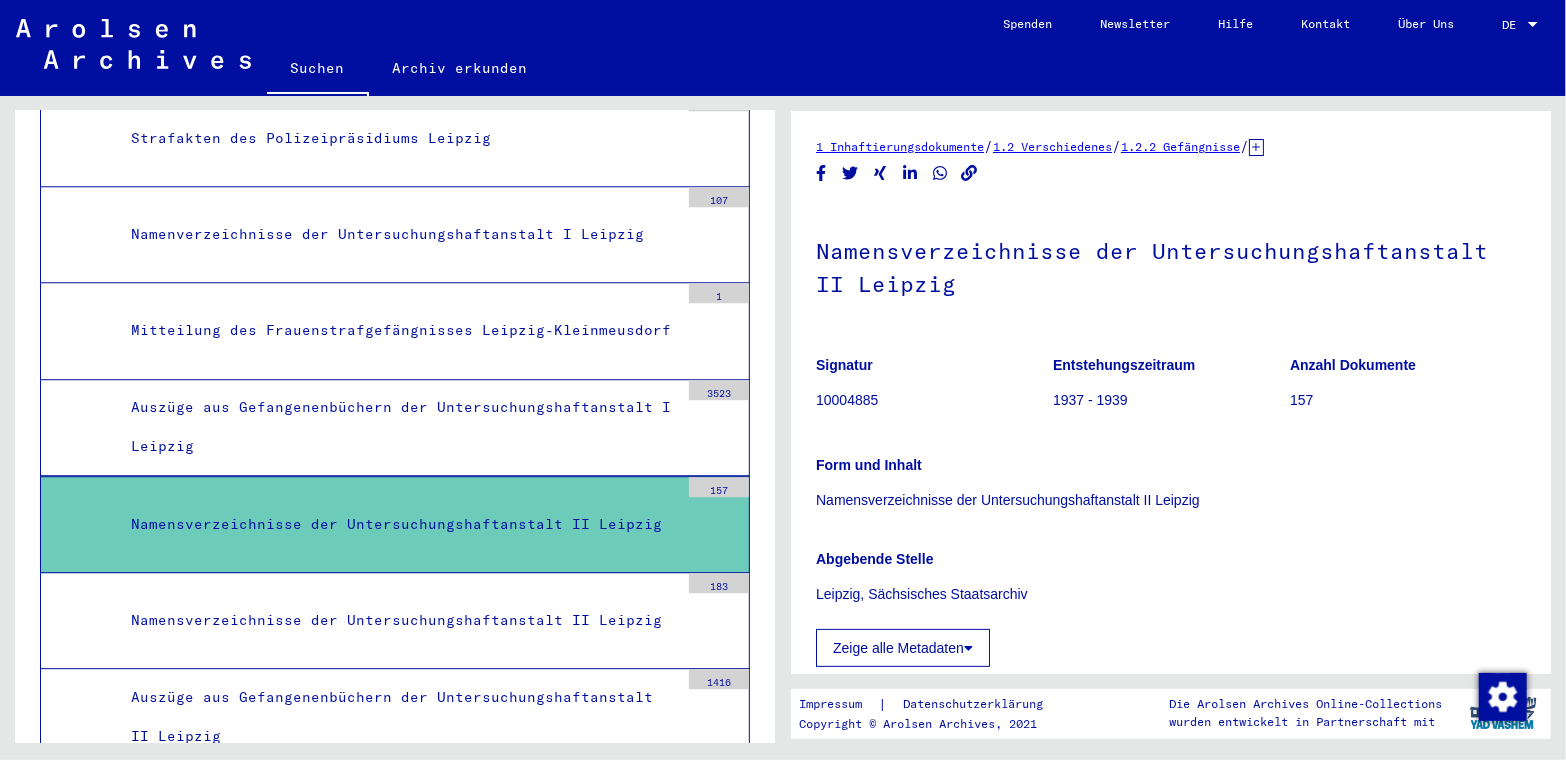 click on "Namensverzeichnisse der Untersuchungshaftanstalt II Leipzig" at bounding box center (397, 524) 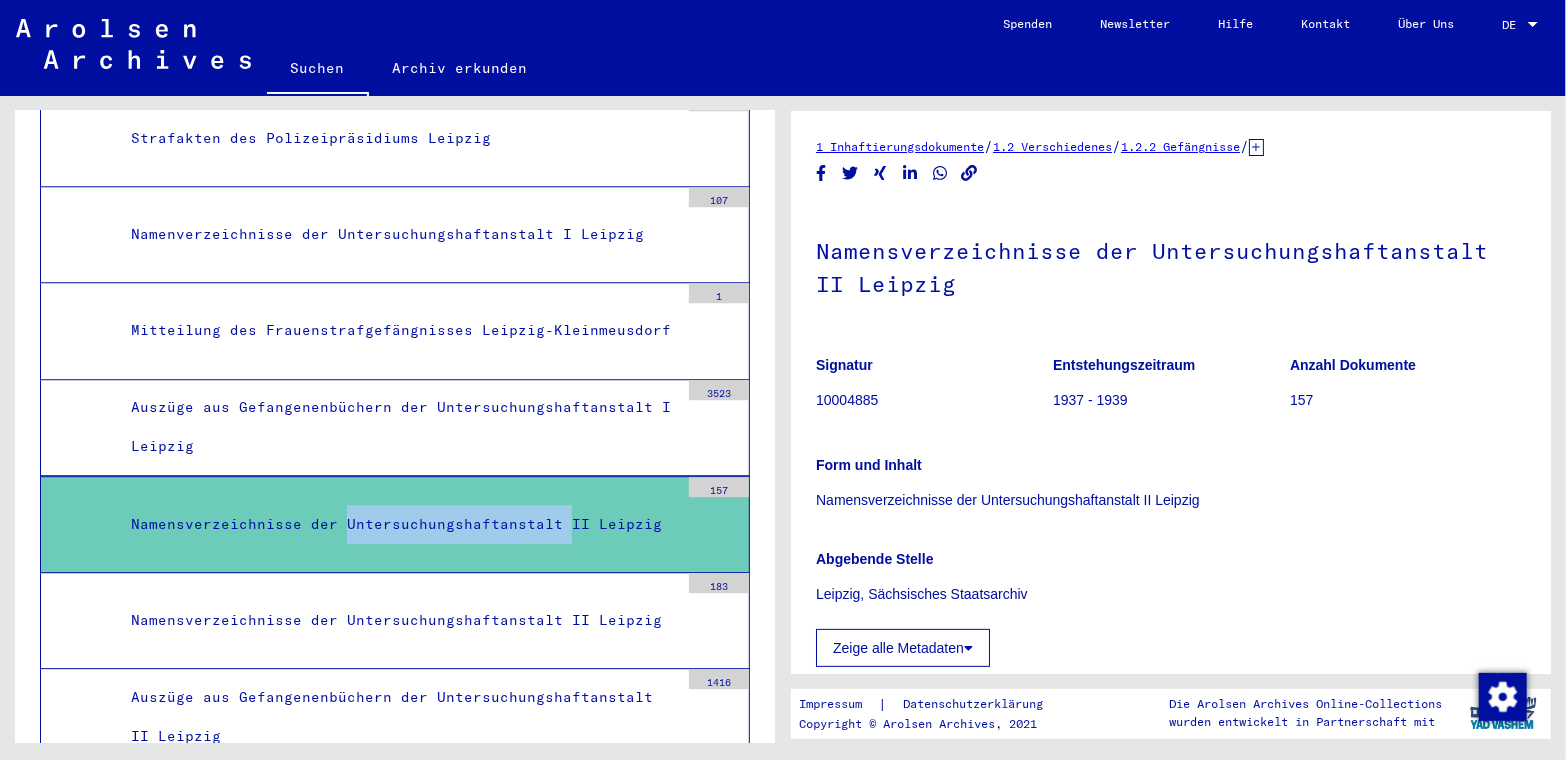 click on "Namensverzeichnisse der Untersuchungshaftanstalt II Leipzig" at bounding box center [397, 524] 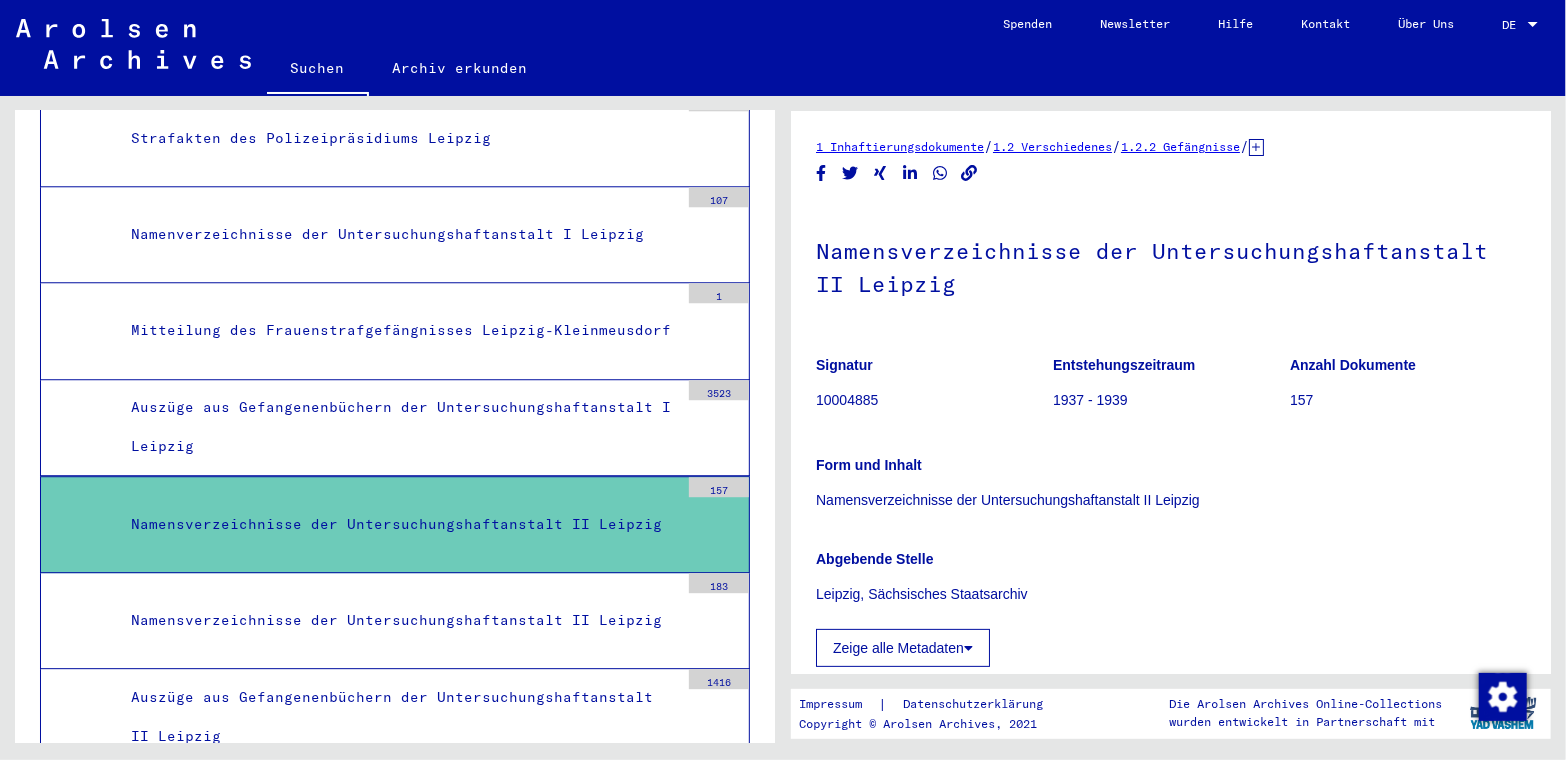 drag, startPoint x: 479, startPoint y: 438, endPoint x: 281, endPoint y: 435, distance: 198.02272 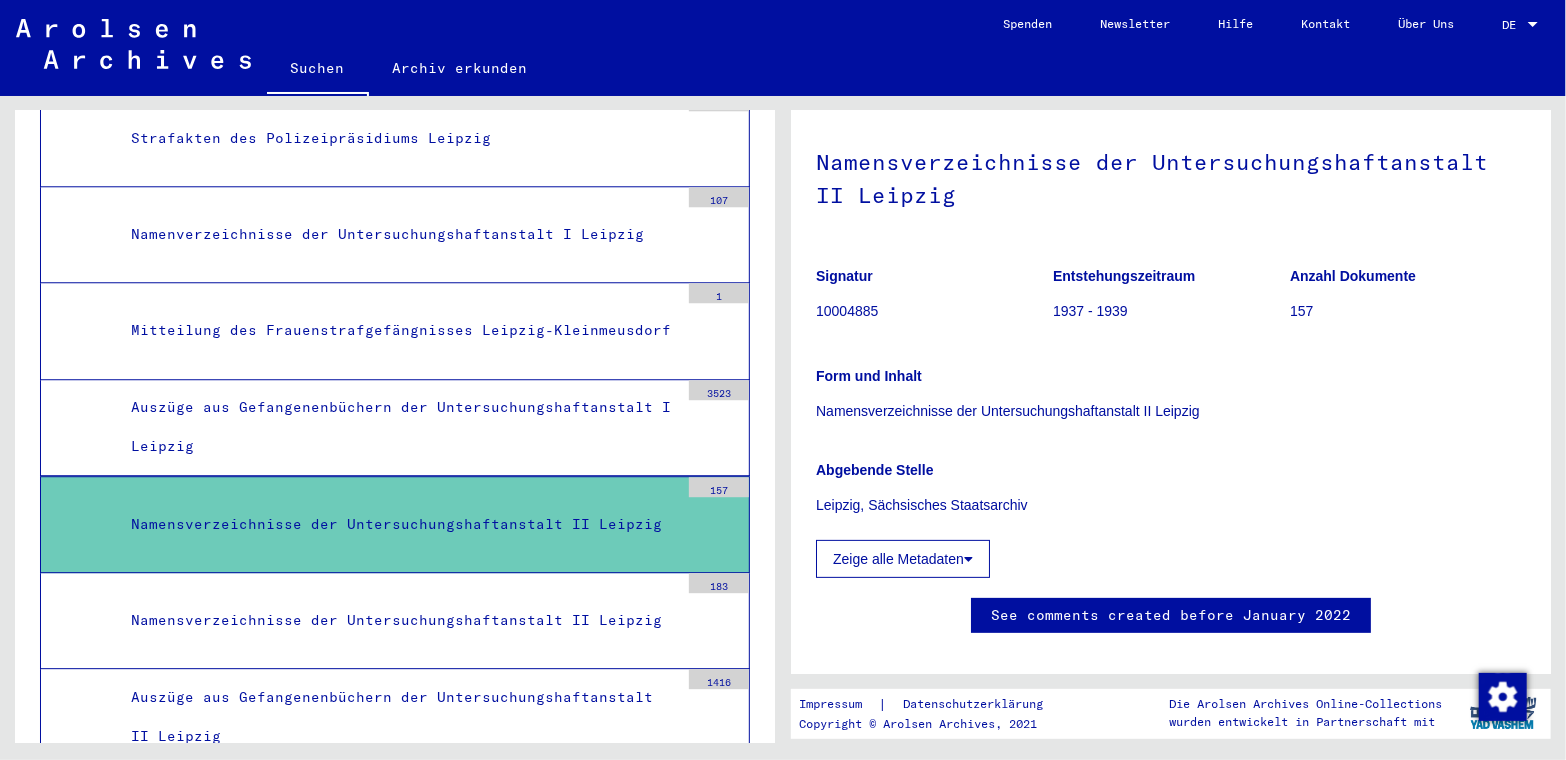 scroll, scrollTop: 0, scrollLeft: 0, axis: both 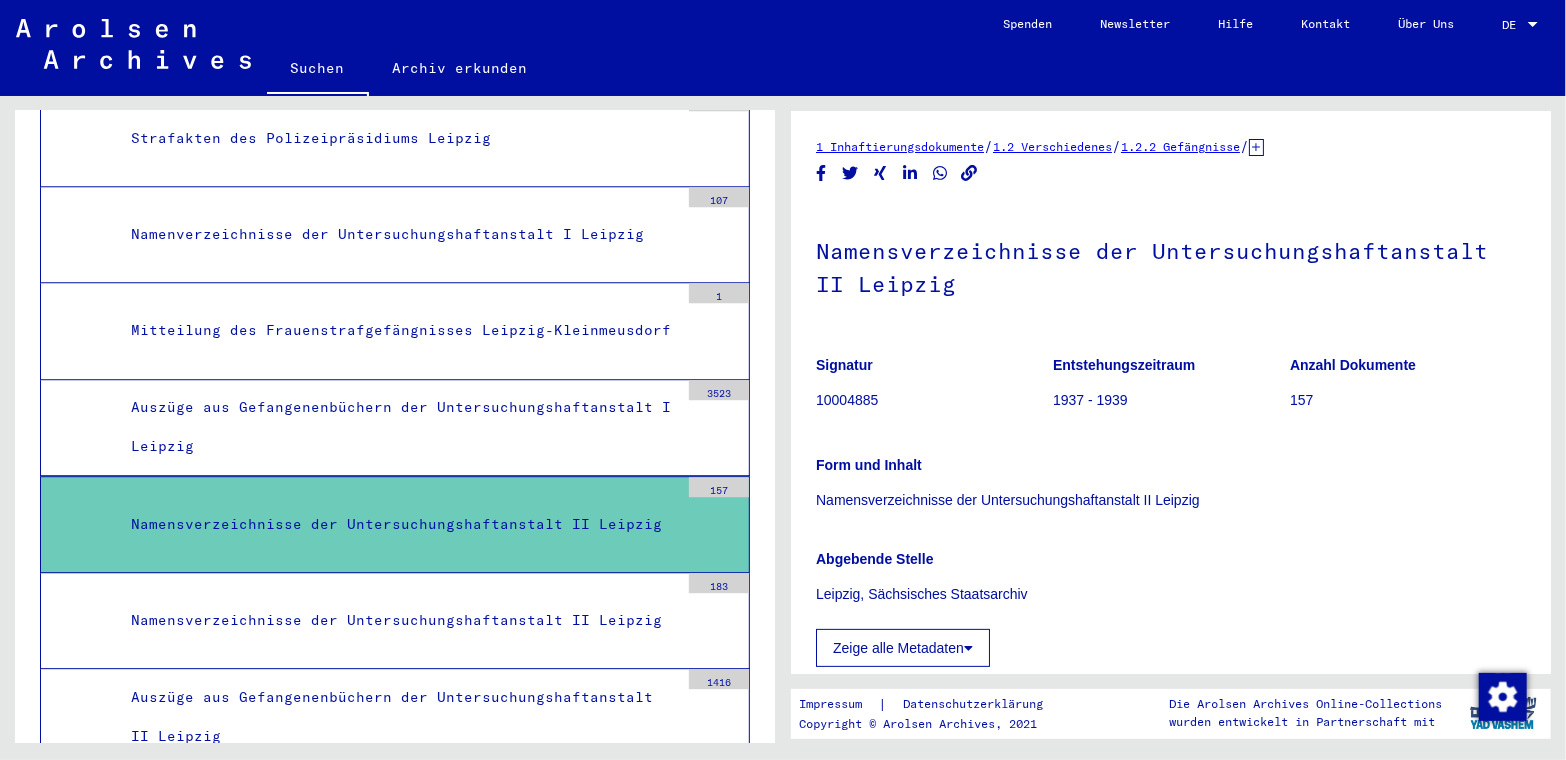 click on "1.2 Verschiedenes" 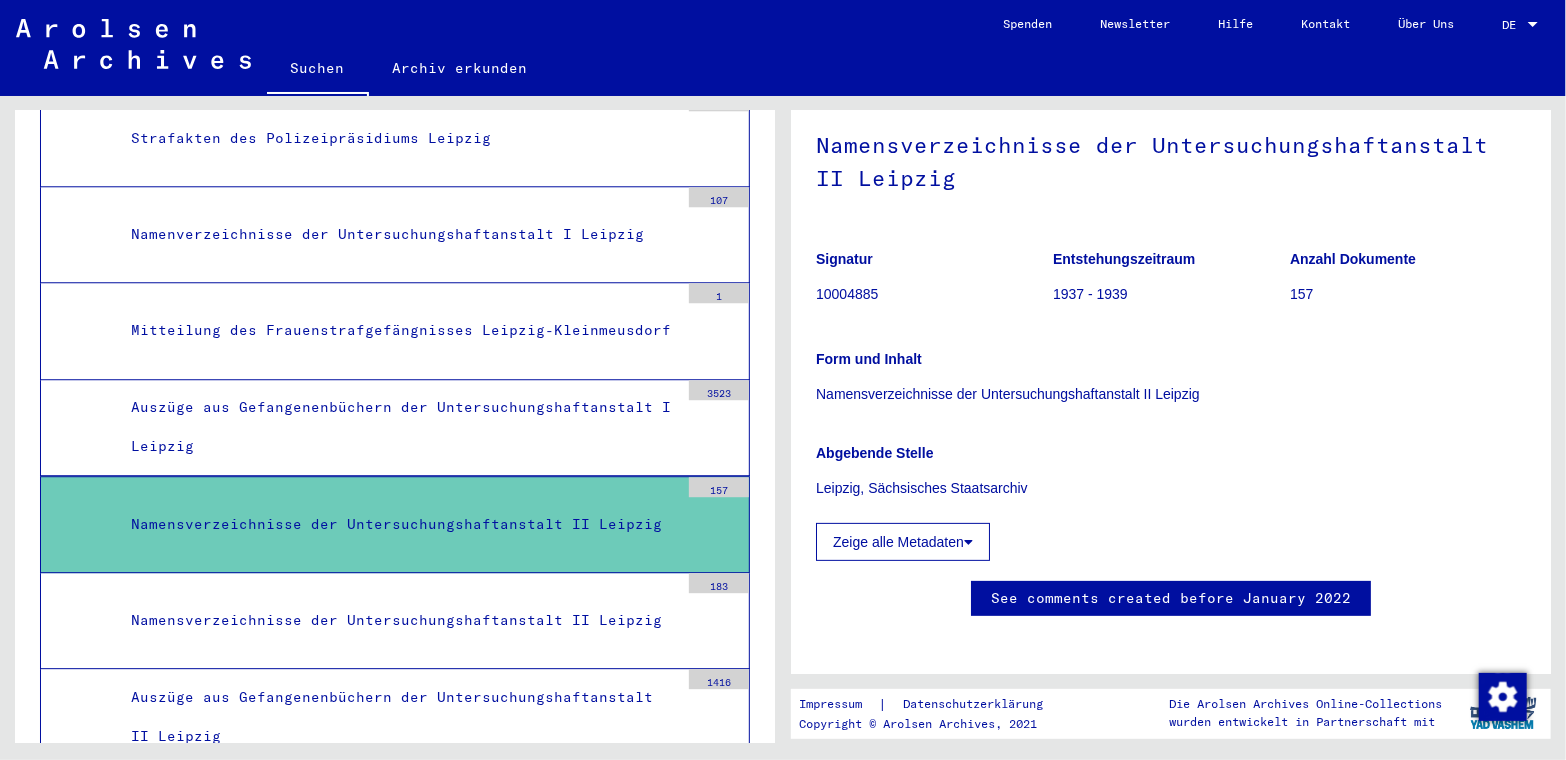 scroll, scrollTop: 0, scrollLeft: 0, axis: both 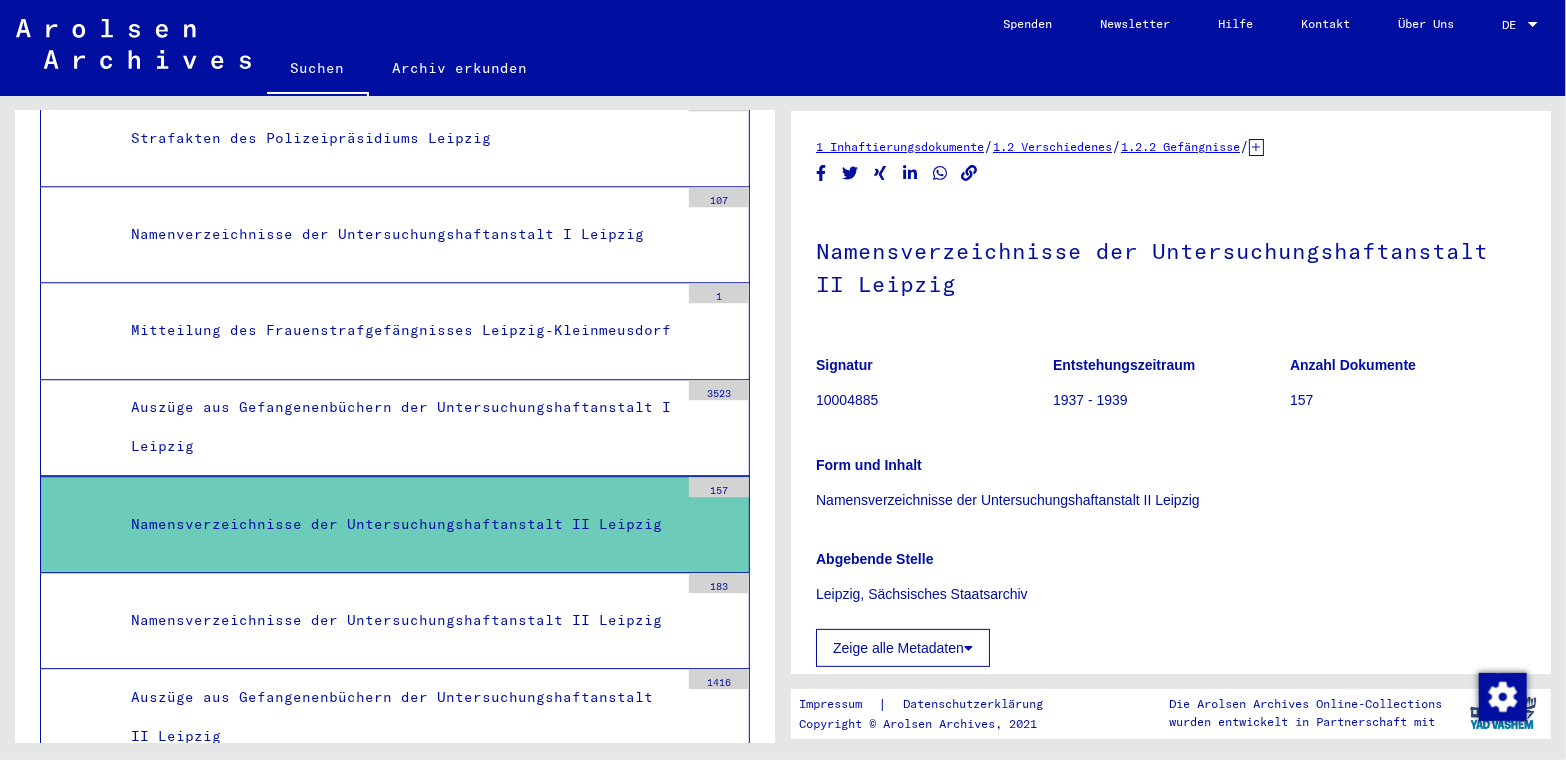 click on "1.2.2 Gefängnisse" 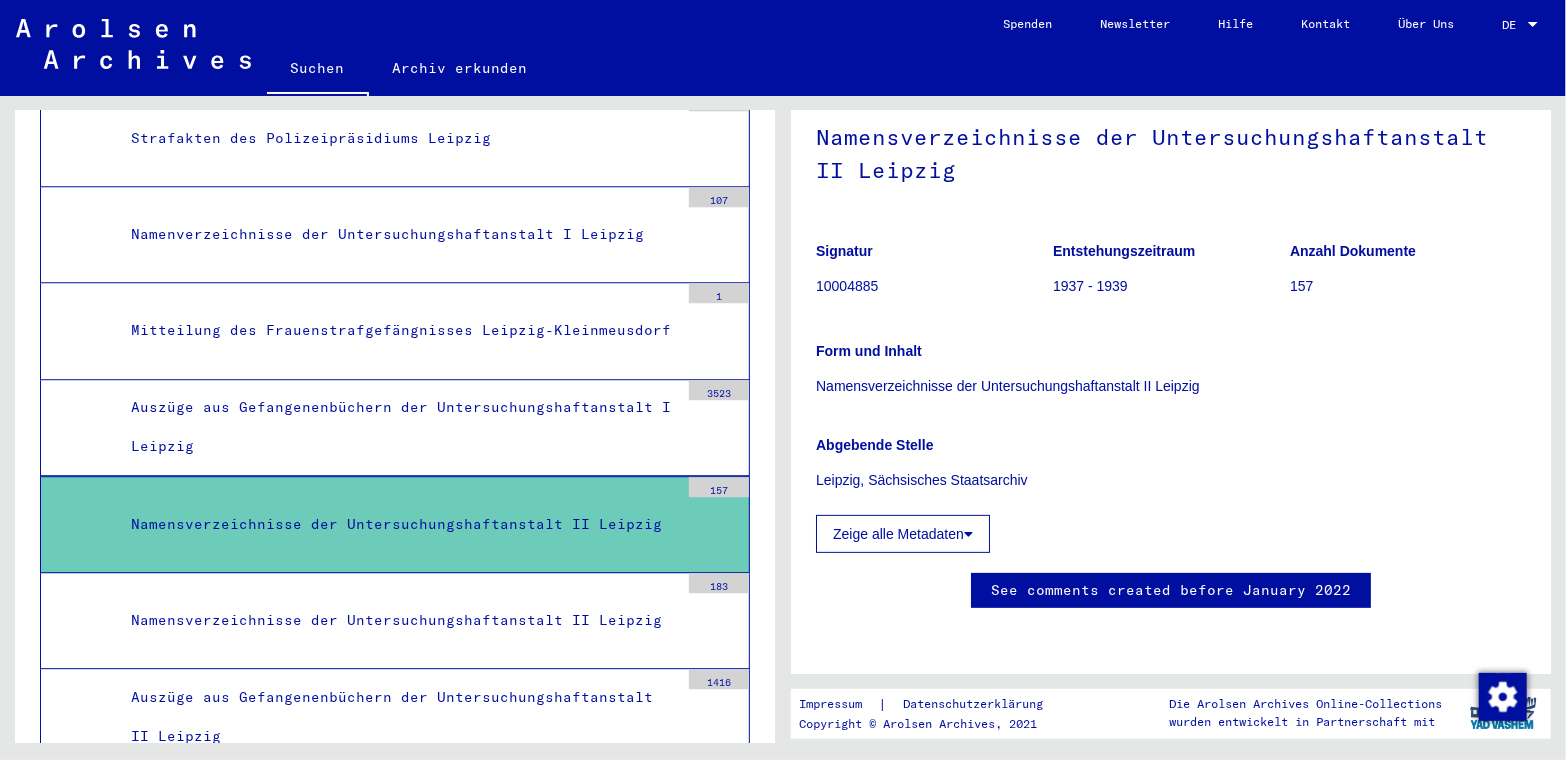 scroll, scrollTop: 199, scrollLeft: 0, axis: vertical 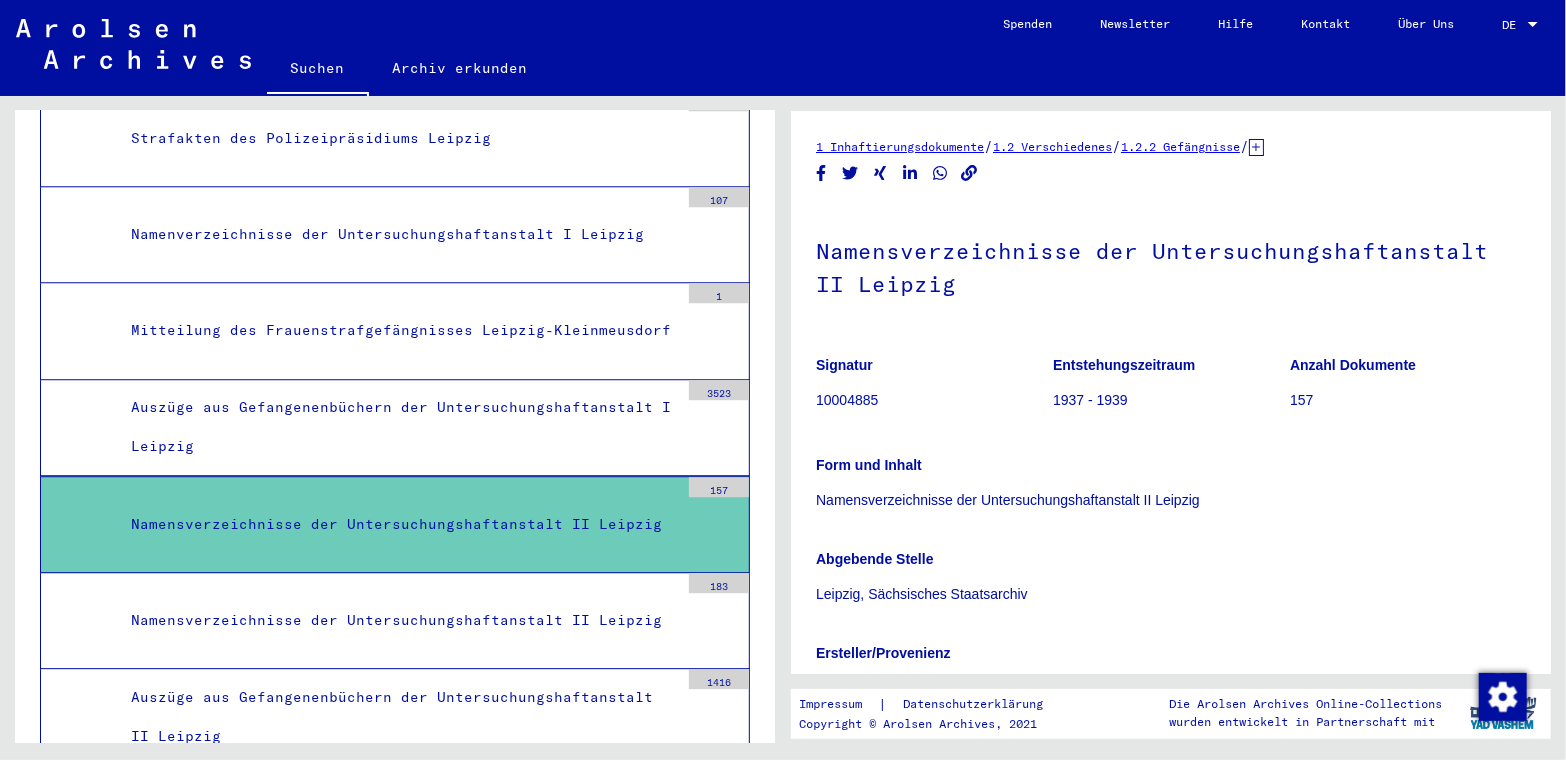 click on "1 Inhaftierungsdokumente" 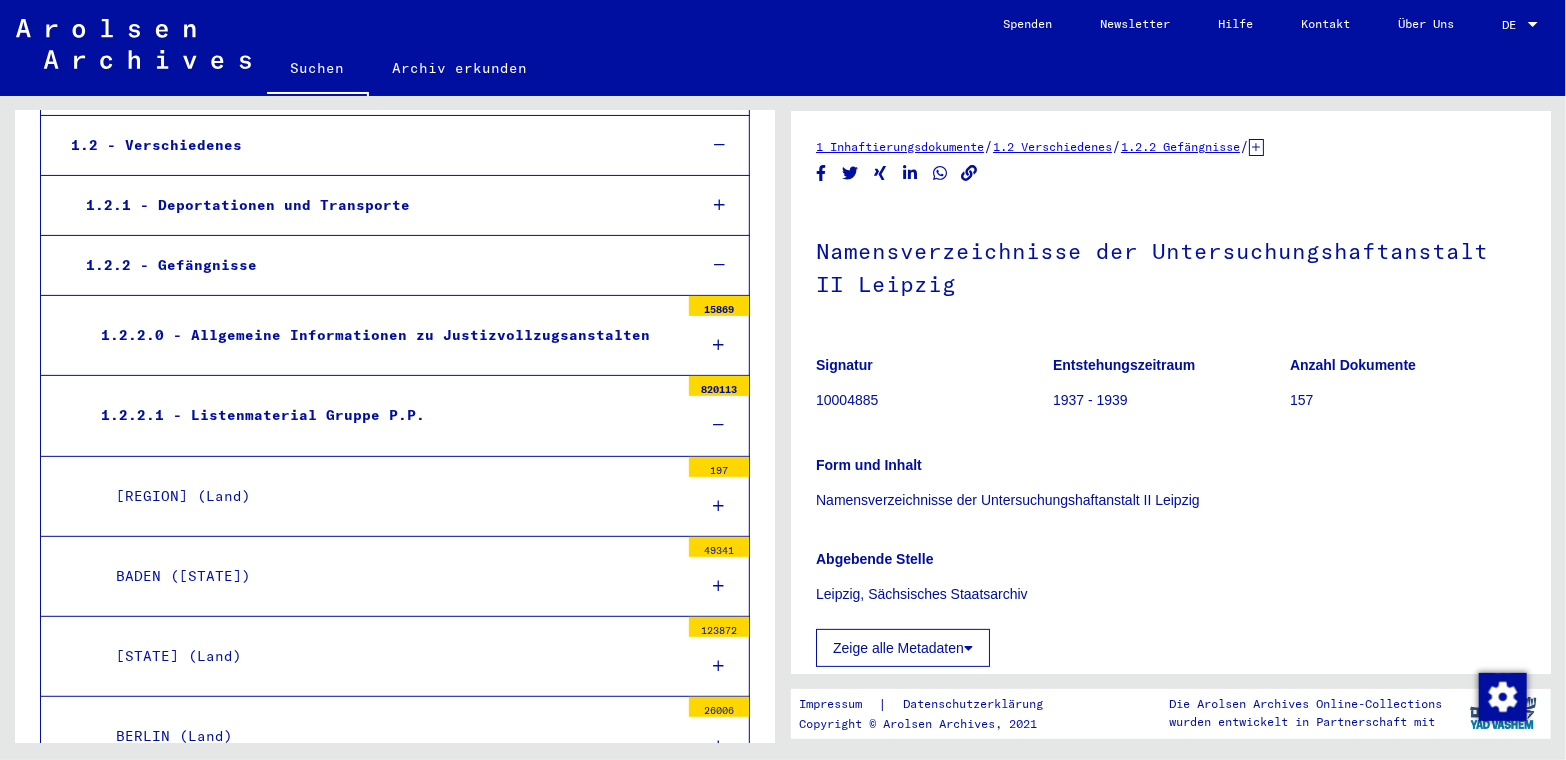 scroll, scrollTop: 0, scrollLeft: 0, axis: both 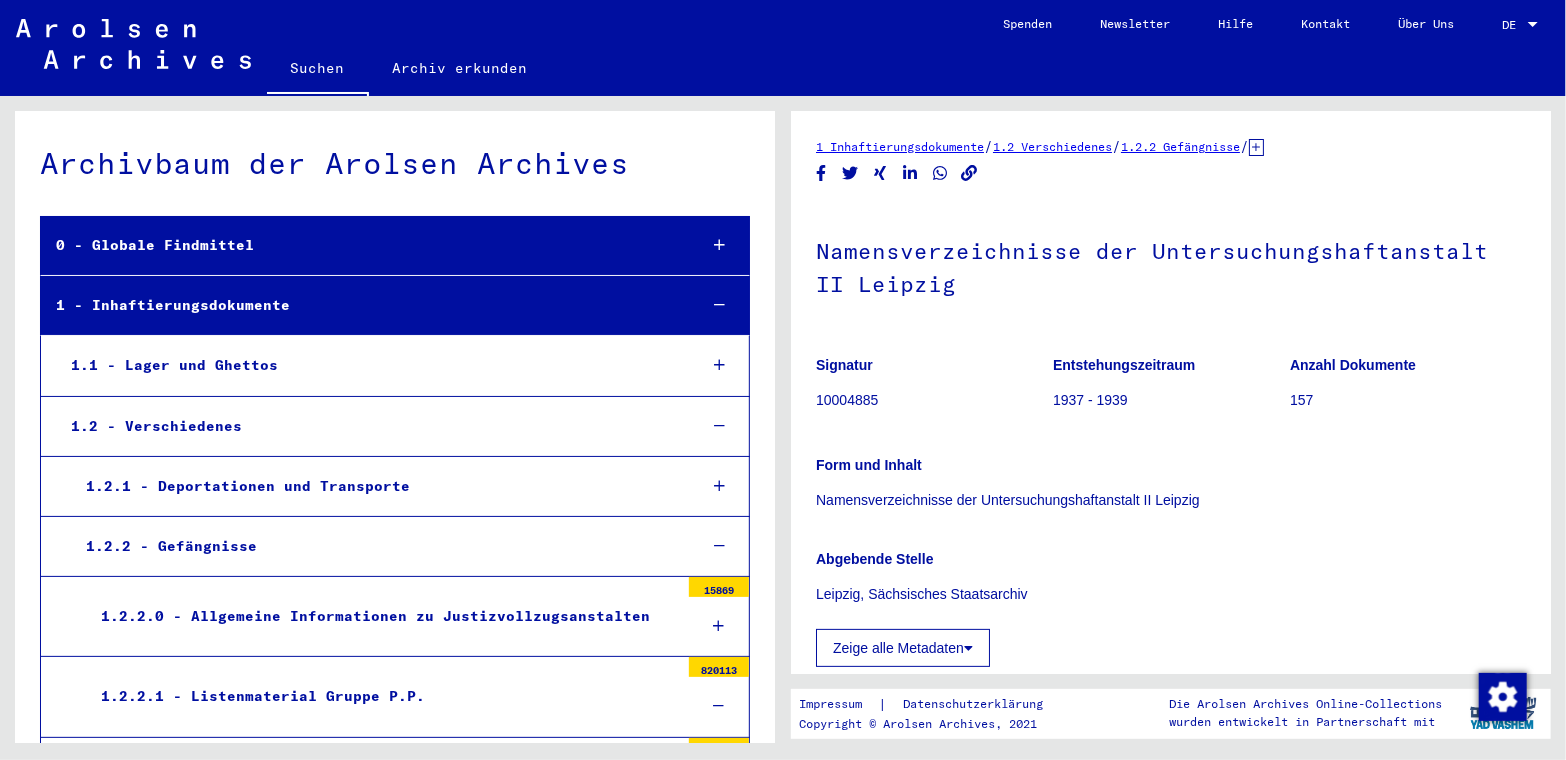 click on "1 - Inhaftierungsdokumente" at bounding box center (361, 305) 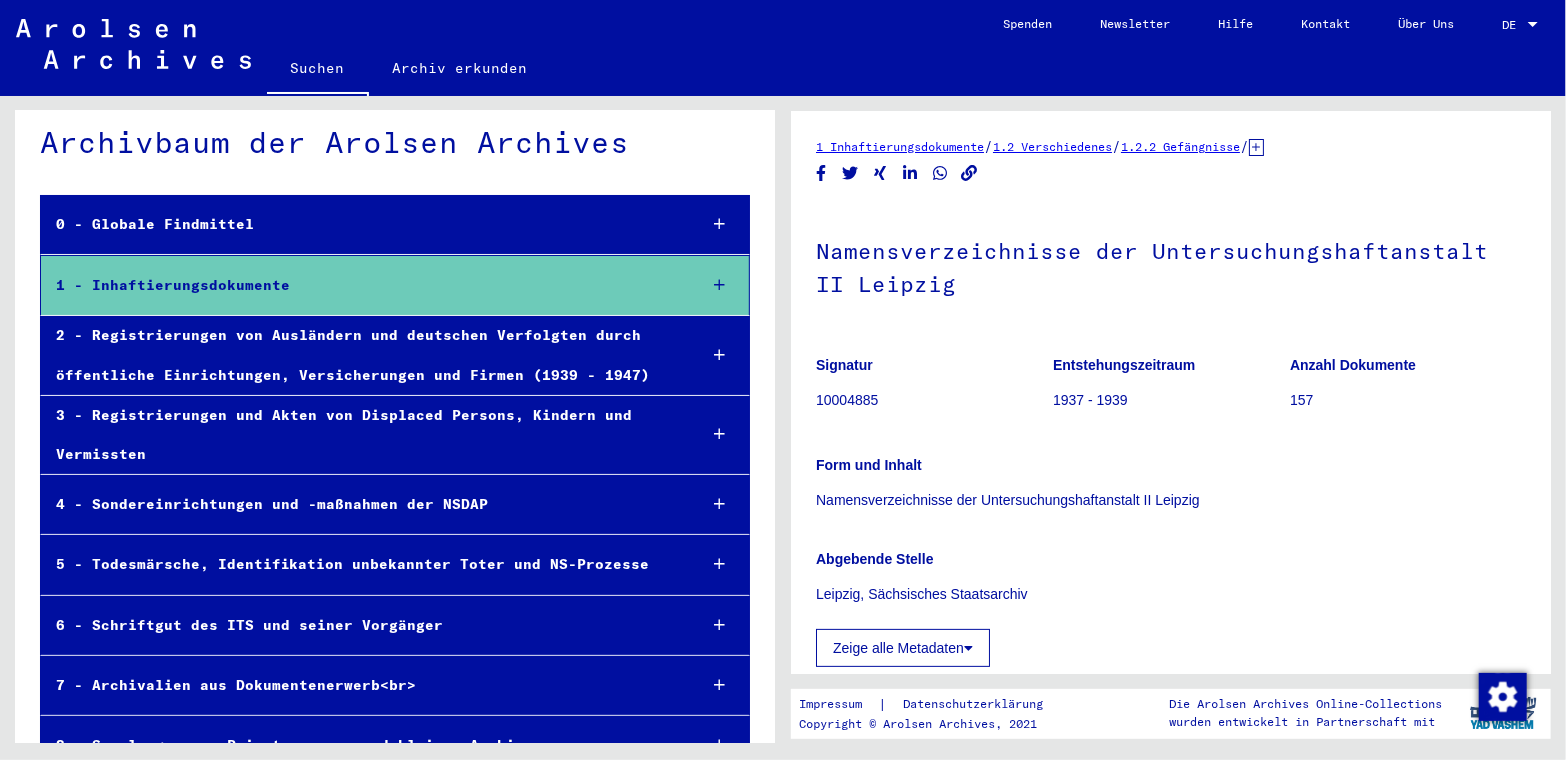 scroll, scrollTop: 0, scrollLeft: 0, axis: both 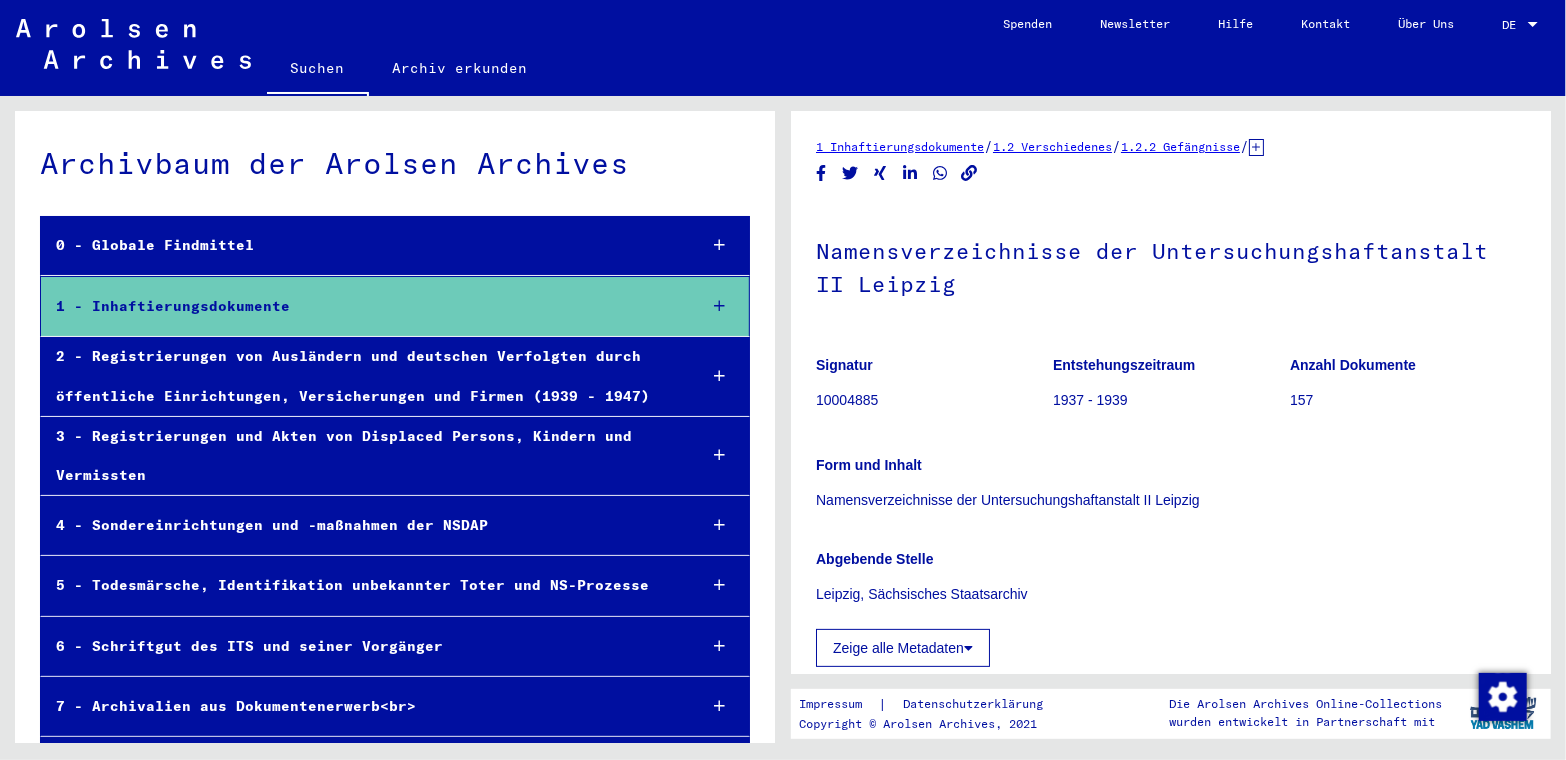 click on "2 - Registrierungen von Ausländern und deutschen Verfolgten durch öffentliche Einrichtungen, Versicherungen und Firmen (1939 - 1947)" at bounding box center (361, 376) 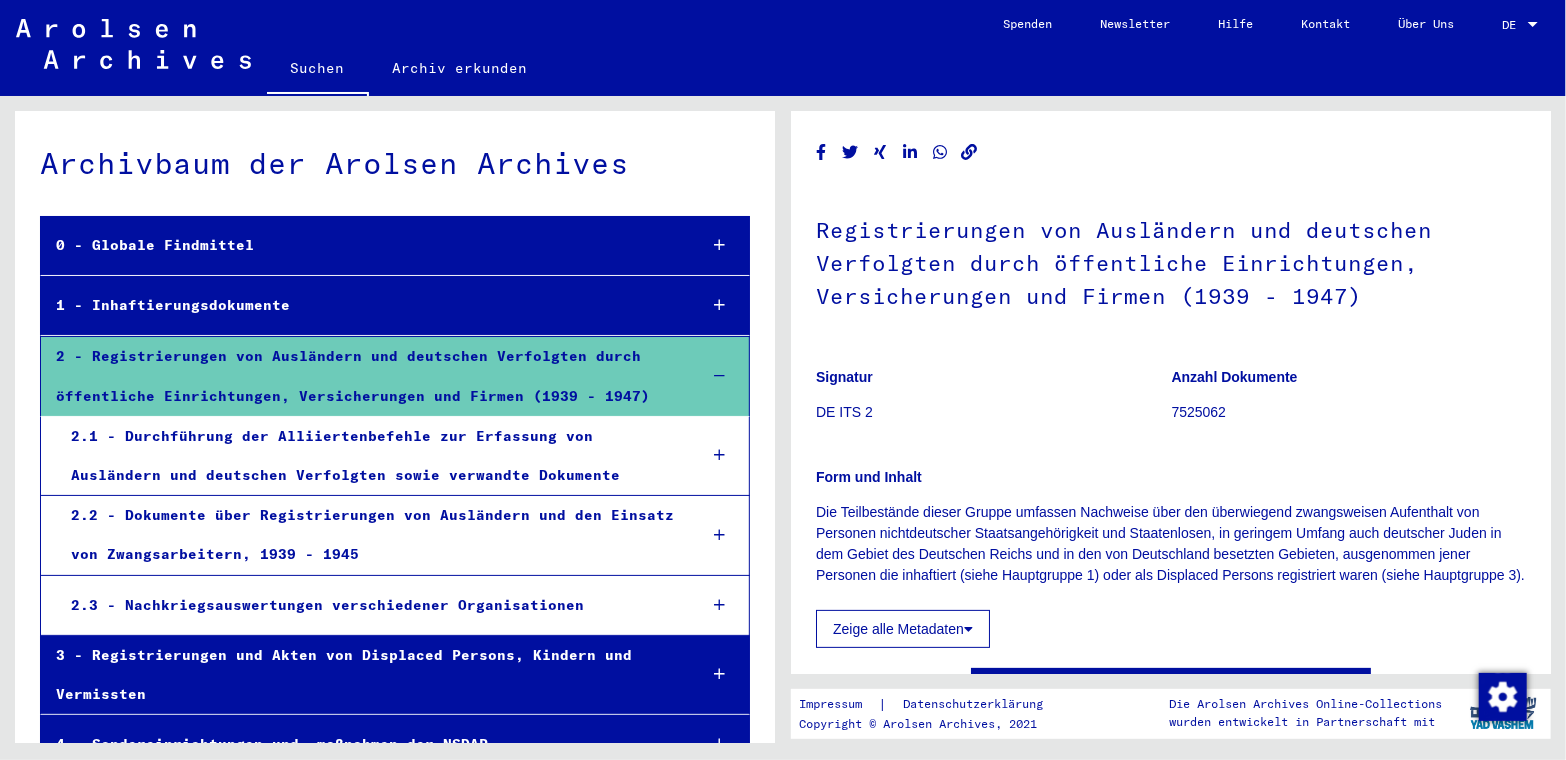 click on "0 - Globale Findmittel" at bounding box center (361, 245) 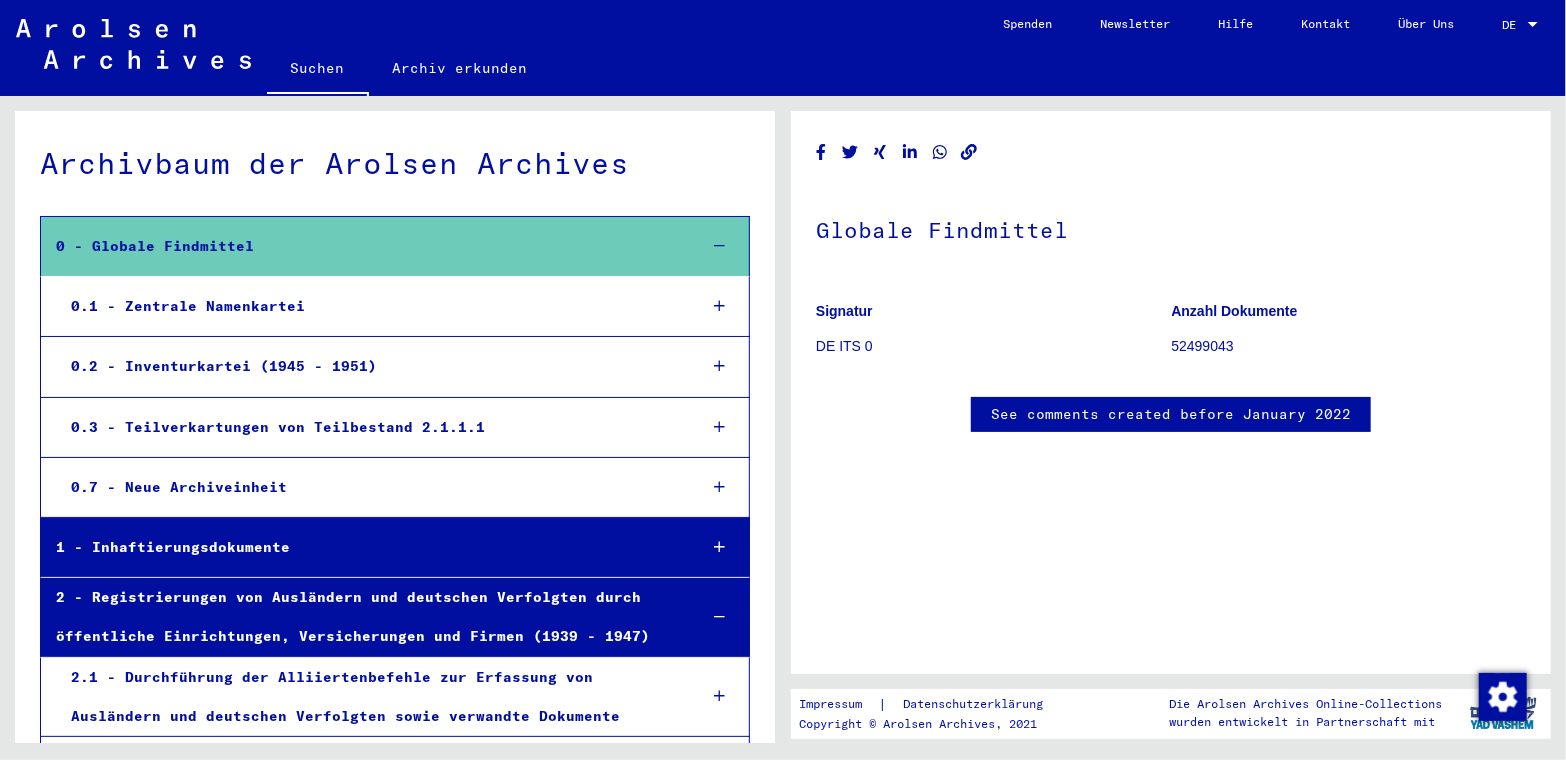 click on "Suchen" 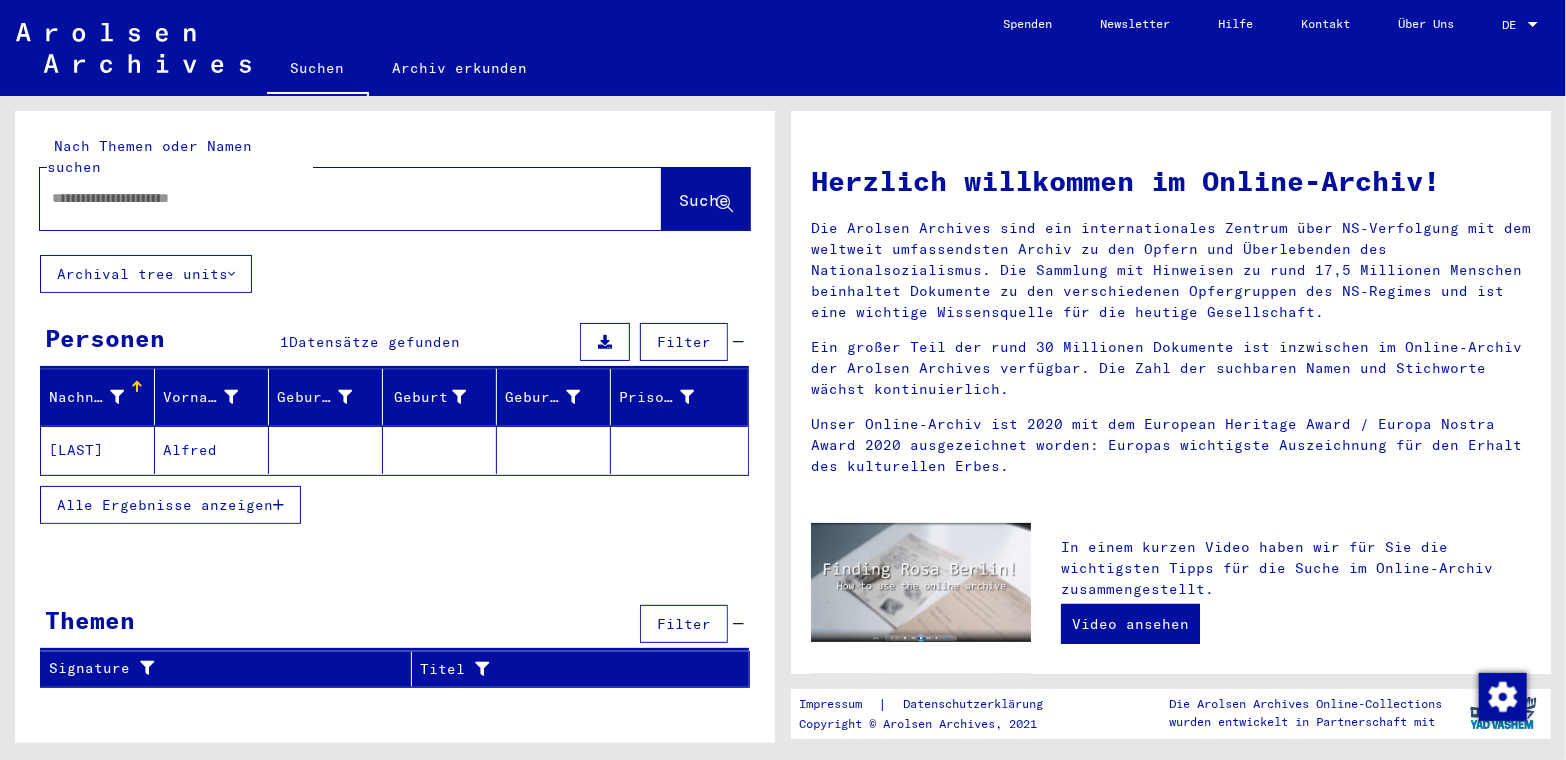 click on "[LAST]" 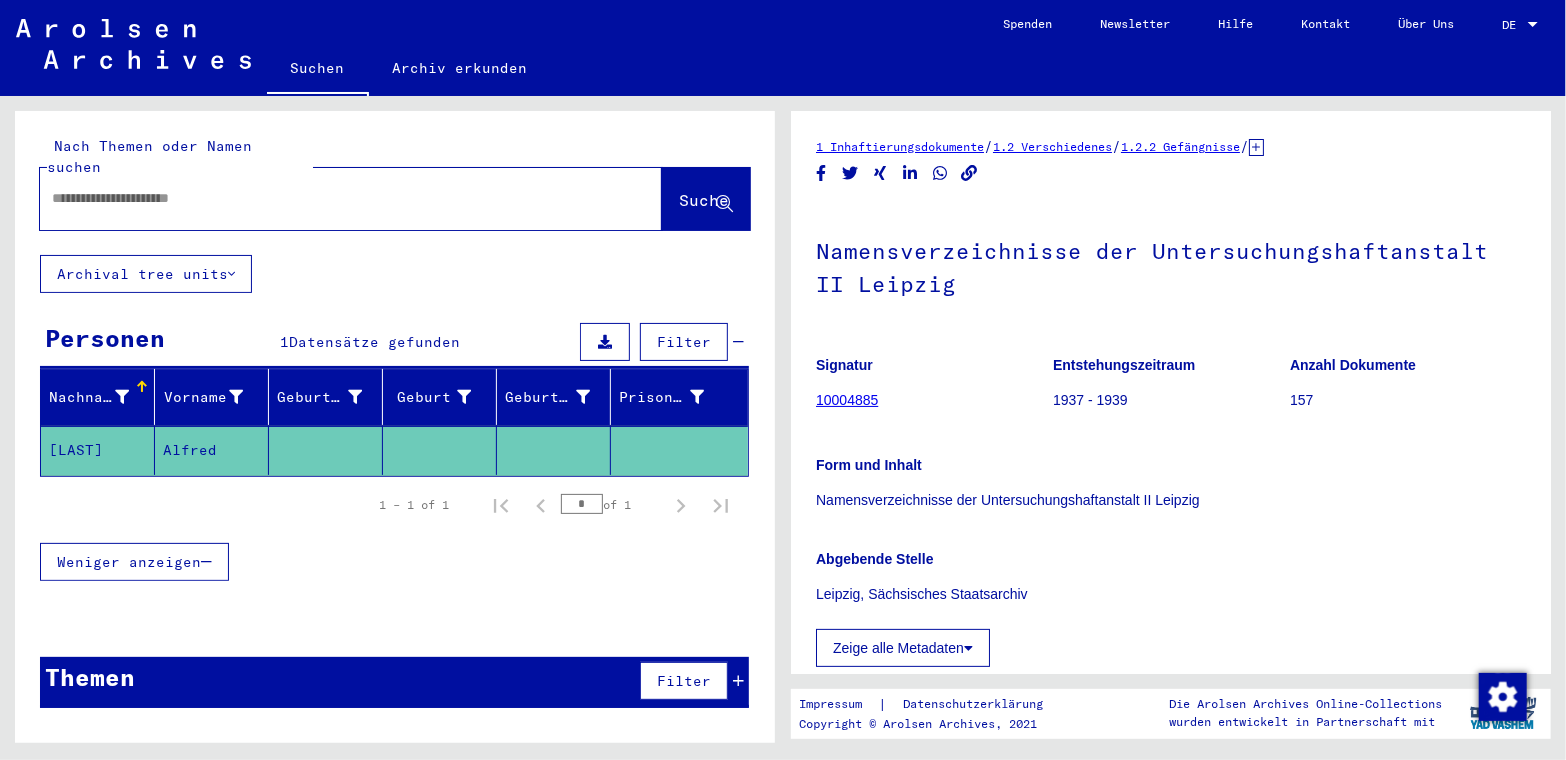 scroll, scrollTop: 0, scrollLeft: 0, axis: both 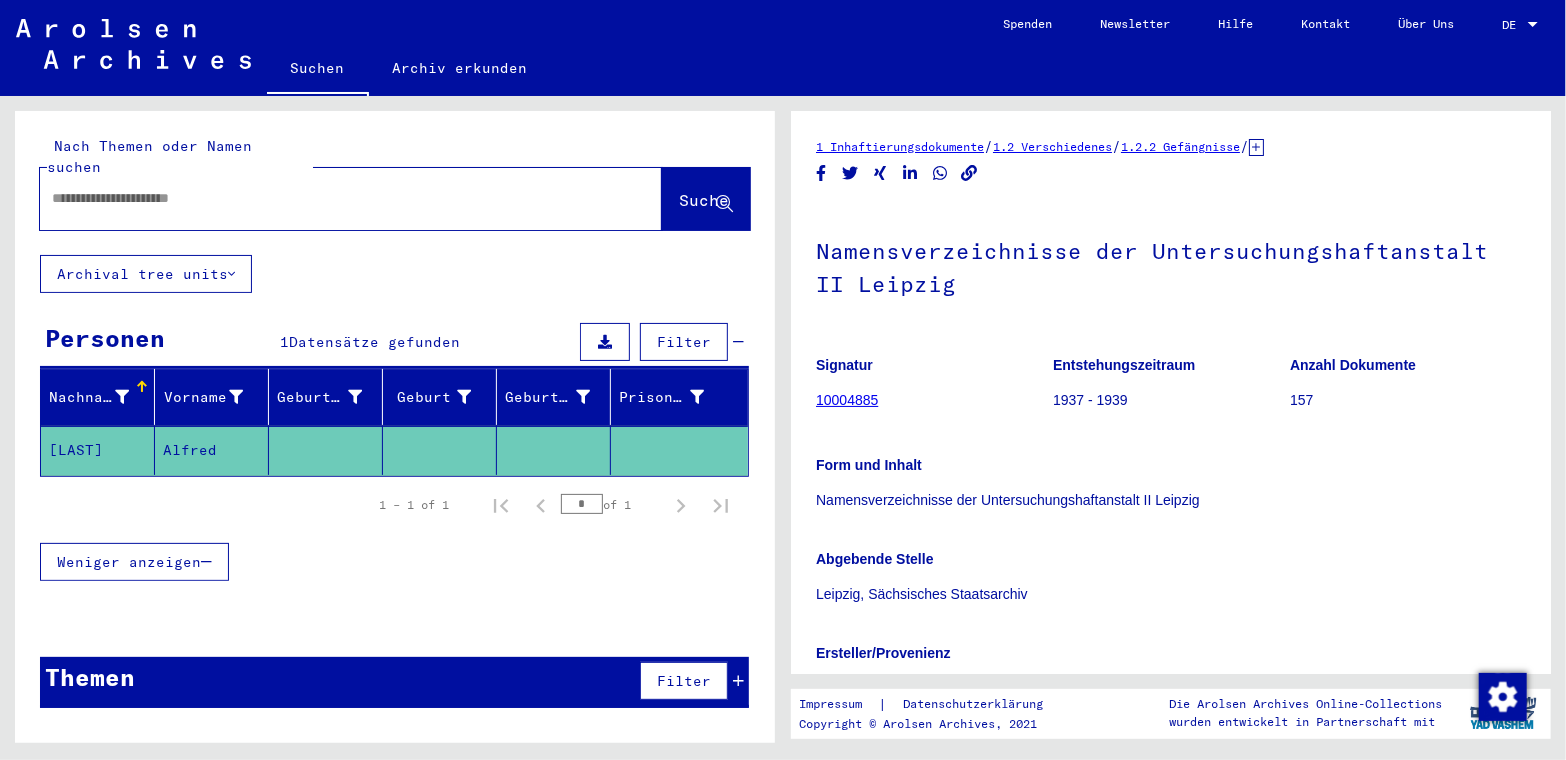 click 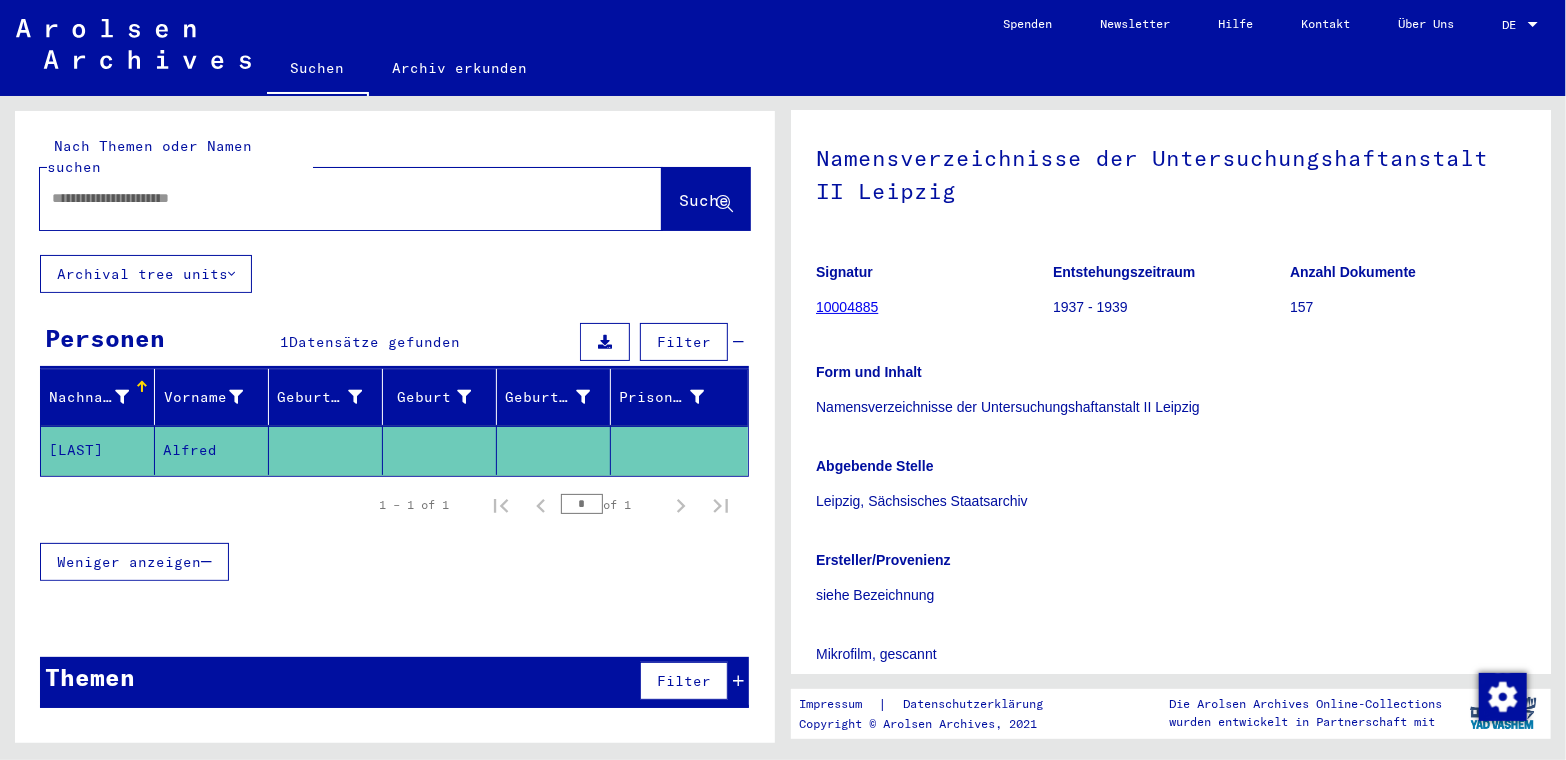 scroll, scrollTop: 0, scrollLeft: 0, axis: both 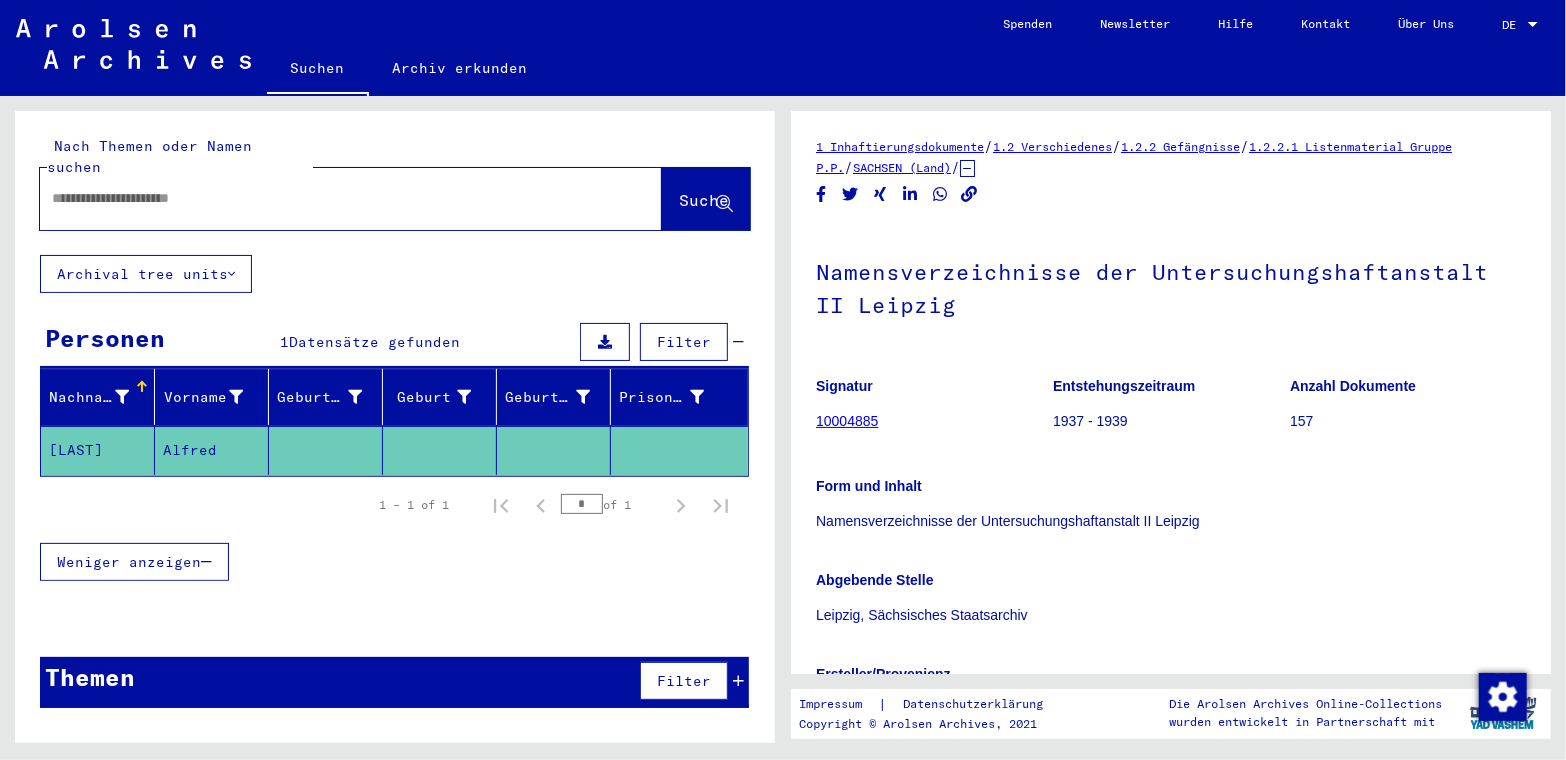 click on "1.2.2.1 Listenmaterial Gruppe P.P." 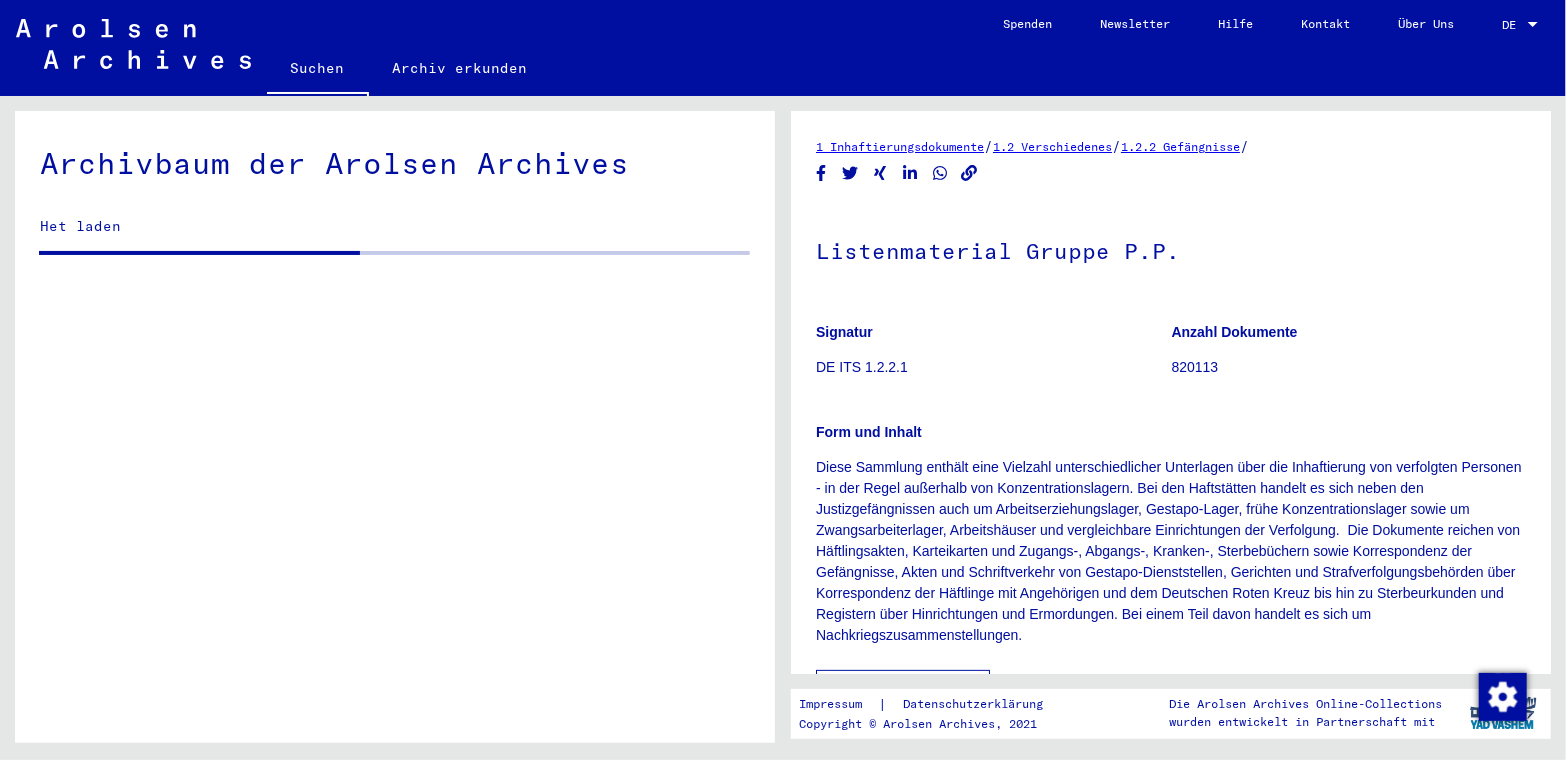 scroll, scrollTop: 56, scrollLeft: 0, axis: vertical 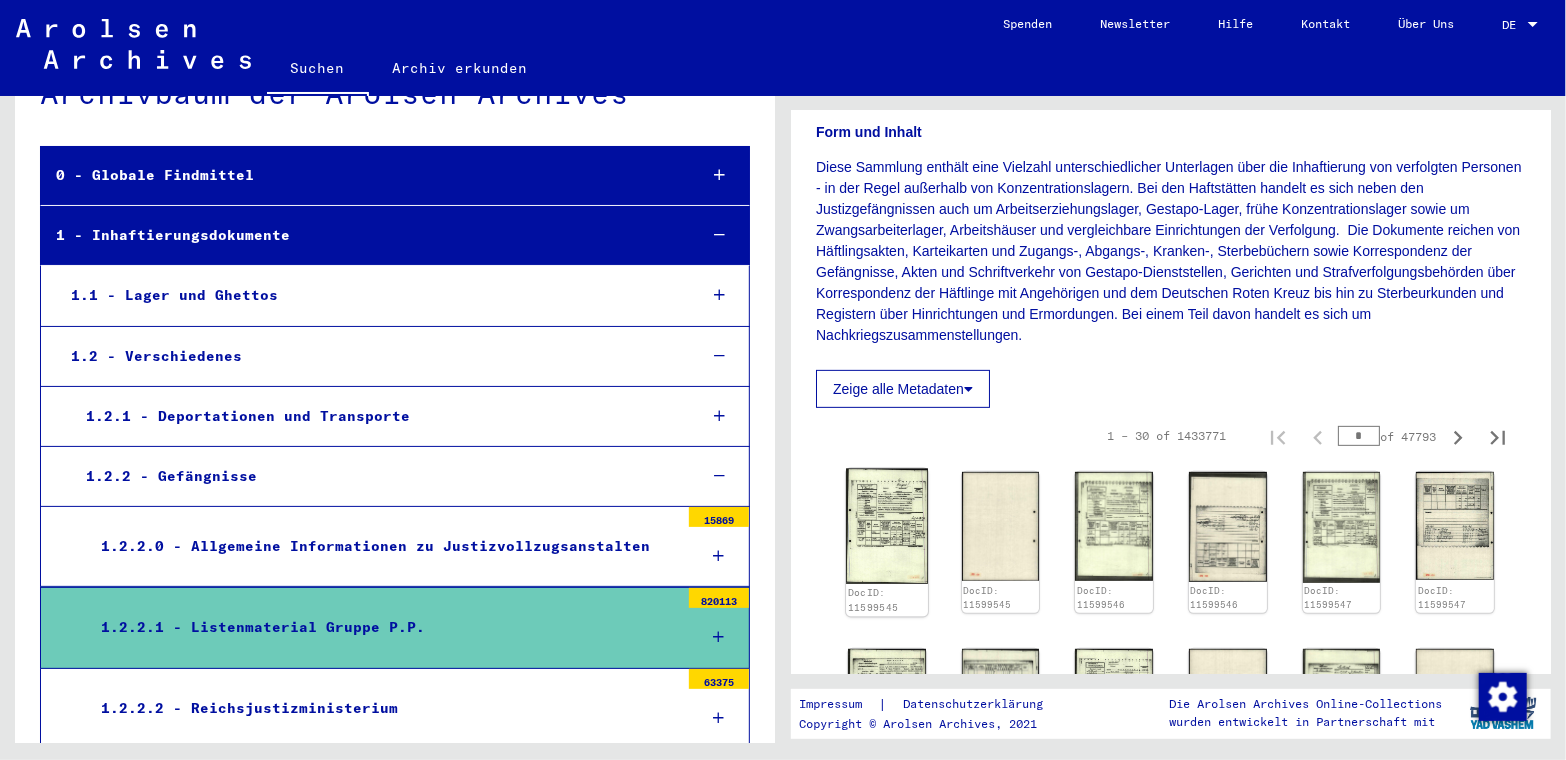click 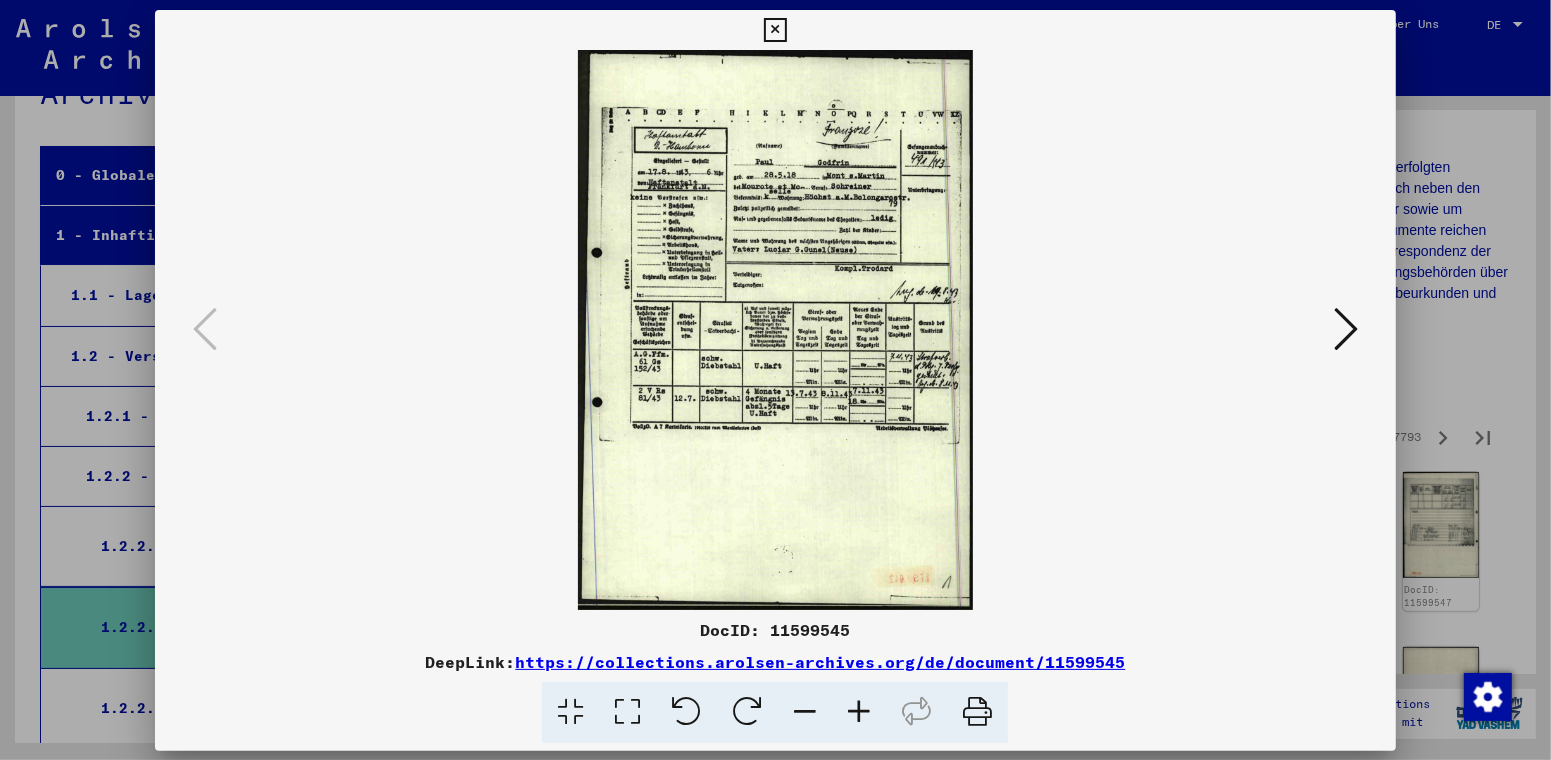 click at bounding box center (775, 330) 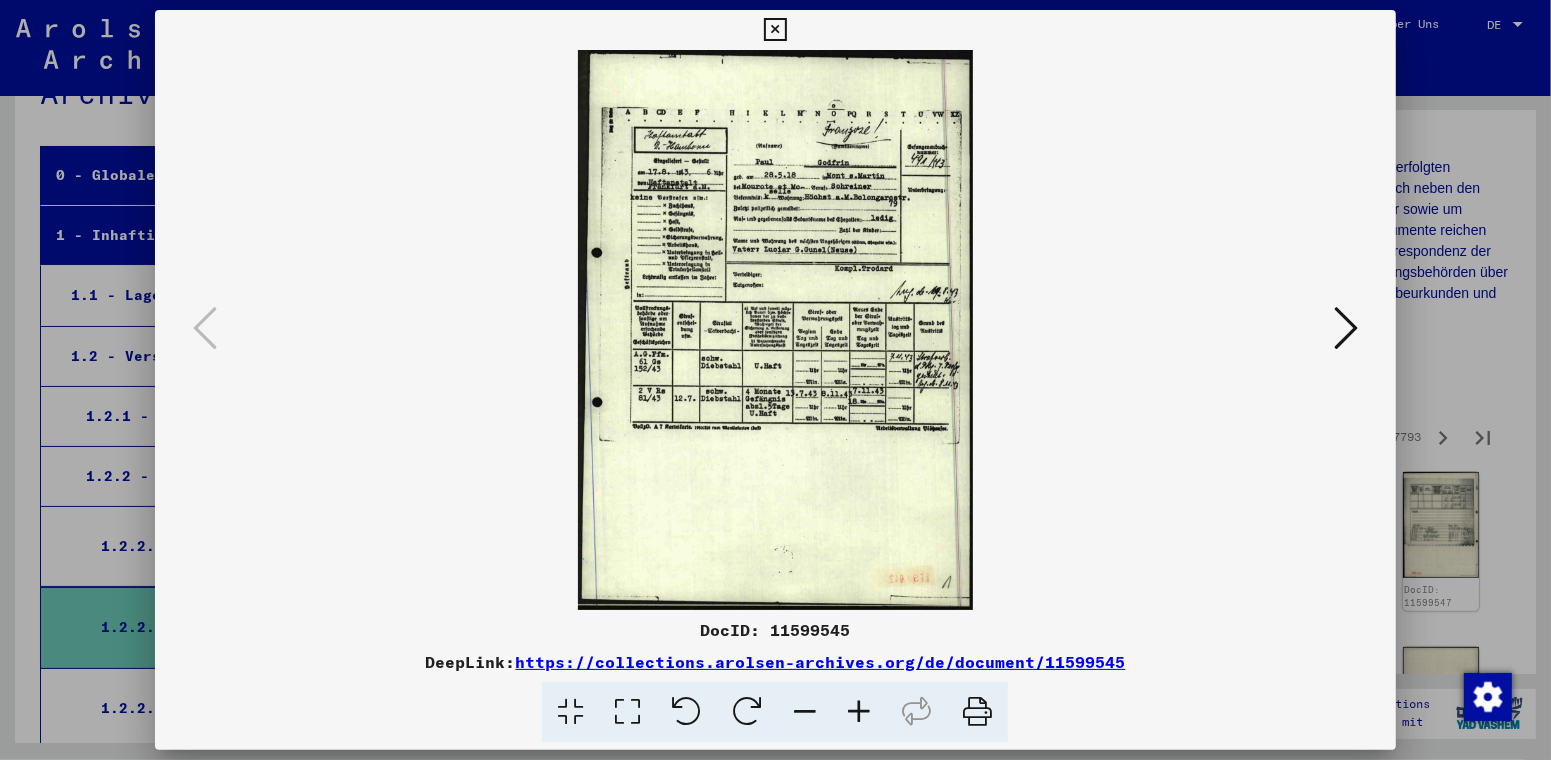 click at bounding box center [1346, 328] 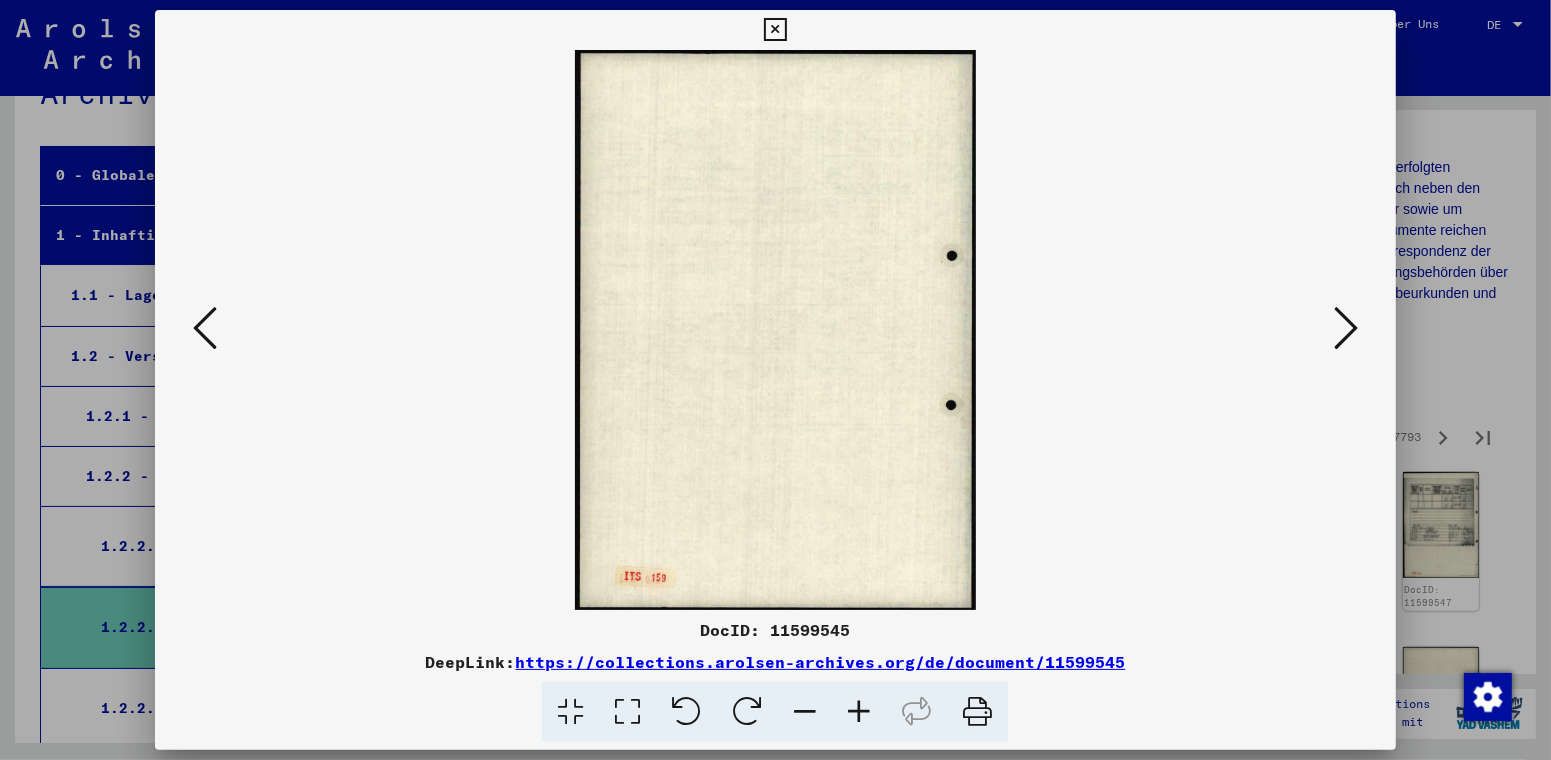 click at bounding box center [1346, 328] 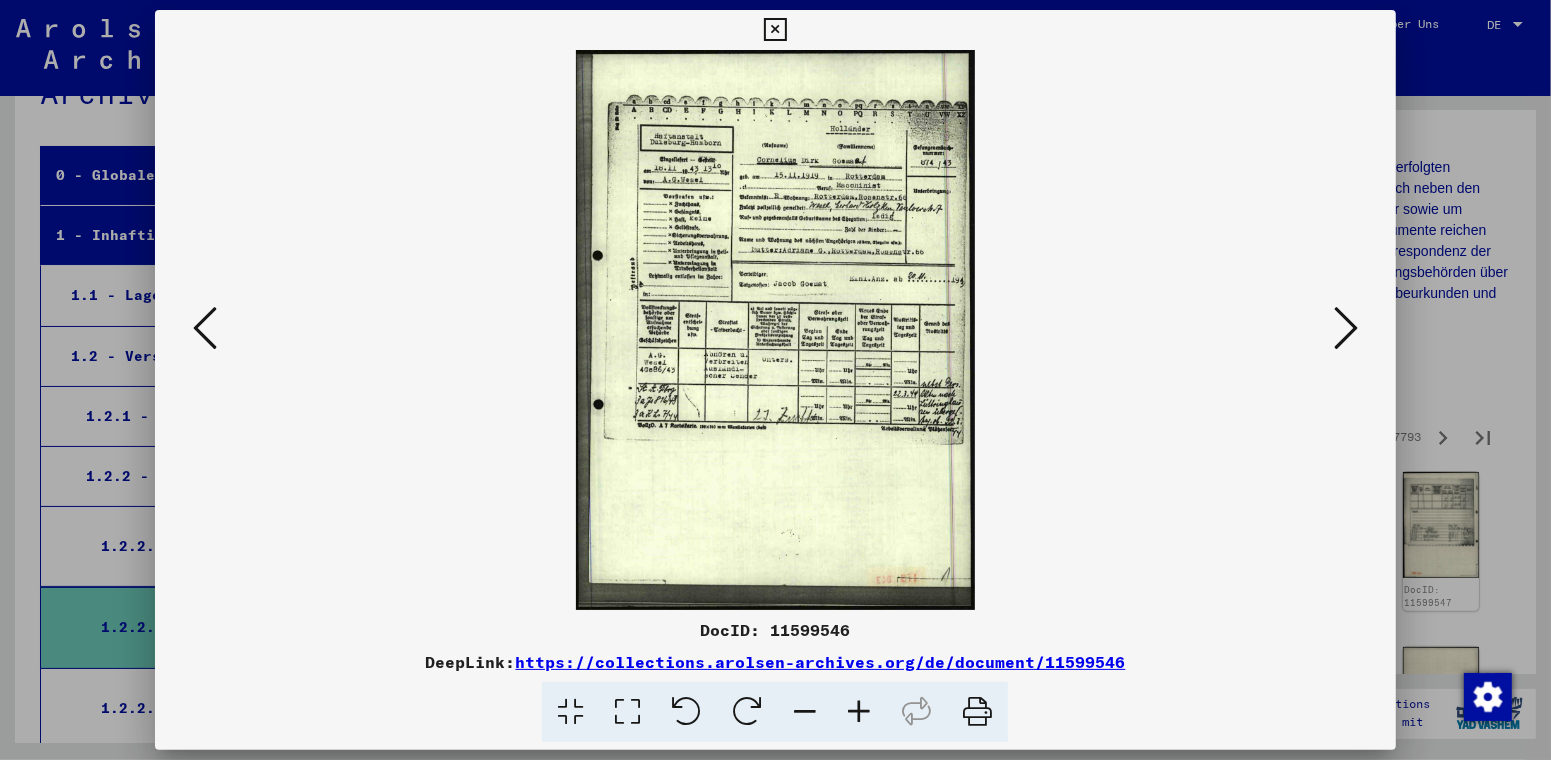 click at bounding box center (859, 712) 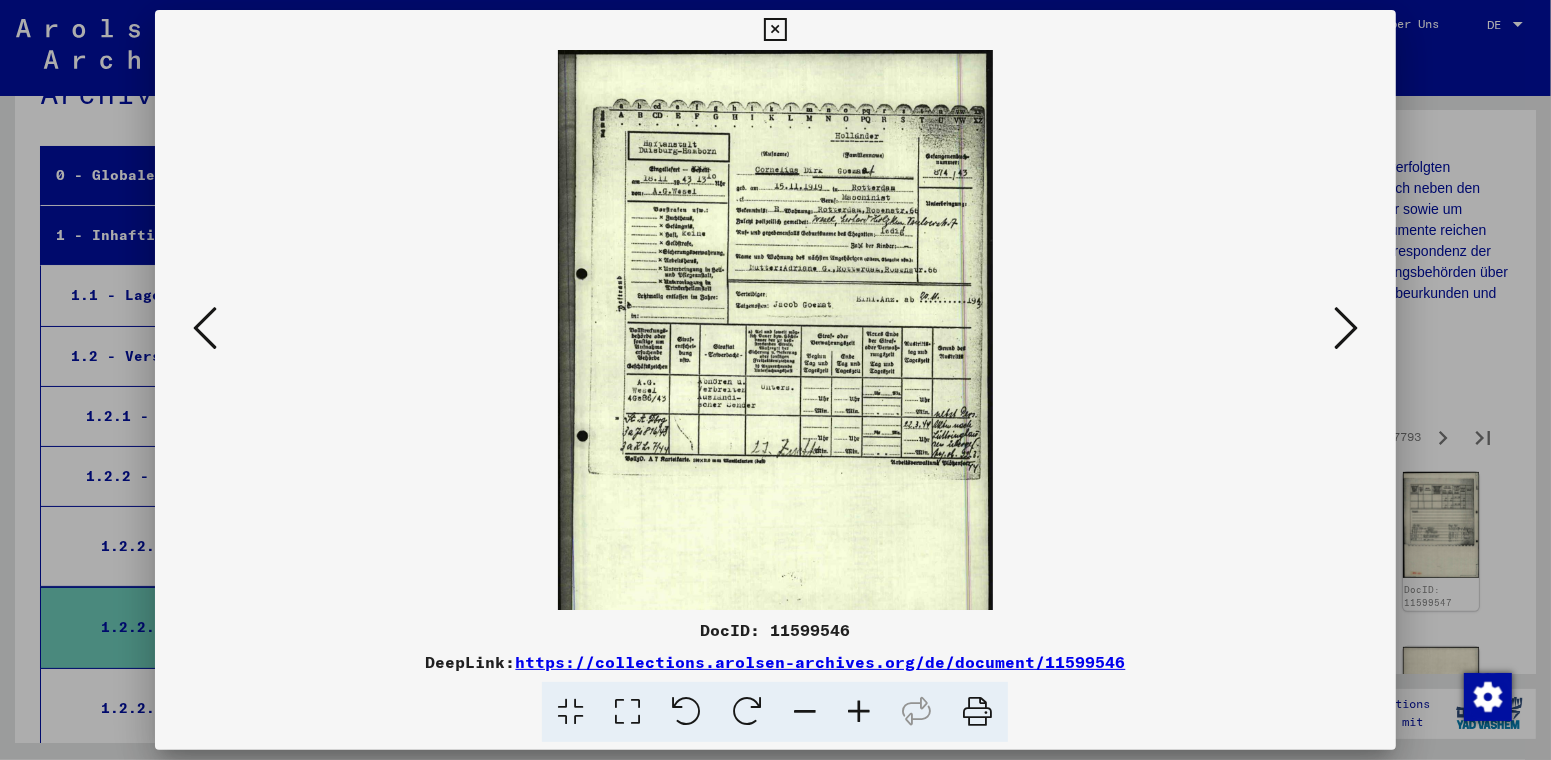 click at bounding box center (859, 712) 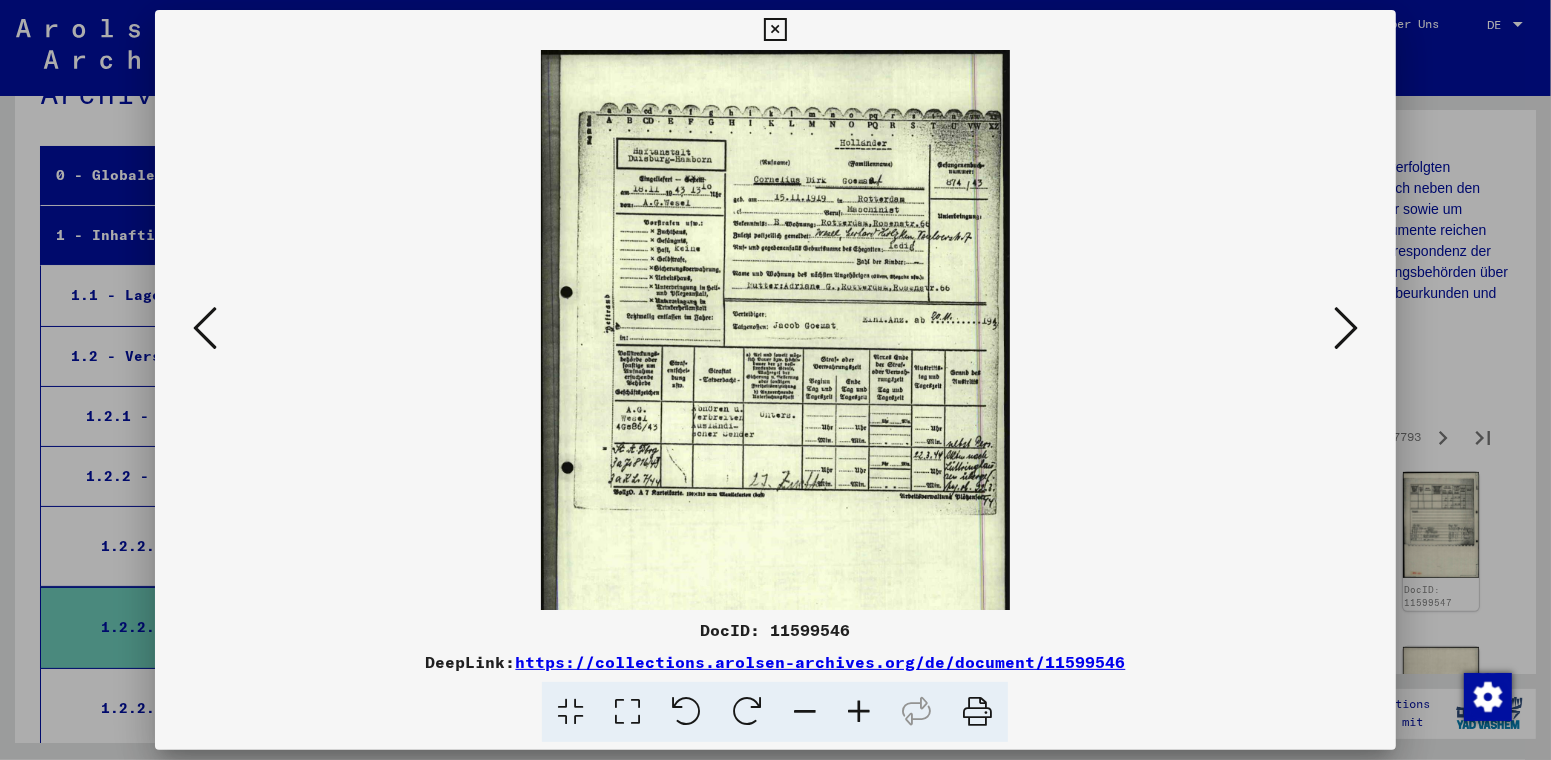 click at bounding box center [859, 712] 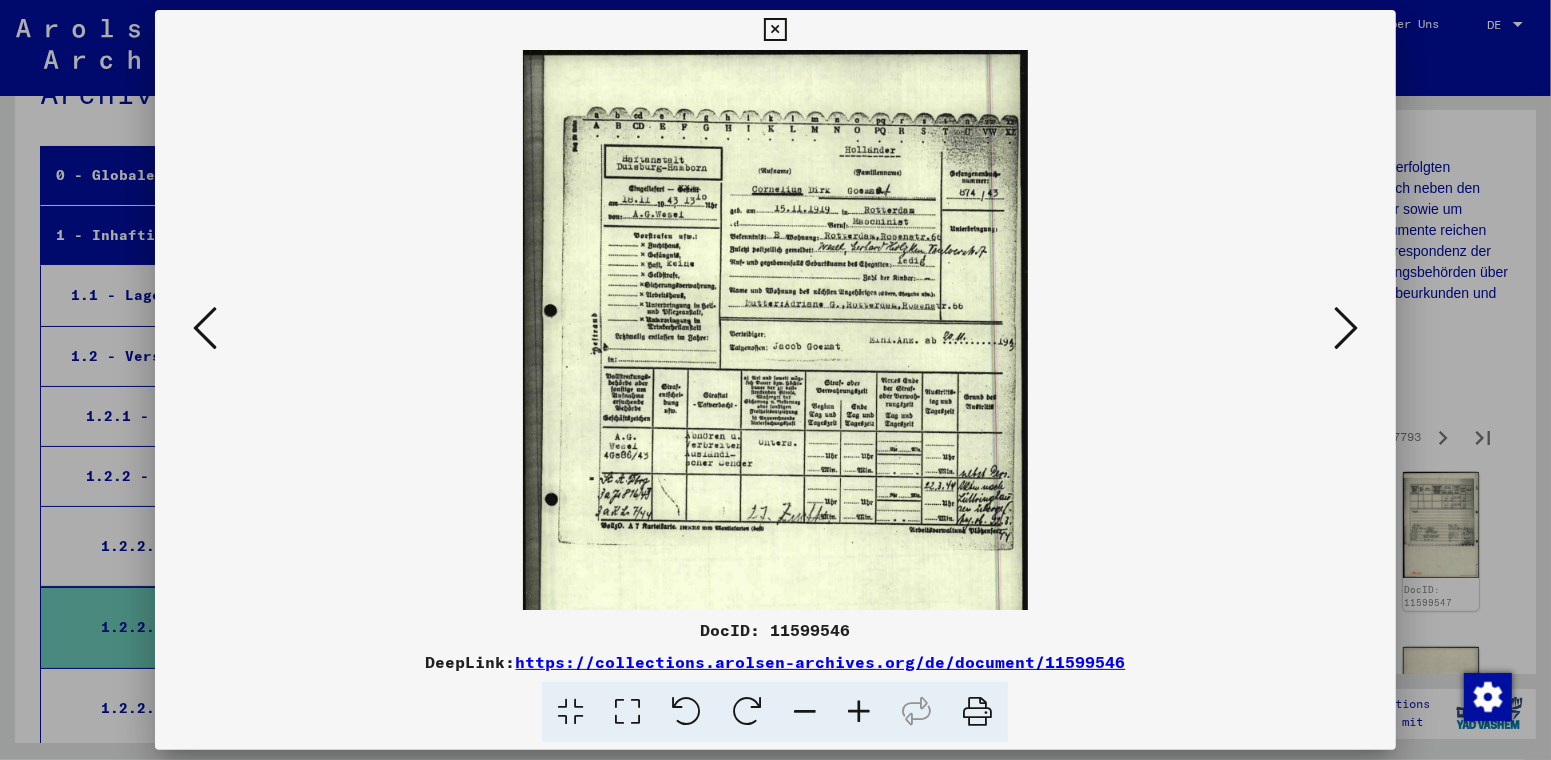 click at bounding box center [859, 712] 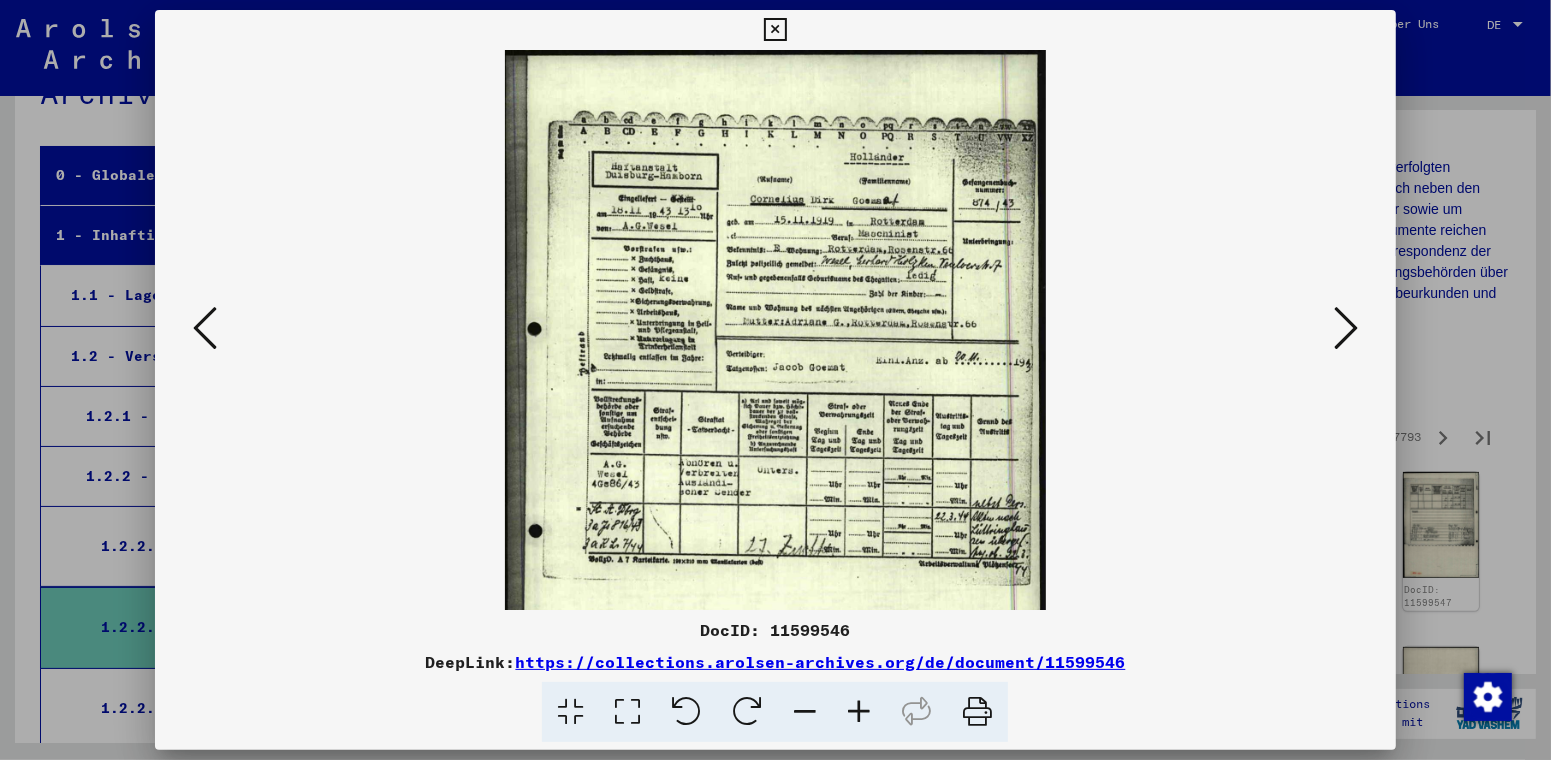 click at bounding box center (859, 712) 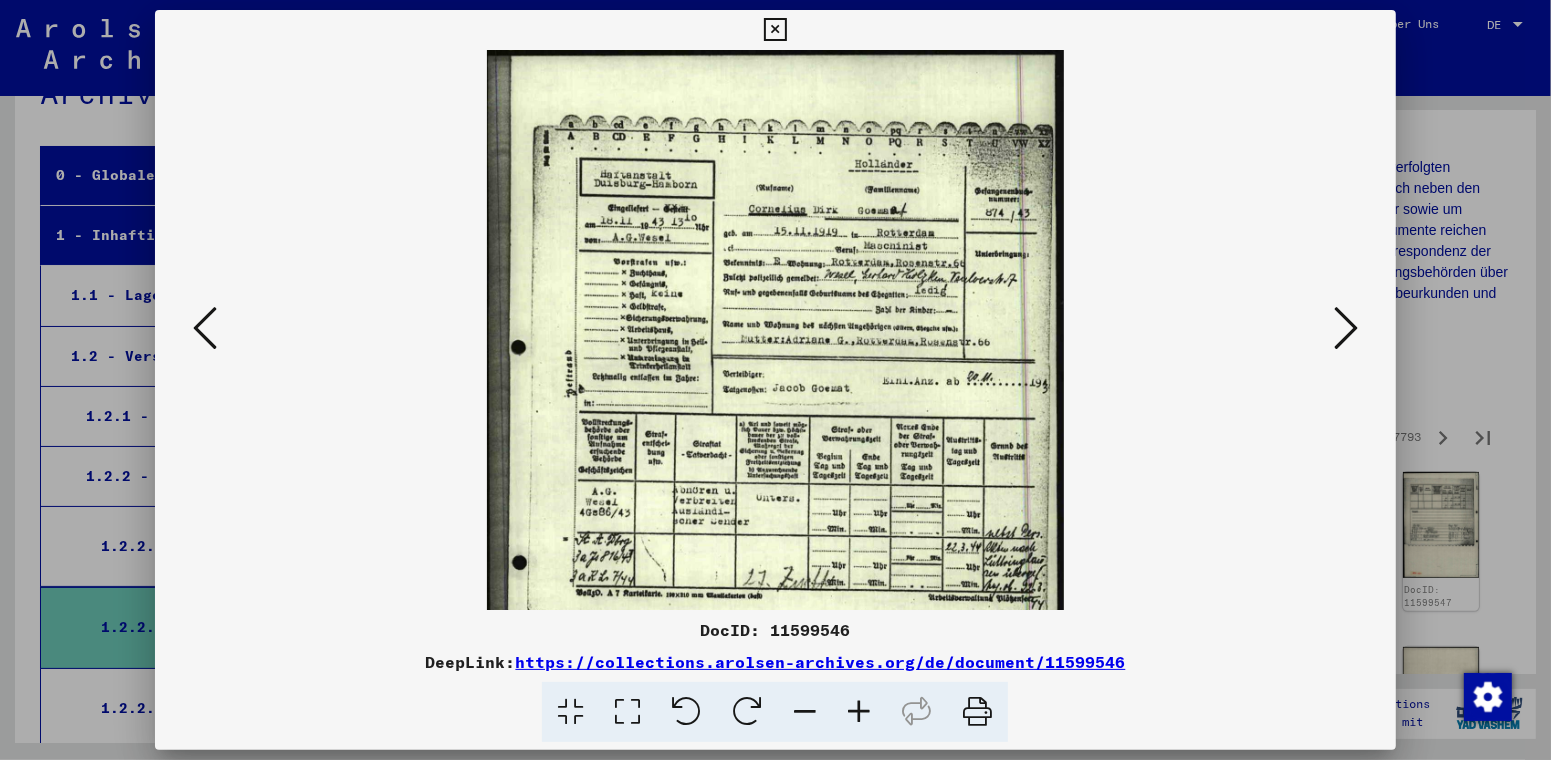 click at bounding box center [205, 328] 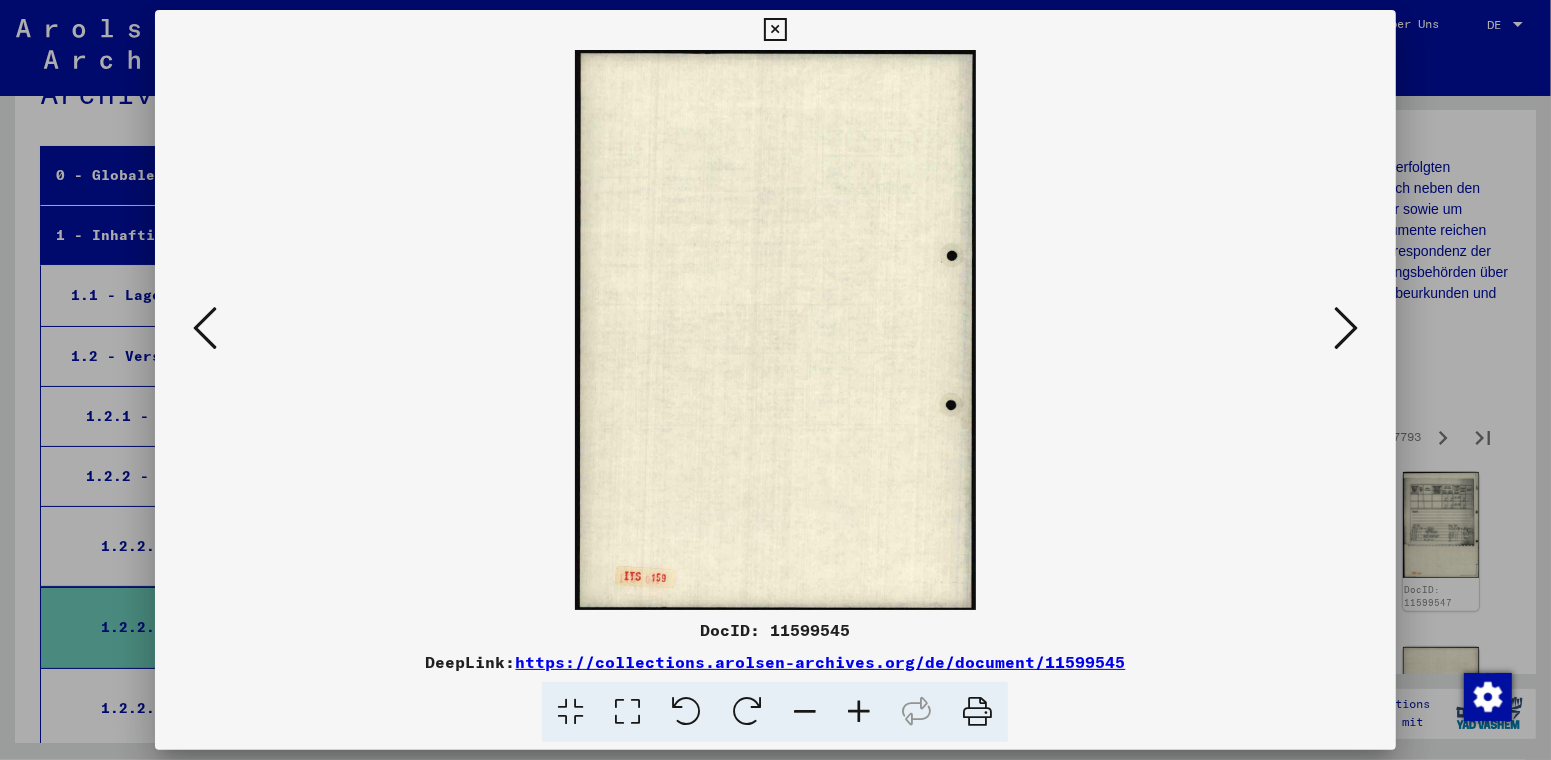 click at bounding box center [205, 328] 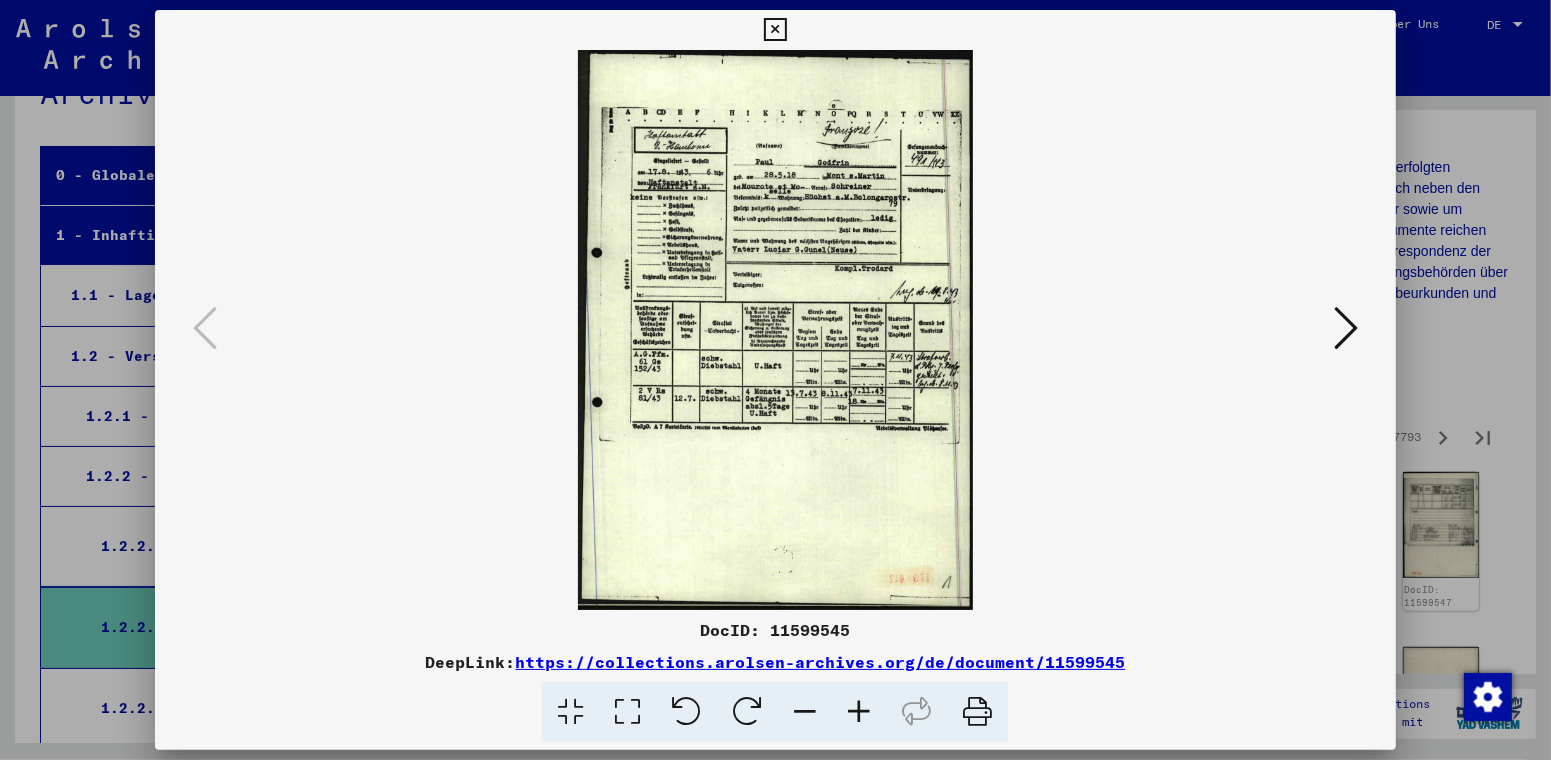 click at bounding box center [859, 712] 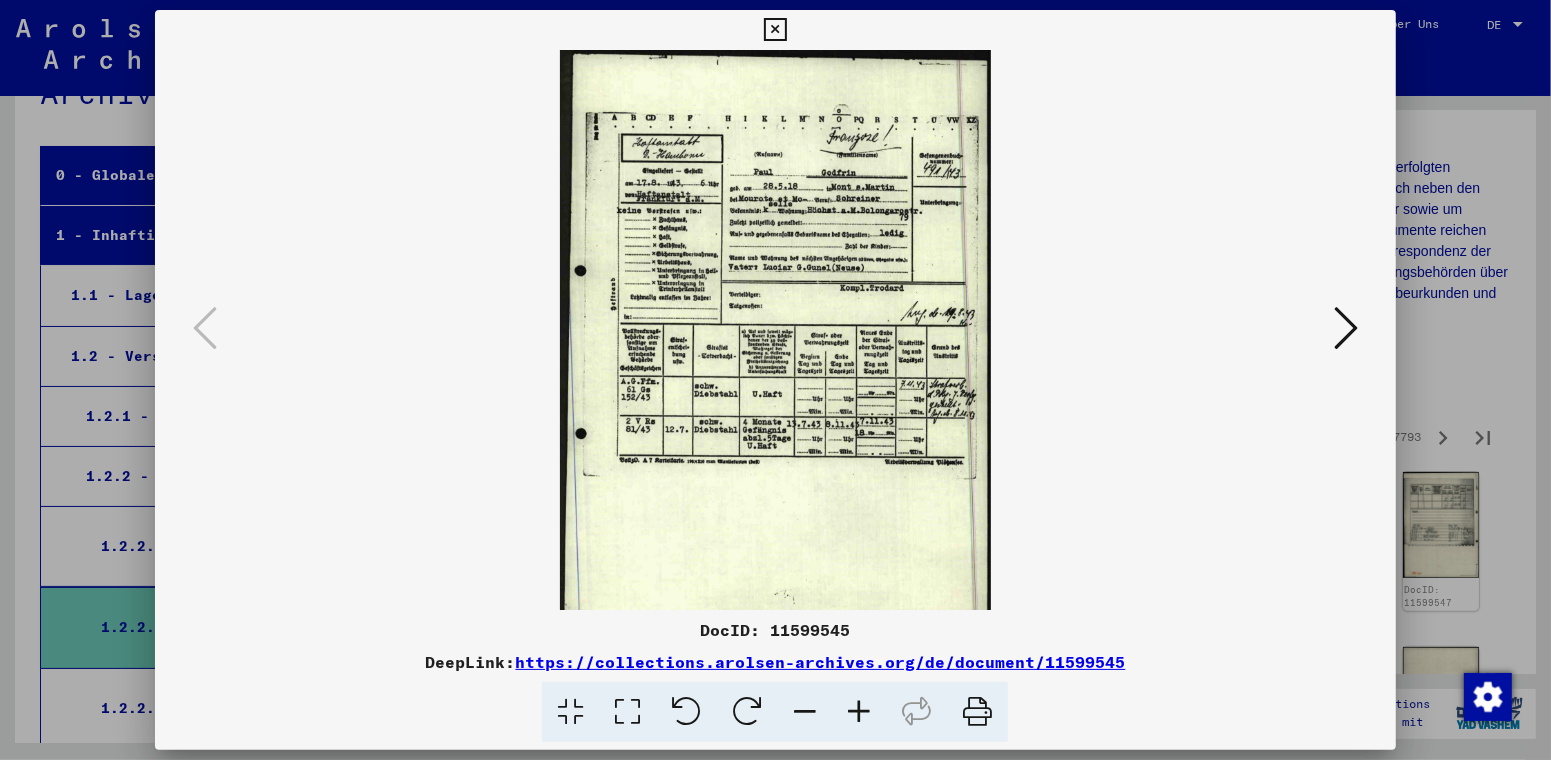 click at bounding box center [859, 712] 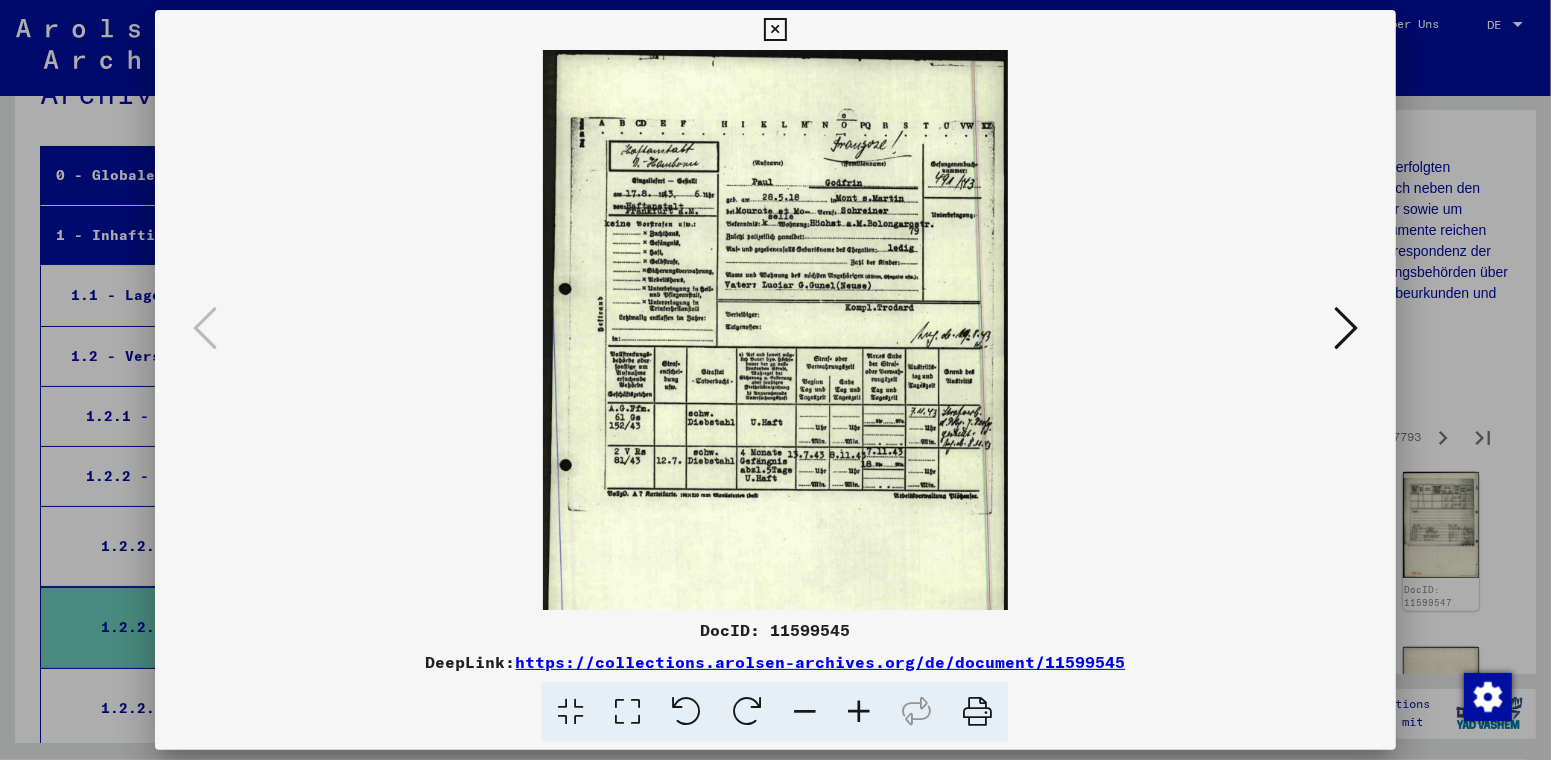 click at bounding box center [859, 712] 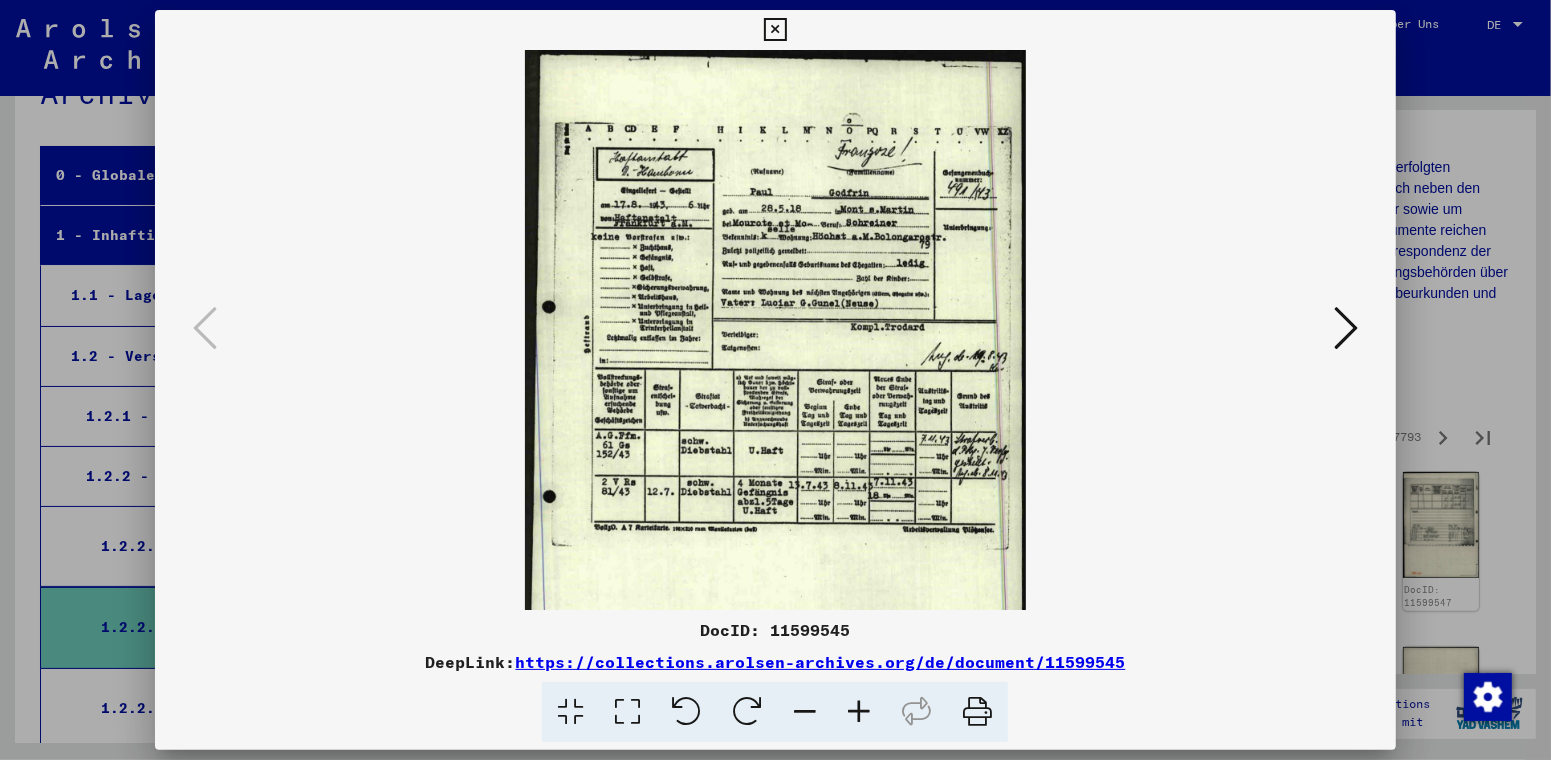 click at bounding box center (859, 712) 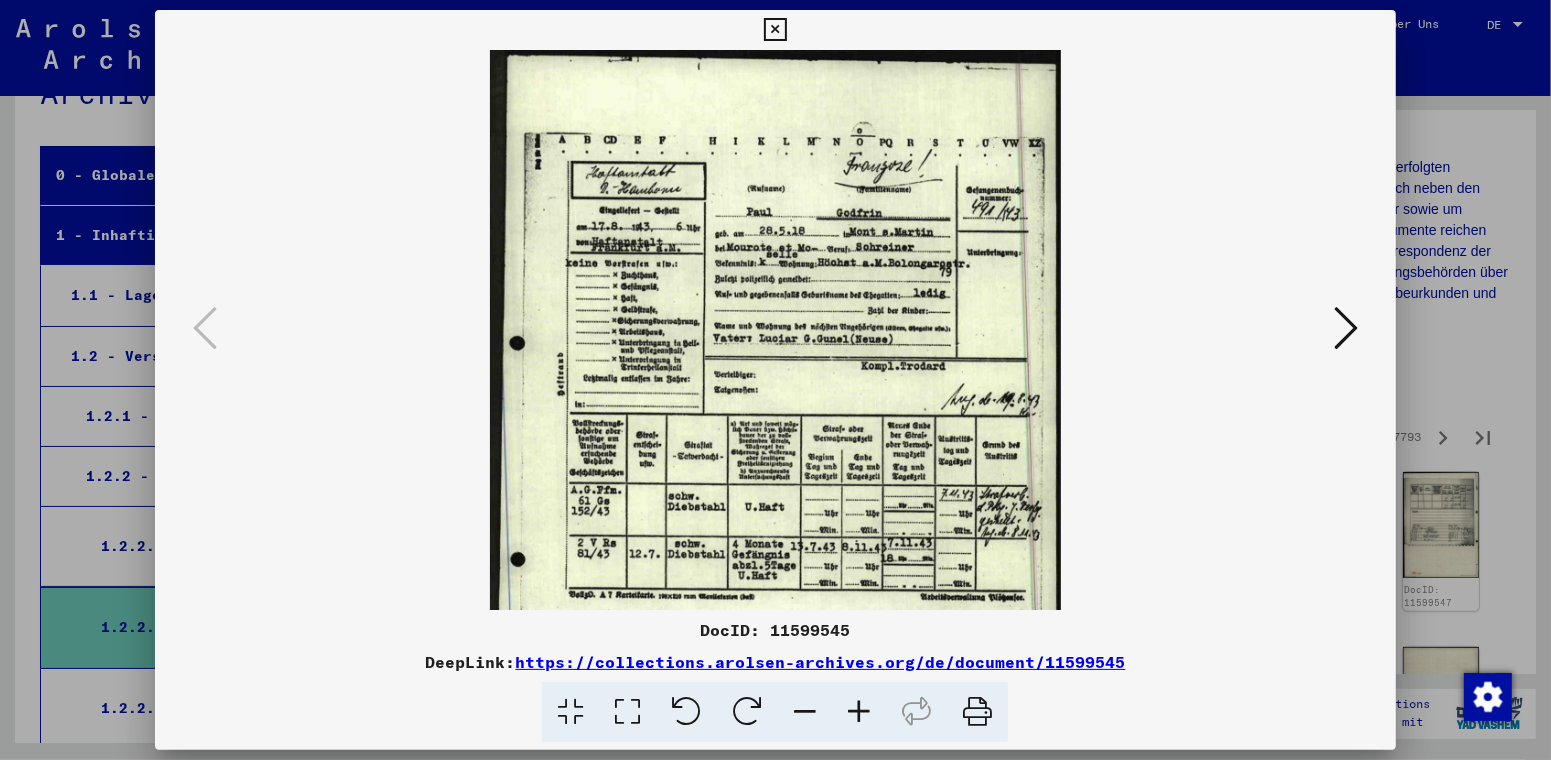 click at bounding box center [1346, 328] 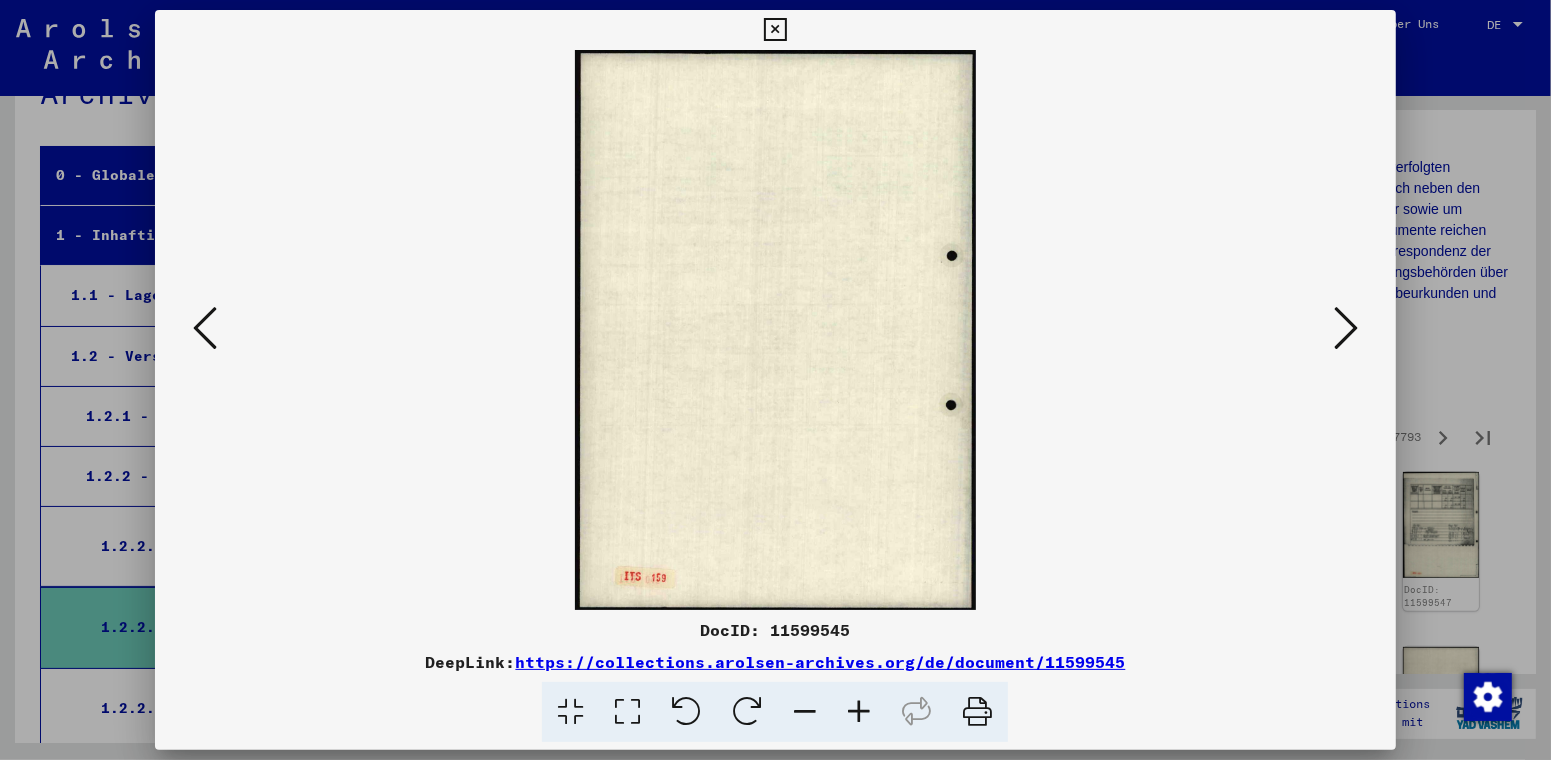 click at bounding box center [1346, 328] 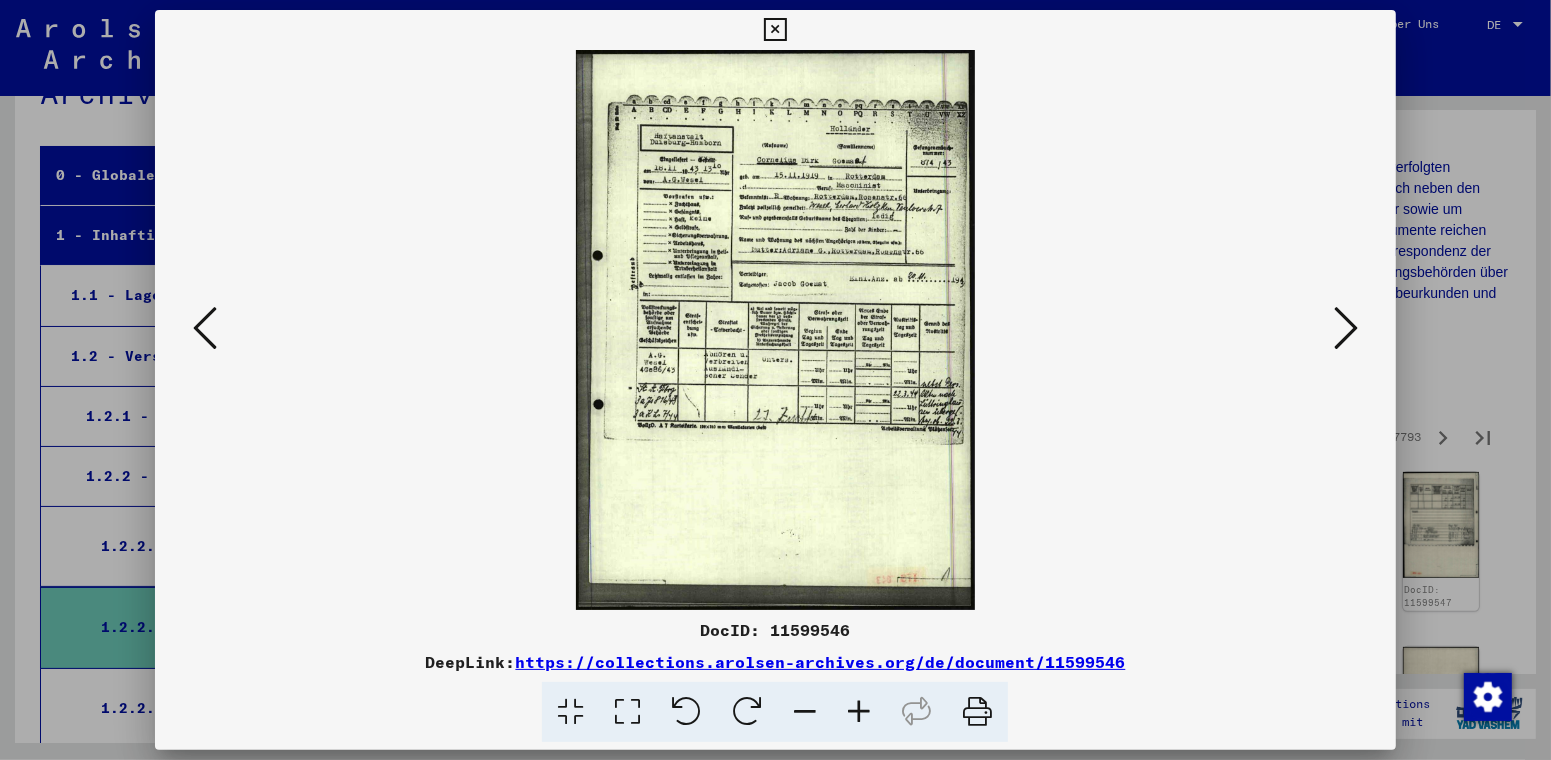 click at bounding box center [859, 712] 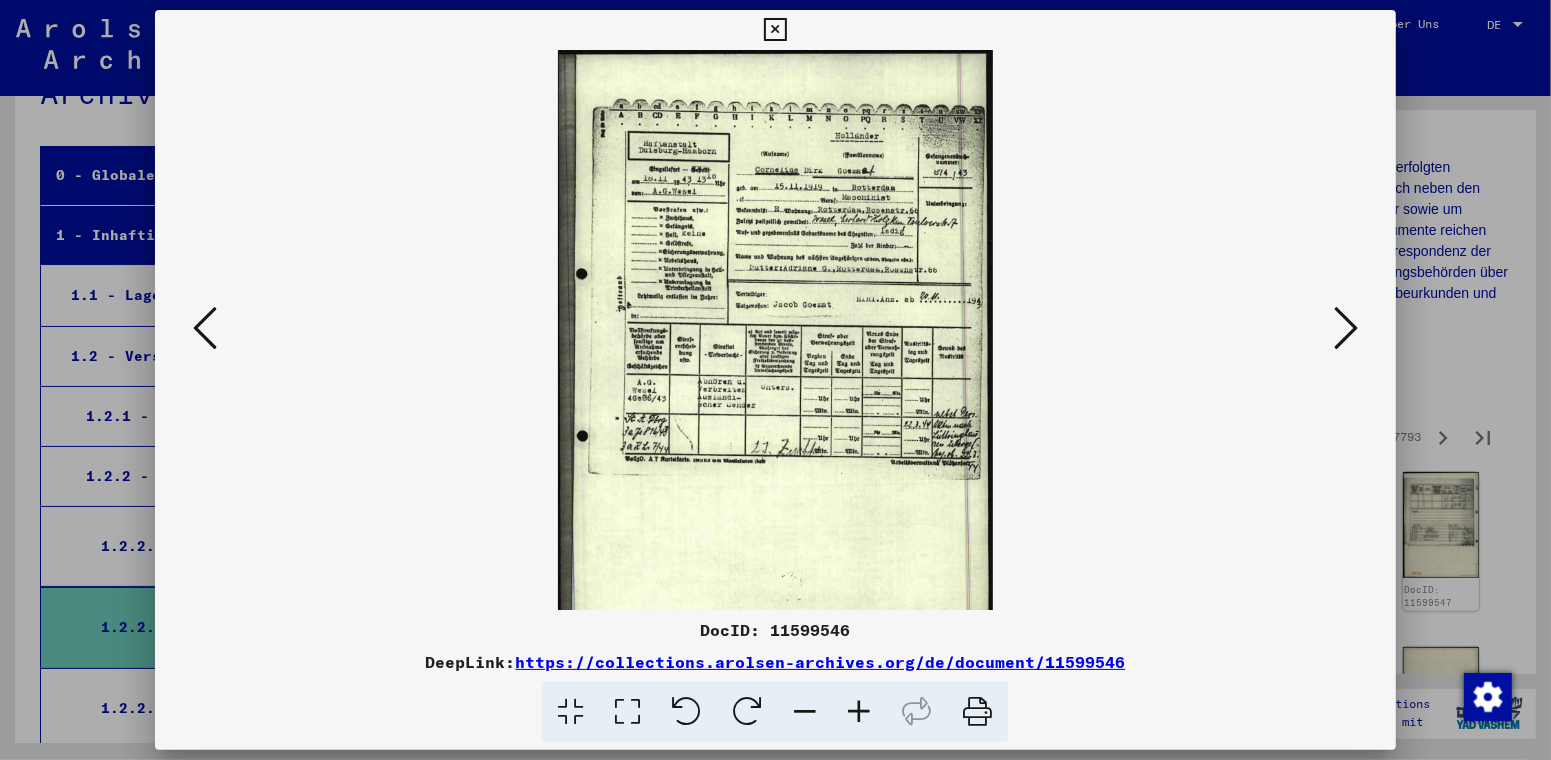 click at bounding box center (859, 712) 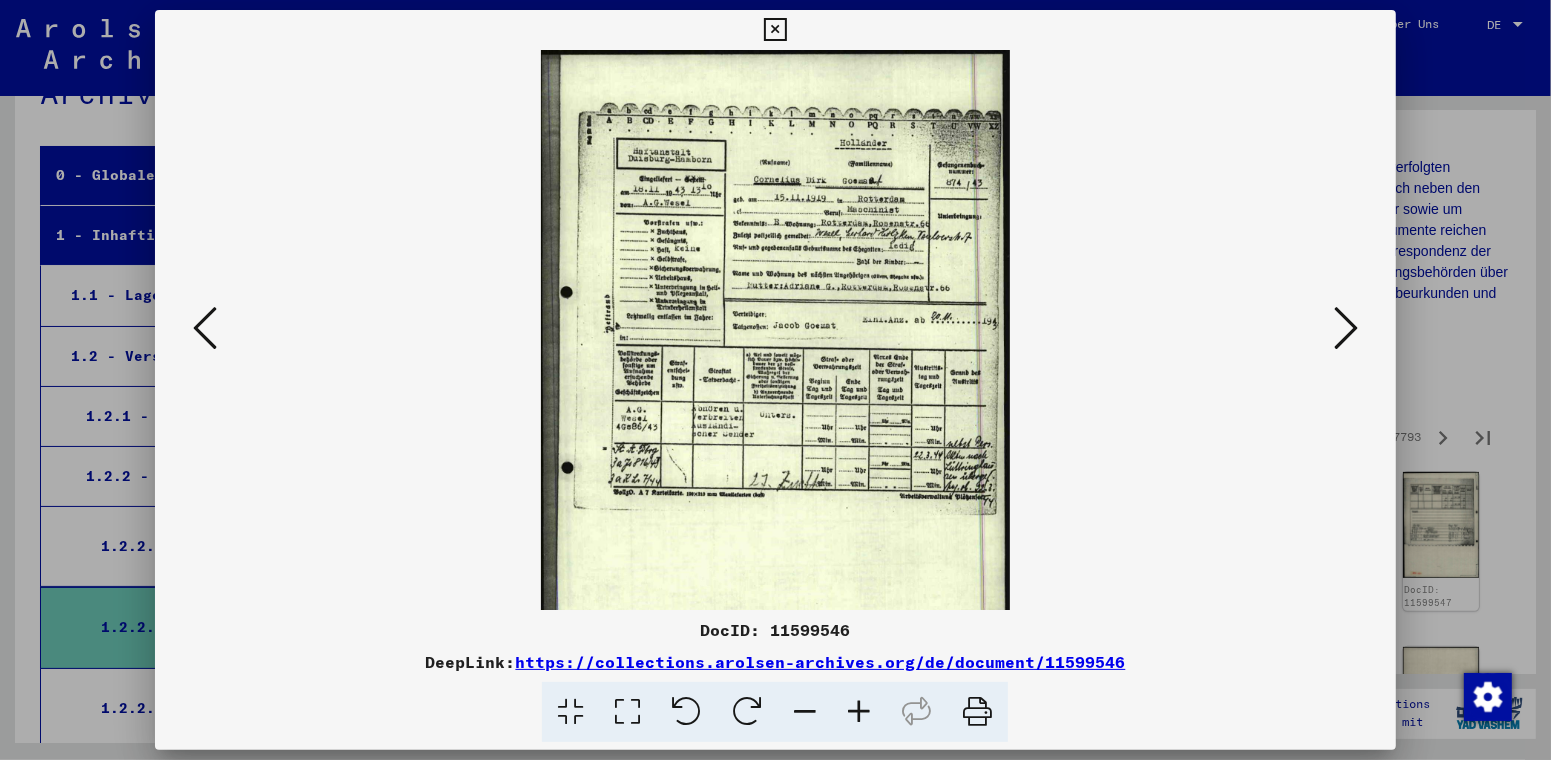 click at bounding box center [859, 712] 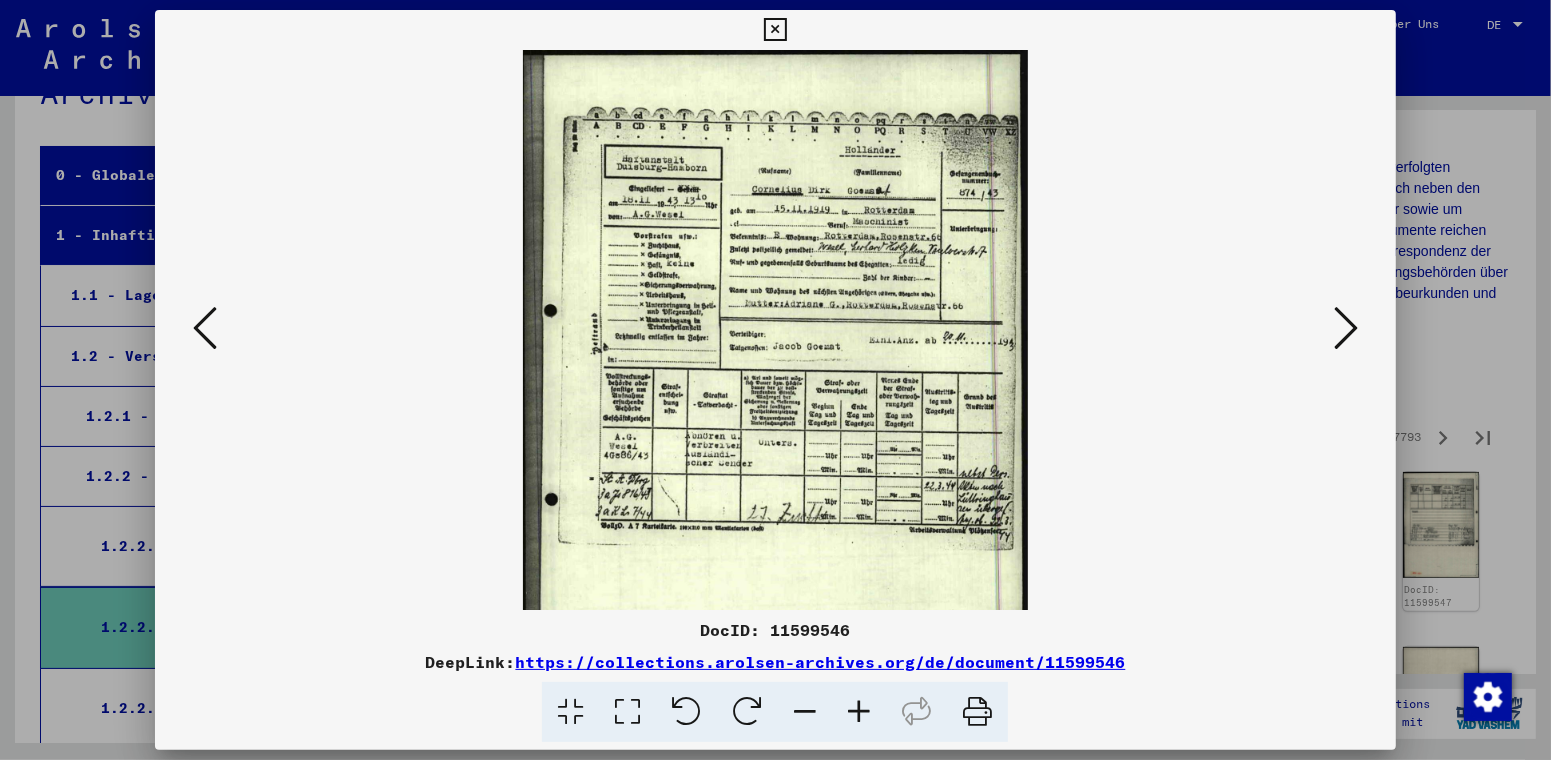 click at bounding box center [859, 712] 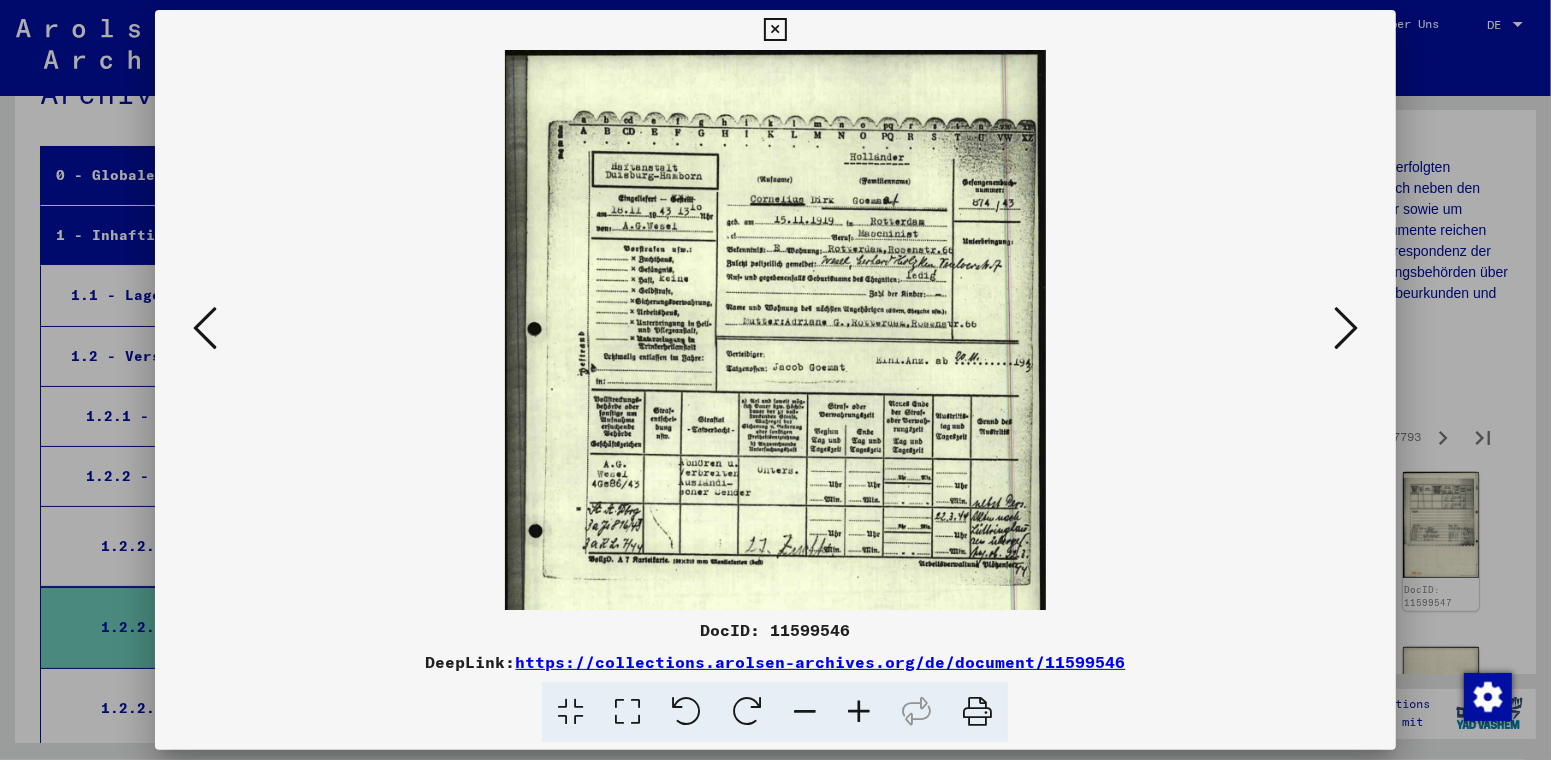 click at bounding box center (1346, 328) 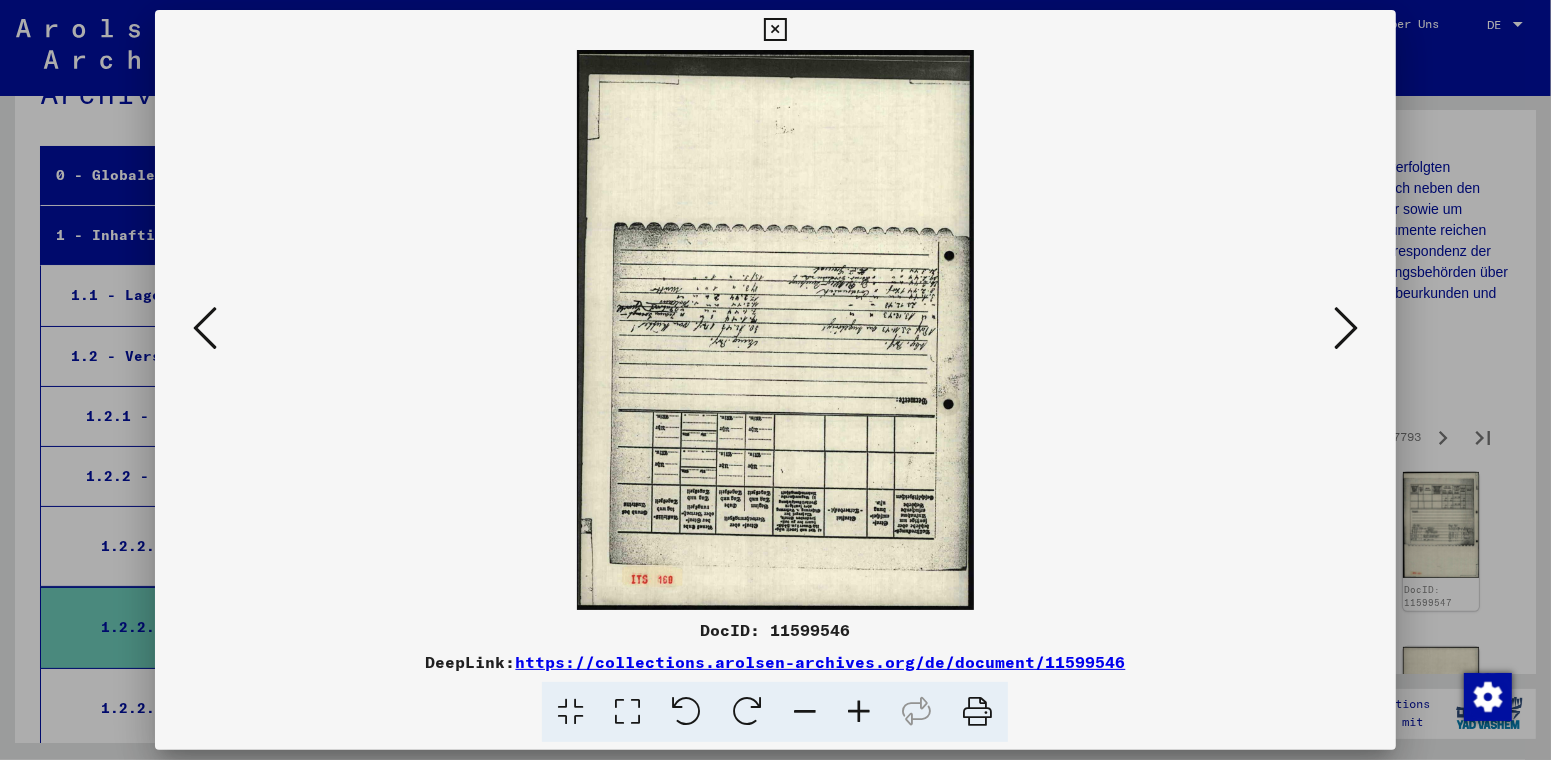 click at bounding box center (686, 712) 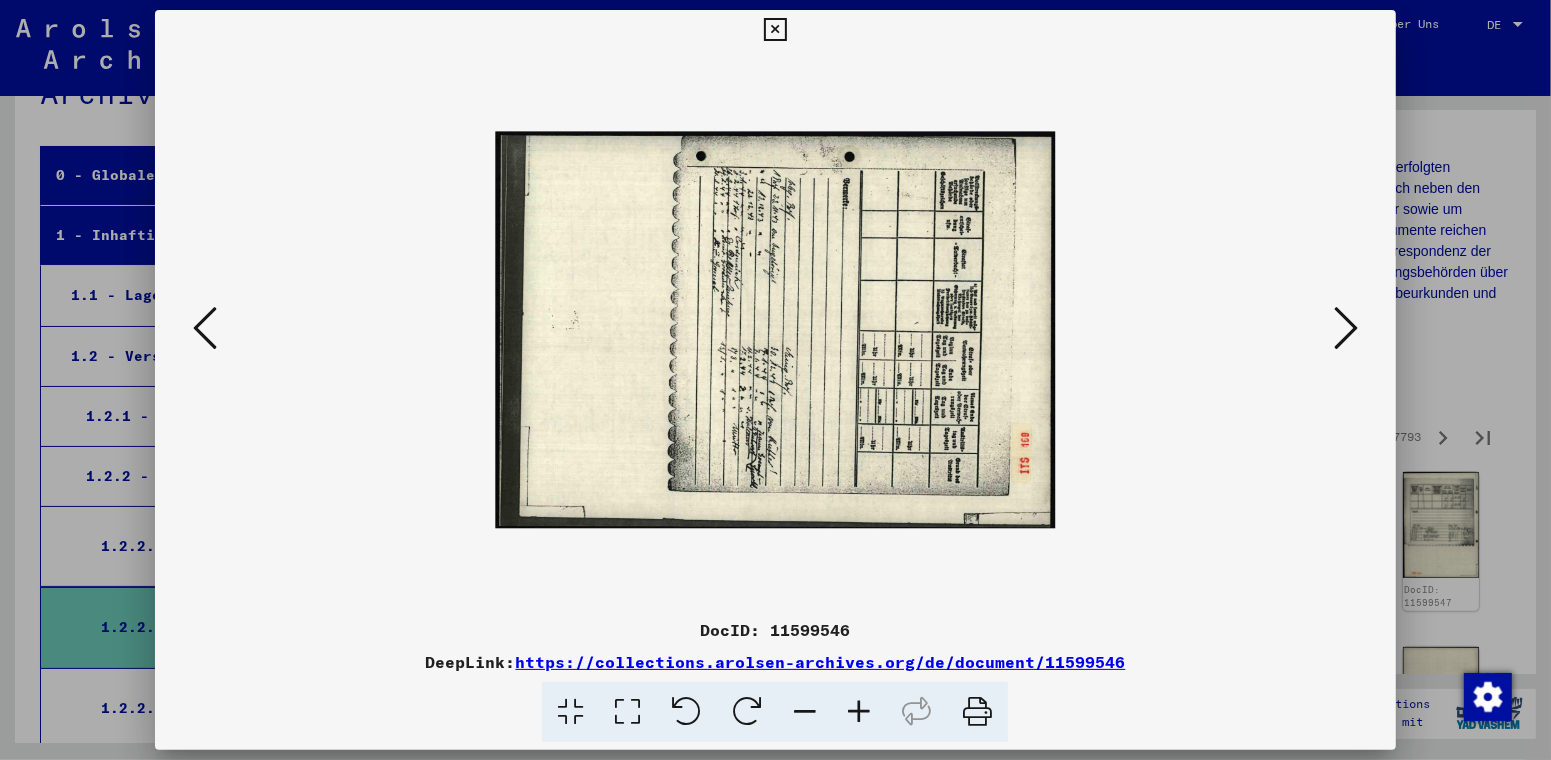 click at bounding box center [686, 712] 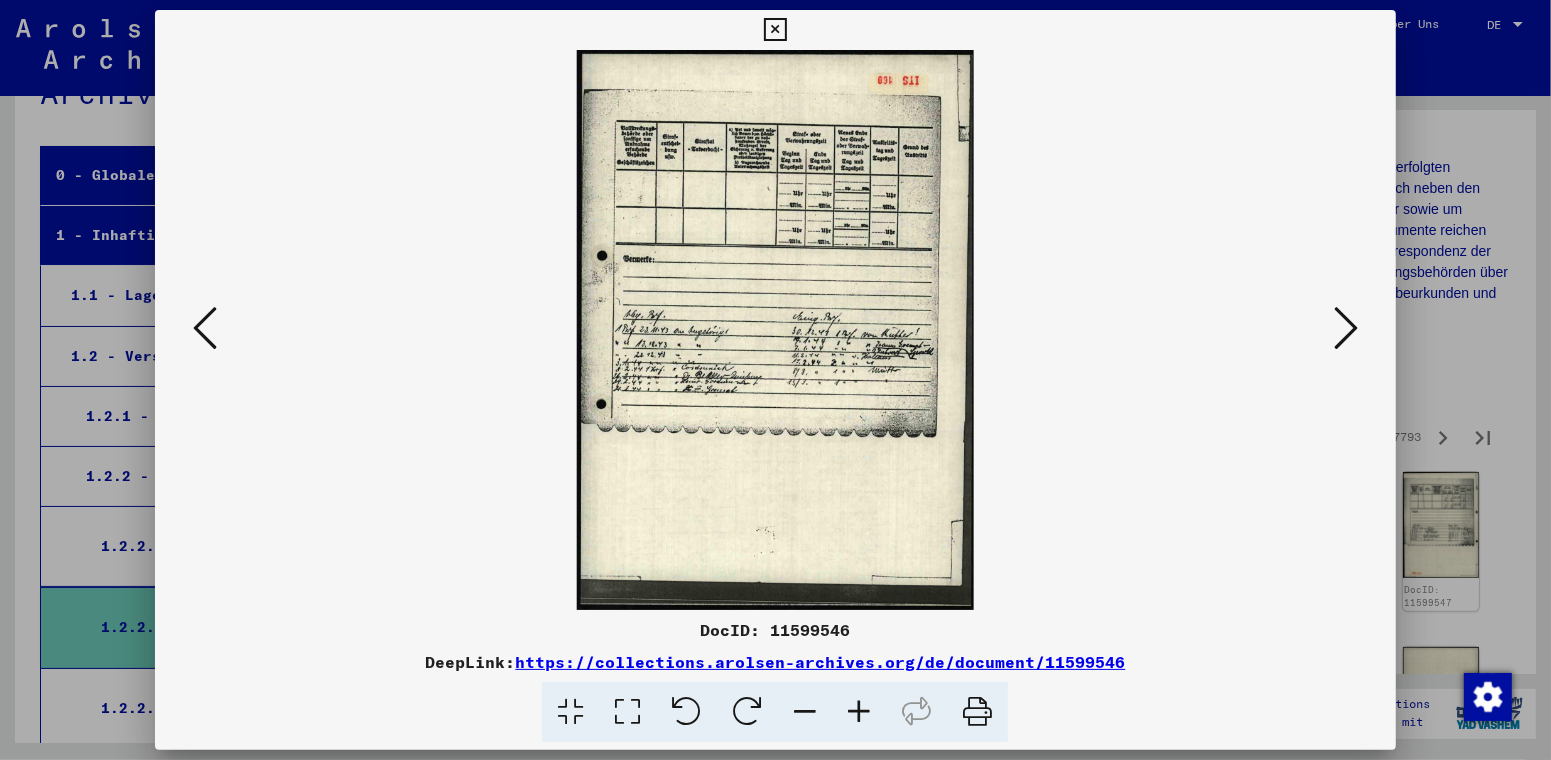click at bounding box center [1346, 328] 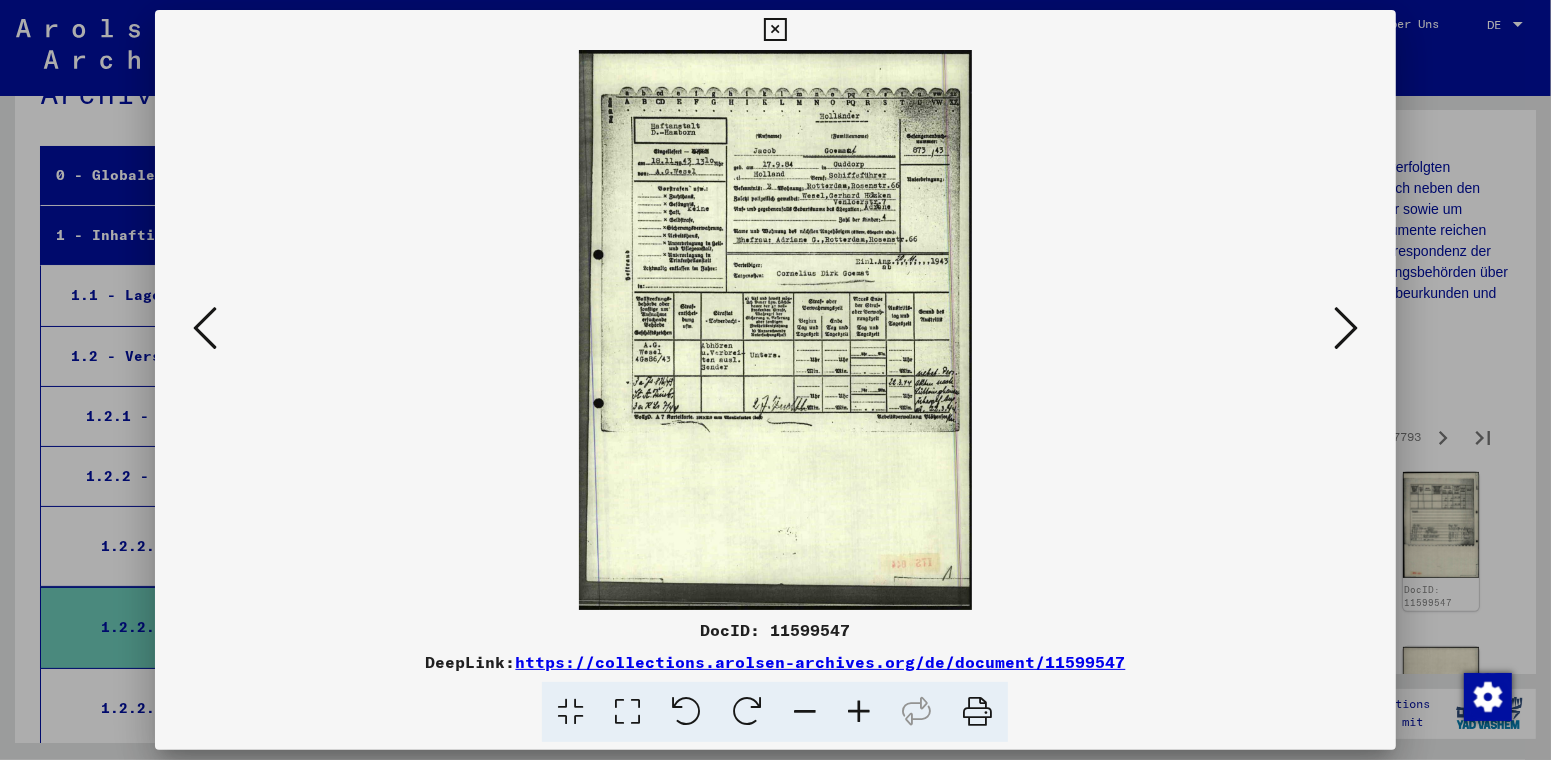 click at bounding box center [1346, 328] 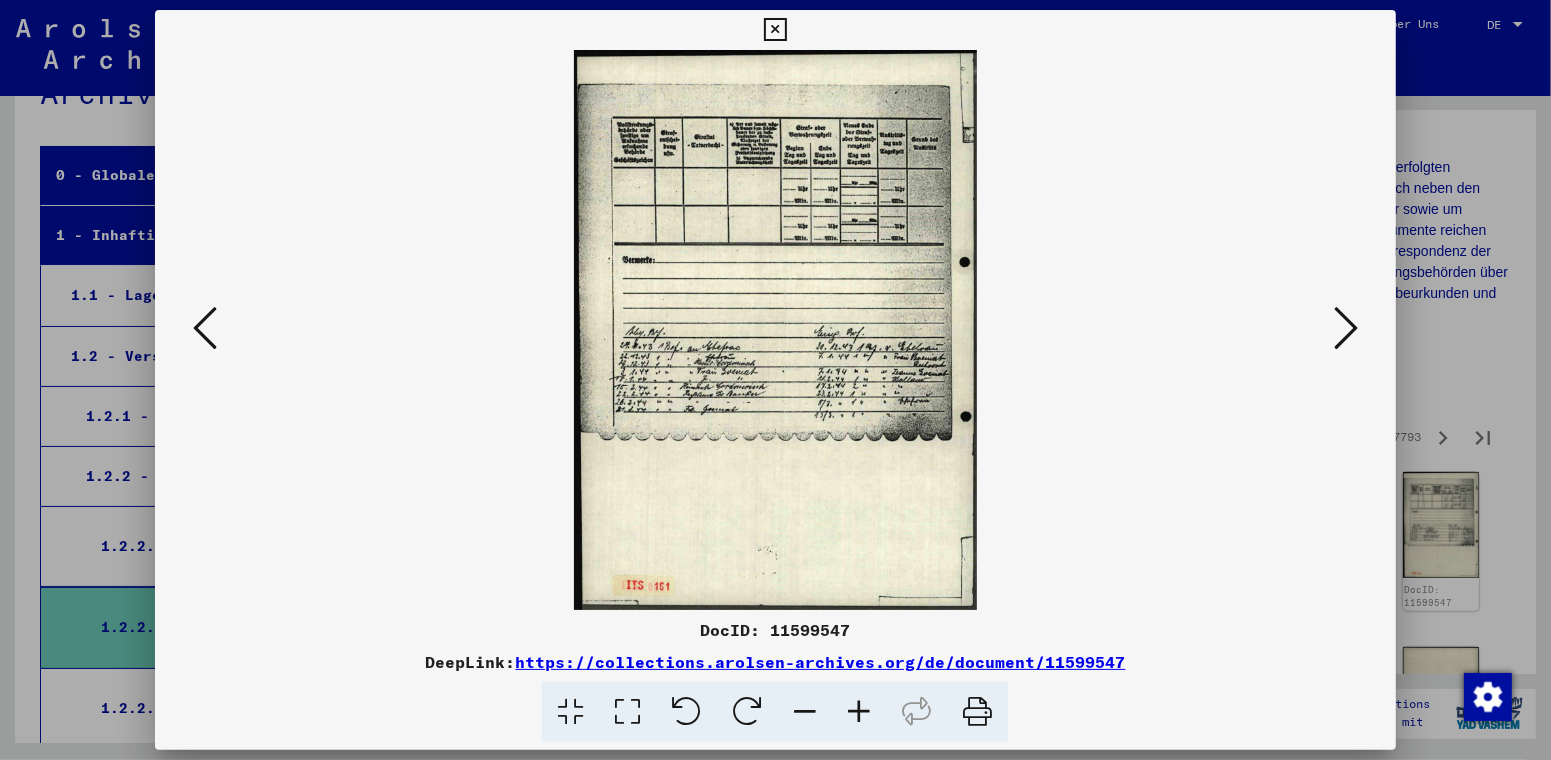 click at bounding box center (1346, 328) 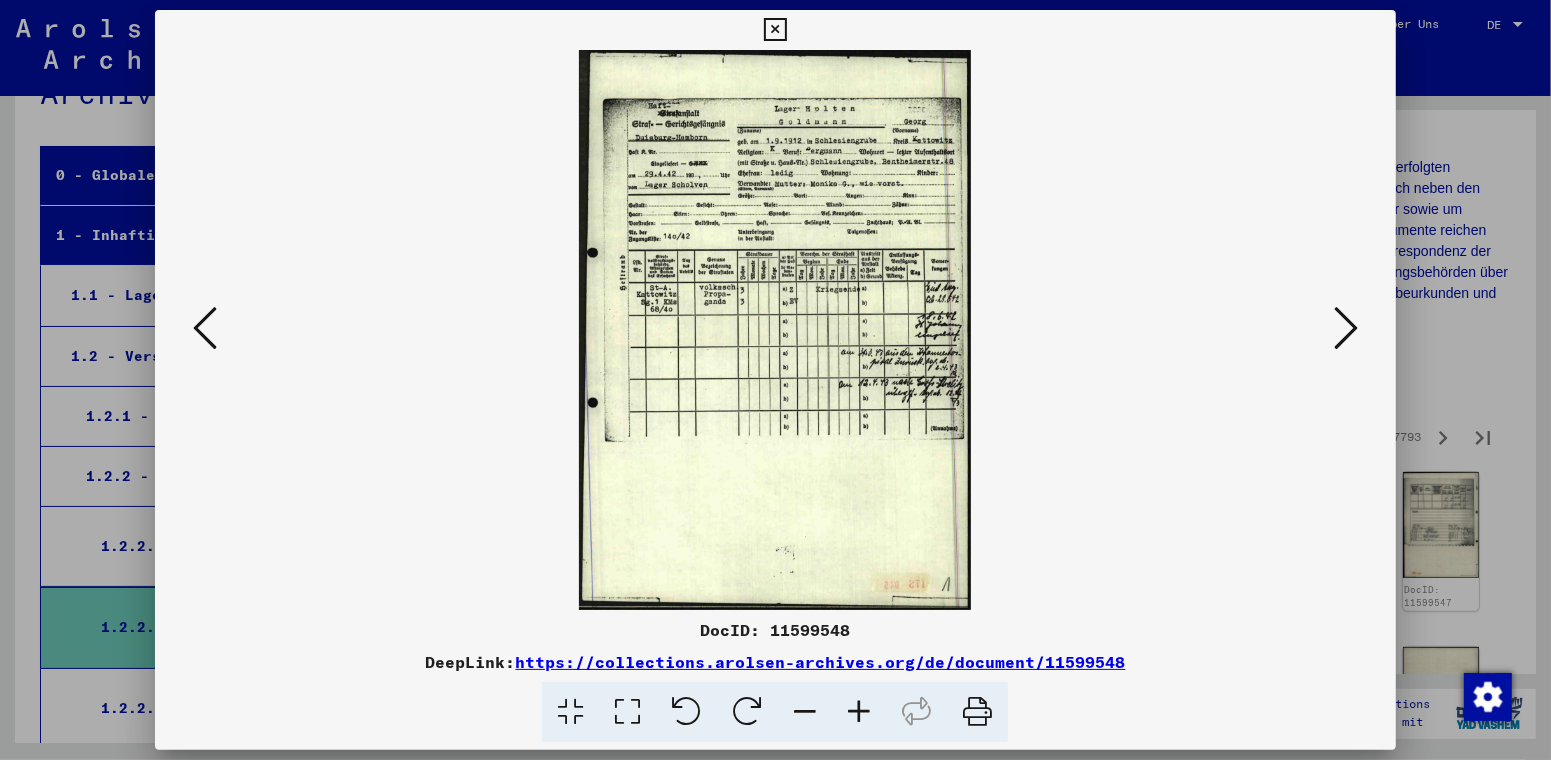 click at bounding box center [859, 712] 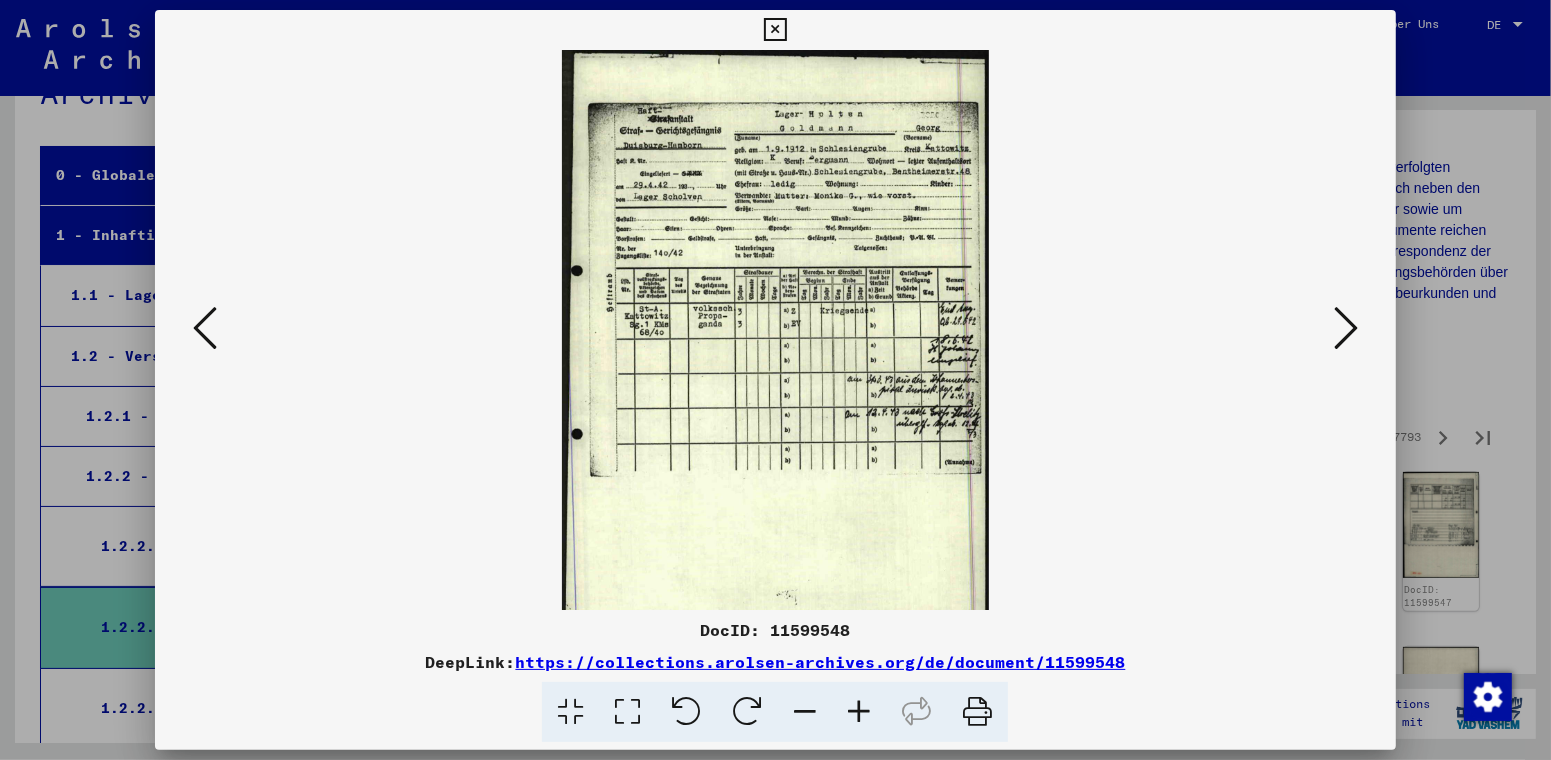 click at bounding box center (859, 712) 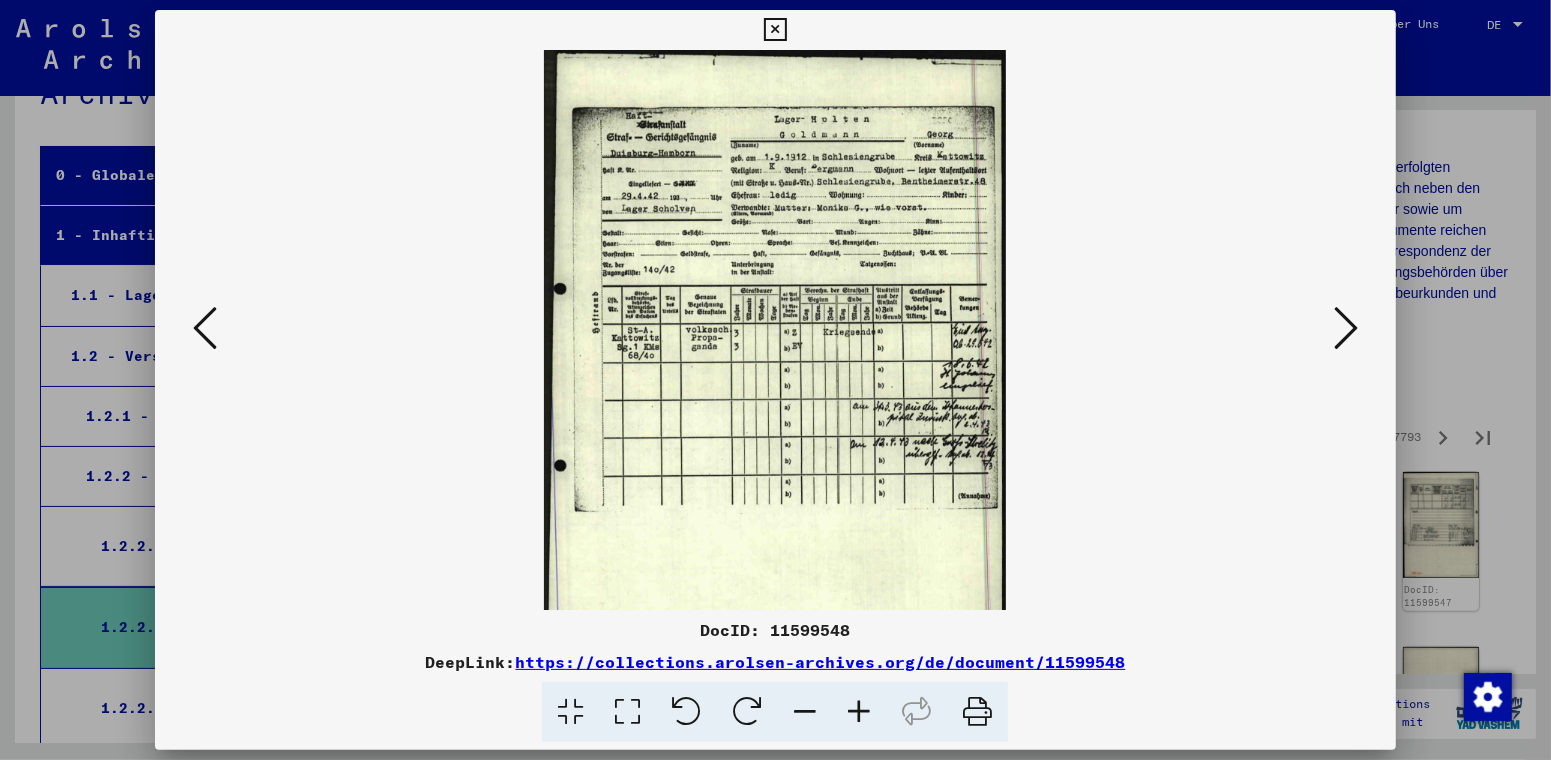 click at bounding box center [859, 712] 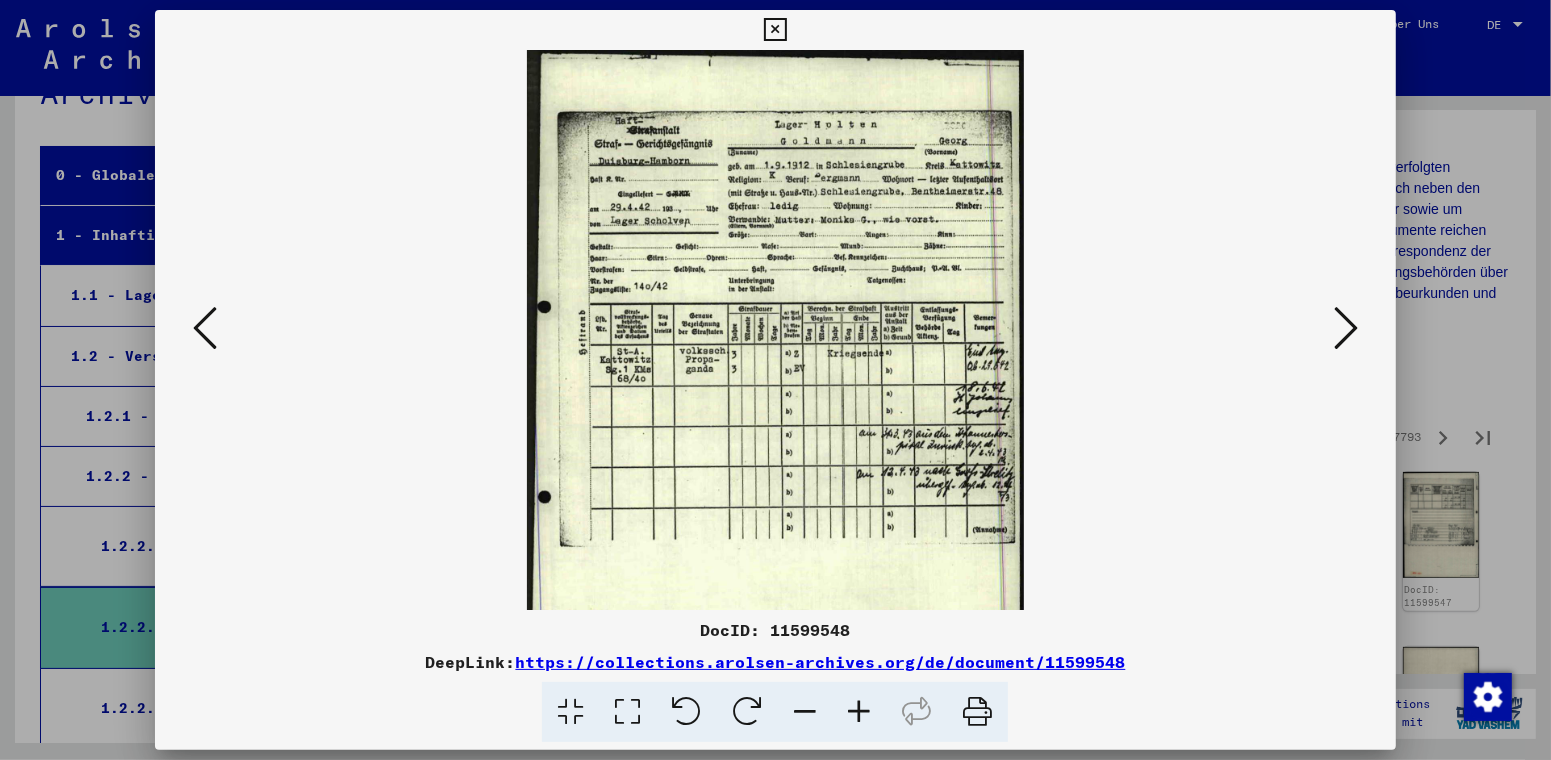 click at bounding box center (859, 712) 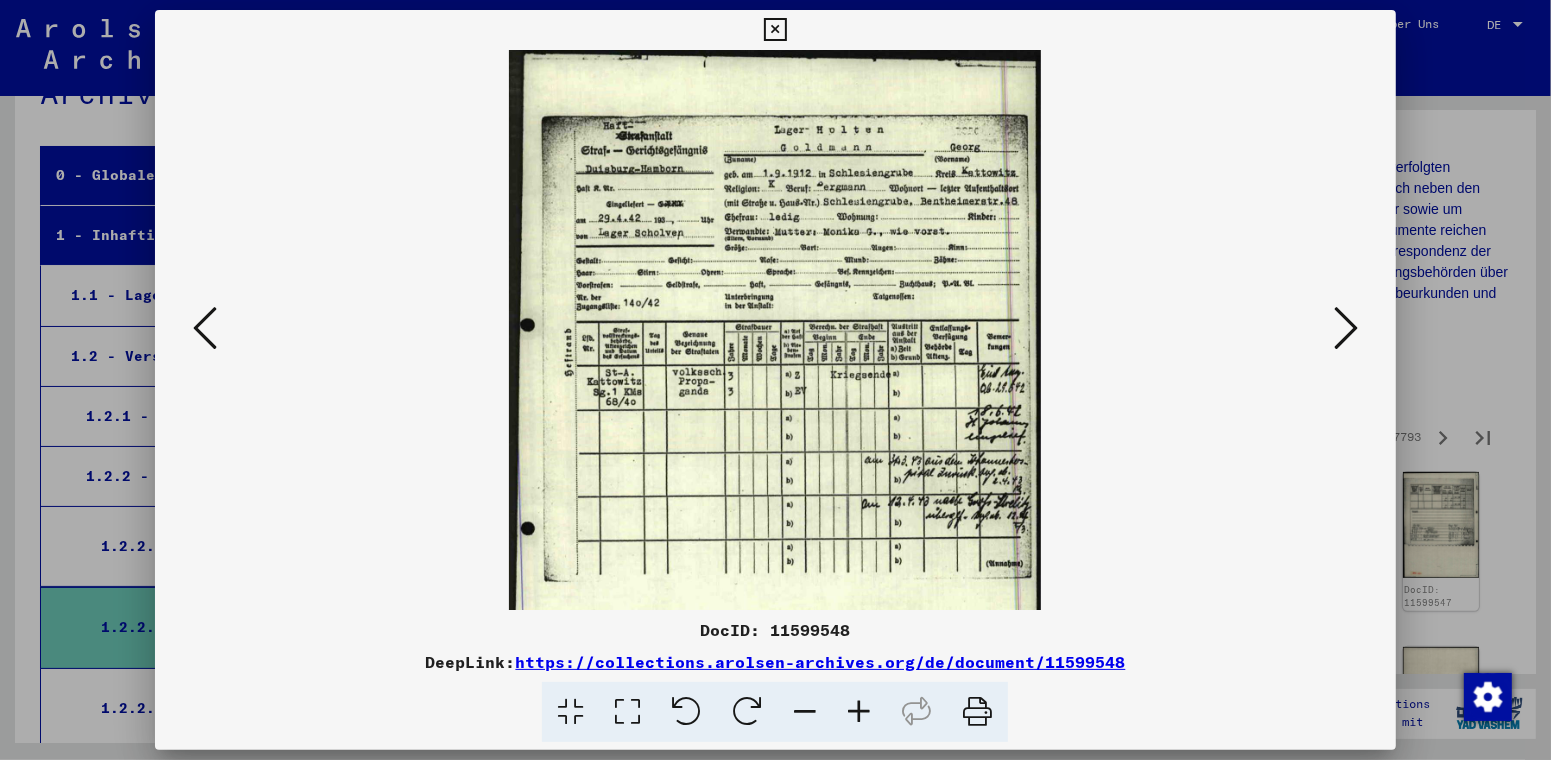 click at bounding box center [859, 712] 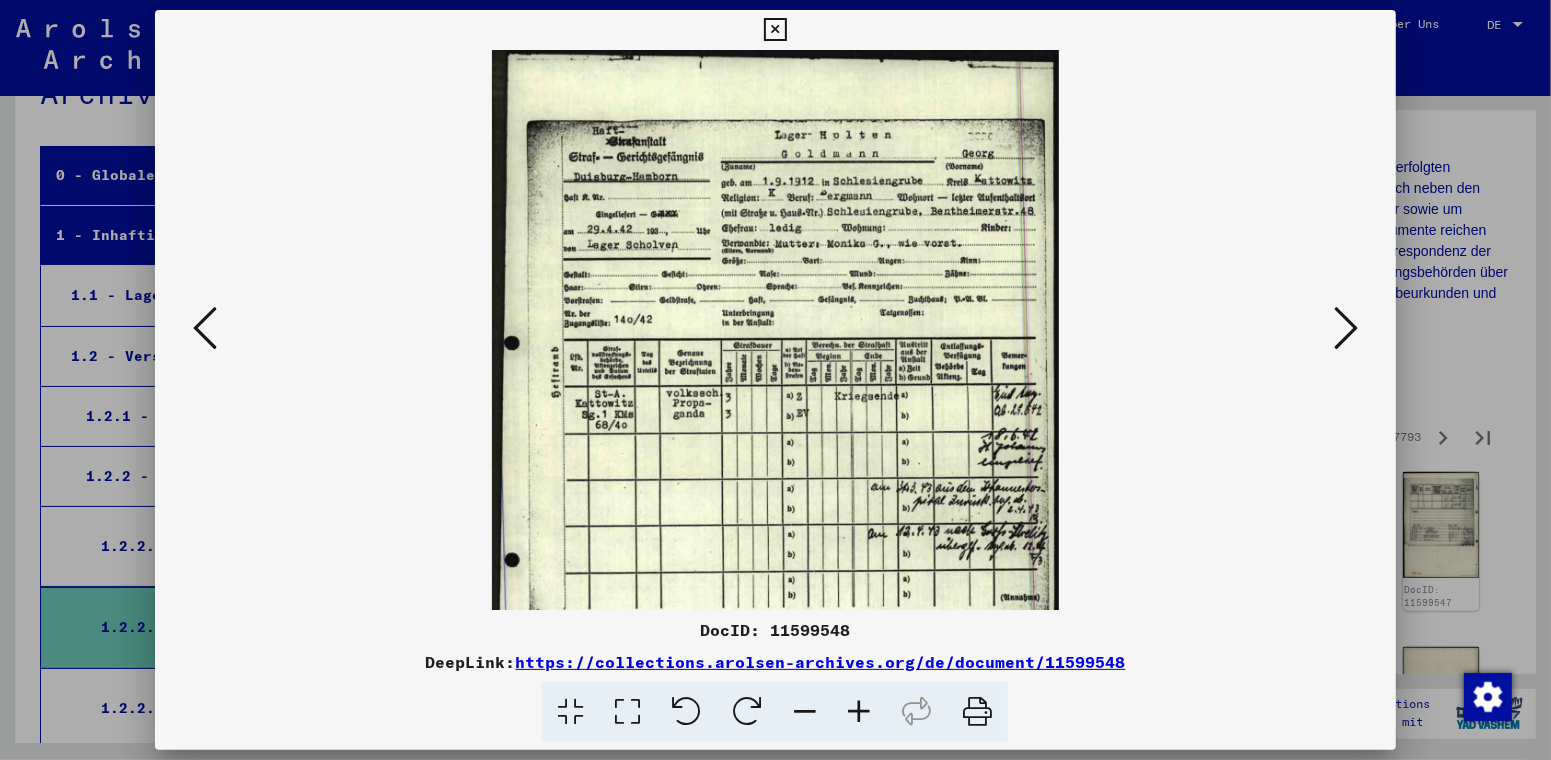 click at bounding box center (859, 712) 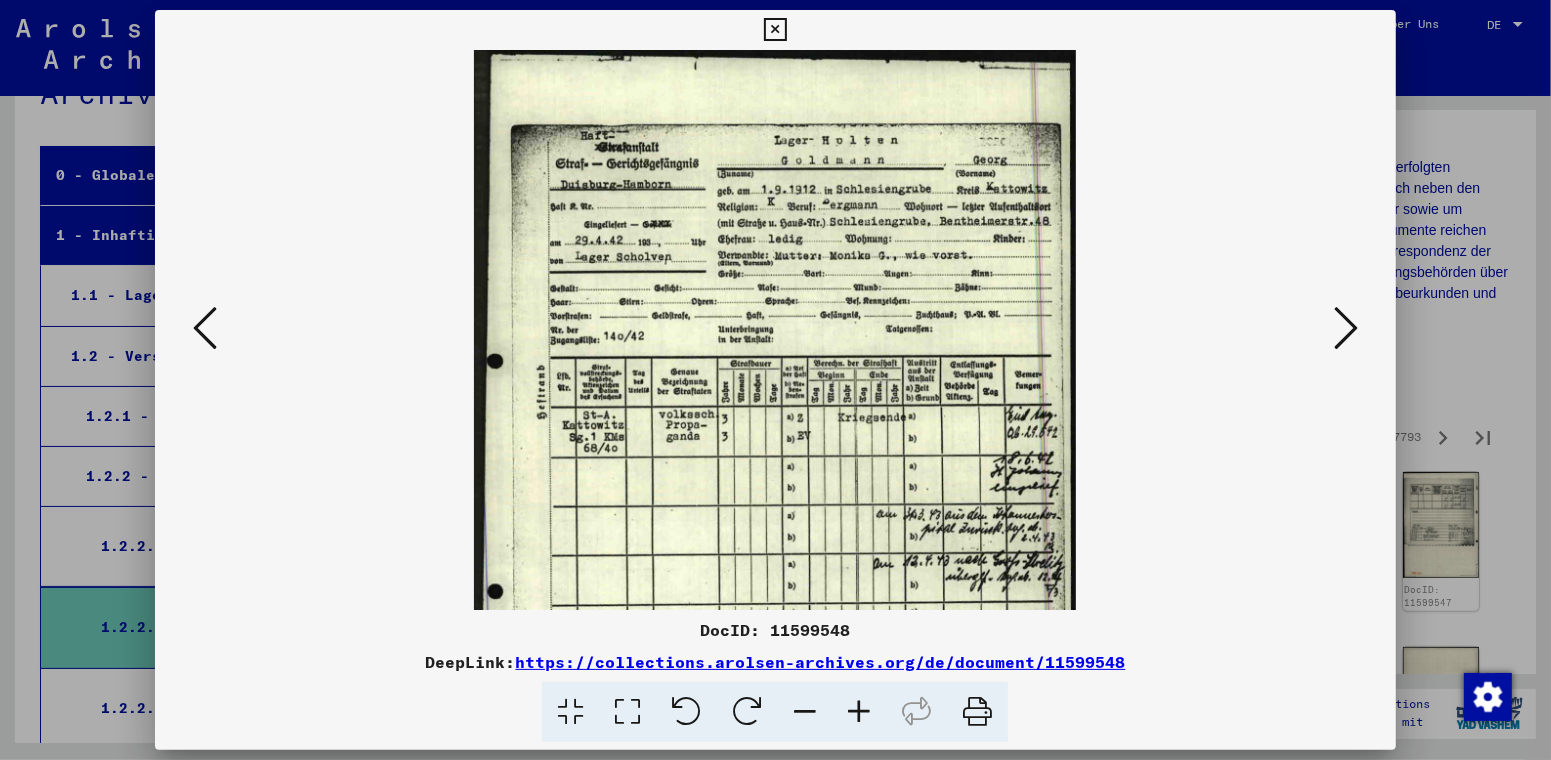click at bounding box center [1346, 328] 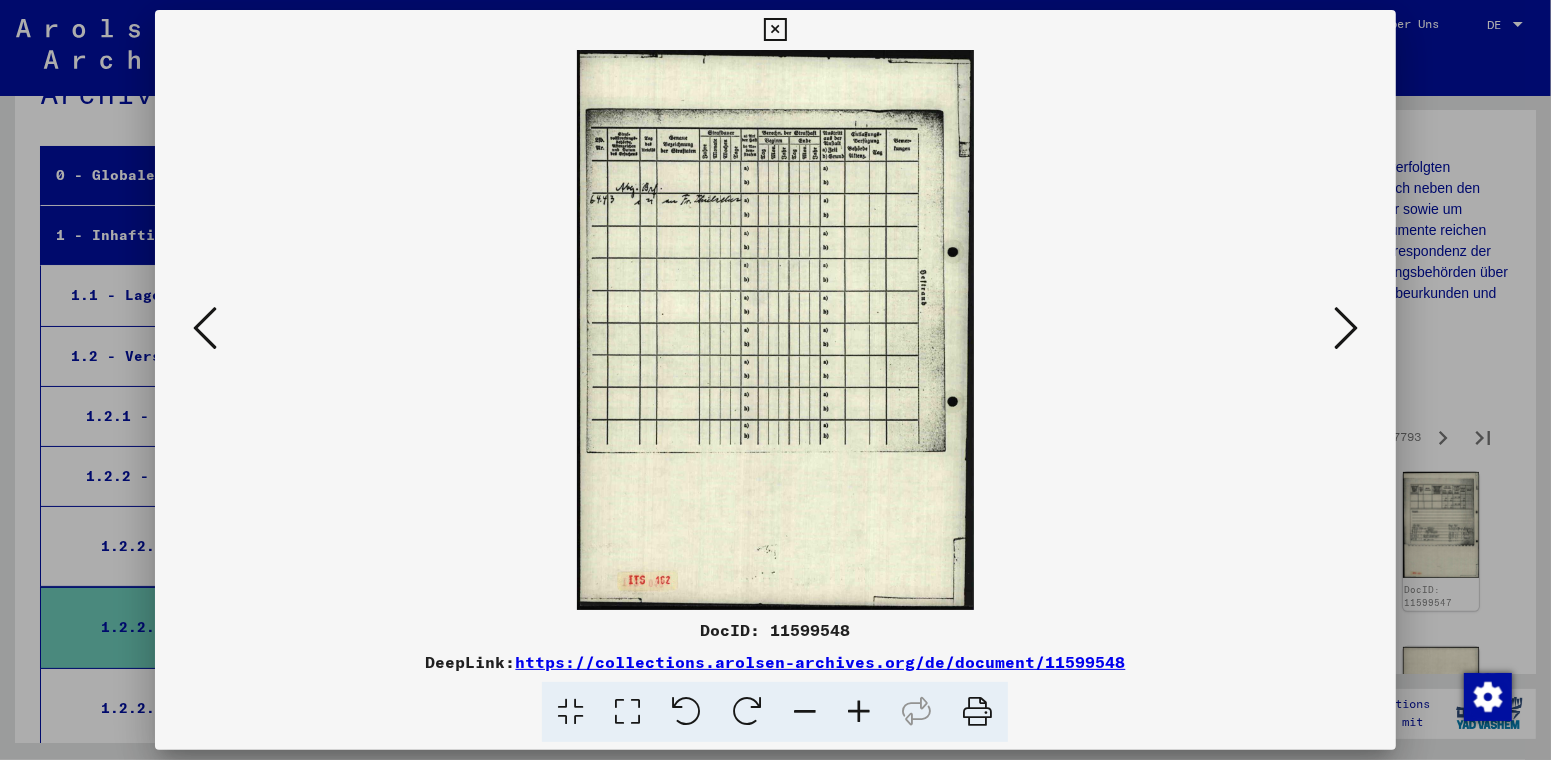 click at bounding box center [1346, 328] 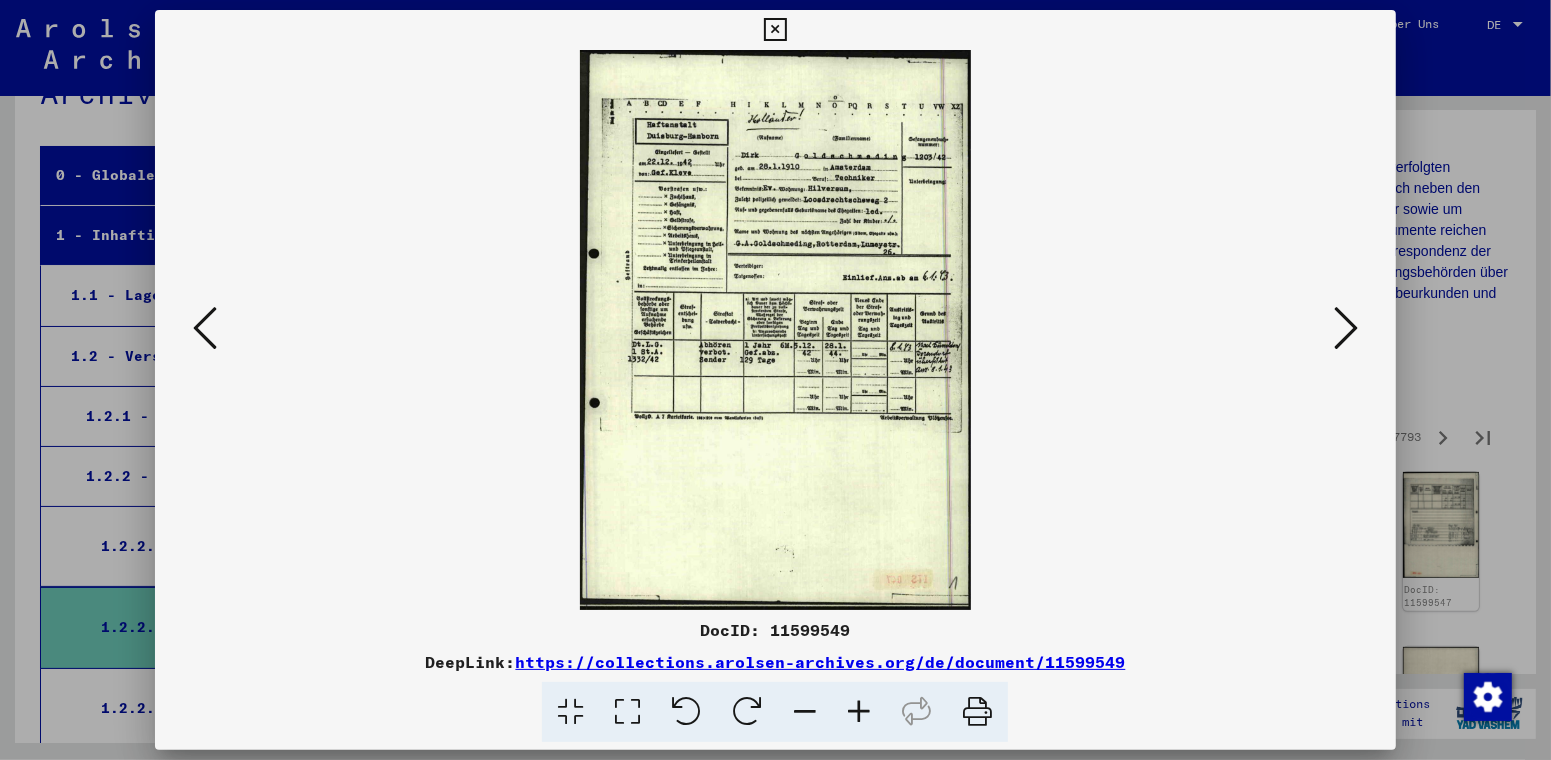 click at bounding box center (1346, 328) 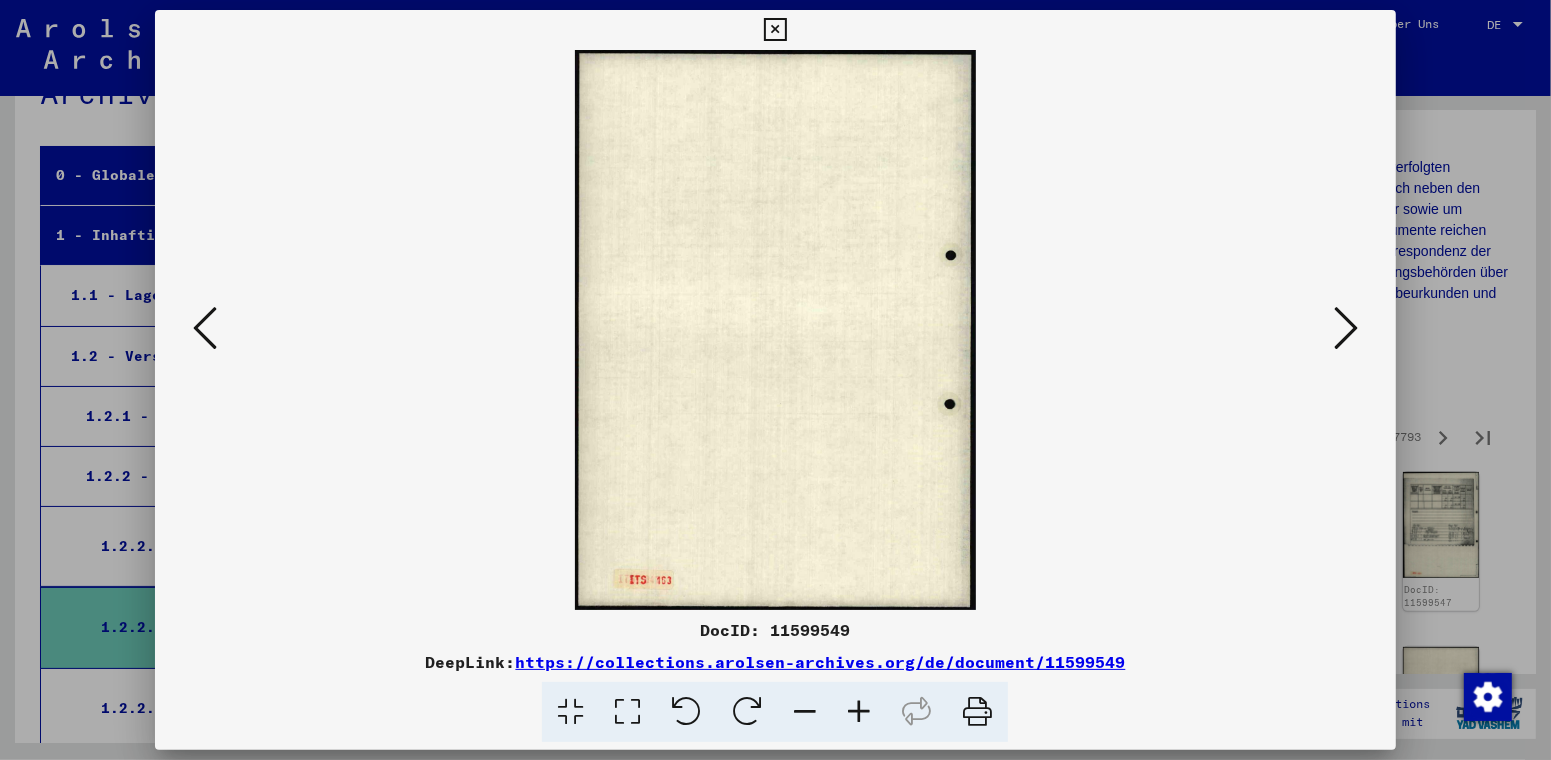 click at bounding box center [1346, 328] 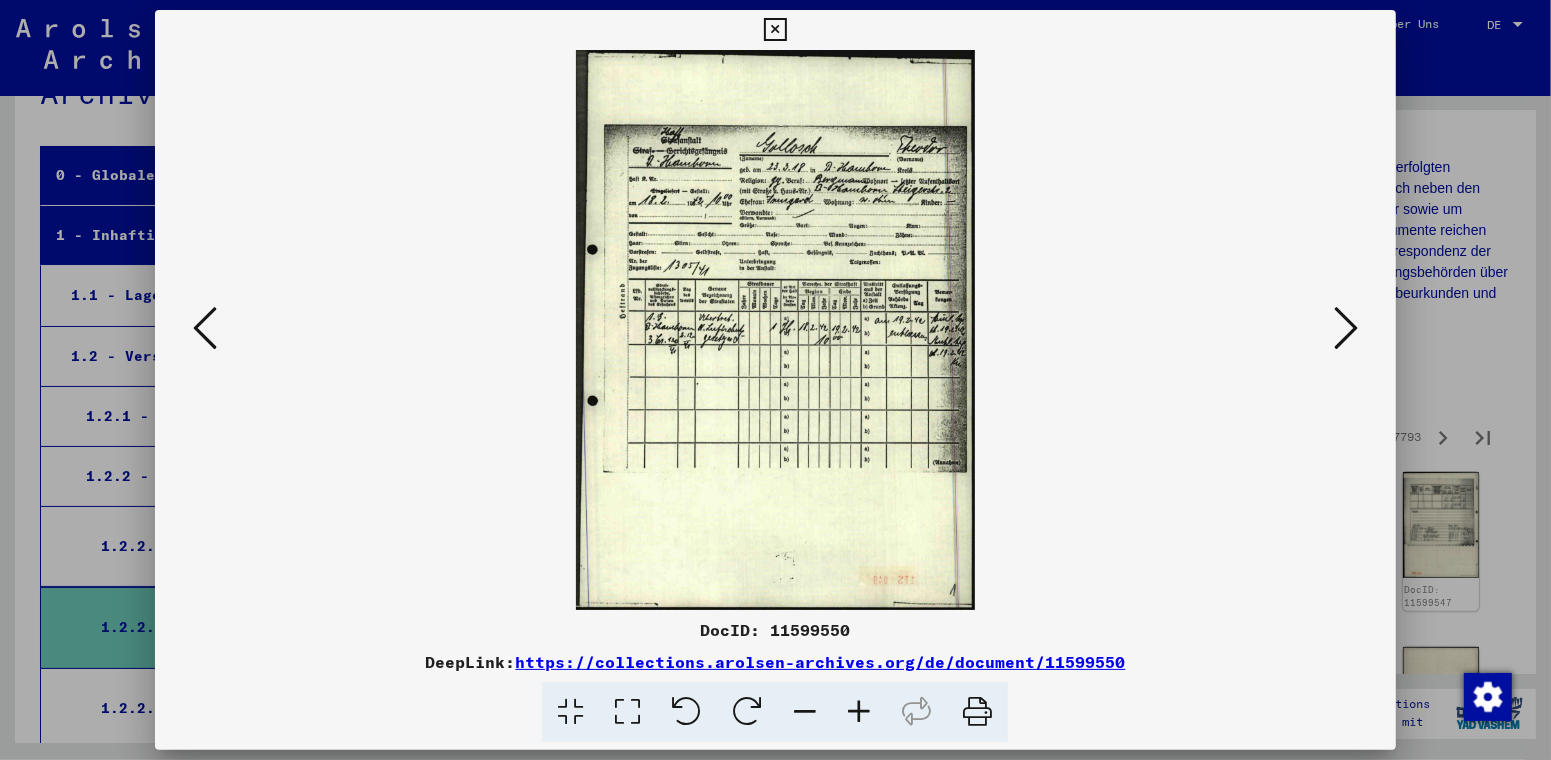 click at bounding box center [859, 712] 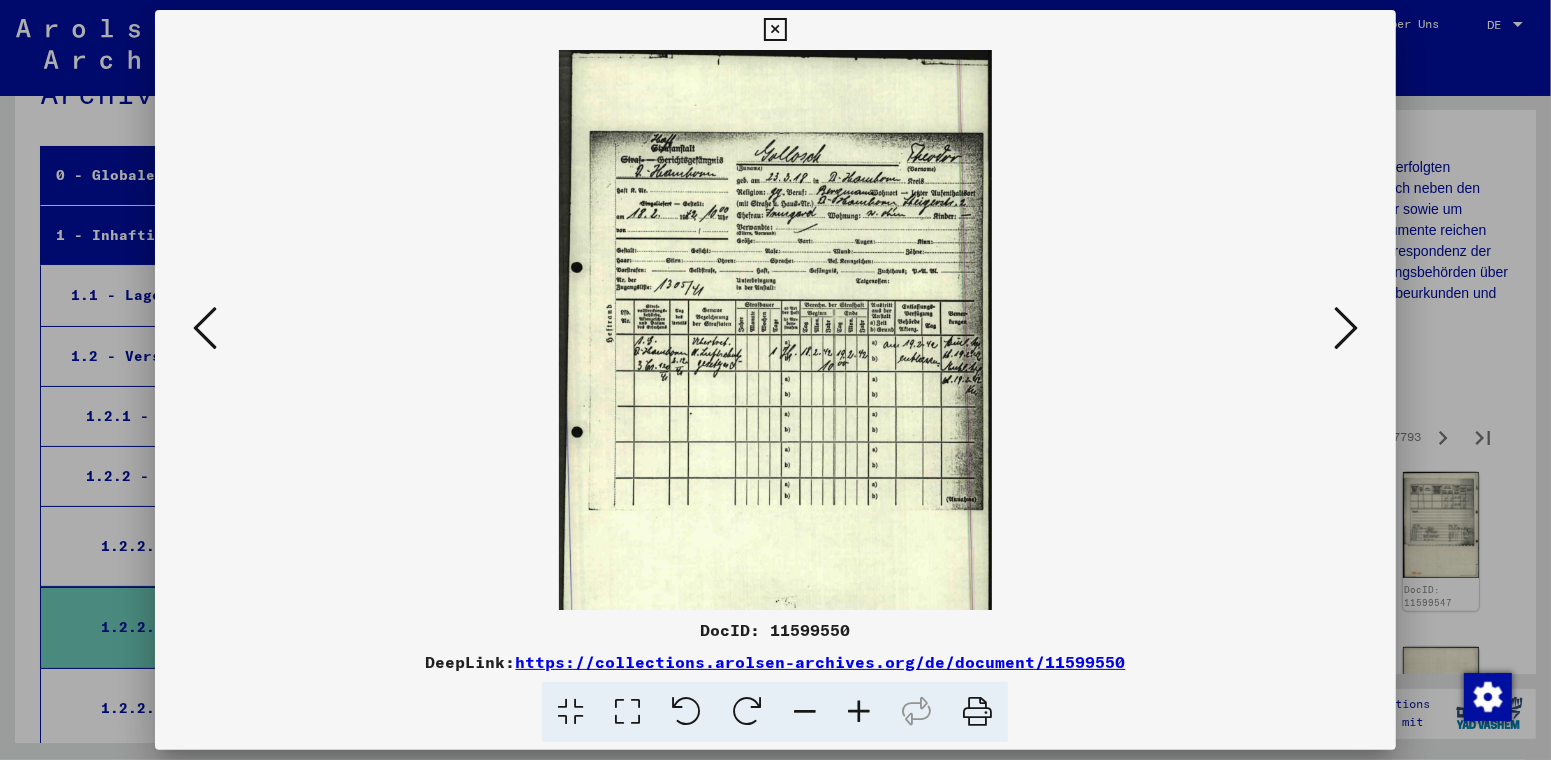 click at bounding box center (859, 712) 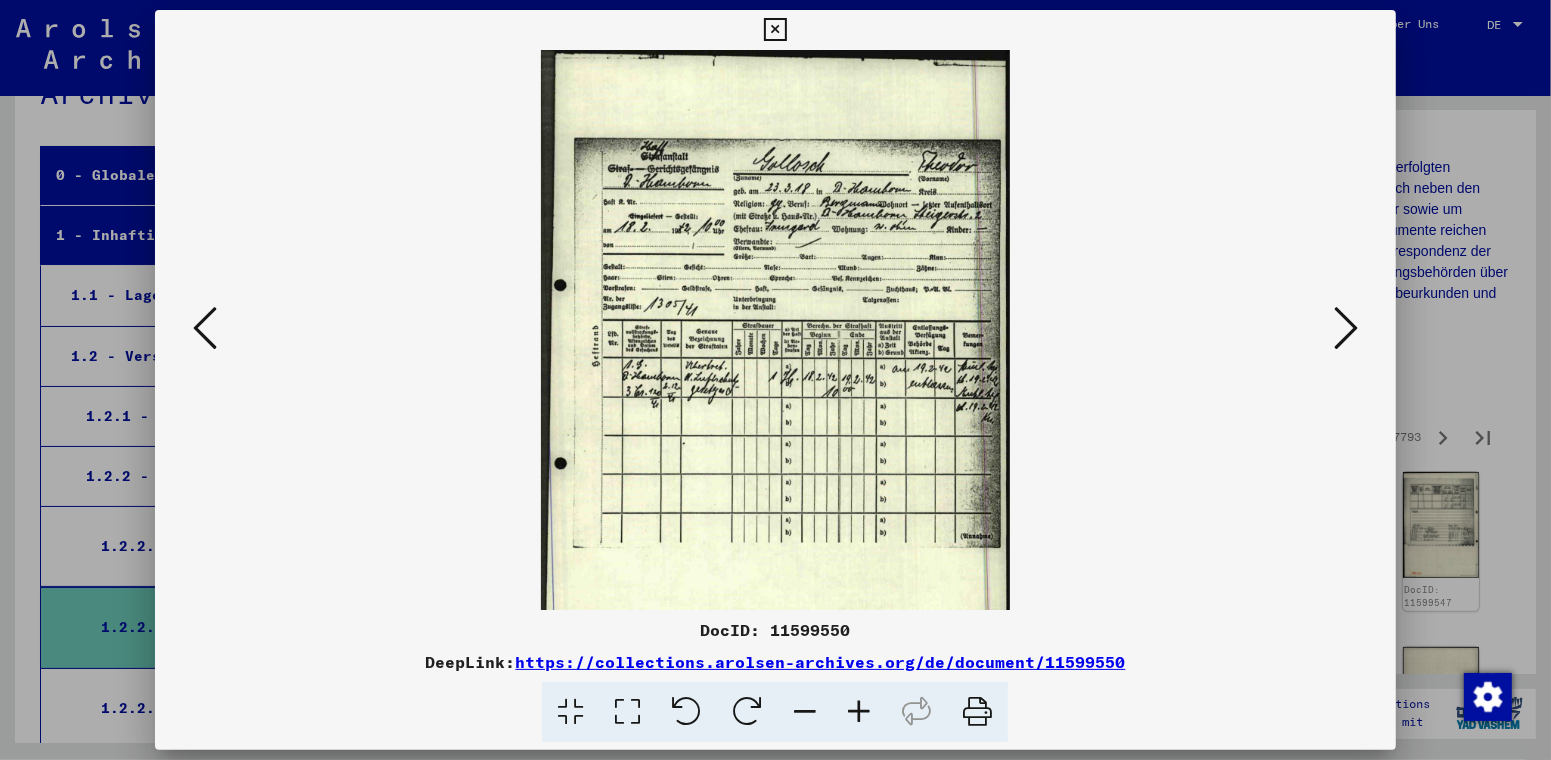 click at bounding box center (859, 712) 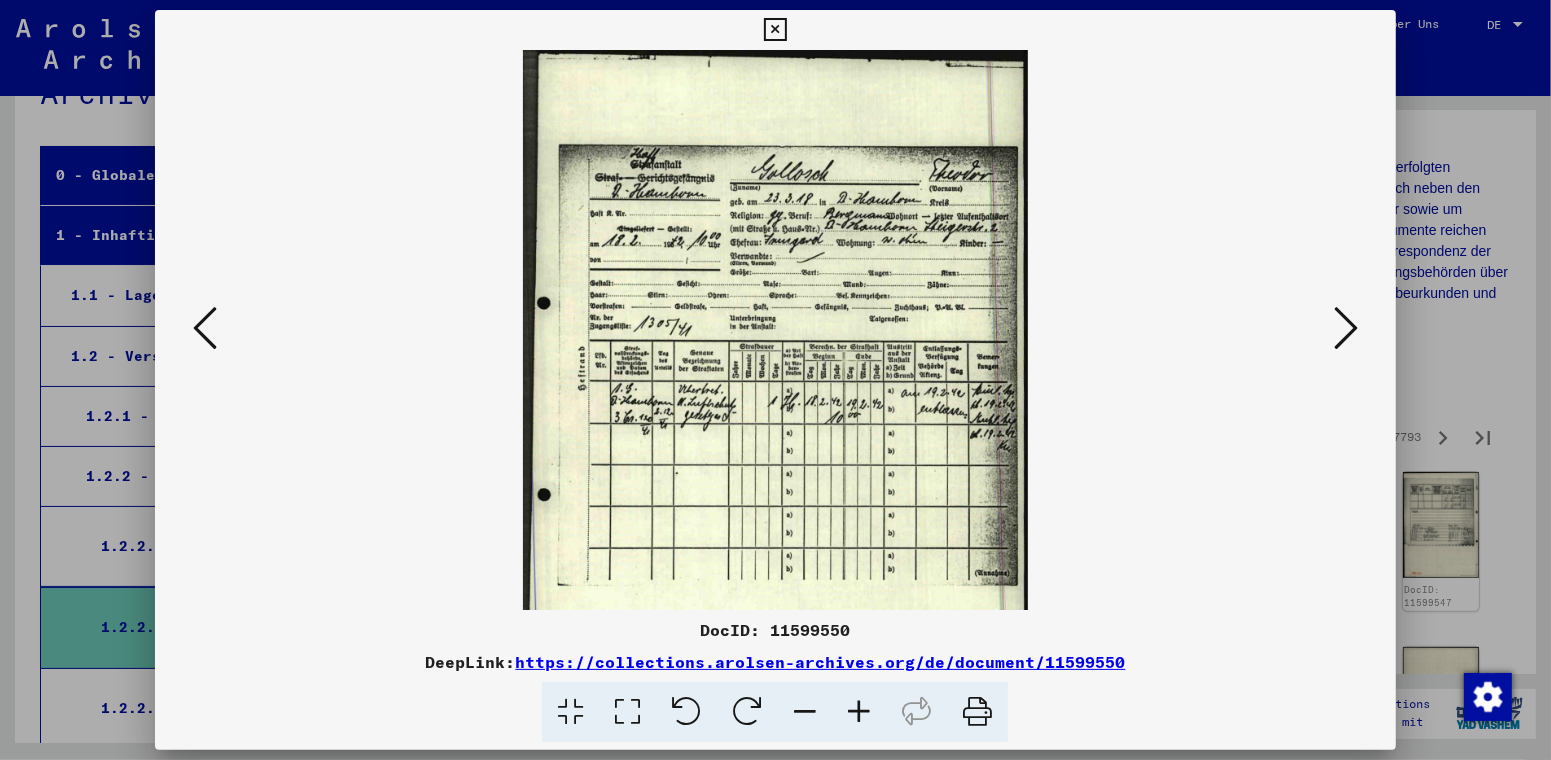 click at bounding box center [859, 712] 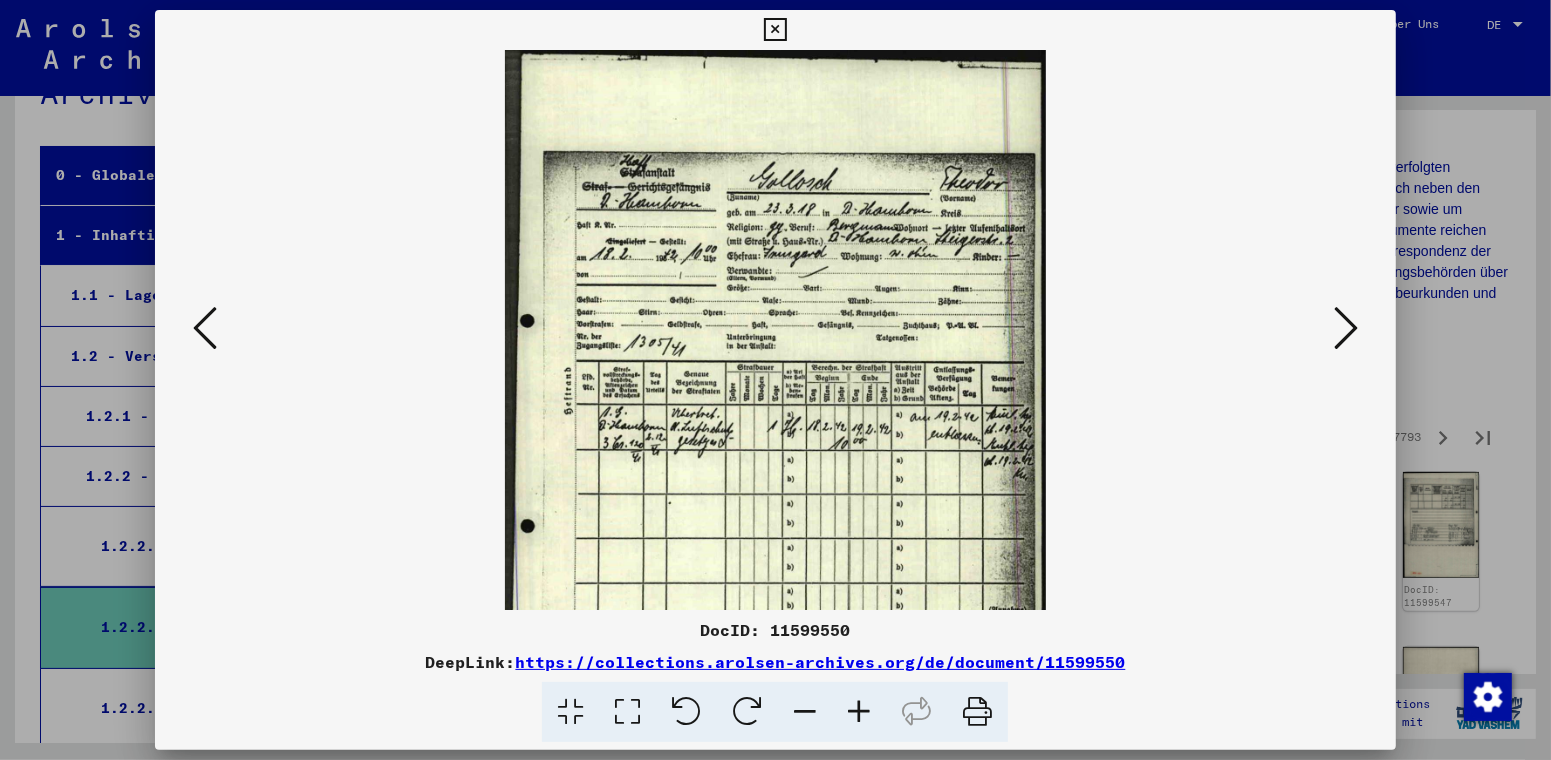 click at bounding box center (859, 712) 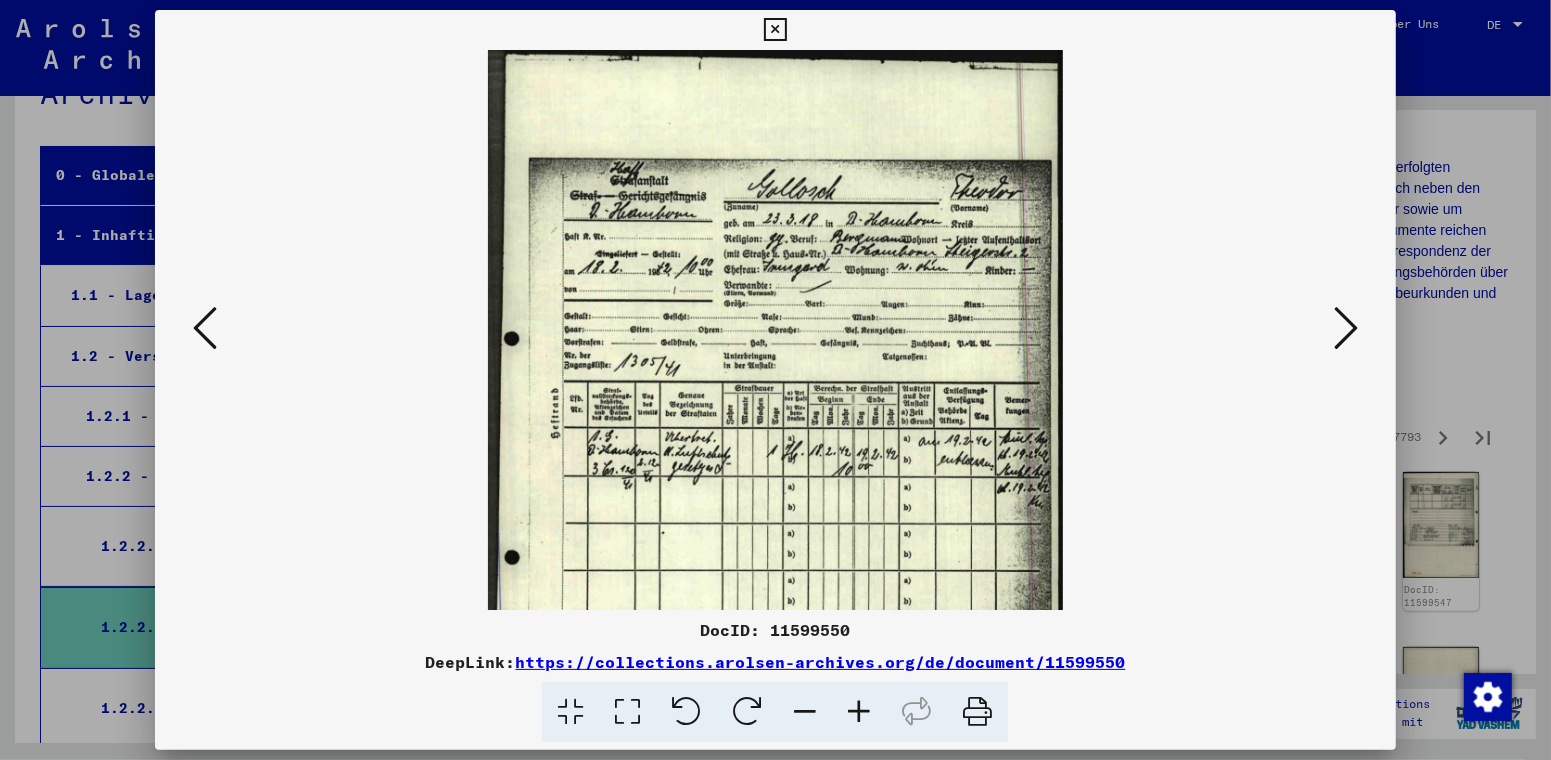 click at bounding box center [1346, 328] 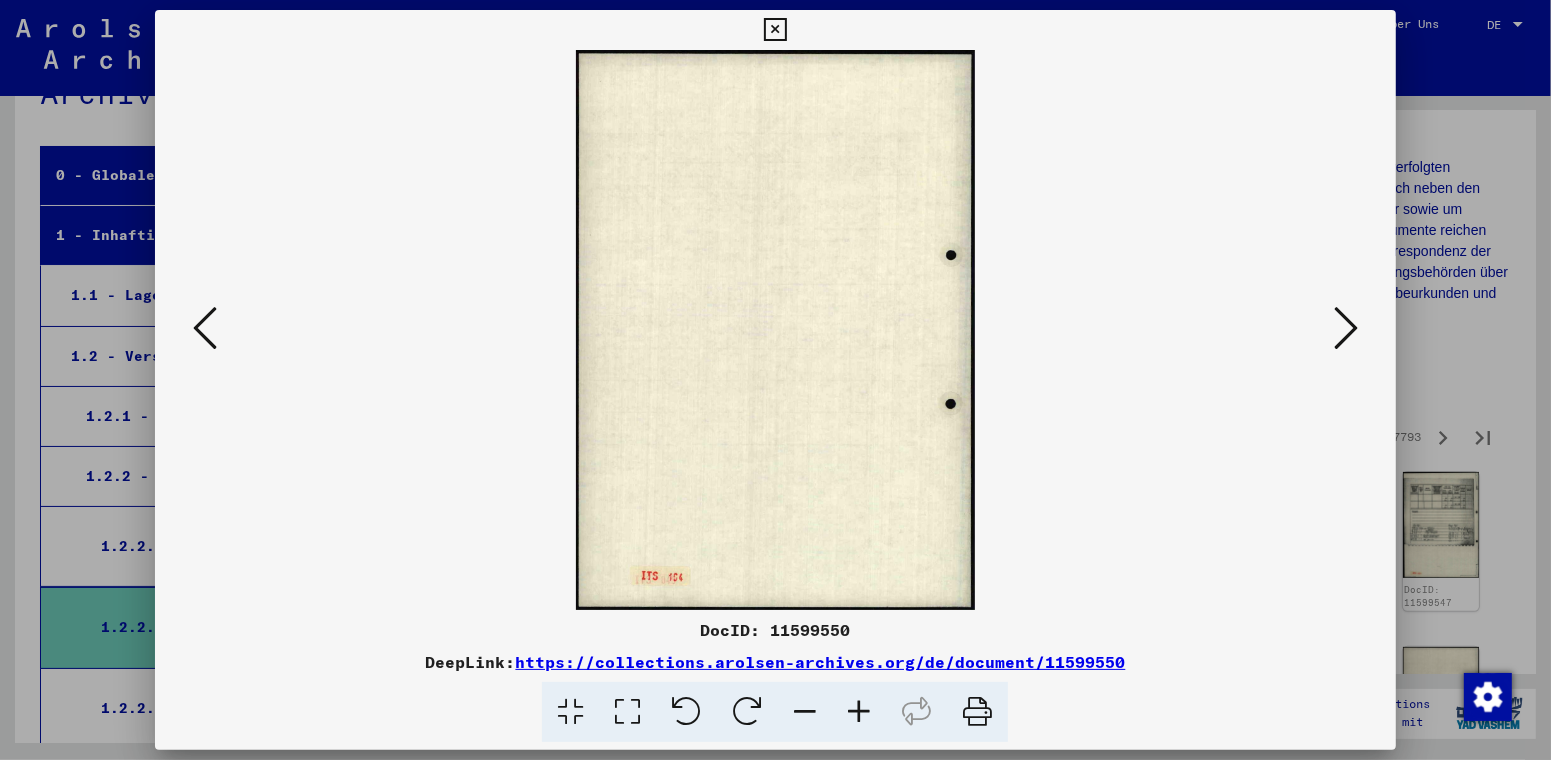 click at bounding box center [1346, 328] 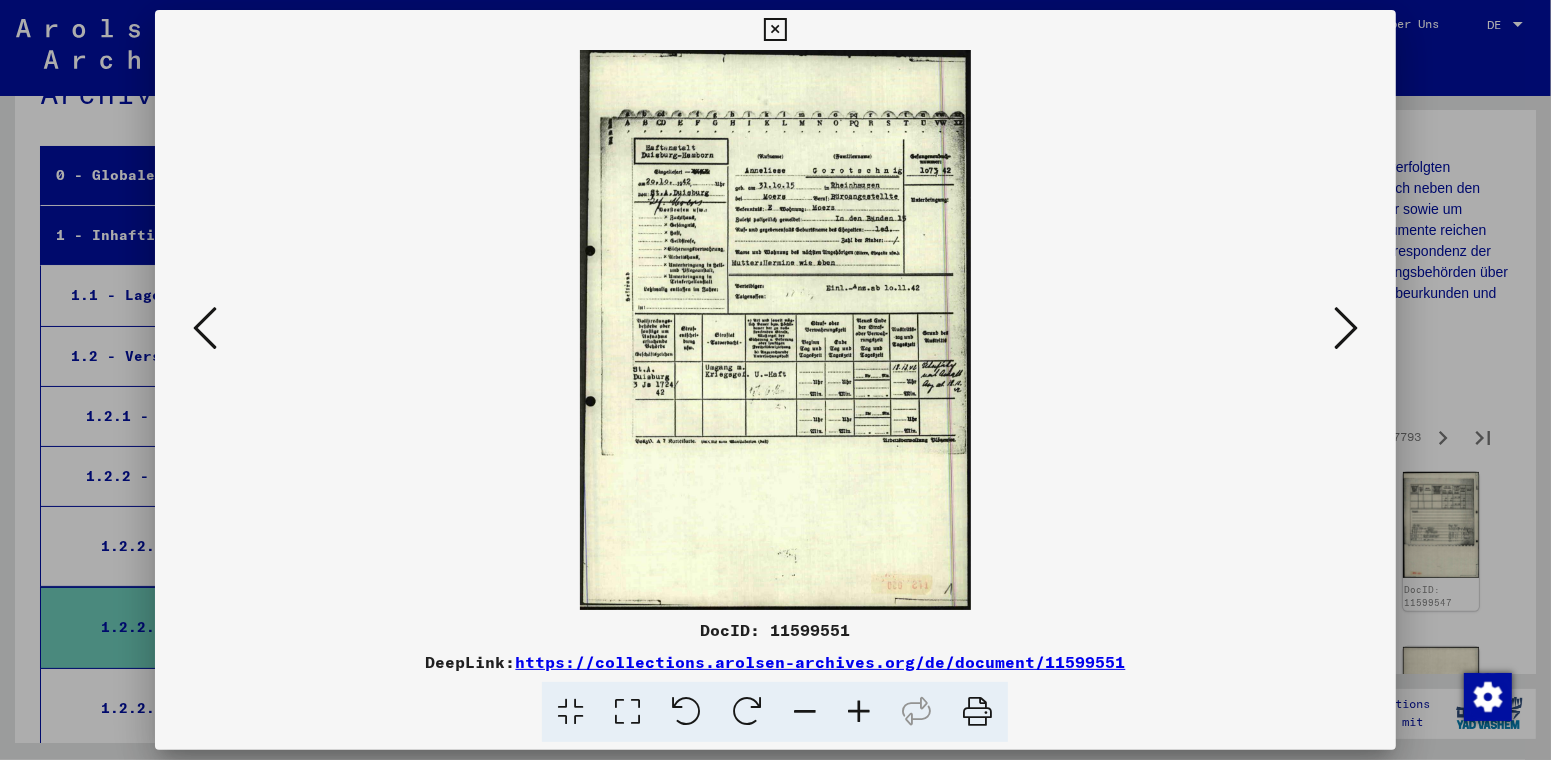 click at bounding box center (859, 712) 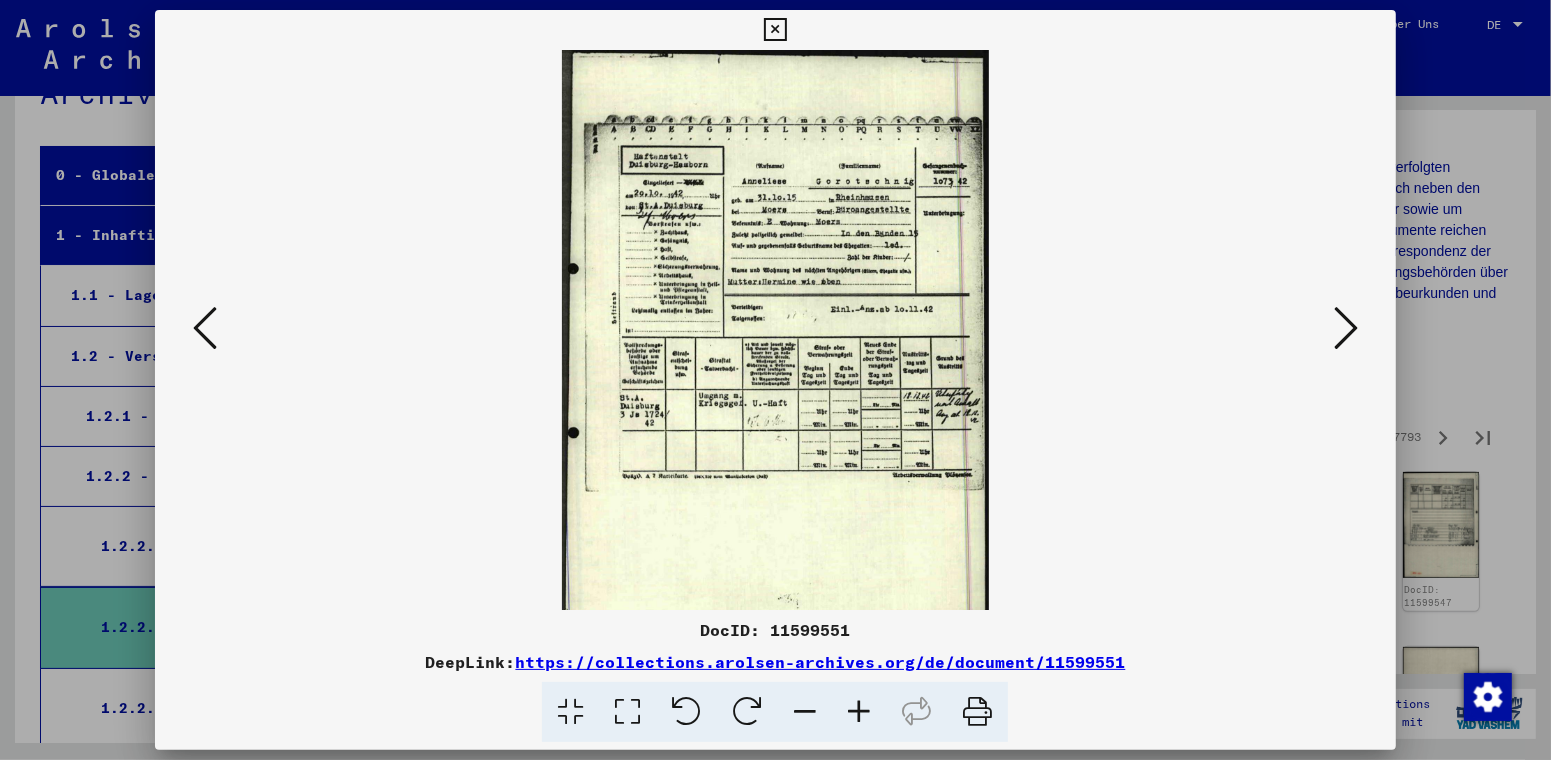 click at bounding box center (859, 712) 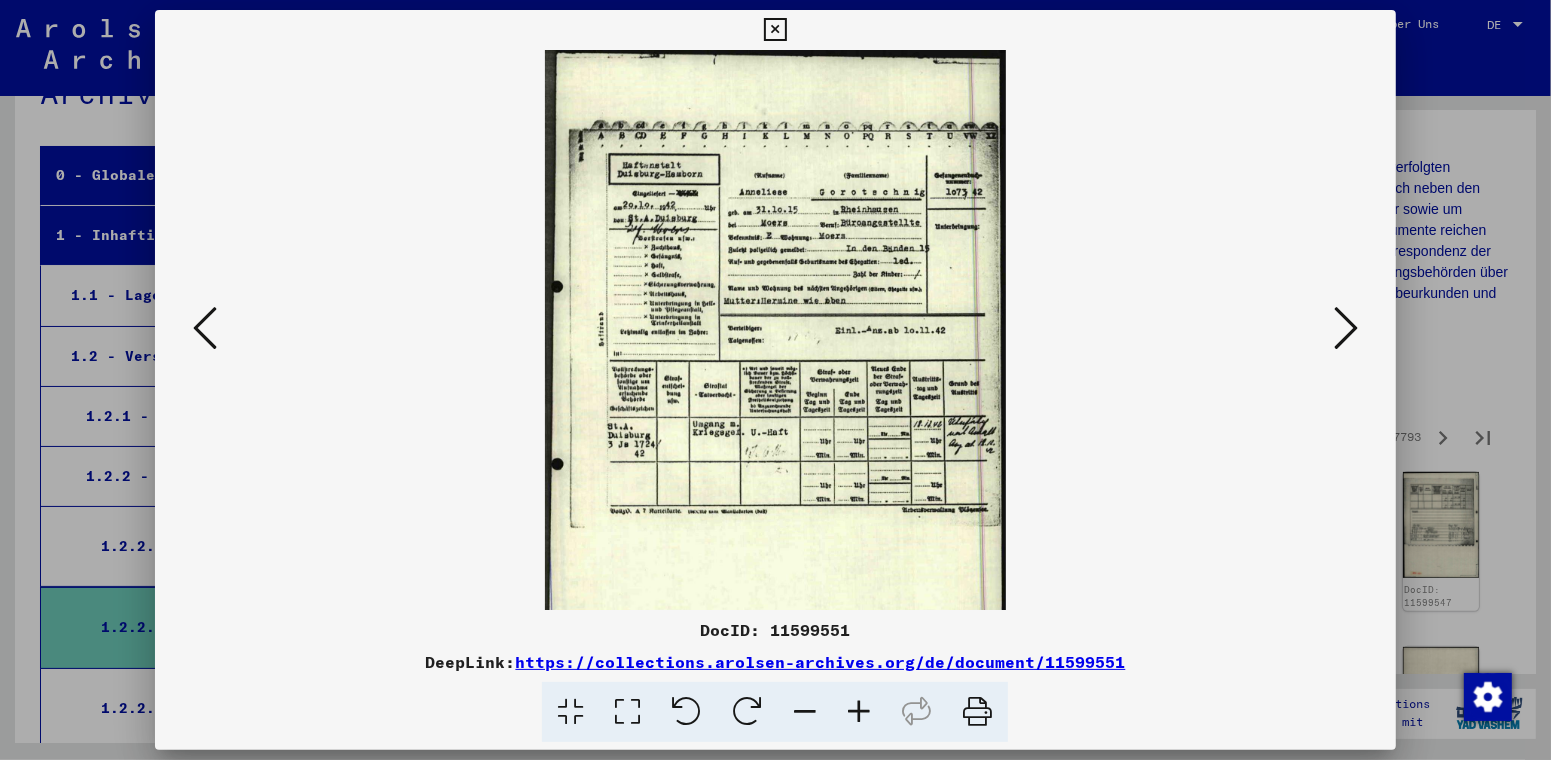 click at bounding box center (859, 712) 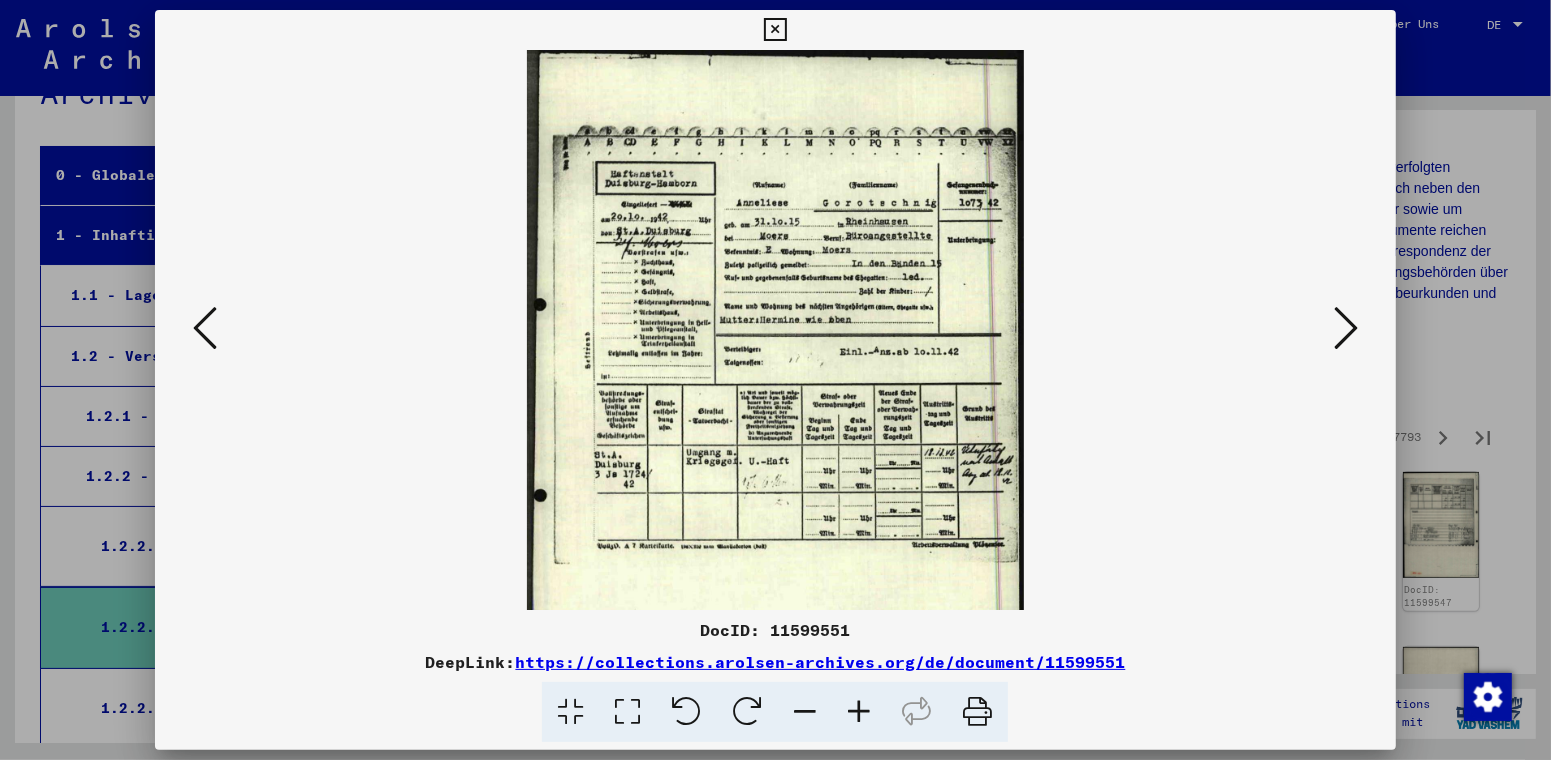 click at bounding box center (859, 712) 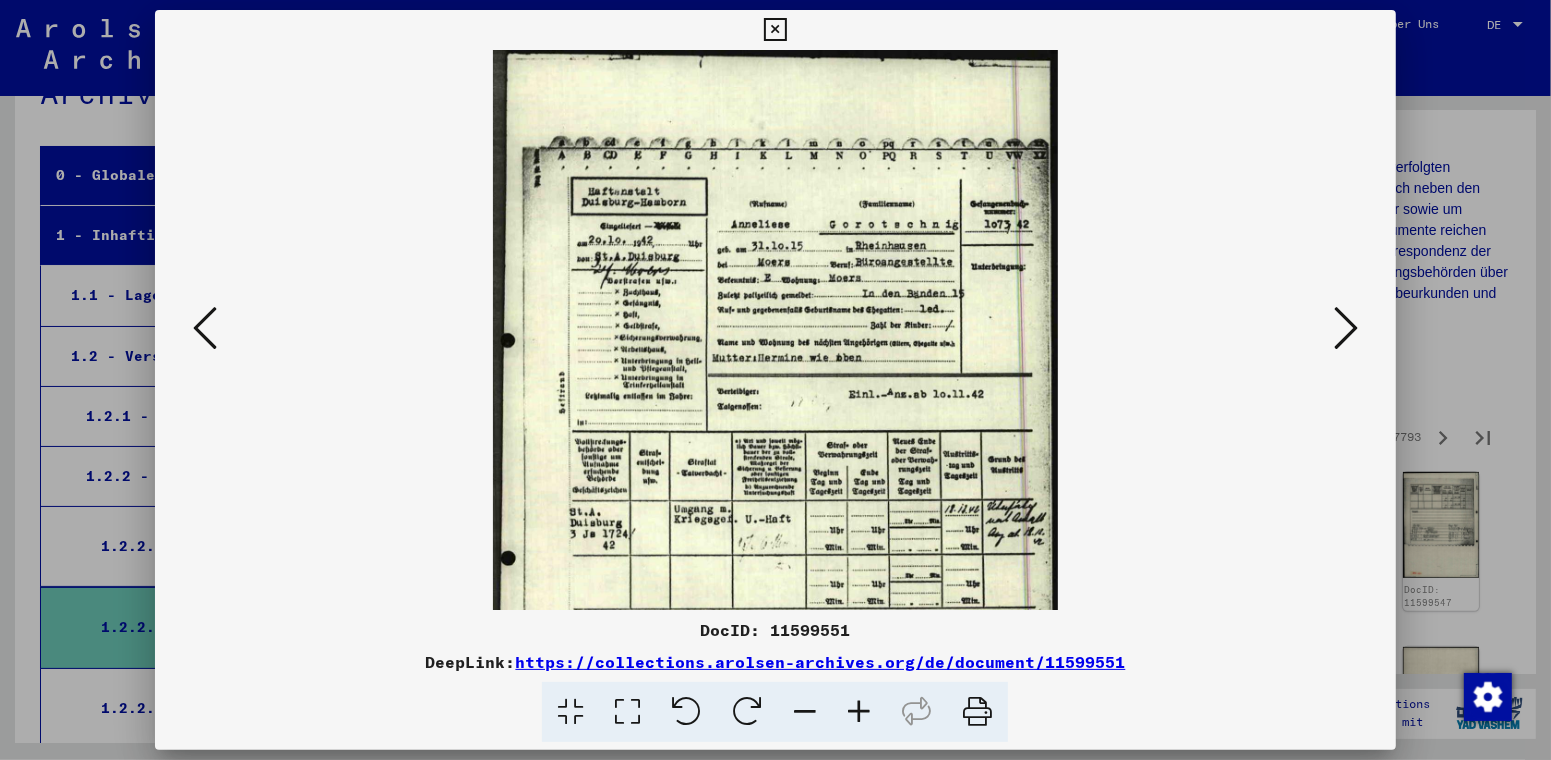 click at bounding box center (859, 712) 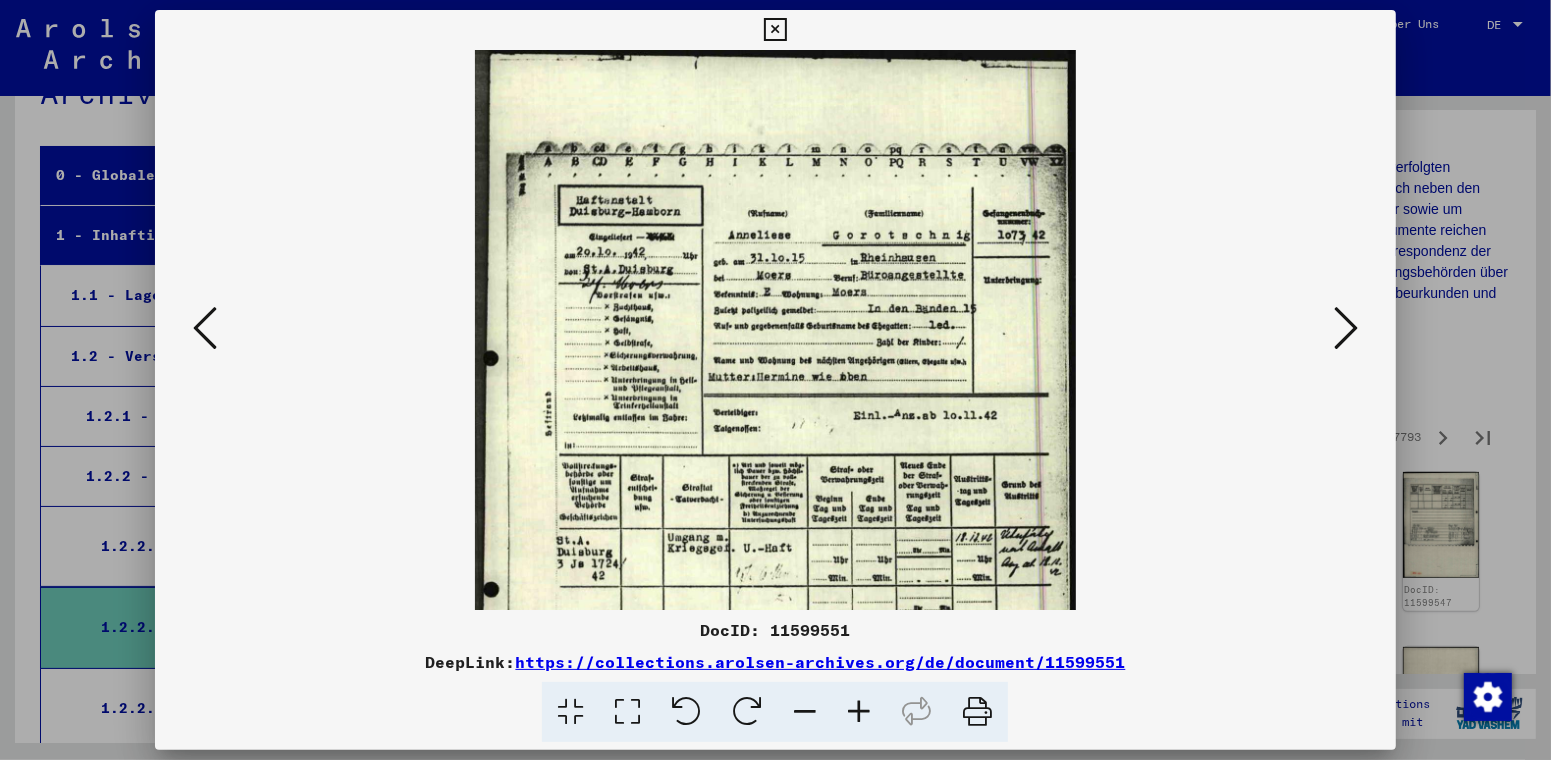 click at bounding box center [1346, 328] 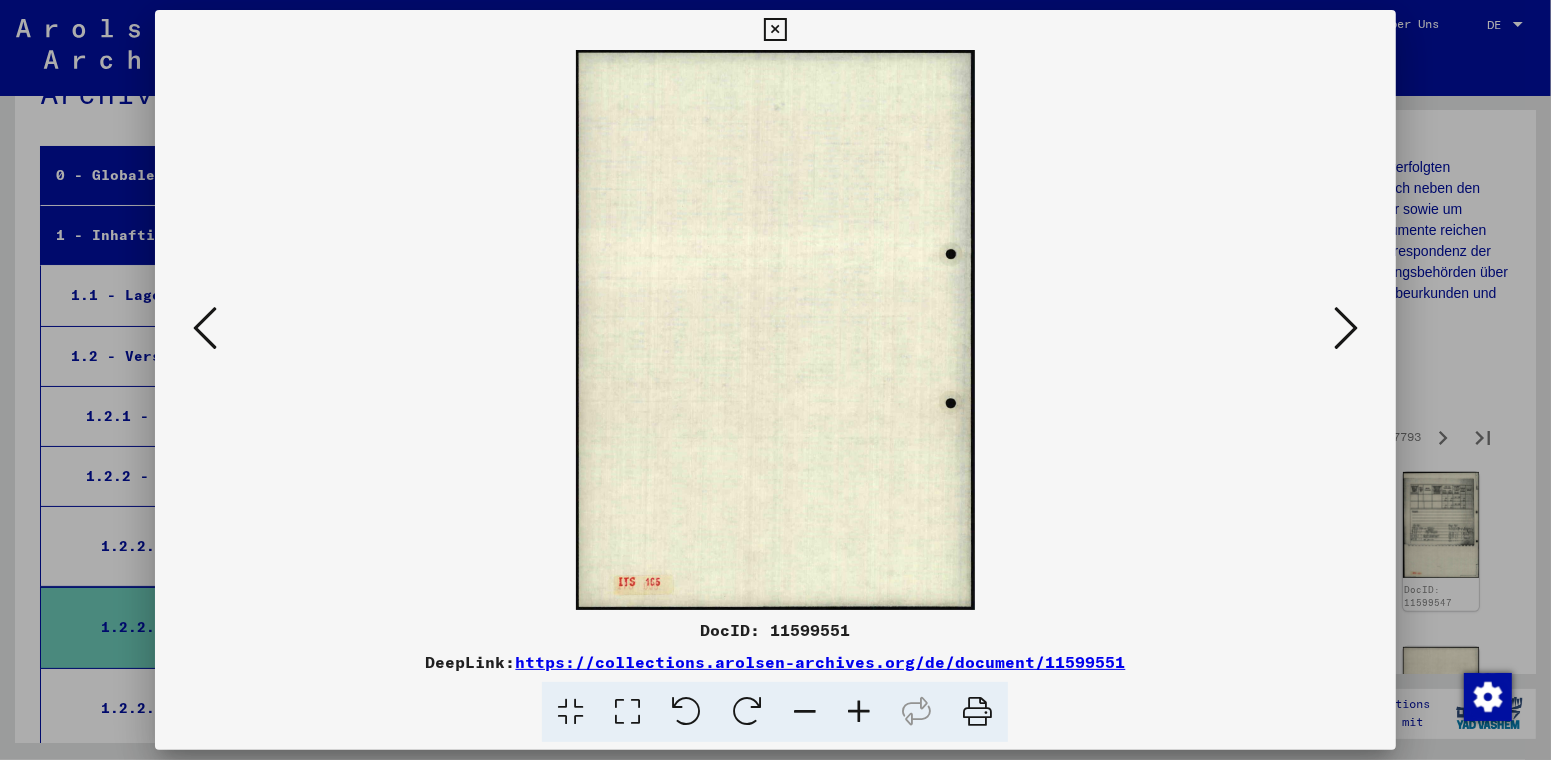 click at bounding box center [1346, 328] 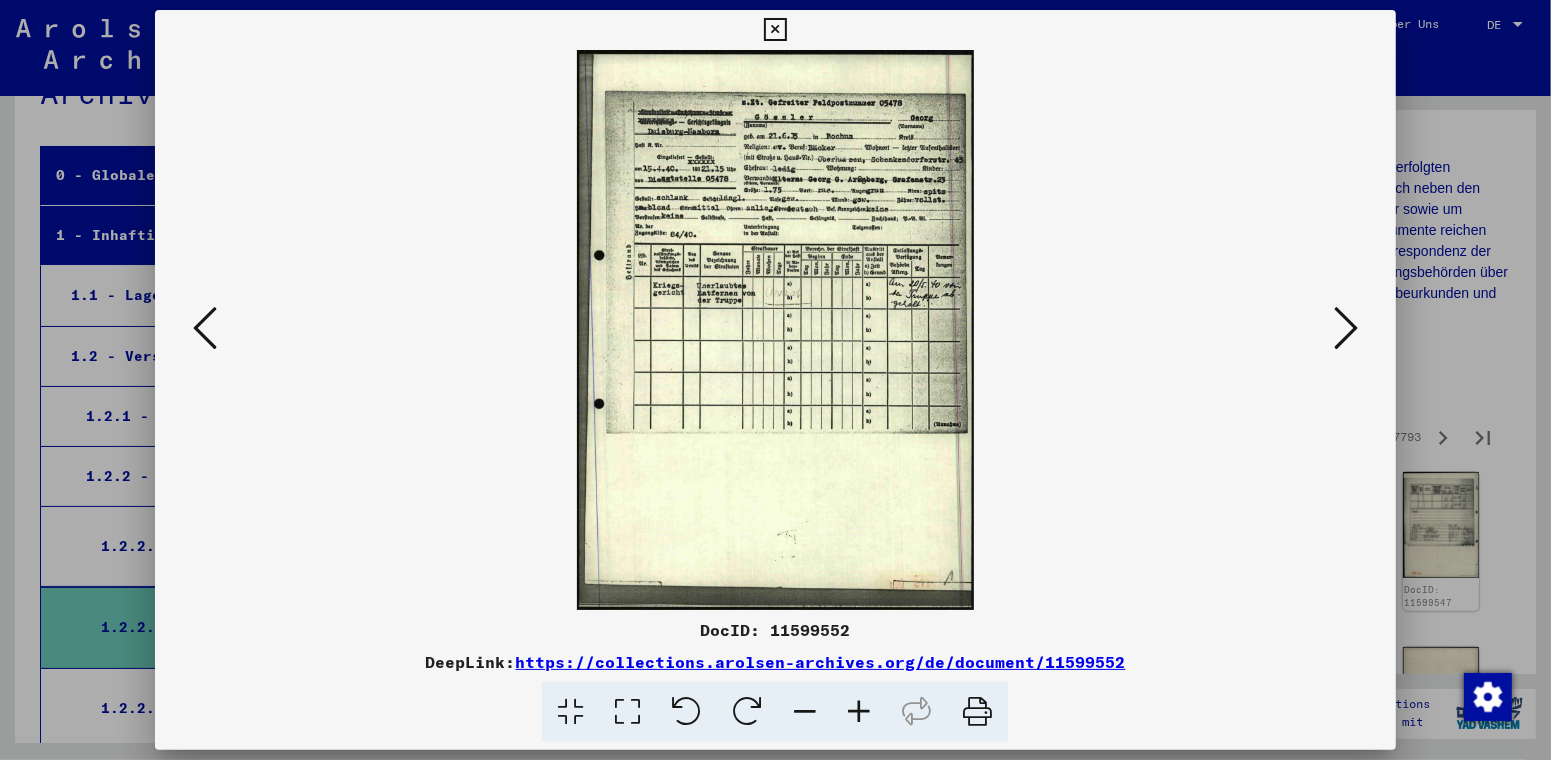 click at bounding box center (859, 712) 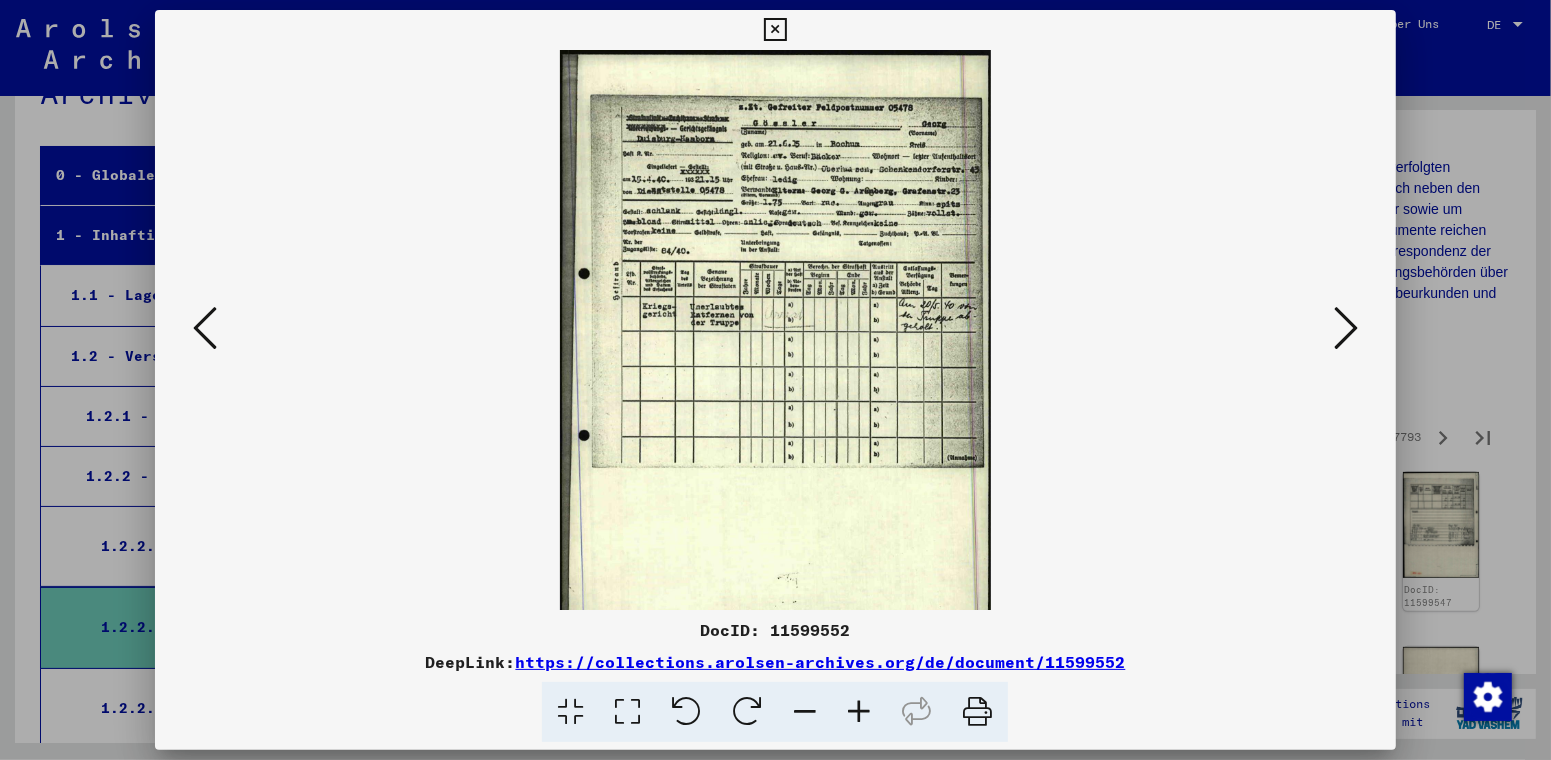 click at bounding box center (859, 712) 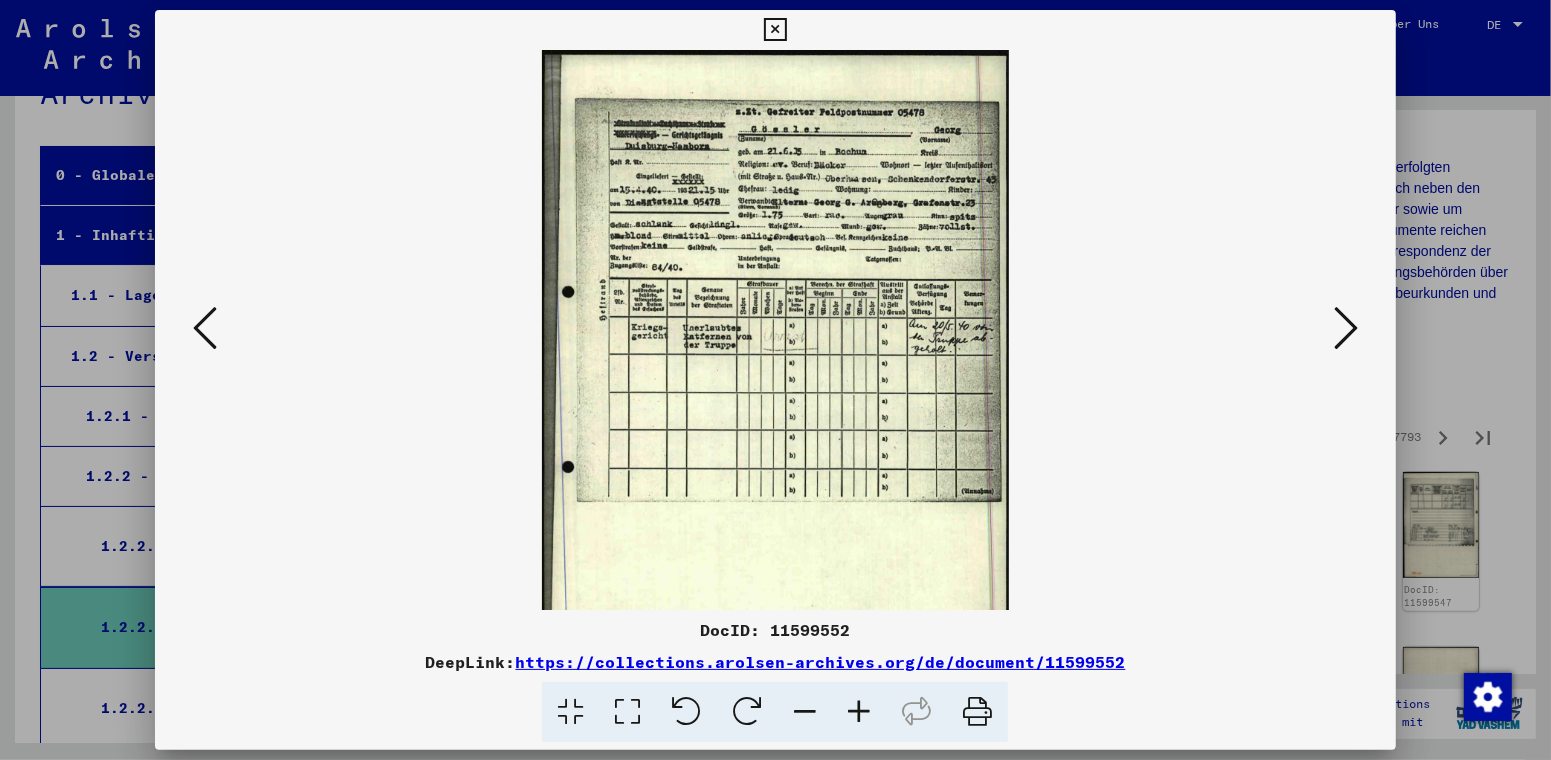 click at bounding box center (859, 712) 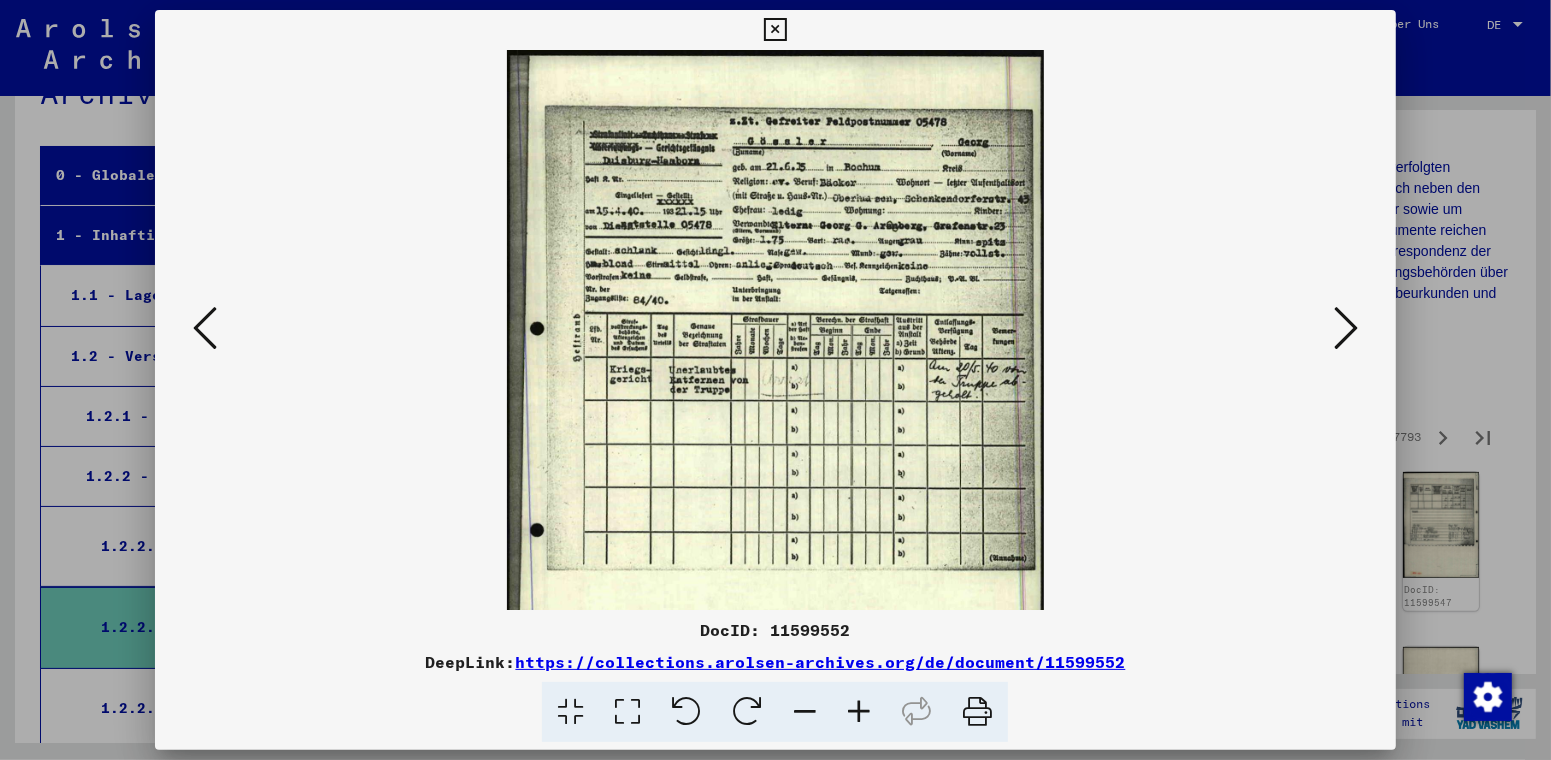 click at bounding box center [859, 712] 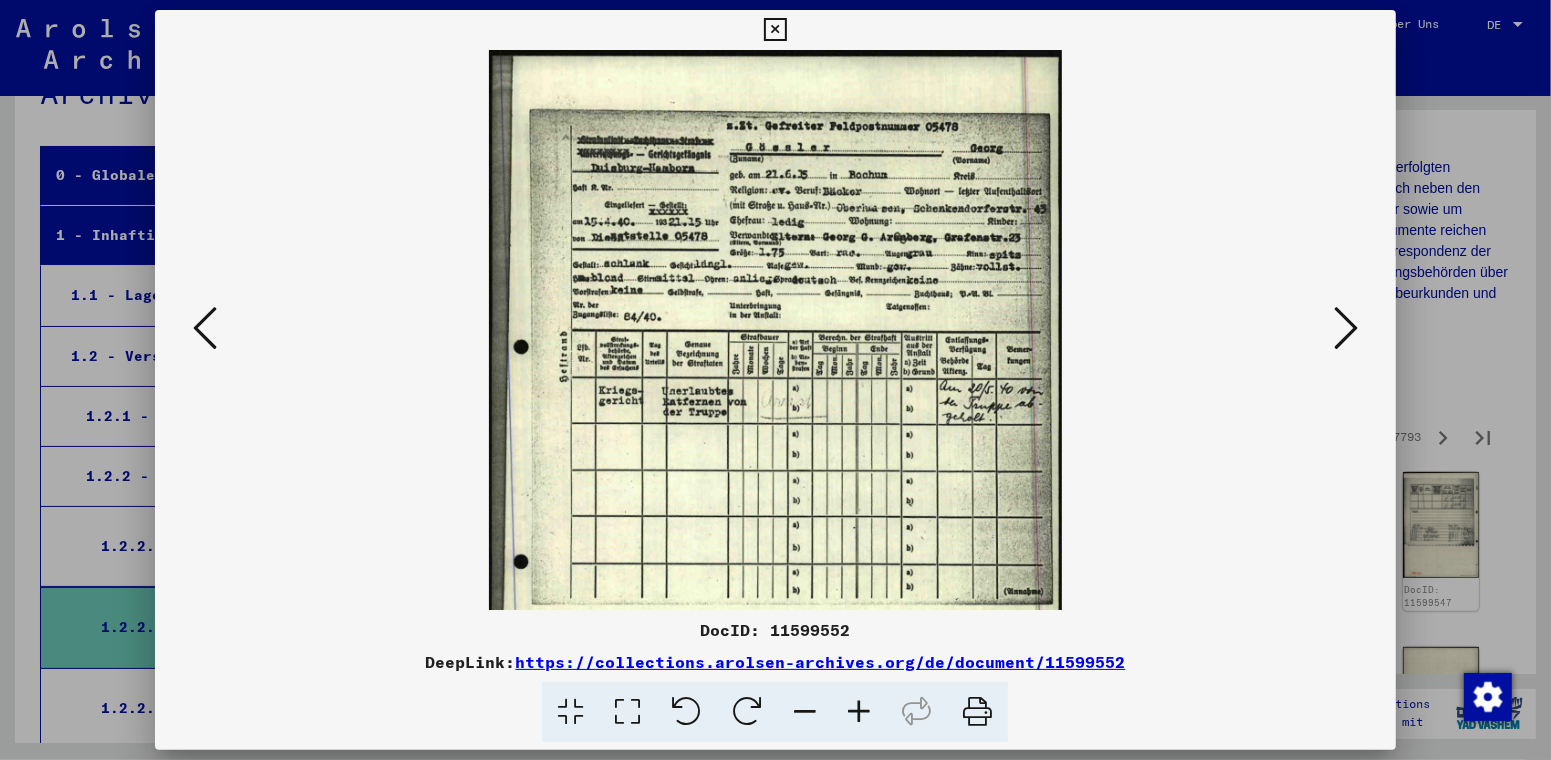 click at bounding box center (859, 712) 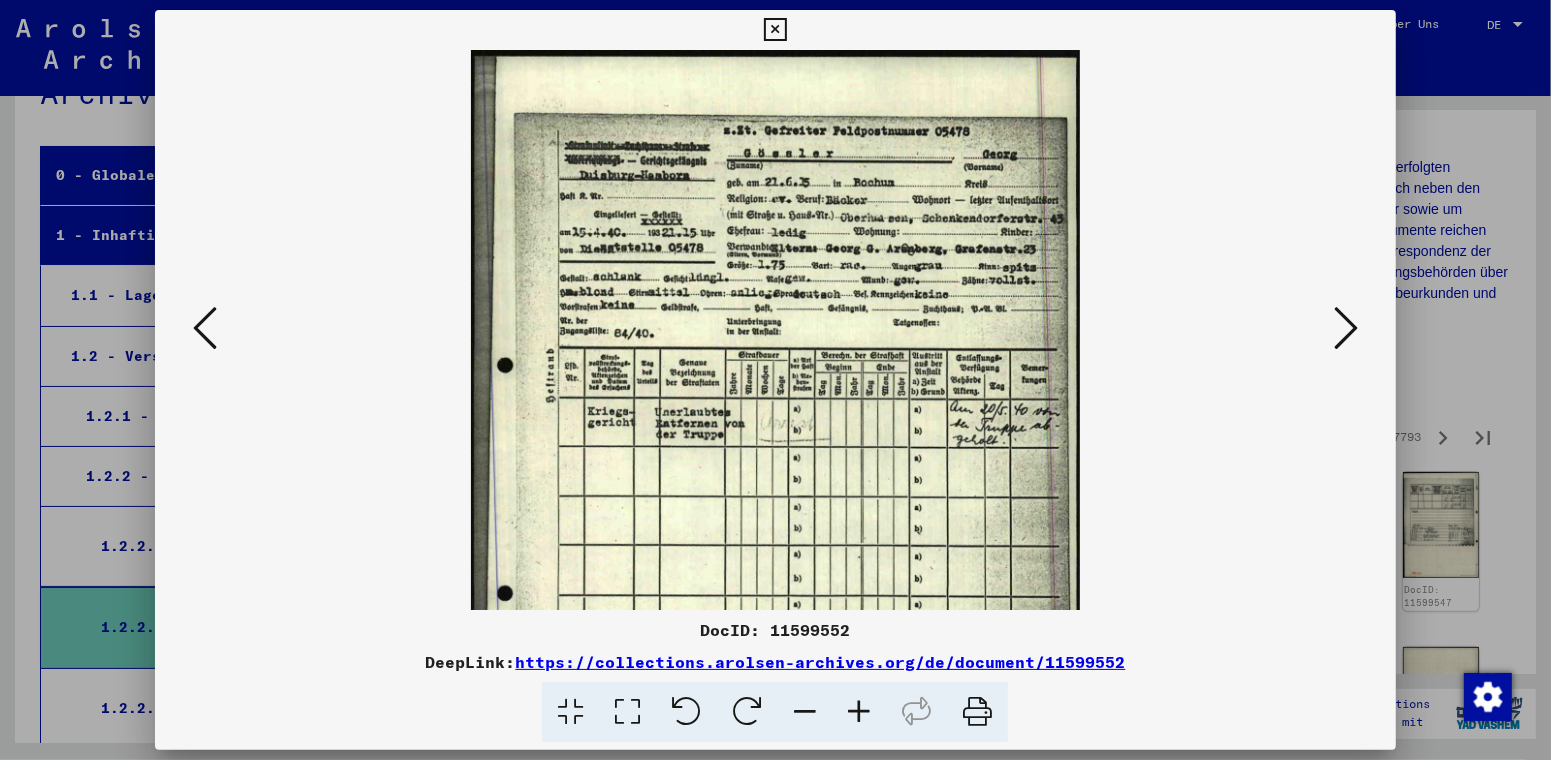 click at bounding box center [859, 712] 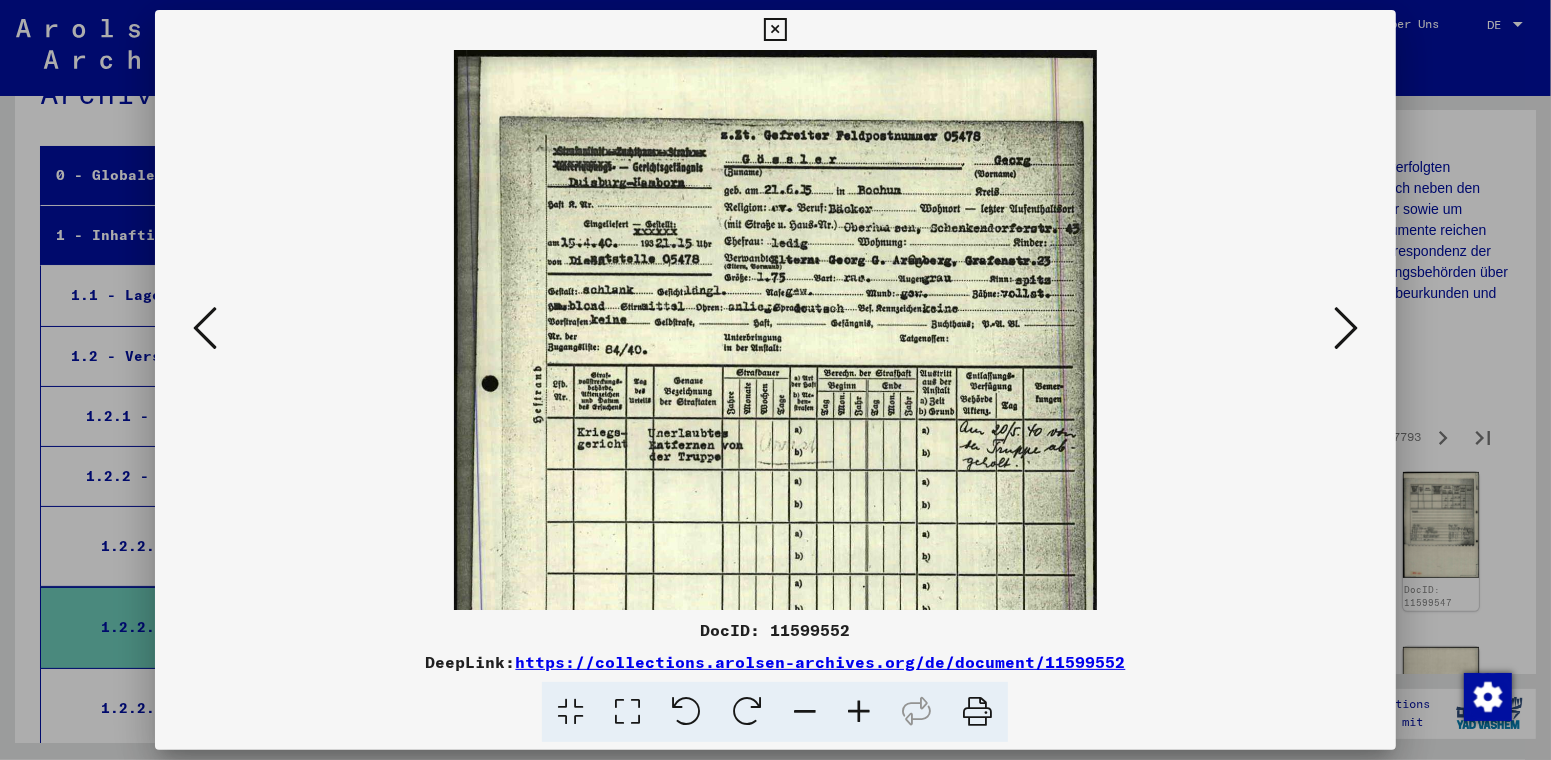 click at bounding box center (1346, 328) 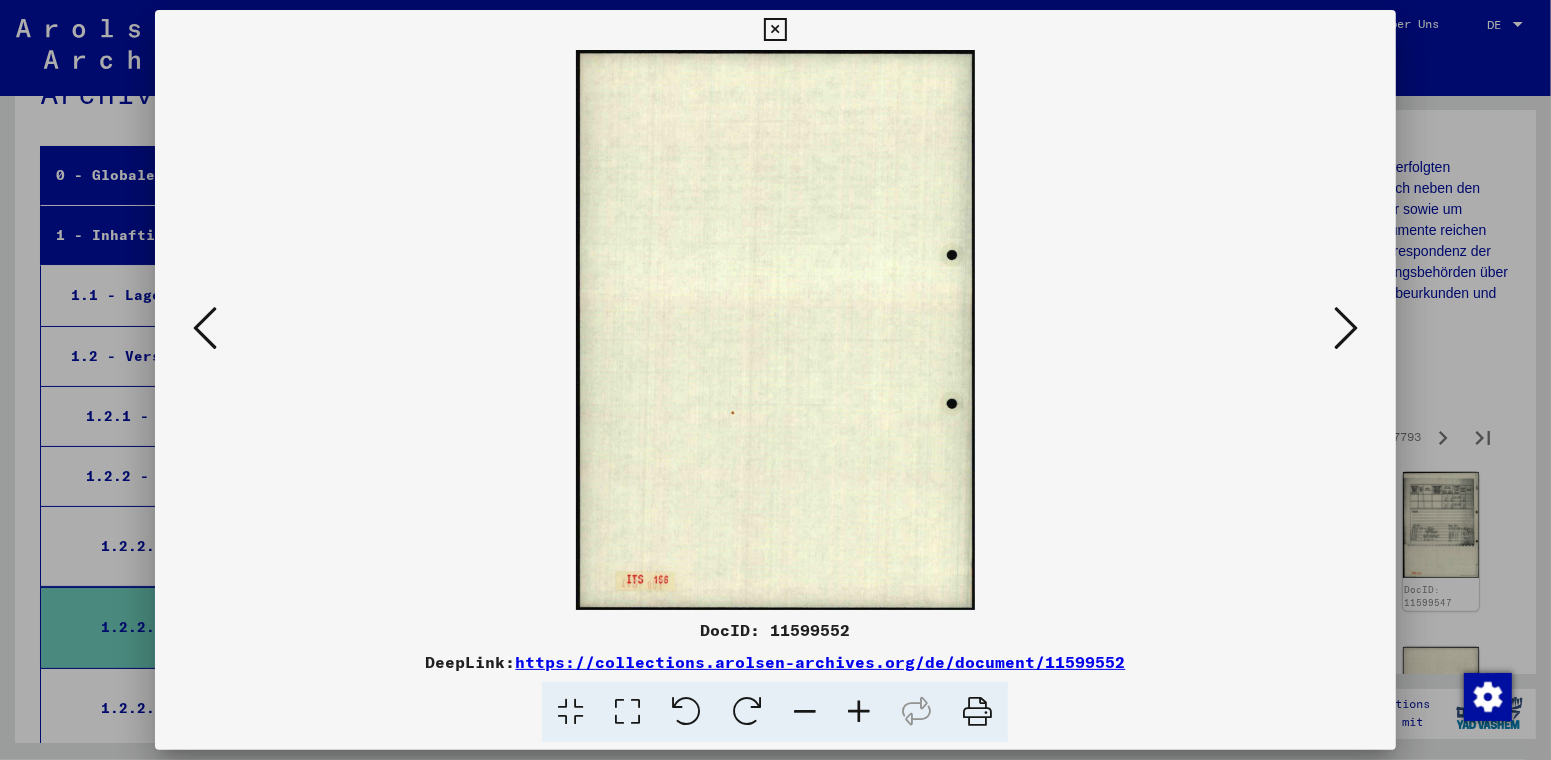click at bounding box center (1346, 328) 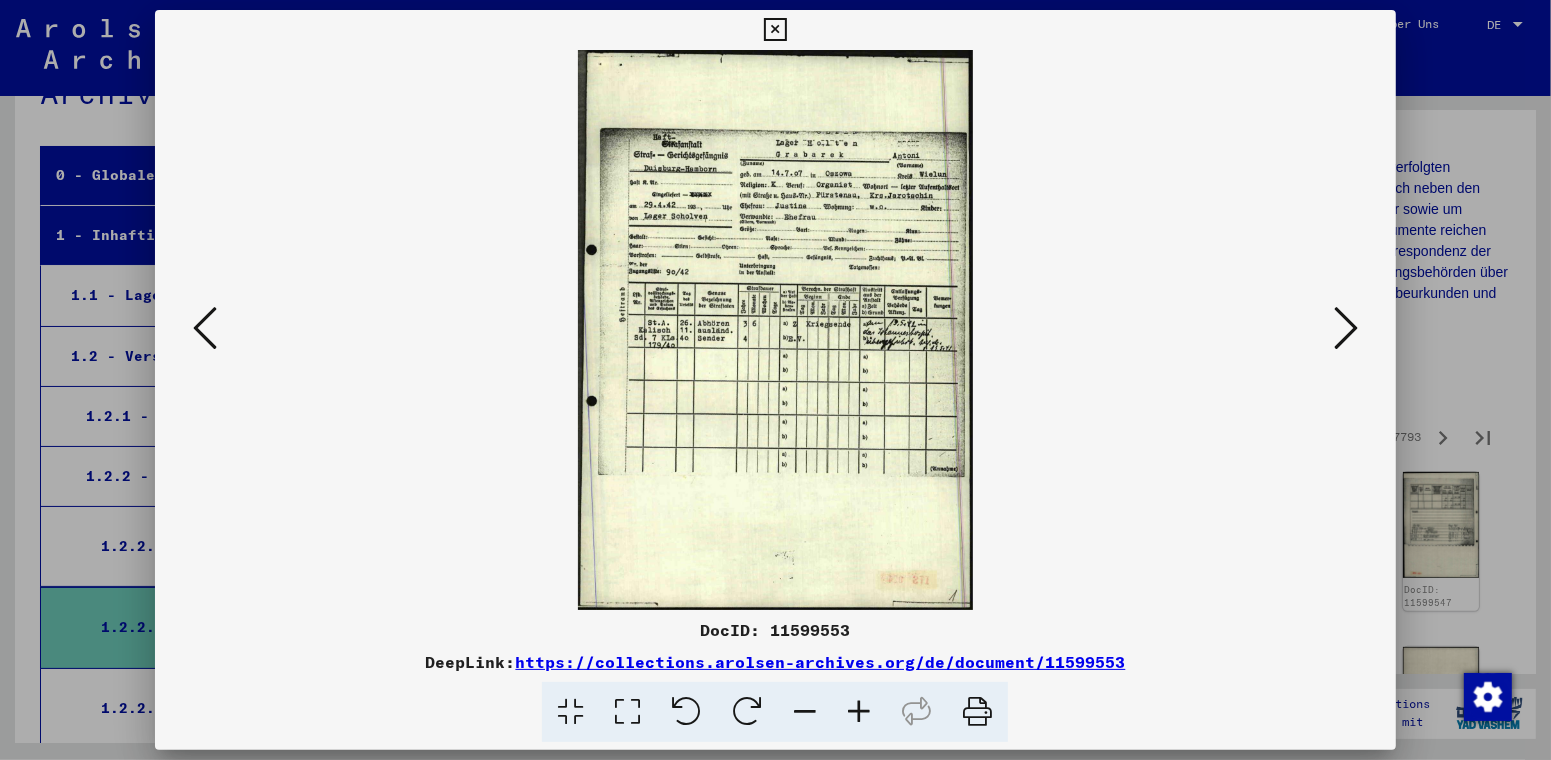 click at bounding box center [859, 712] 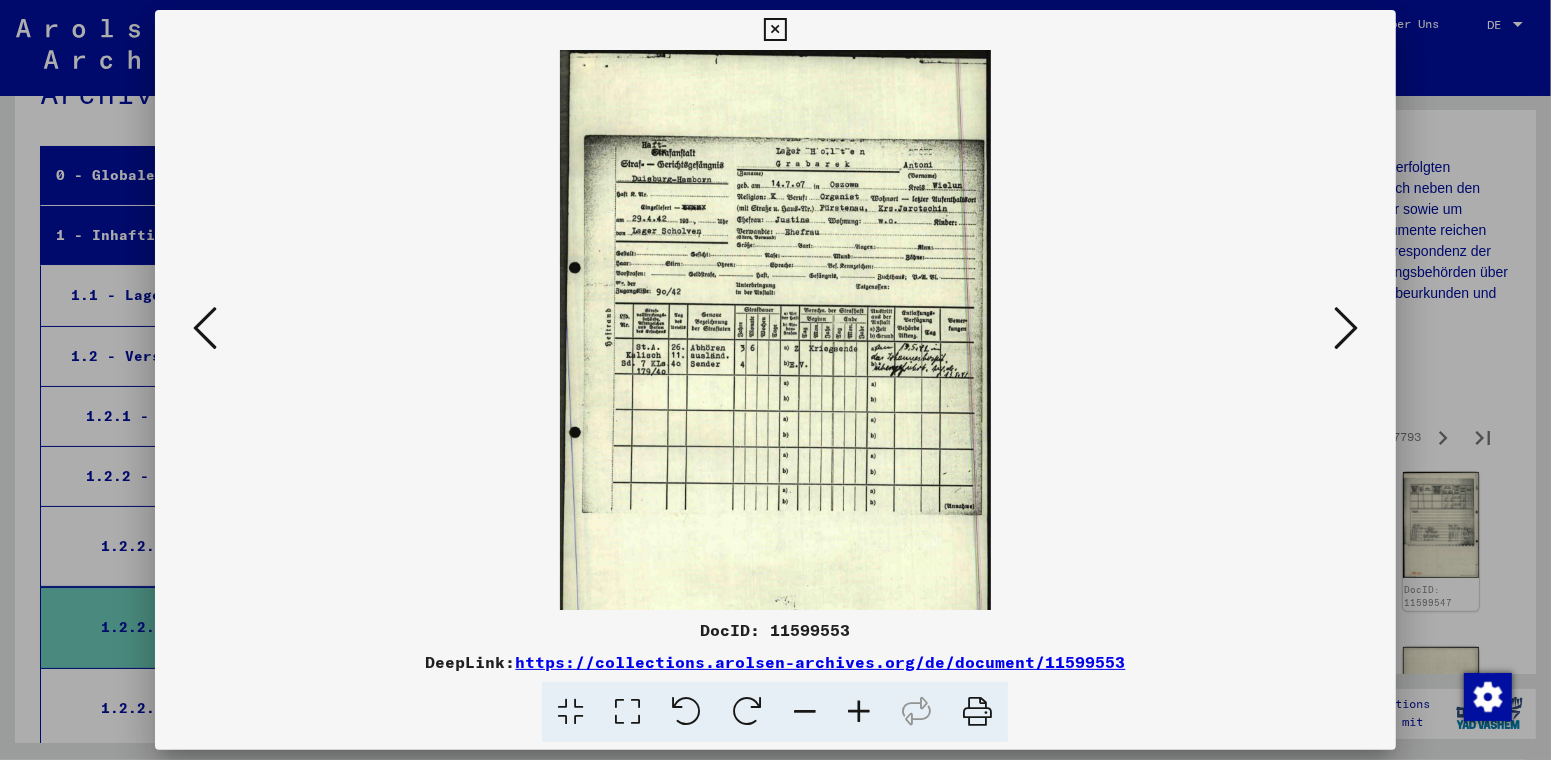 click at bounding box center [859, 712] 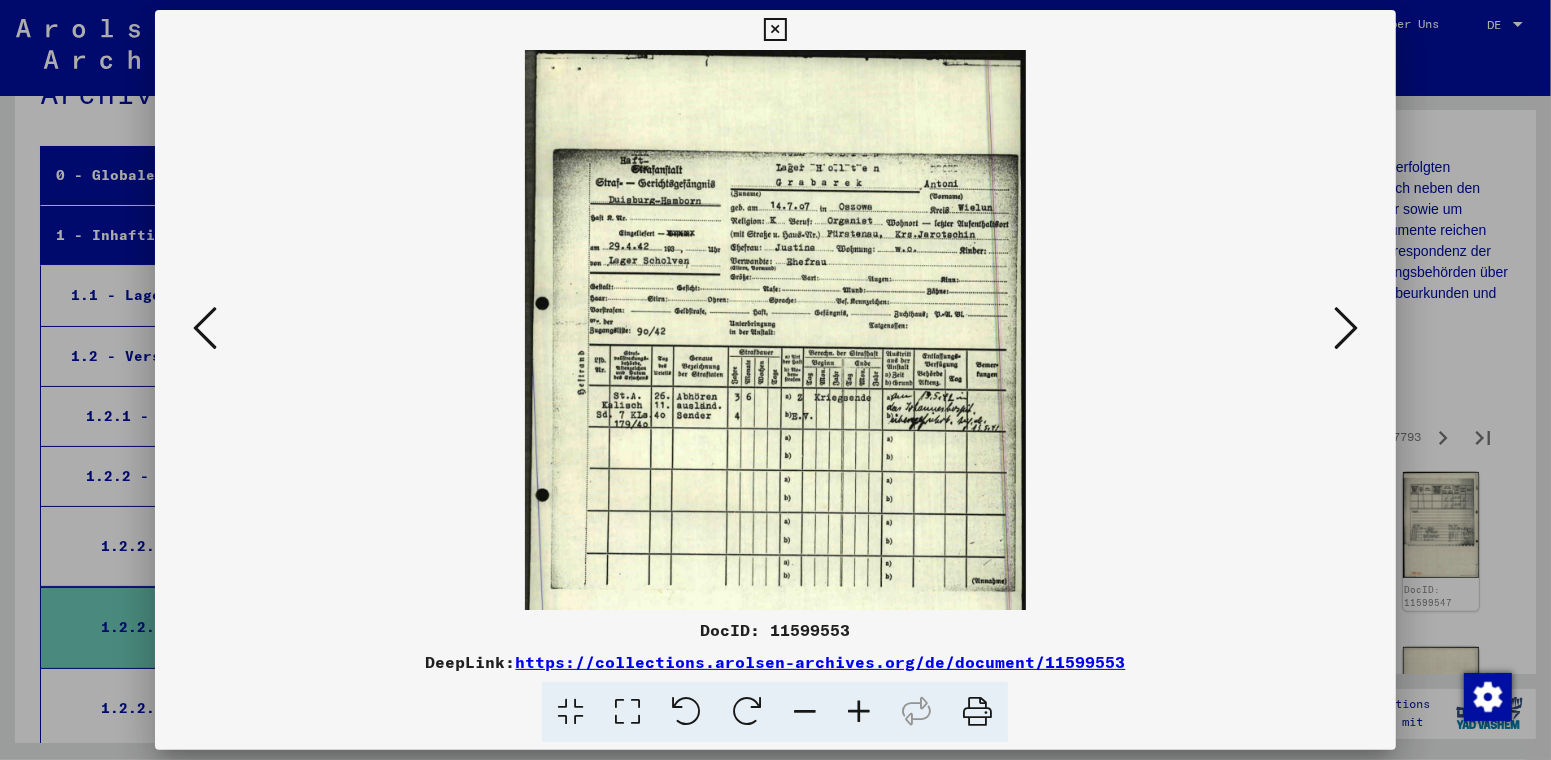 click at bounding box center (859, 712) 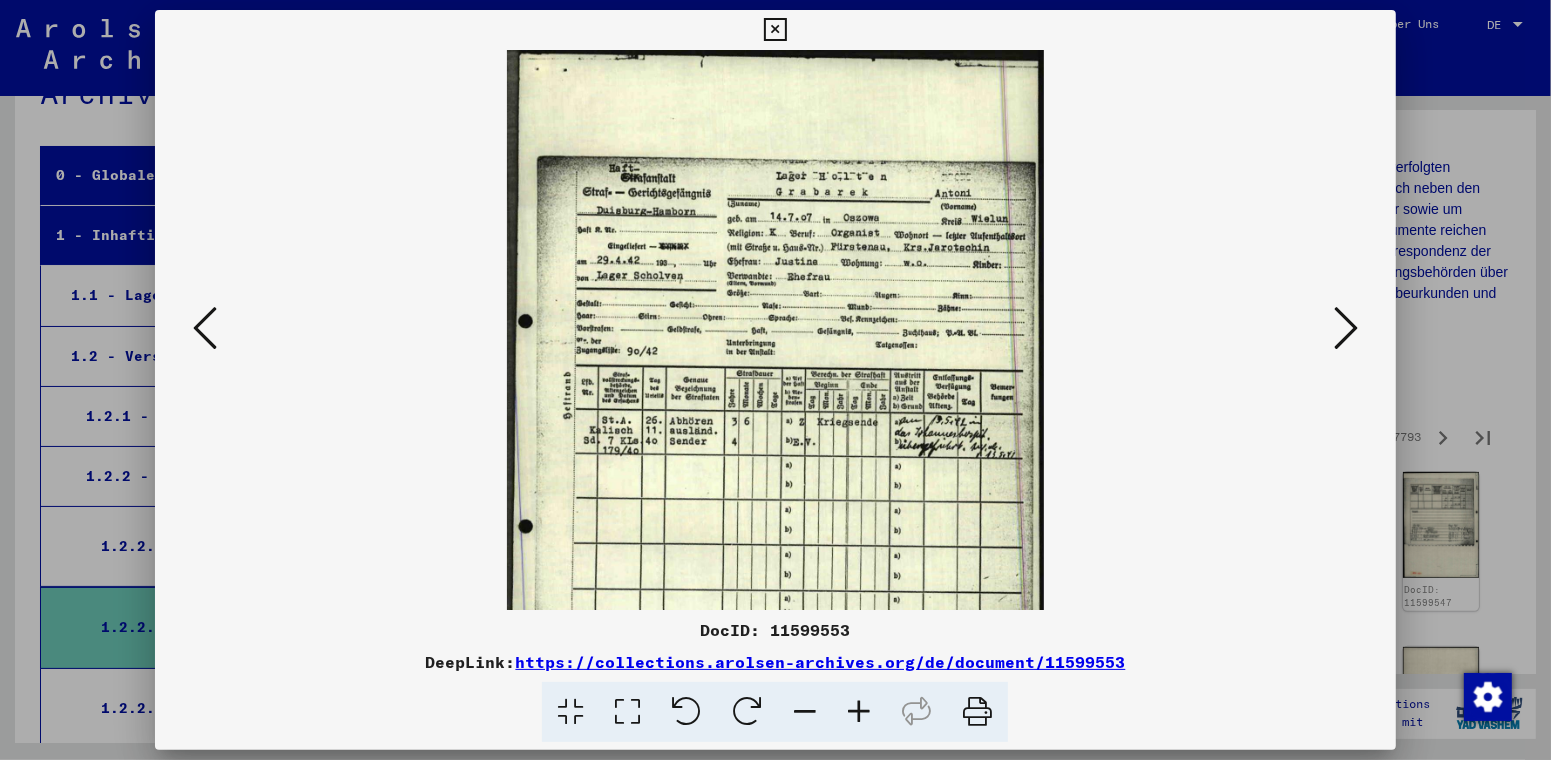 click at bounding box center (859, 712) 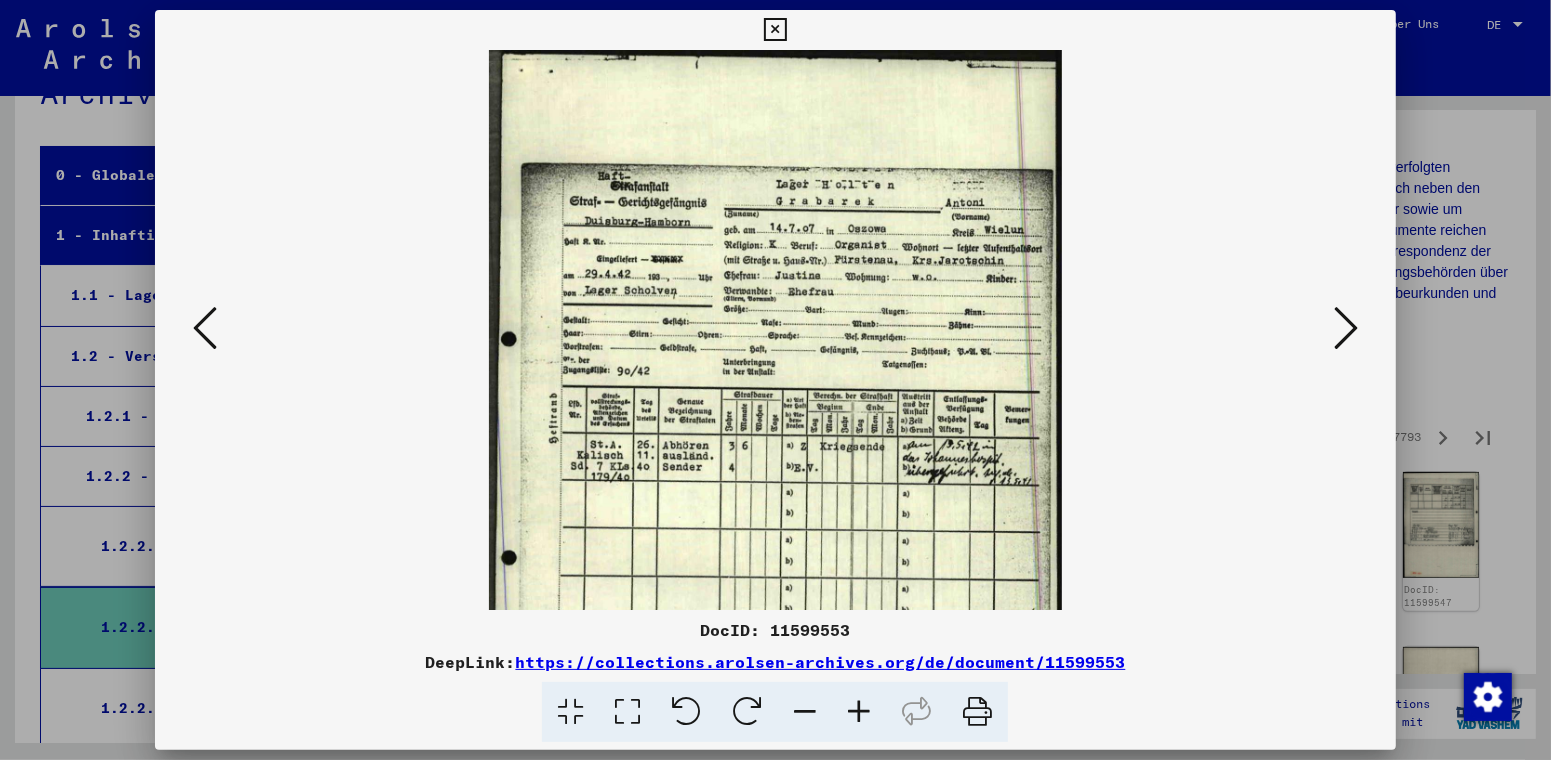 click at bounding box center (859, 712) 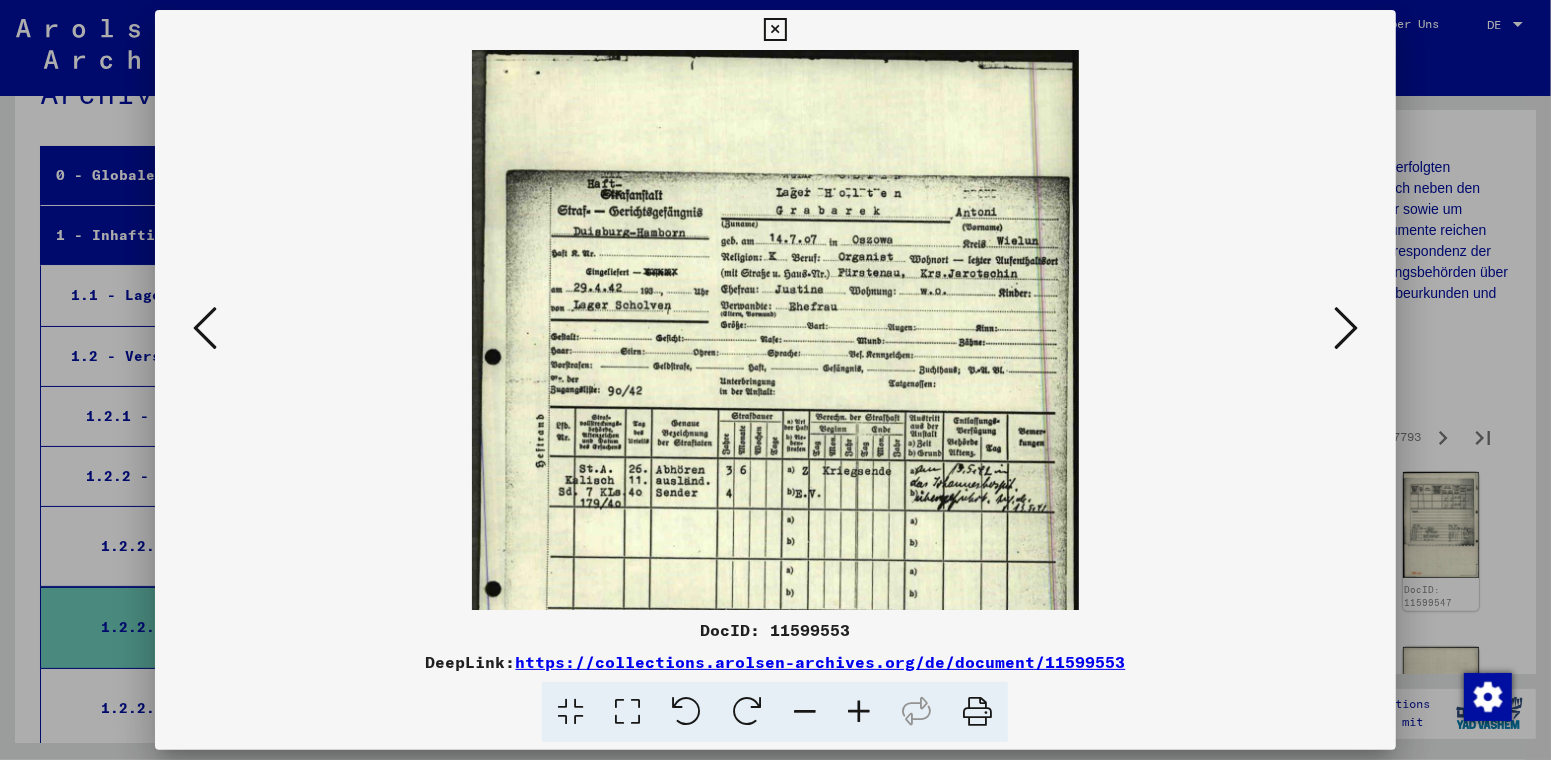 click at bounding box center (859, 712) 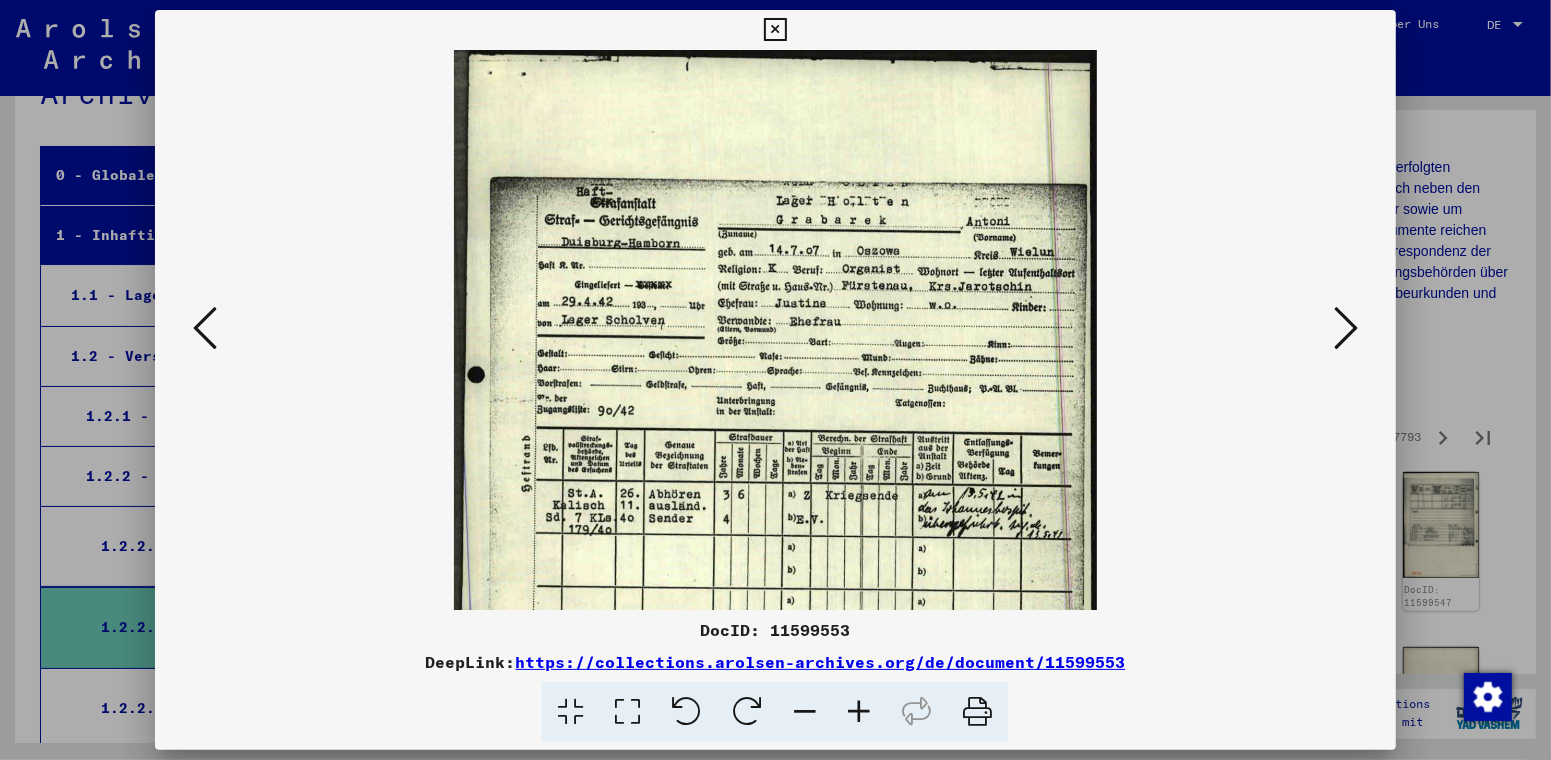 click at bounding box center (1346, 328) 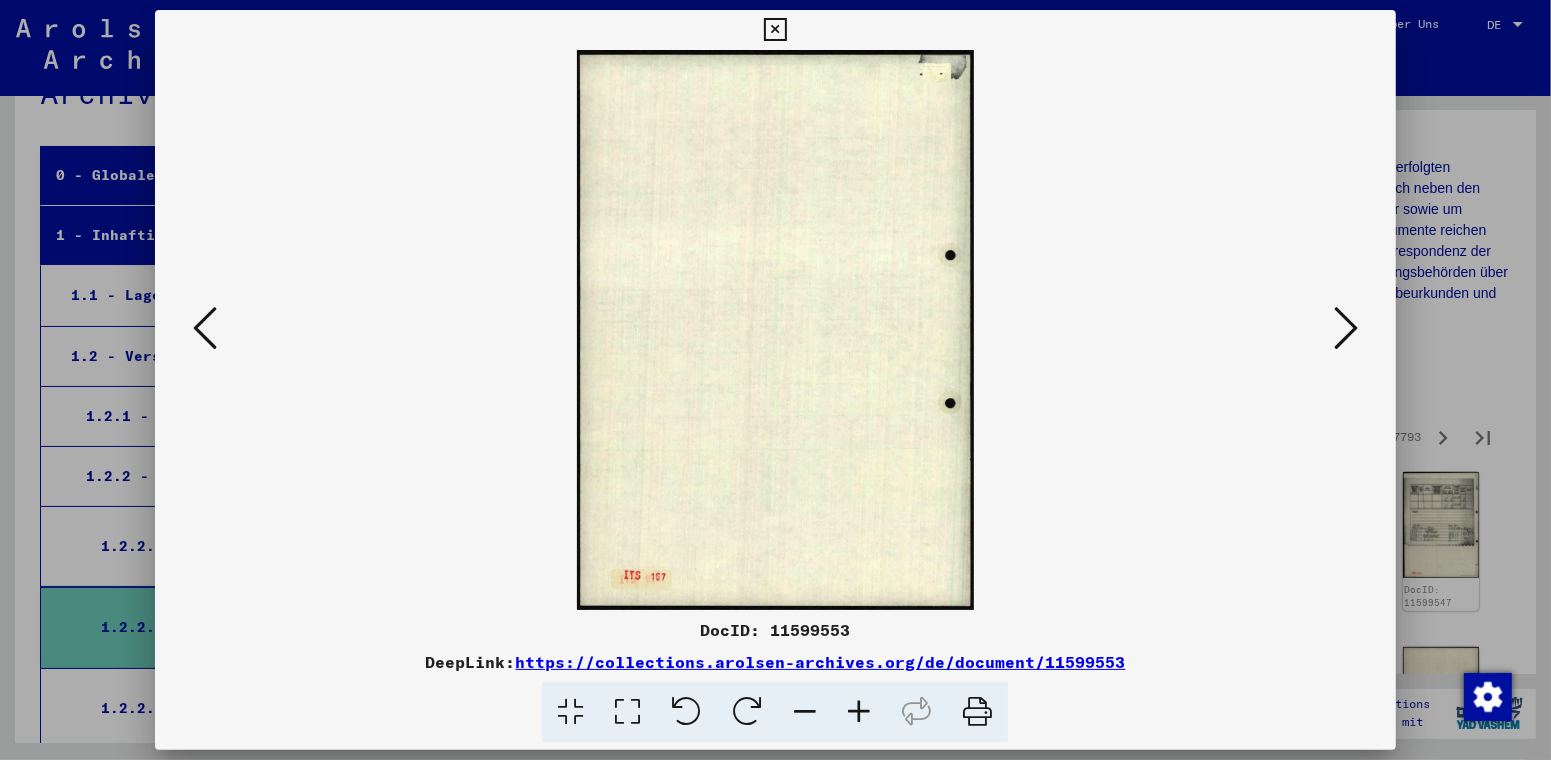 click at bounding box center (1346, 328) 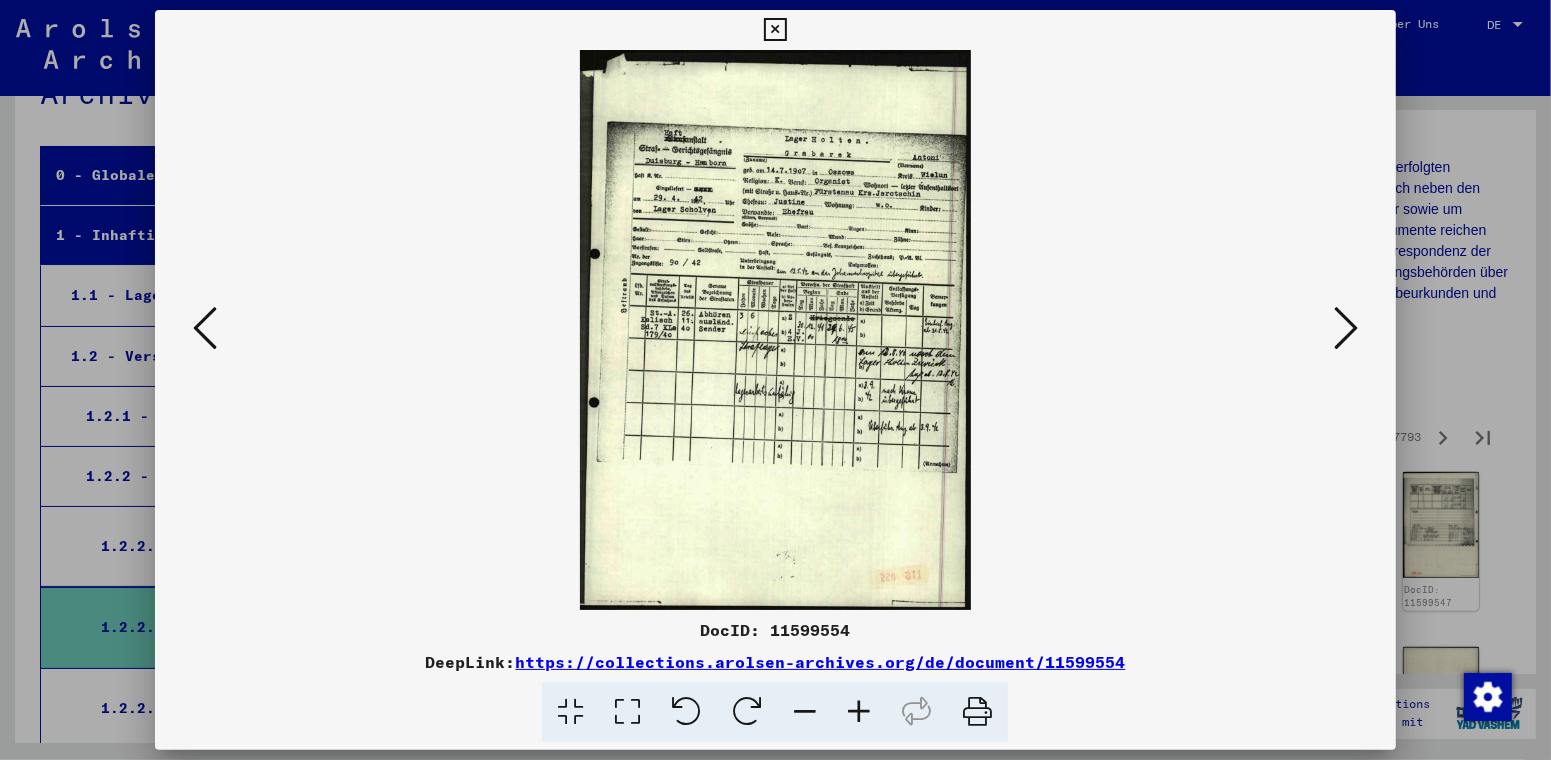 click at bounding box center [859, 712] 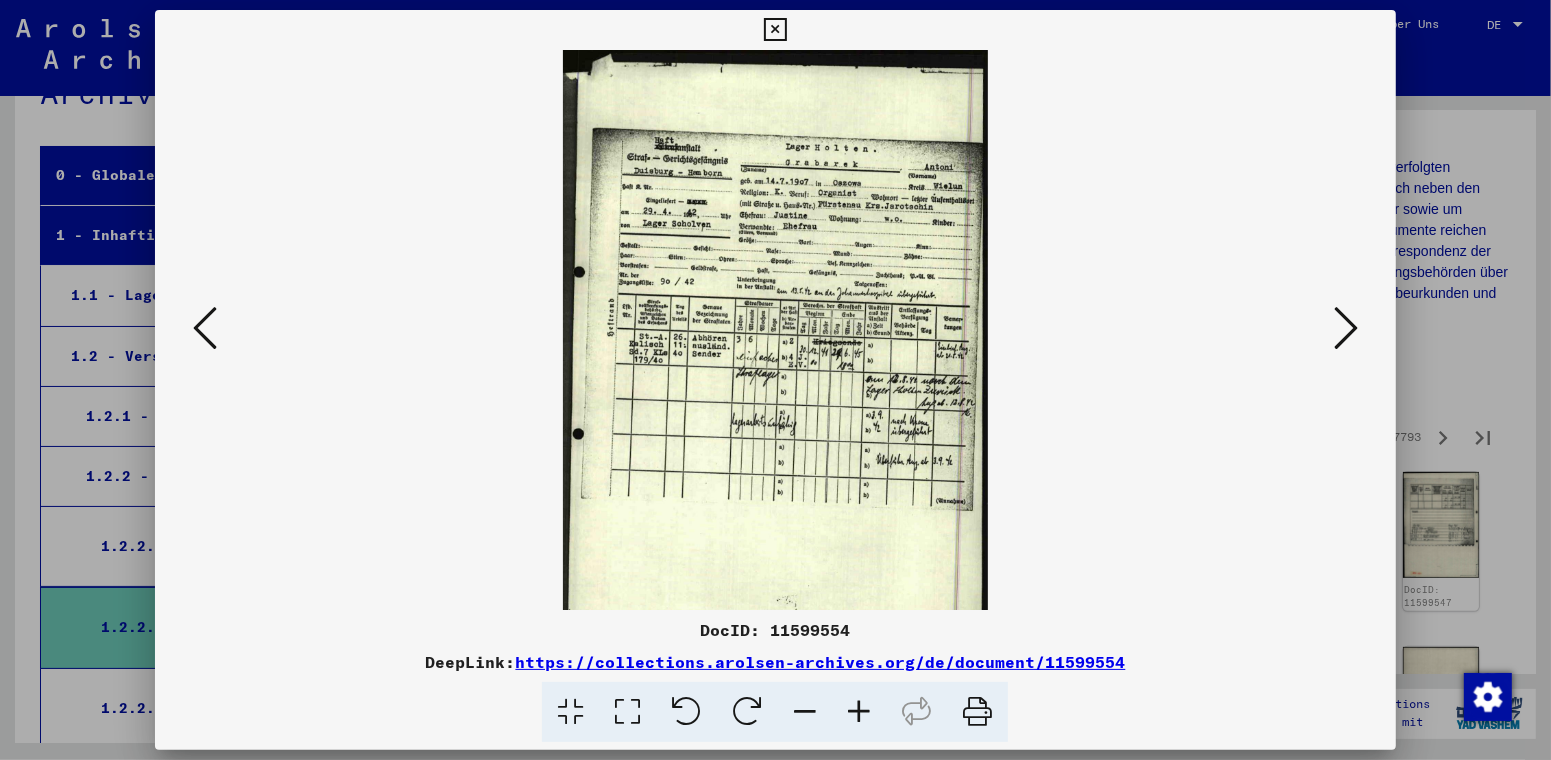 click at bounding box center (859, 712) 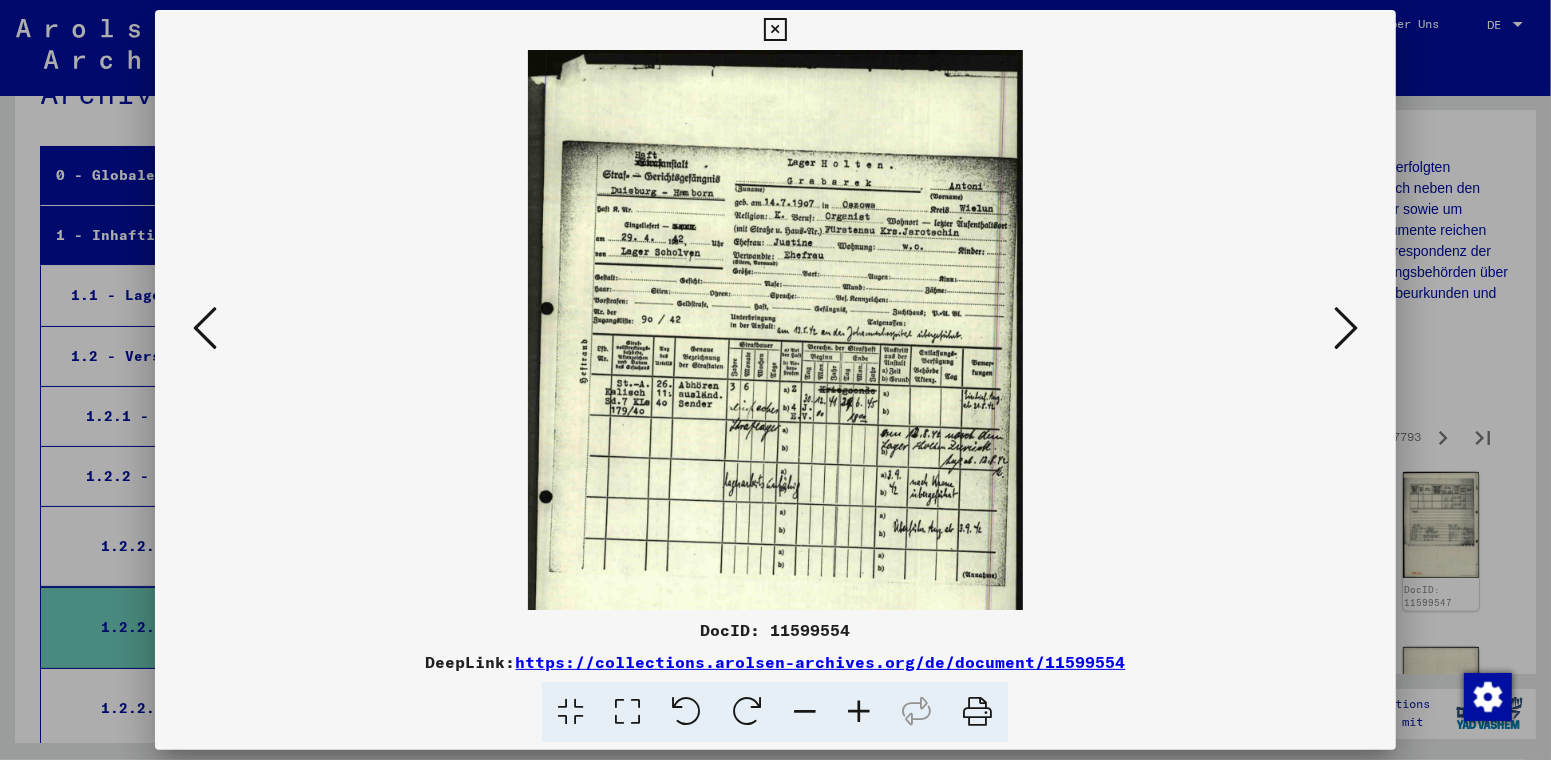 click at bounding box center [859, 712] 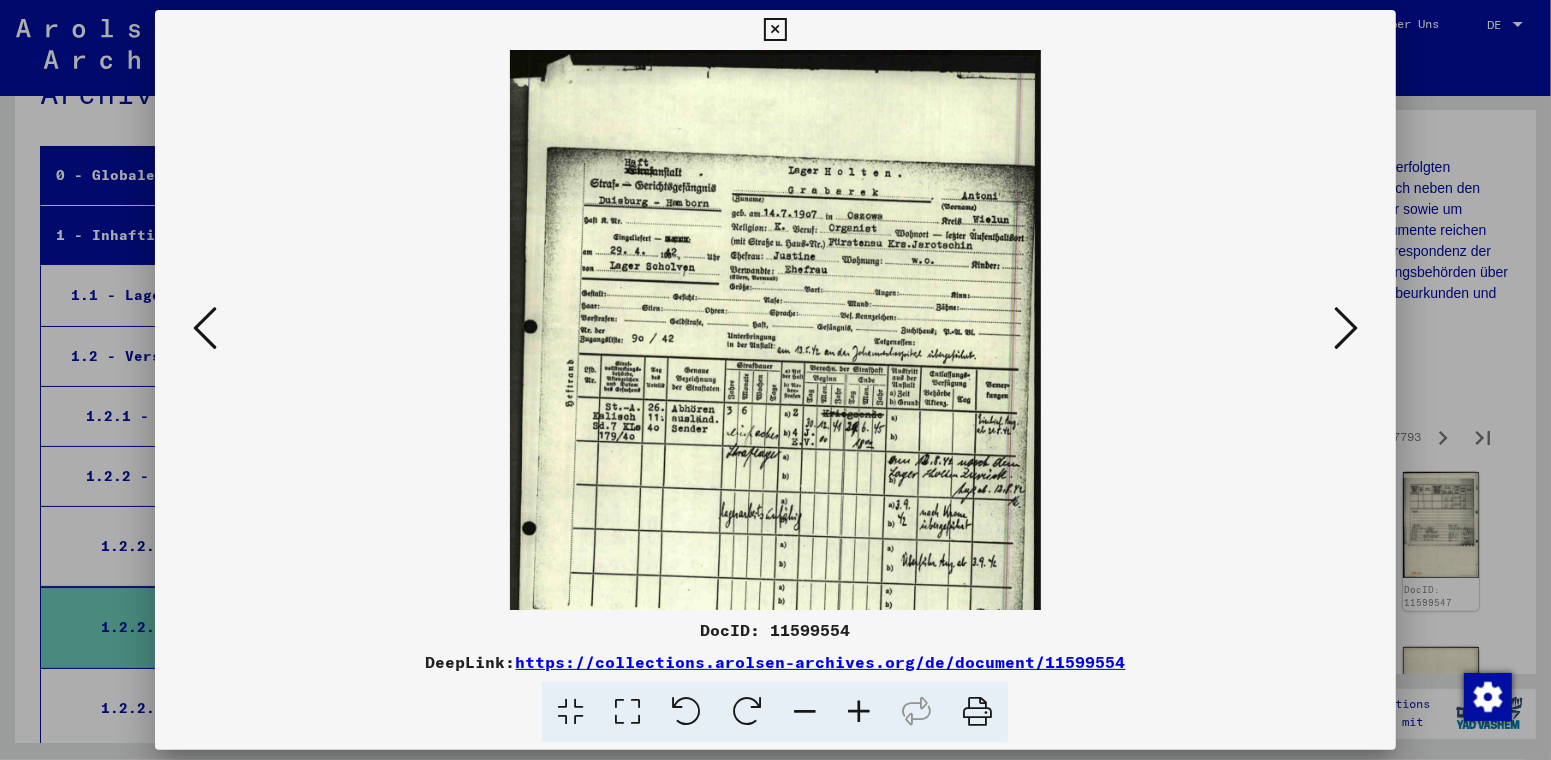 click at bounding box center [859, 712] 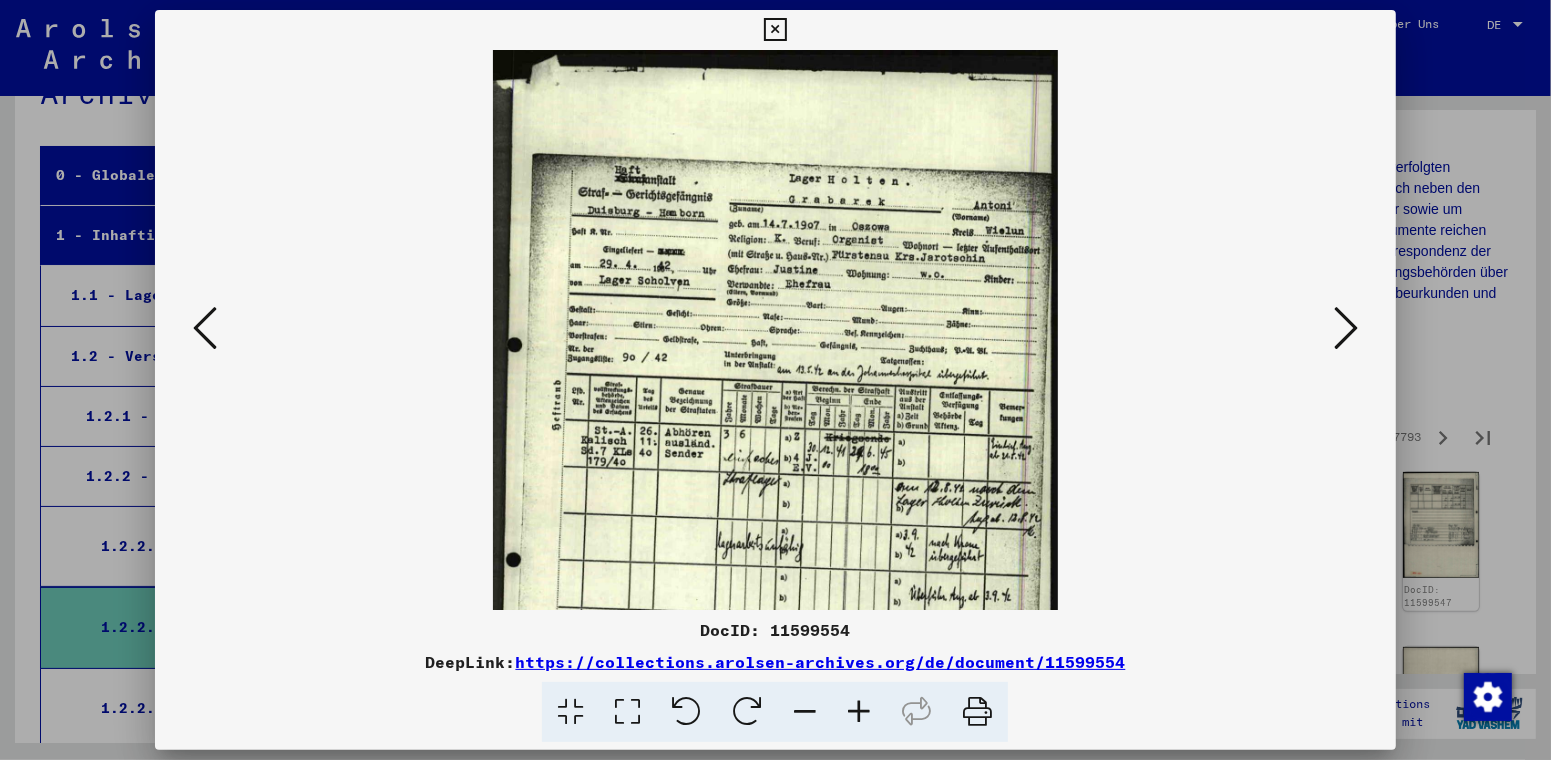 click at bounding box center [859, 712] 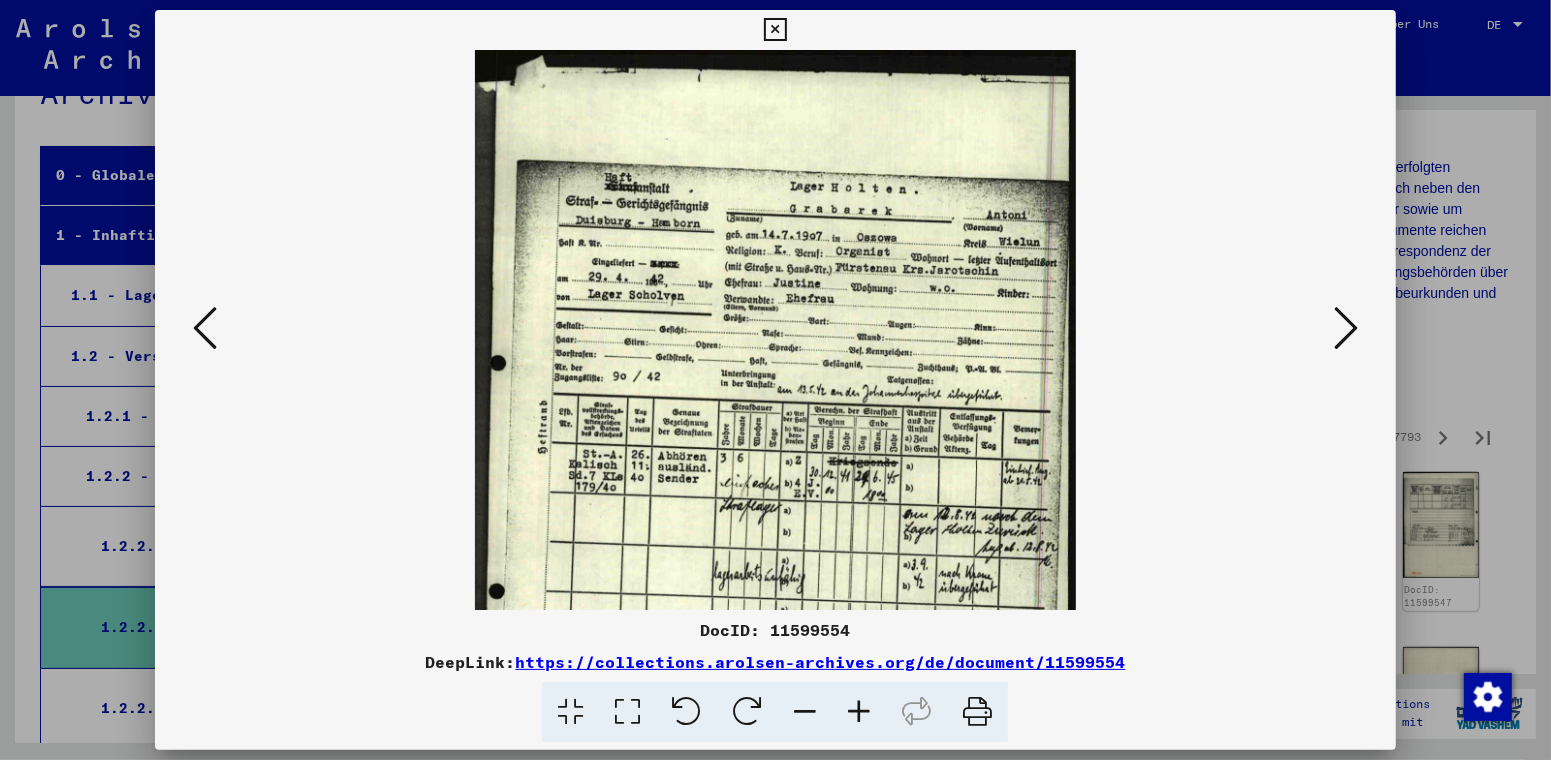 click at bounding box center (1346, 328) 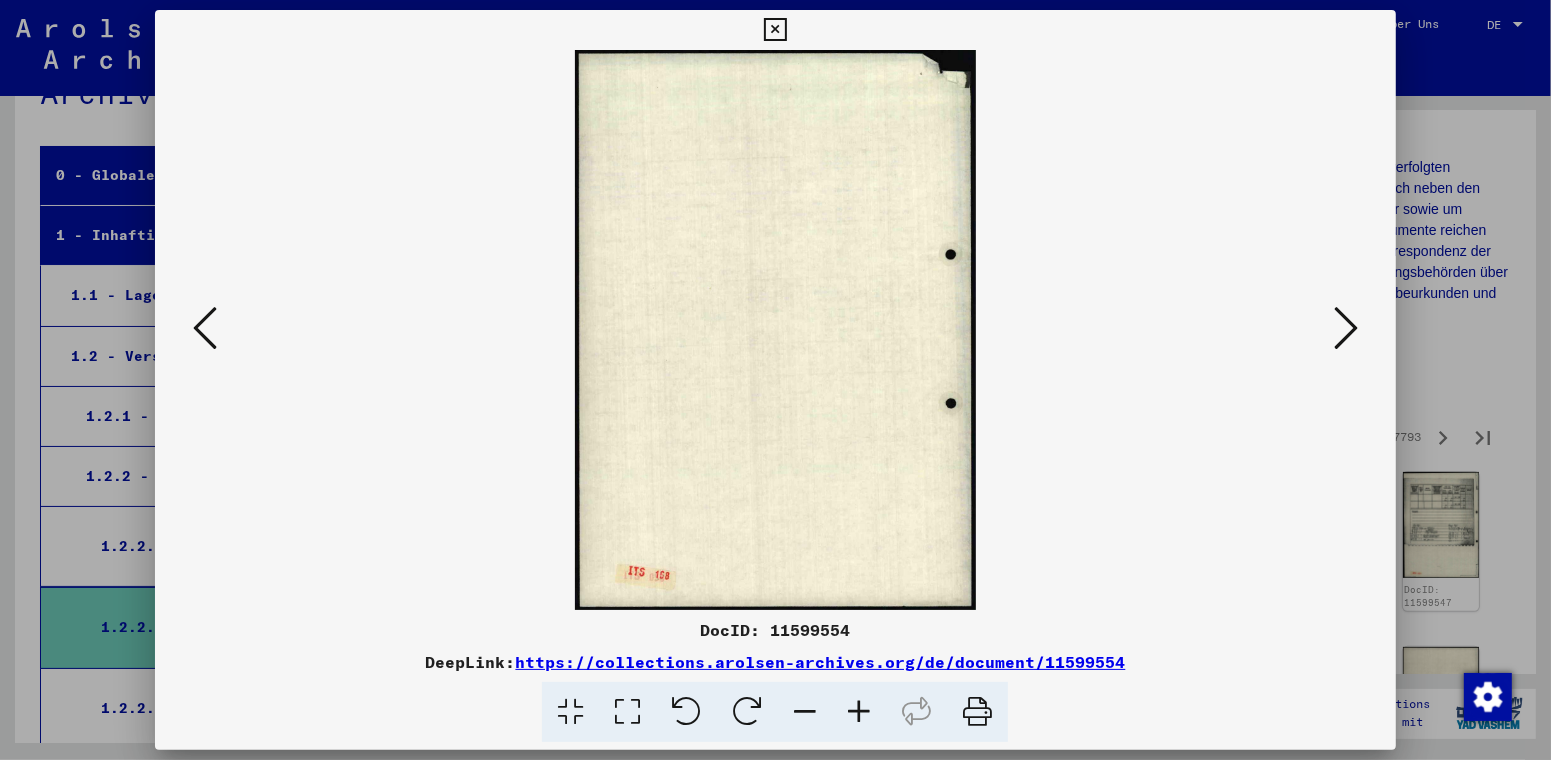 click at bounding box center [1346, 328] 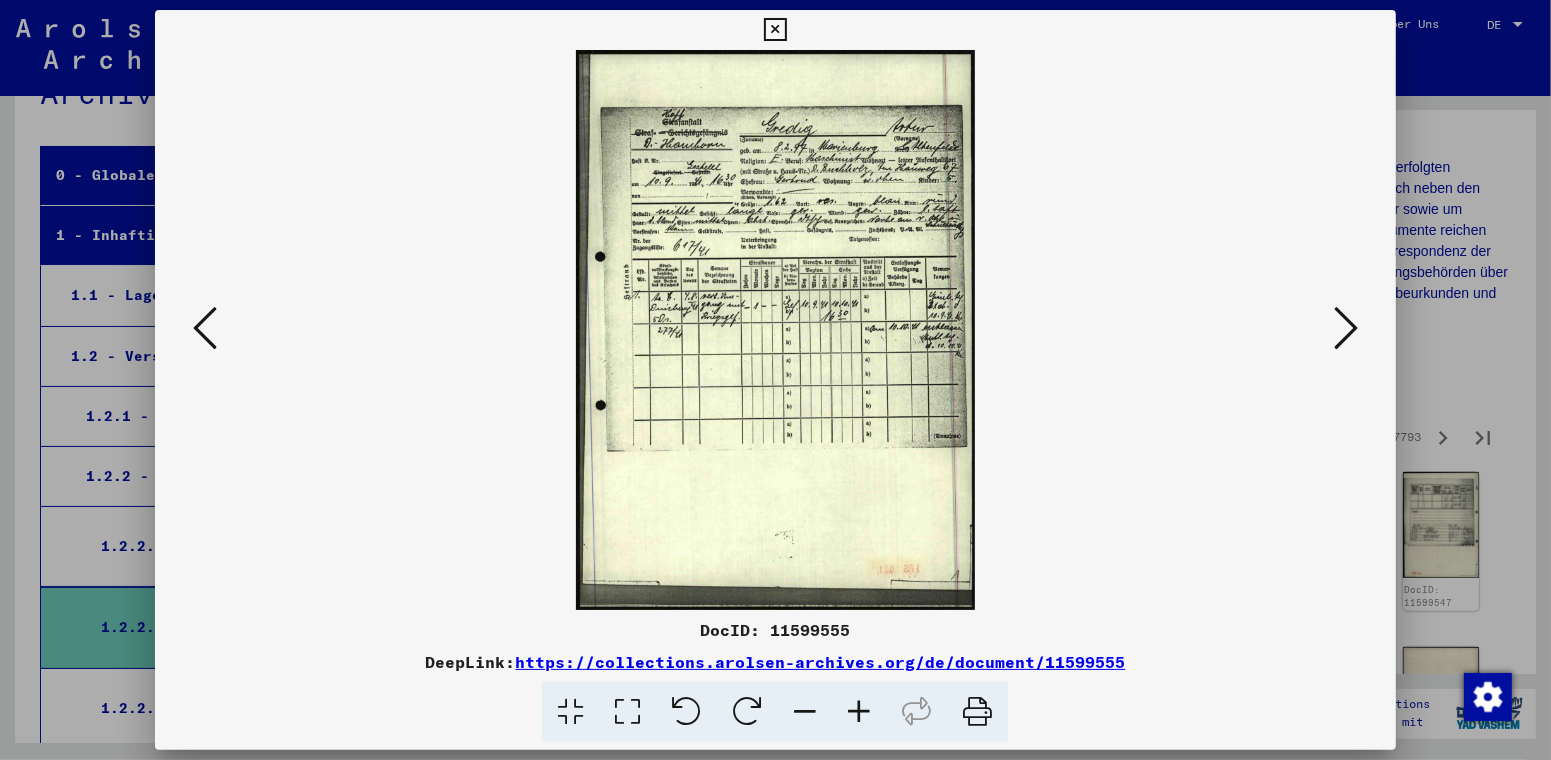 click at bounding box center (859, 712) 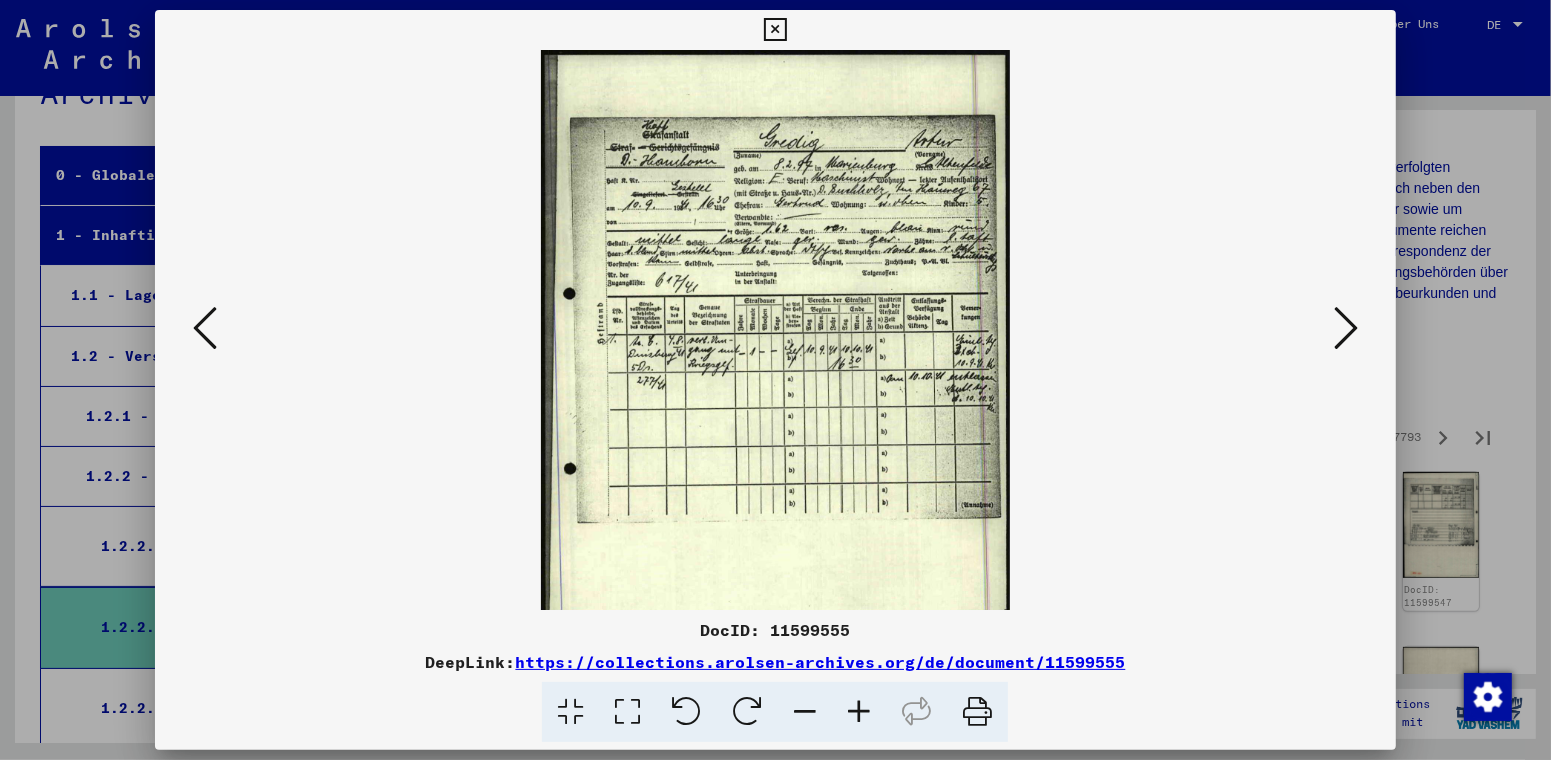 click at bounding box center (859, 712) 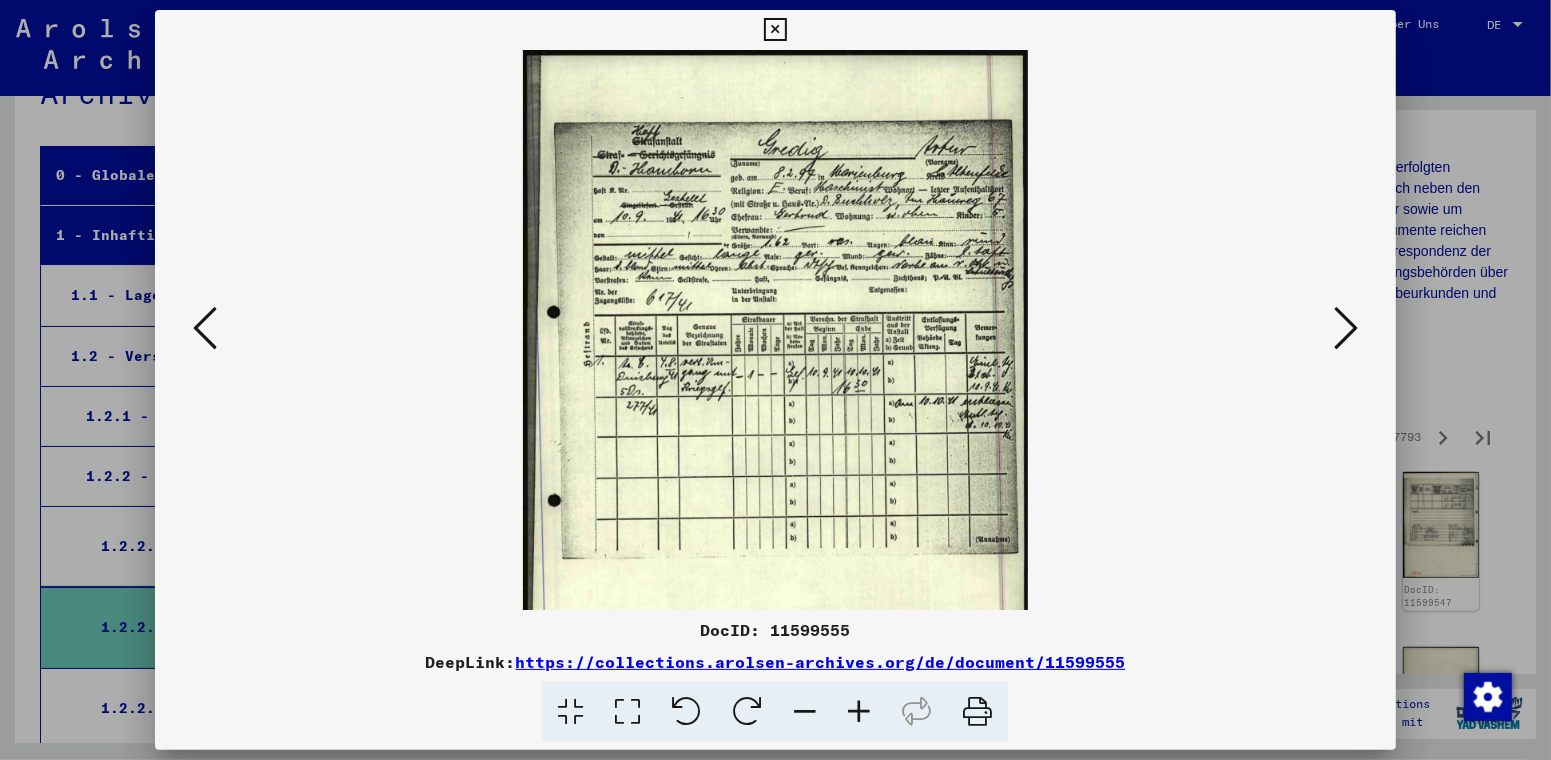 click at bounding box center (859, 712) 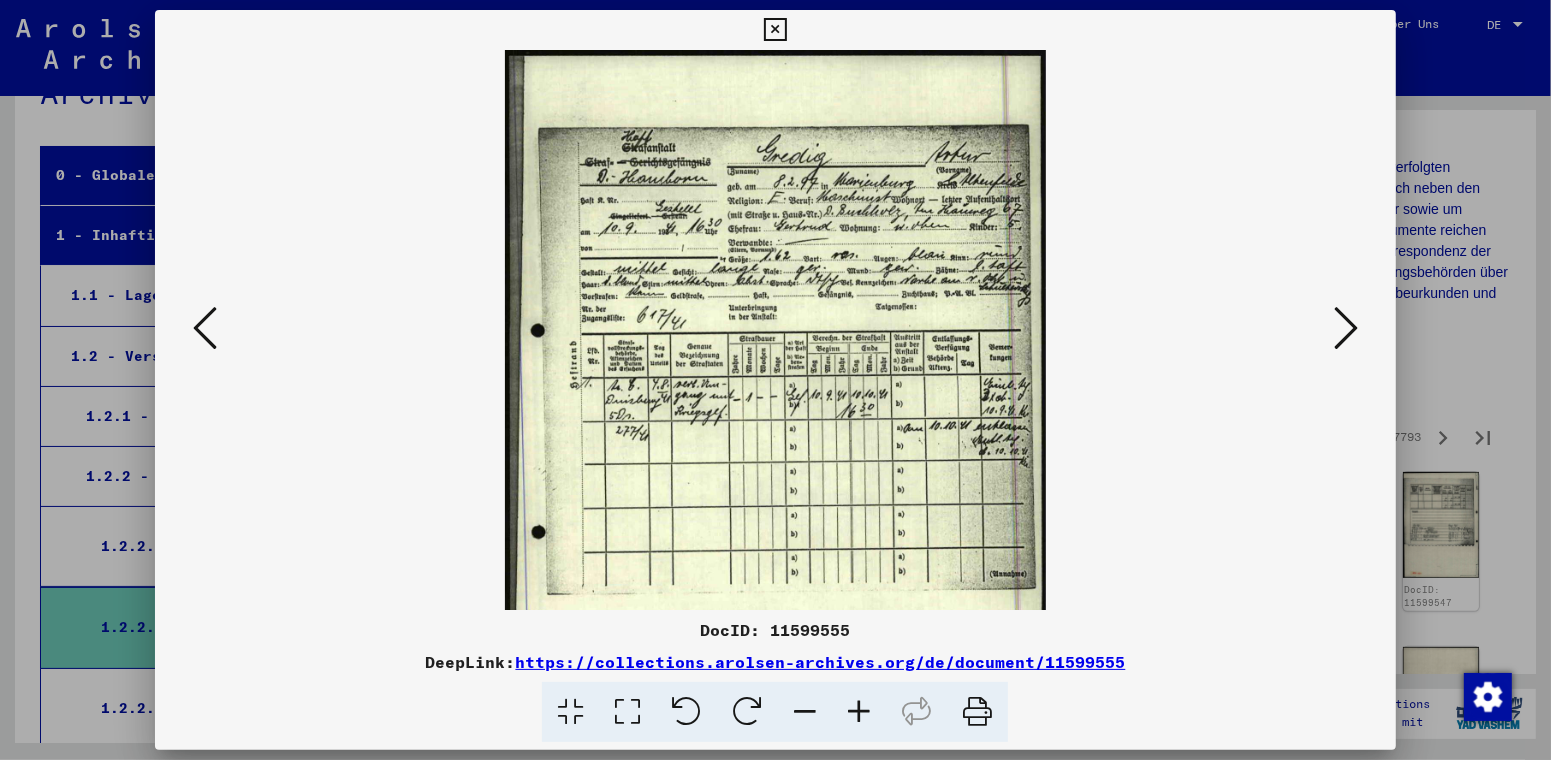 click at bounding box center (859, 712) 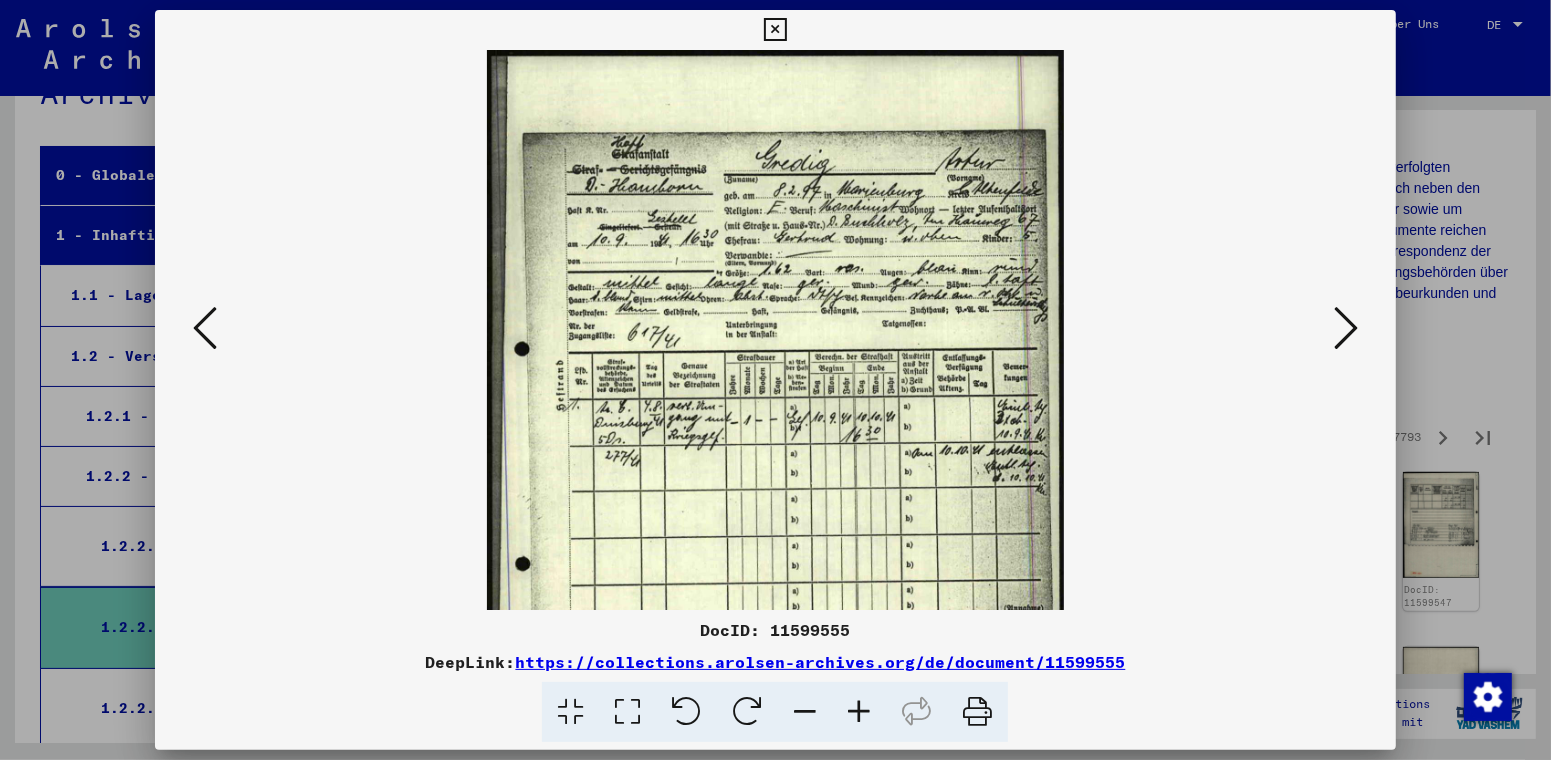 click at bounding box center (859, 712) 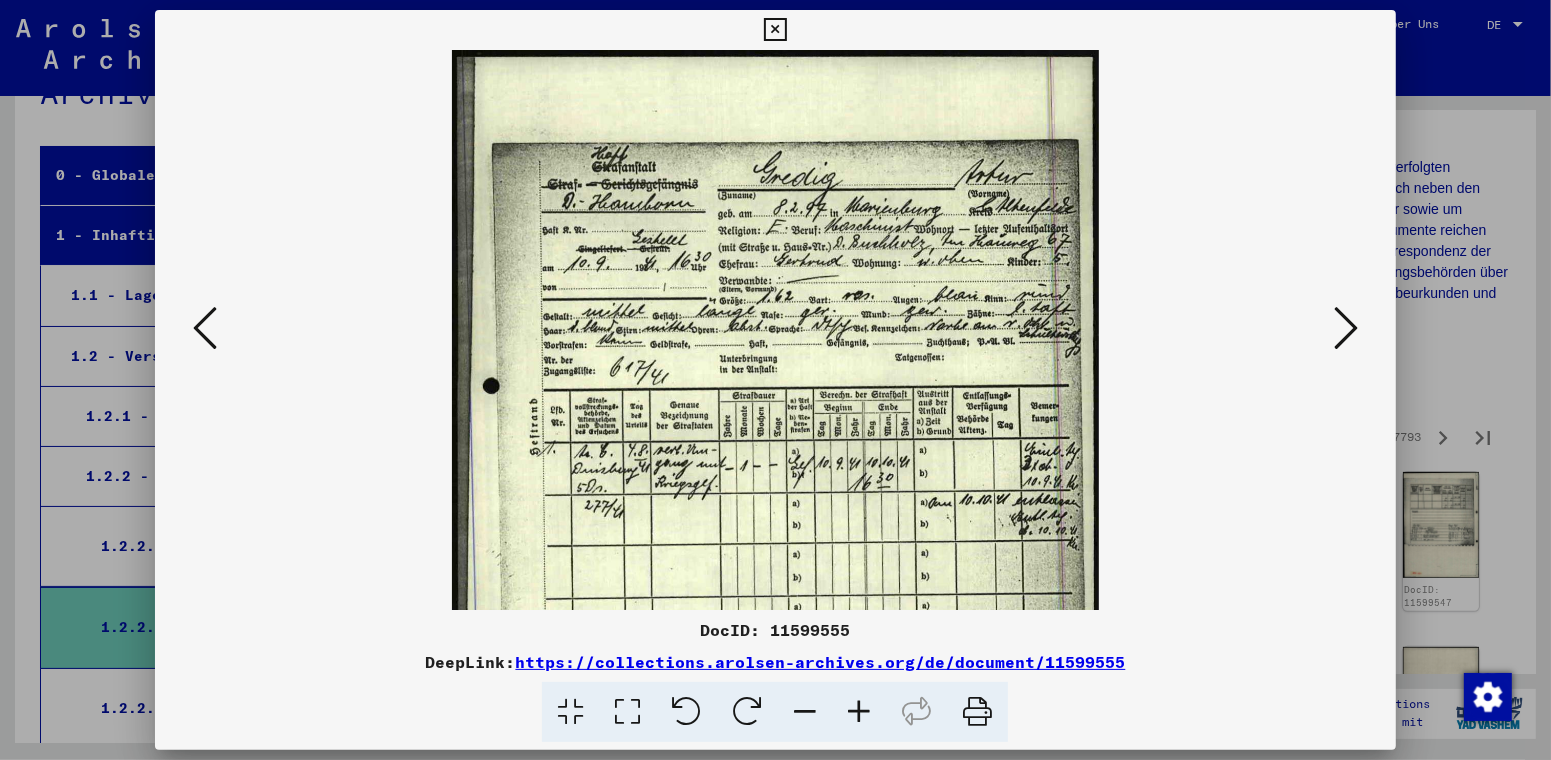 click at bounding box center (1346, 328) 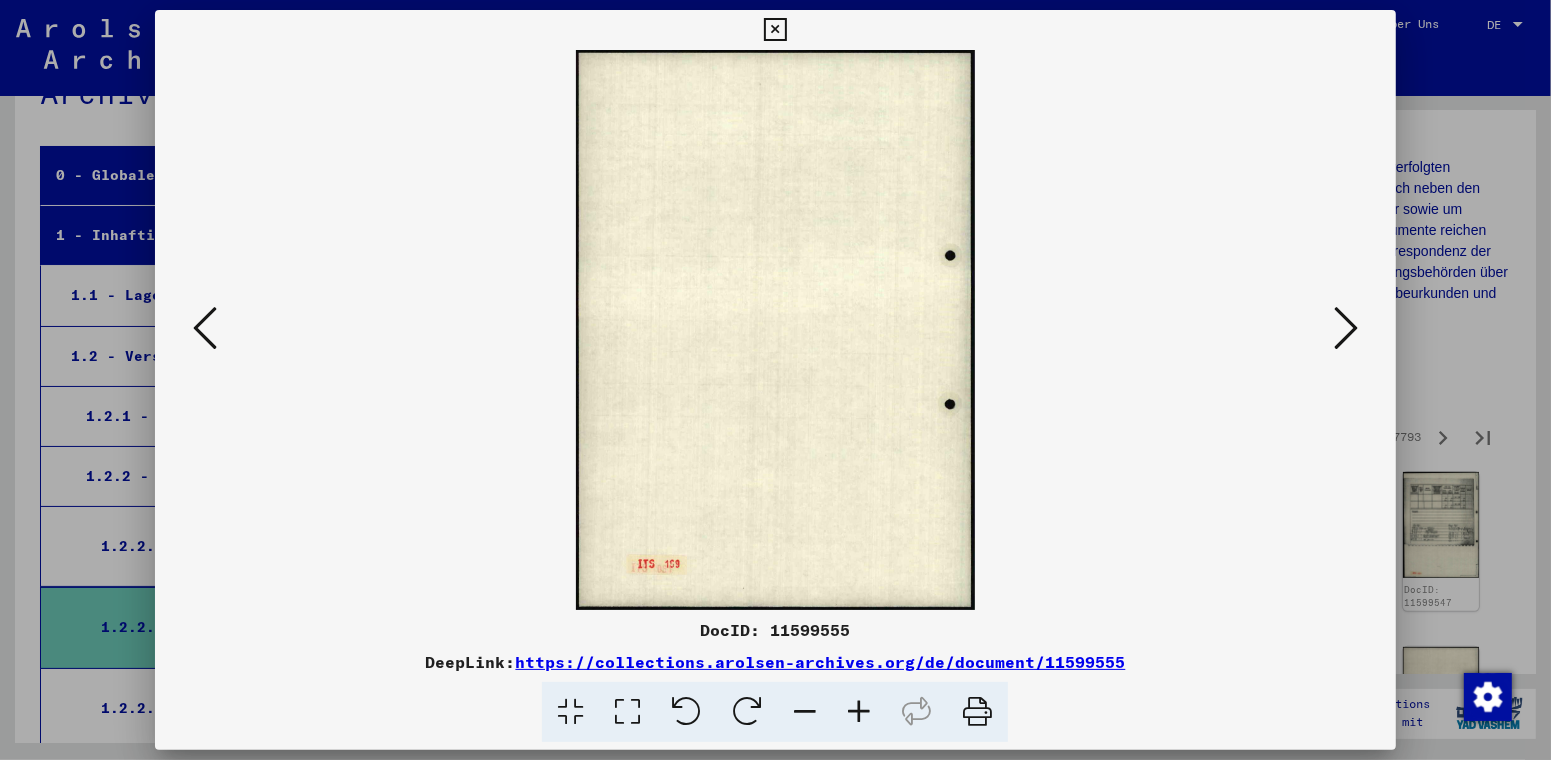 click at bounding box center [1346, 328] 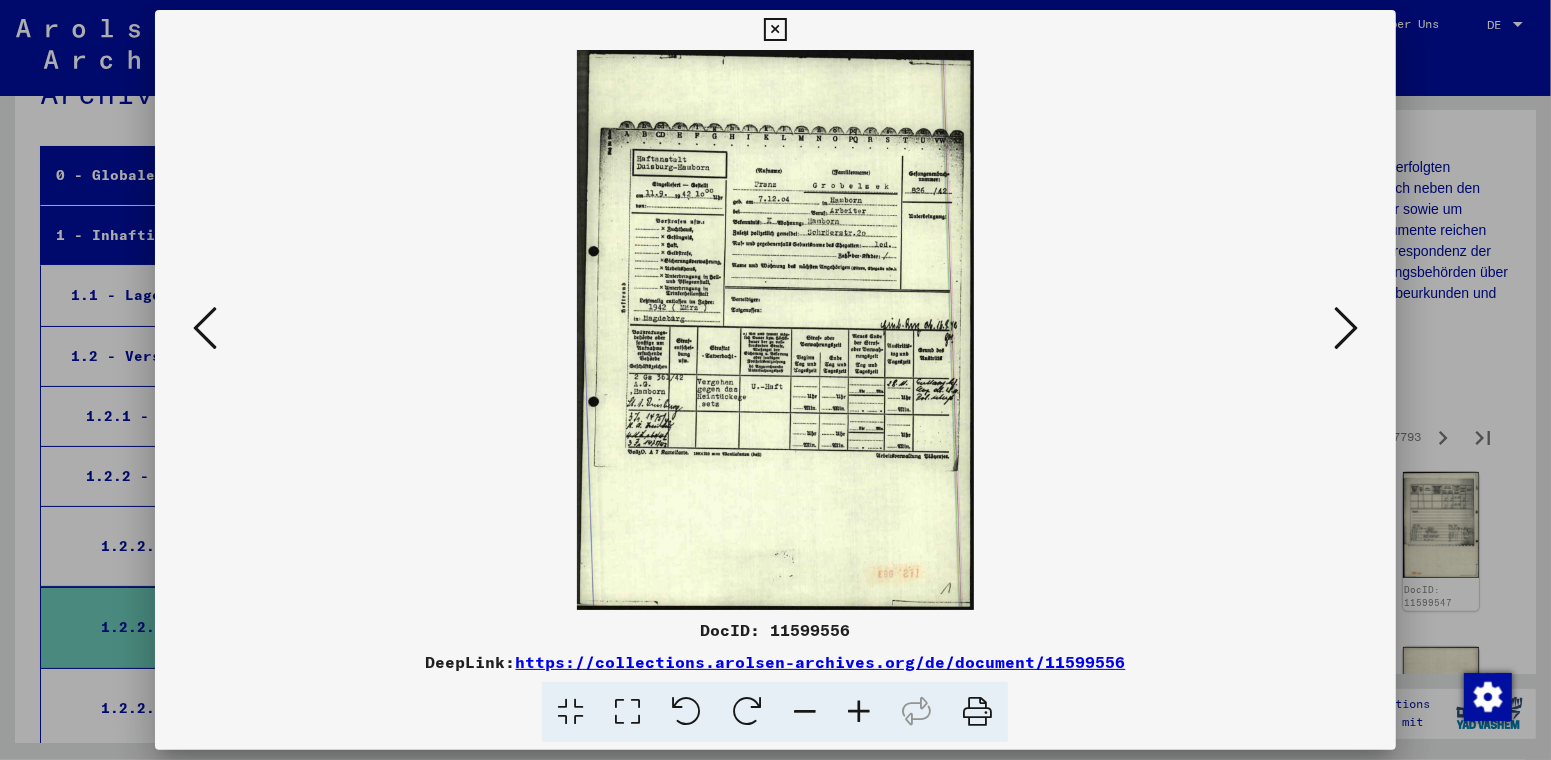 click at bounding box center (859, 712) 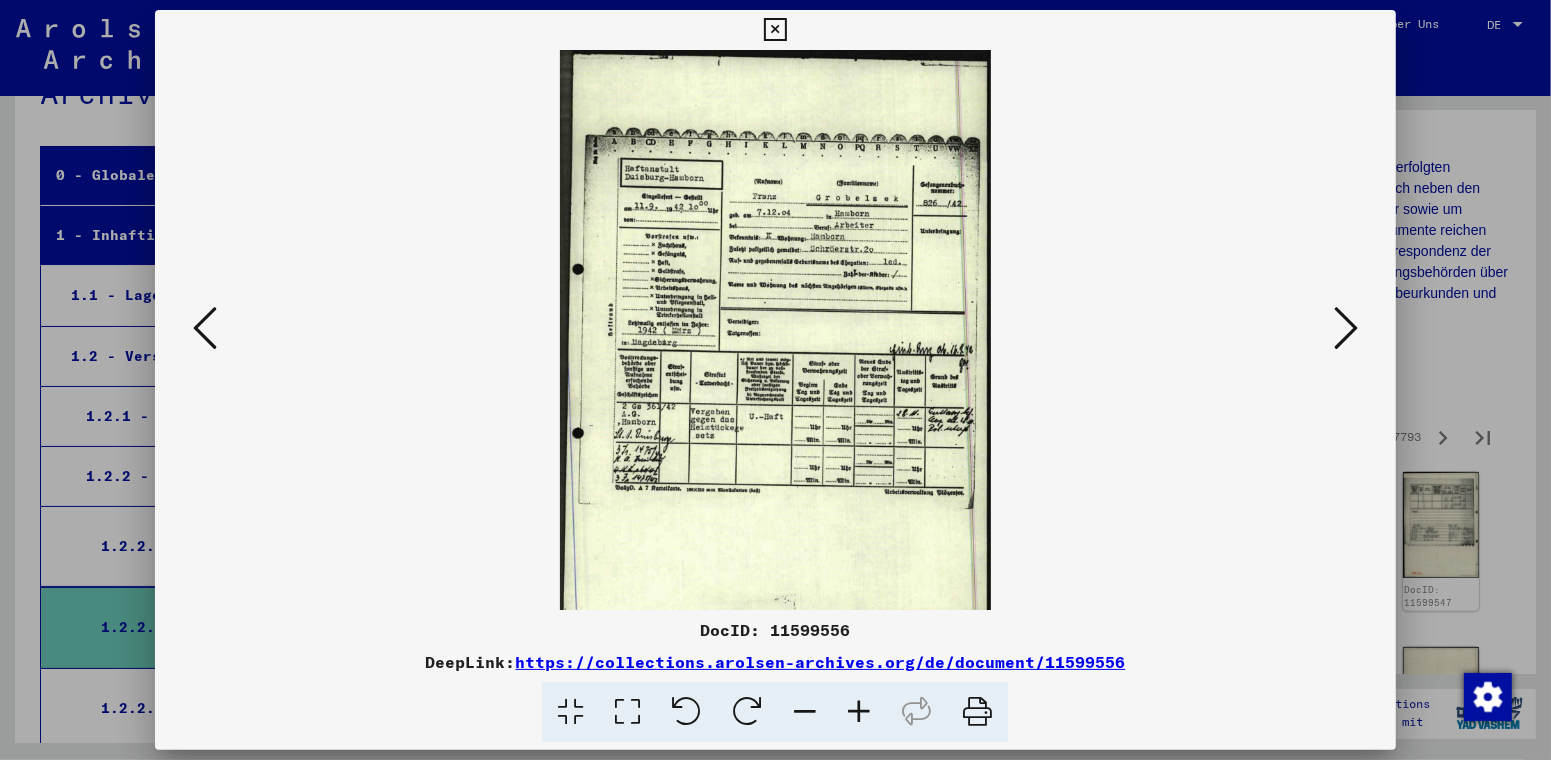 click at bounding box center (859, 712) 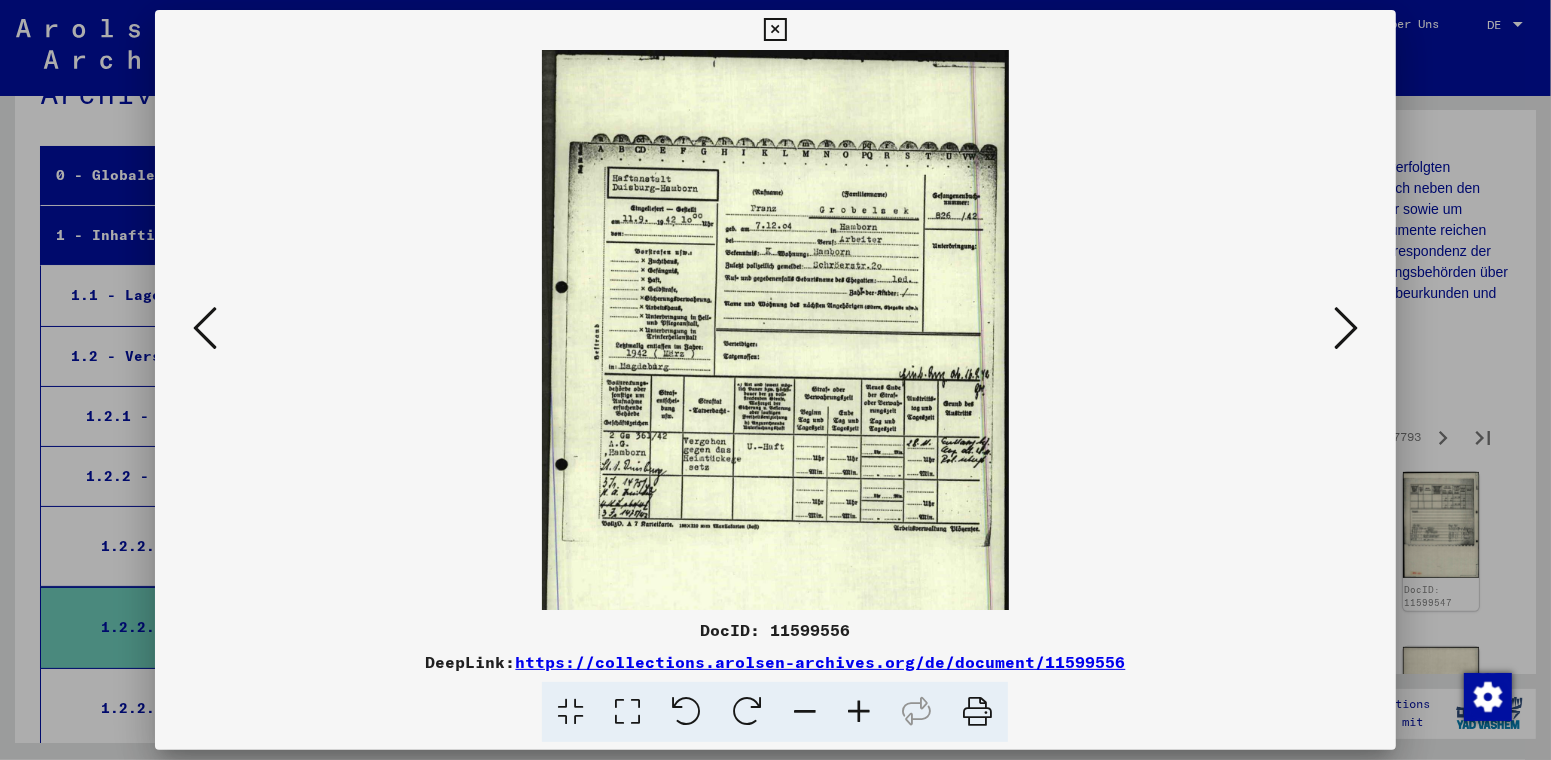 click at bounding box center [859, 712] 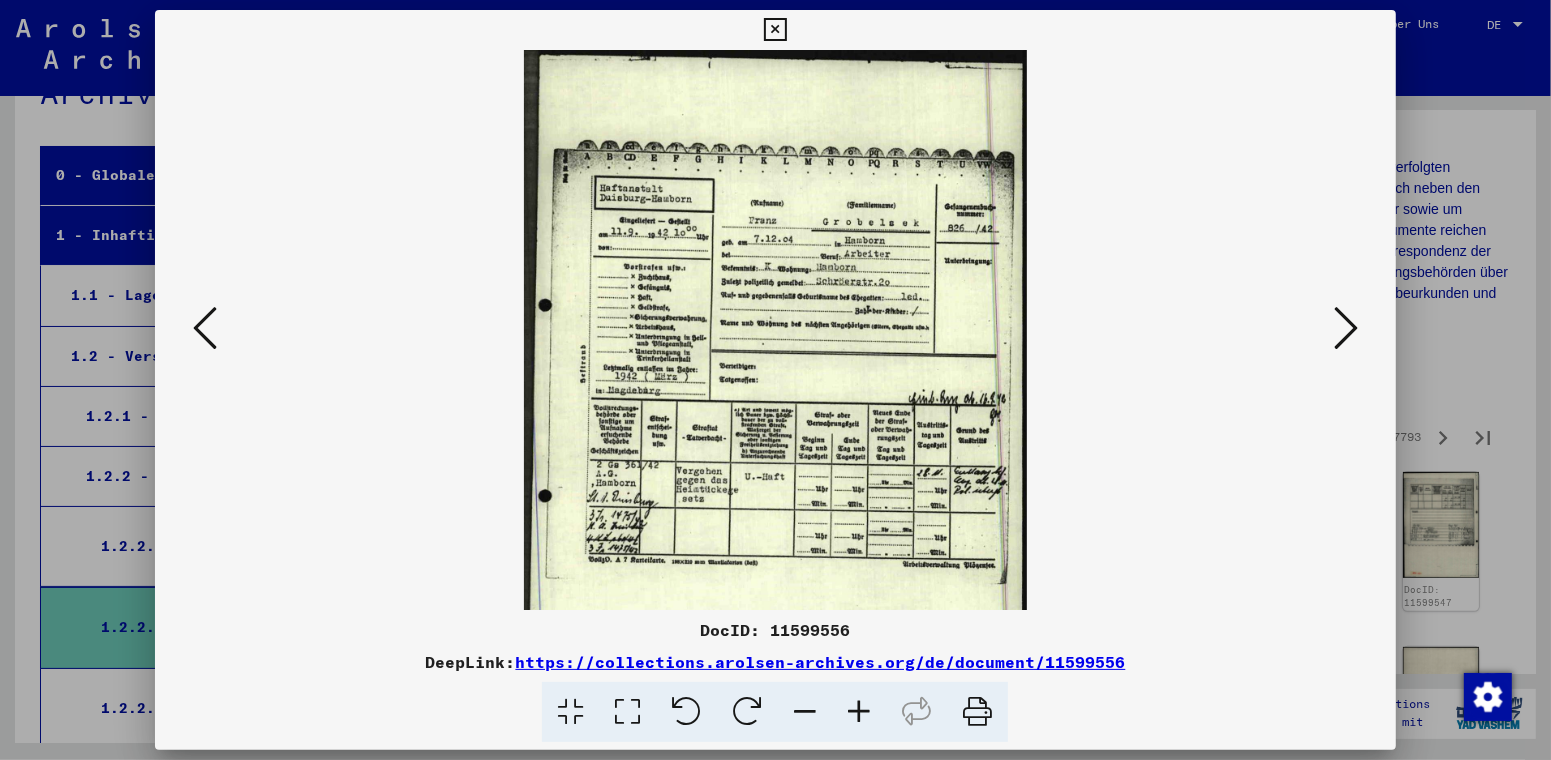 click at bounding box center (859, 712) 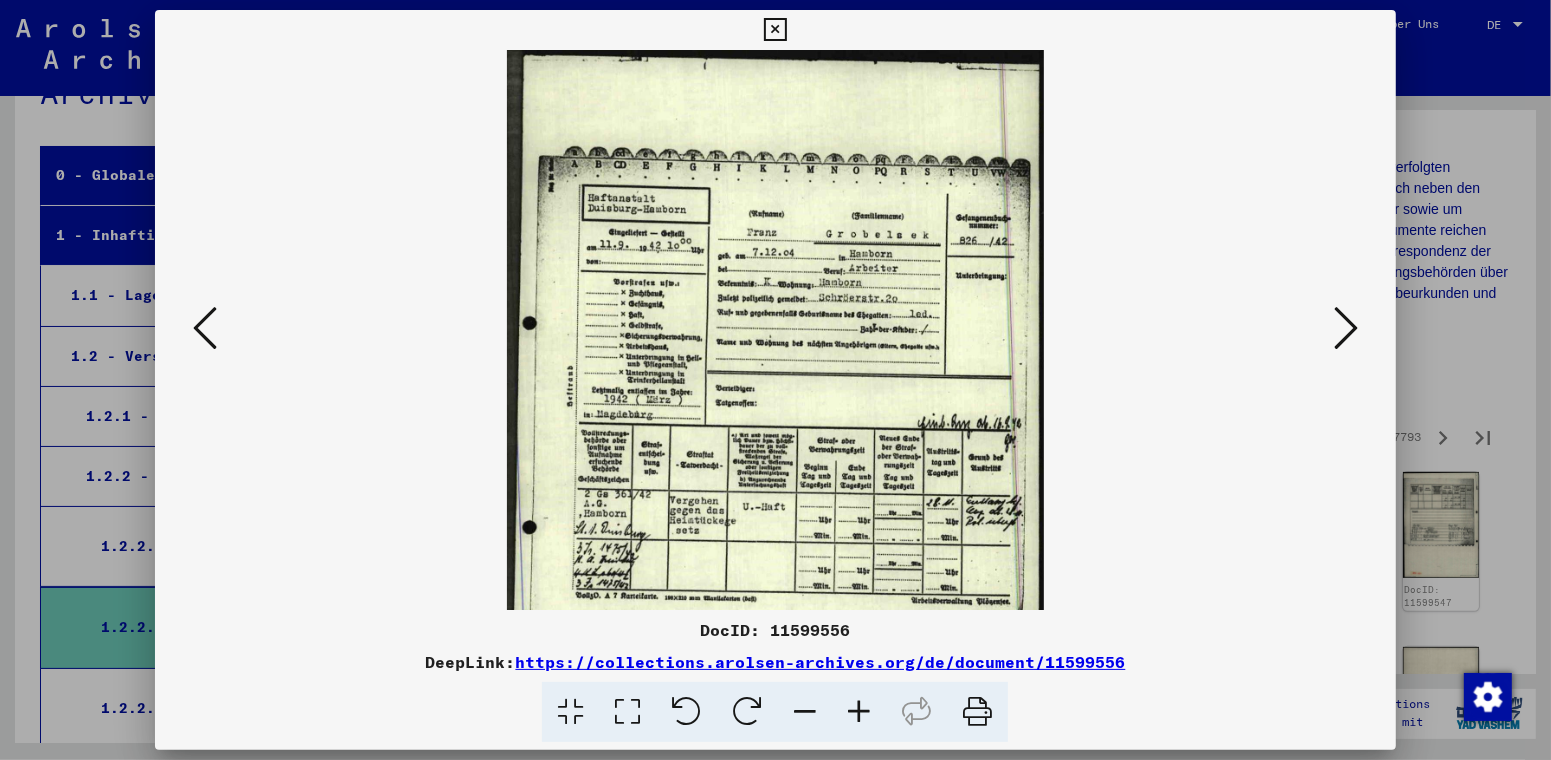 click at bounding box center [859, 712] 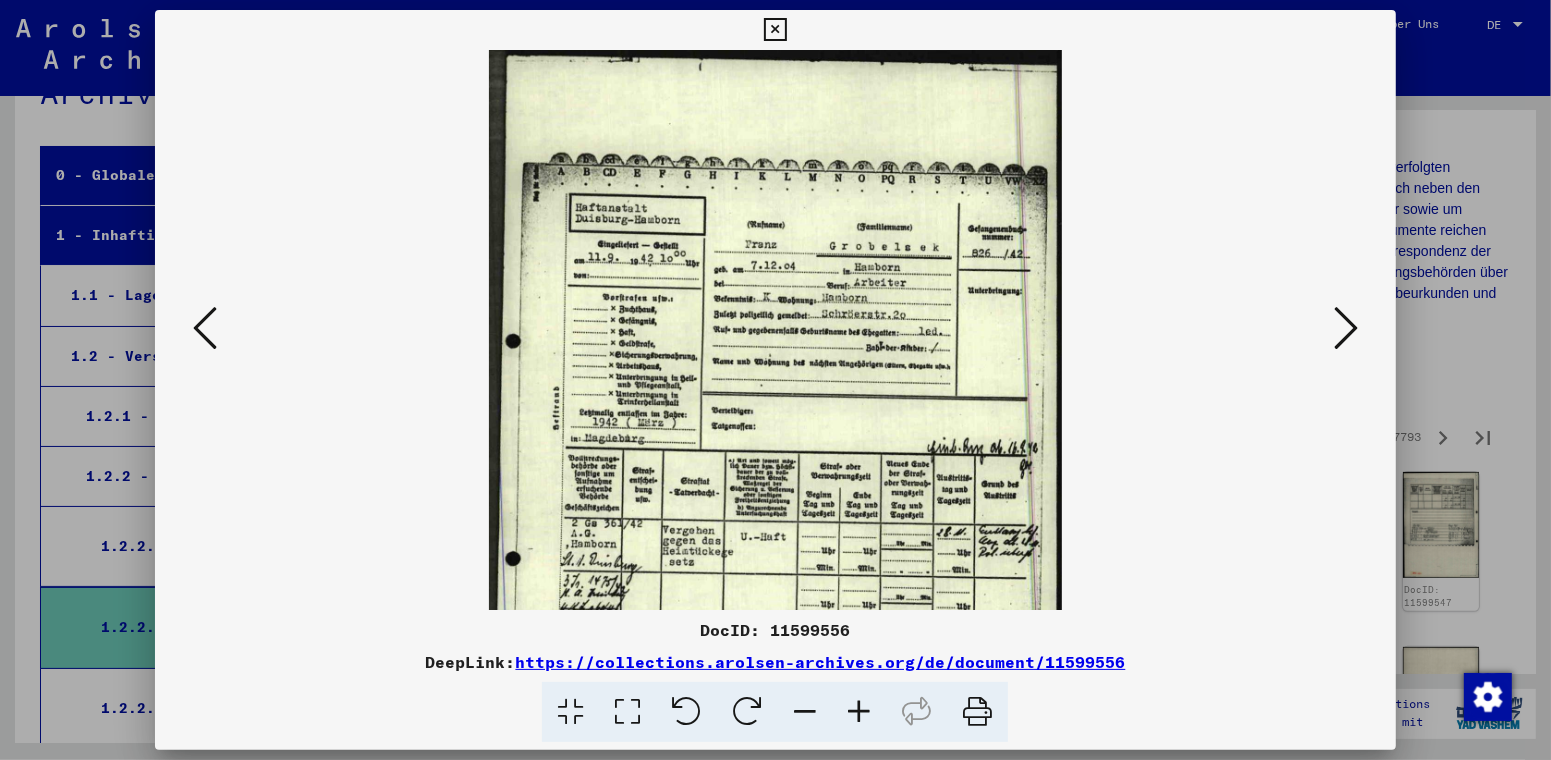 click at bounding box center [1346, 328] 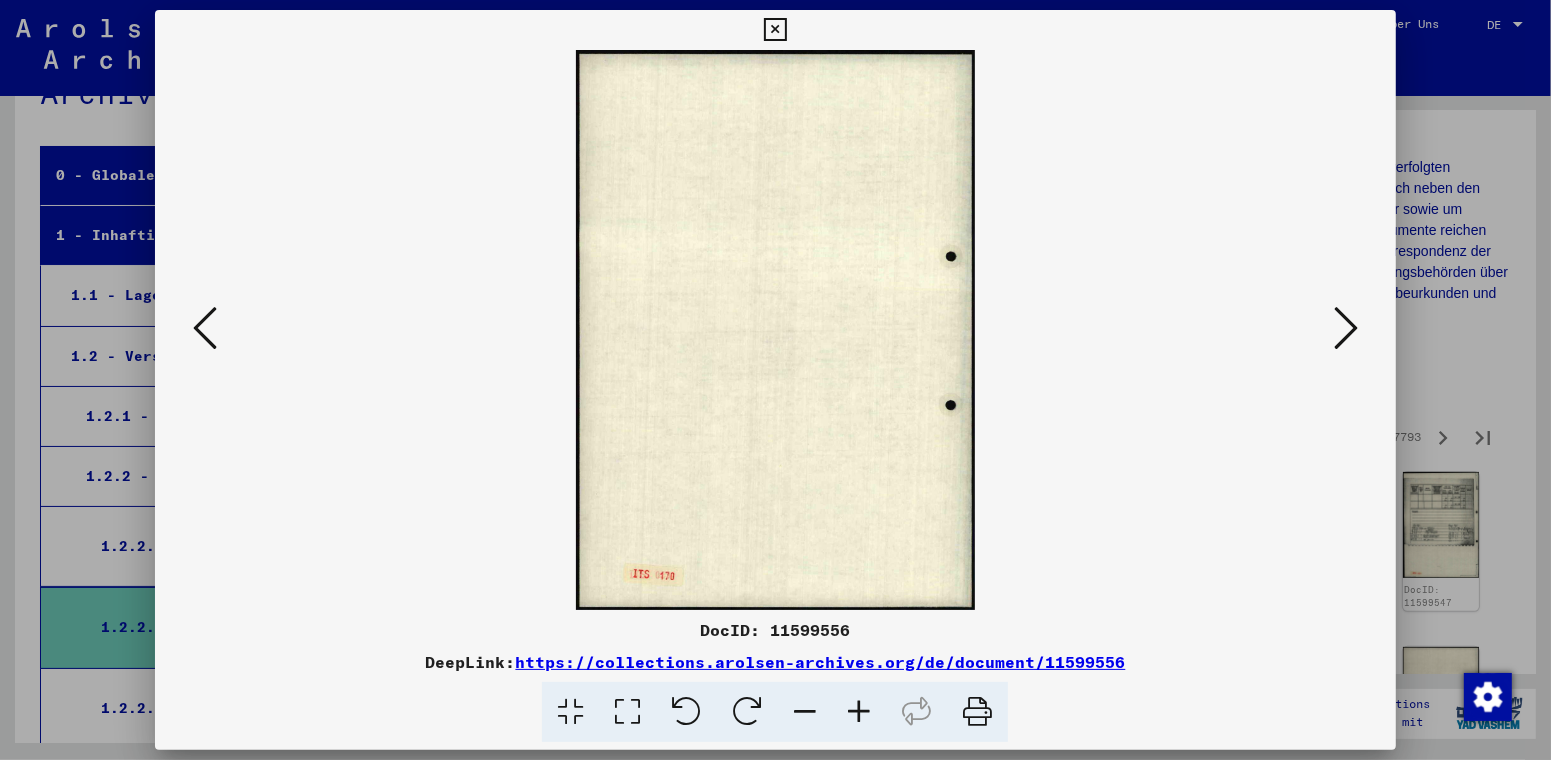 click at bounding box center [1346, 328] 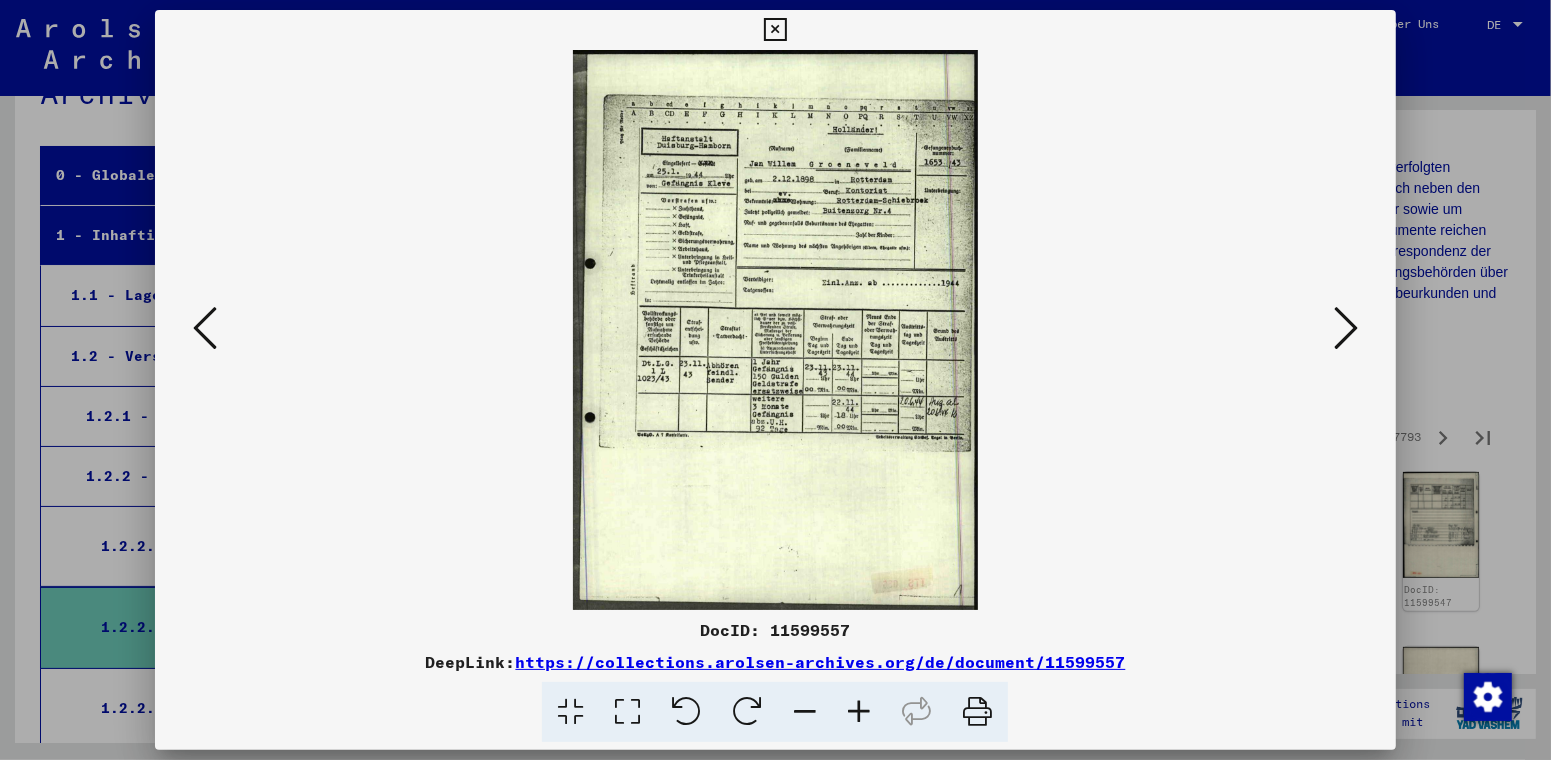 click at bounding box center (859, 712) 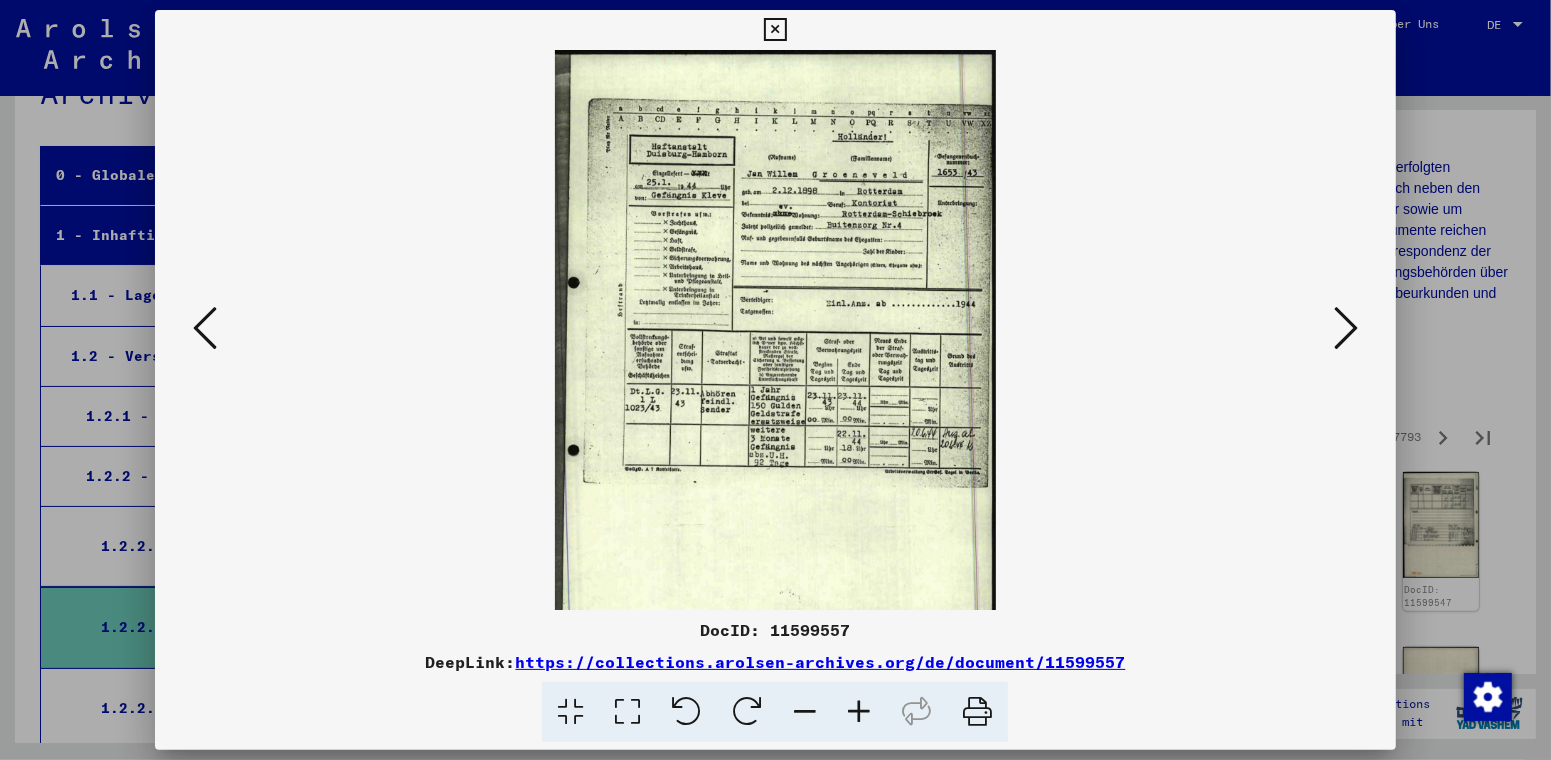 click at bounding box center (859, 712) 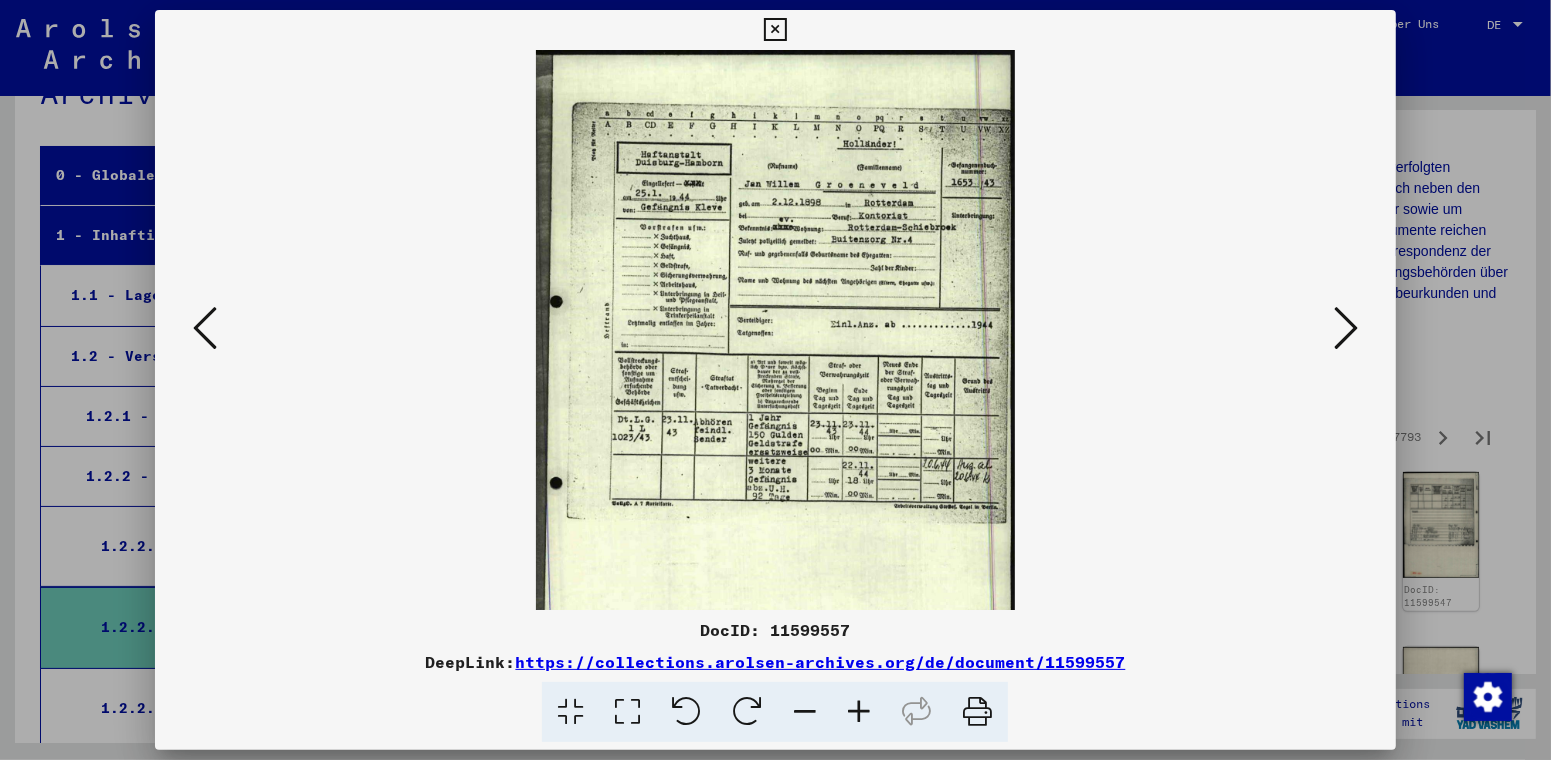 click at bounding box center (859, 712) 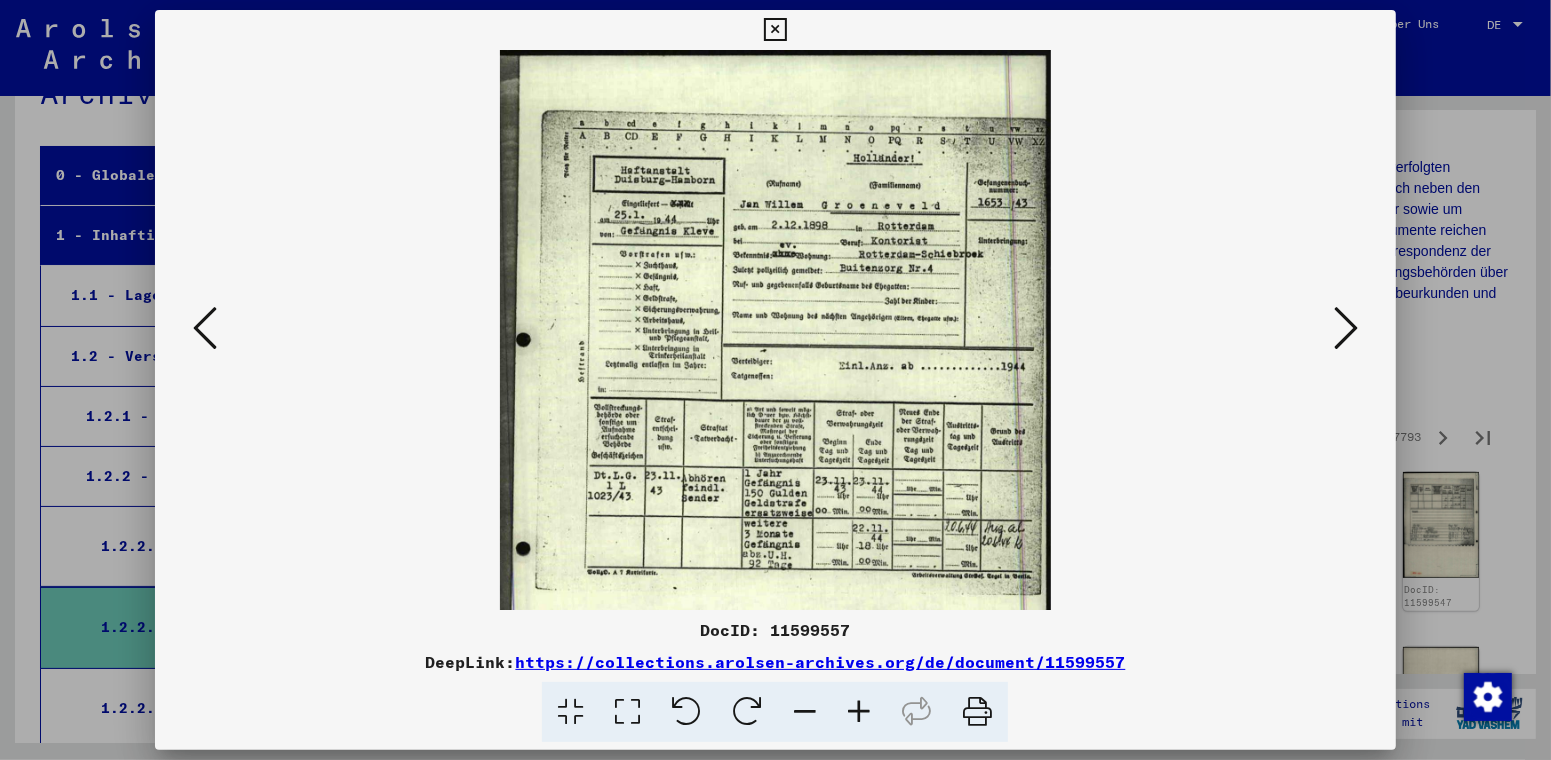 click at bounding box center (859, 712) 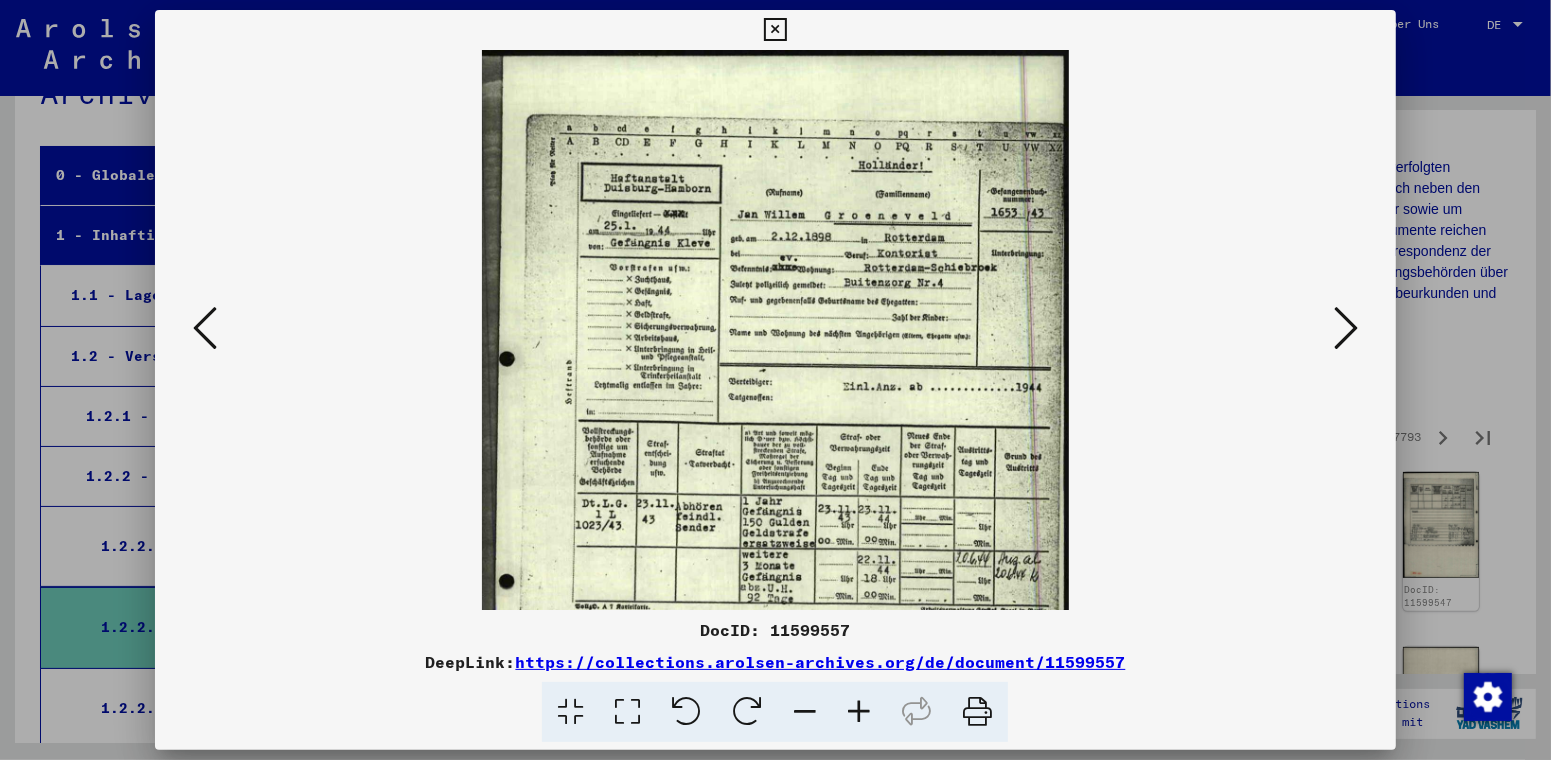 click at bounding box center (859, 712) 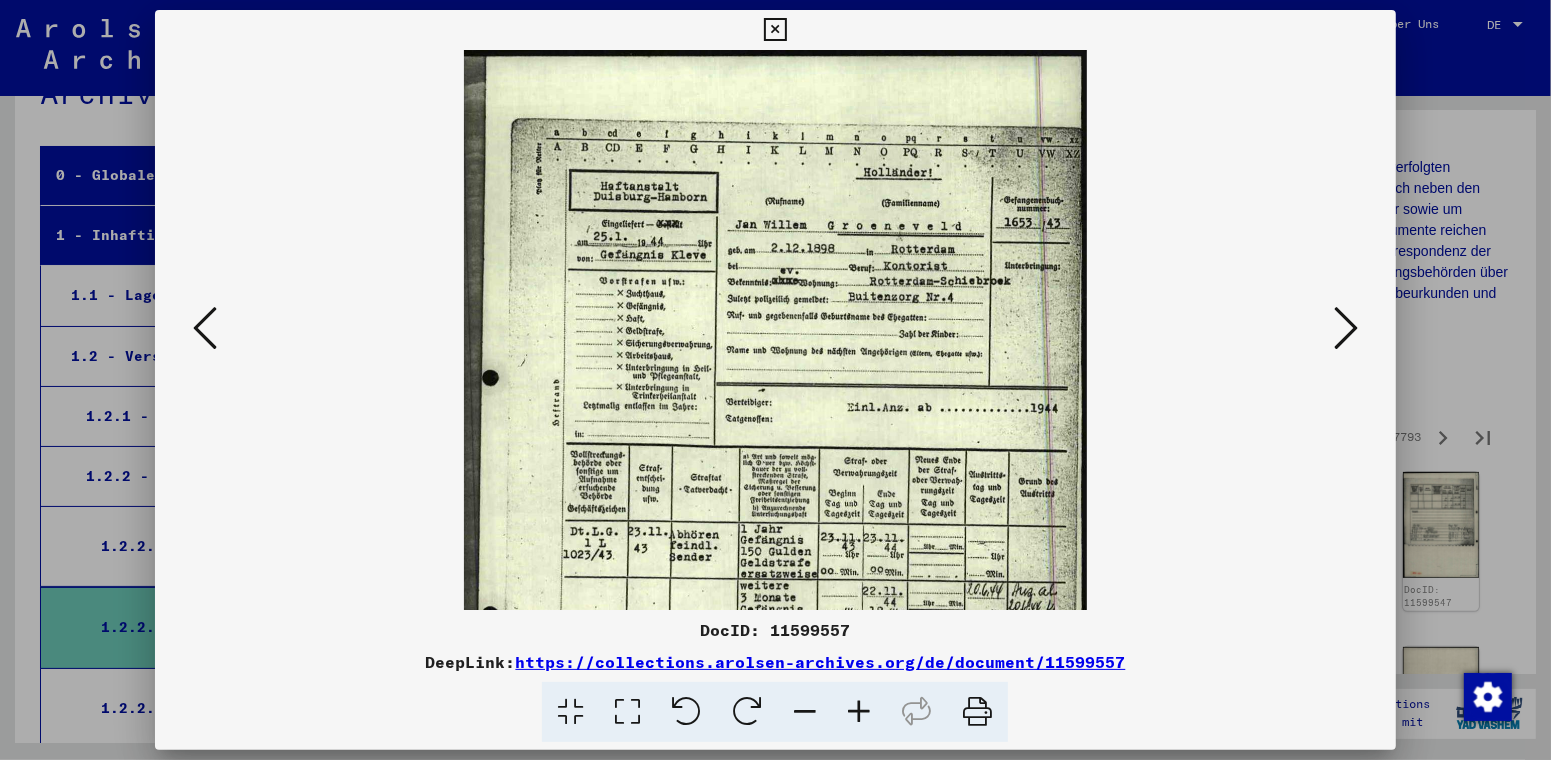 click at bounding box center (1346, 328) 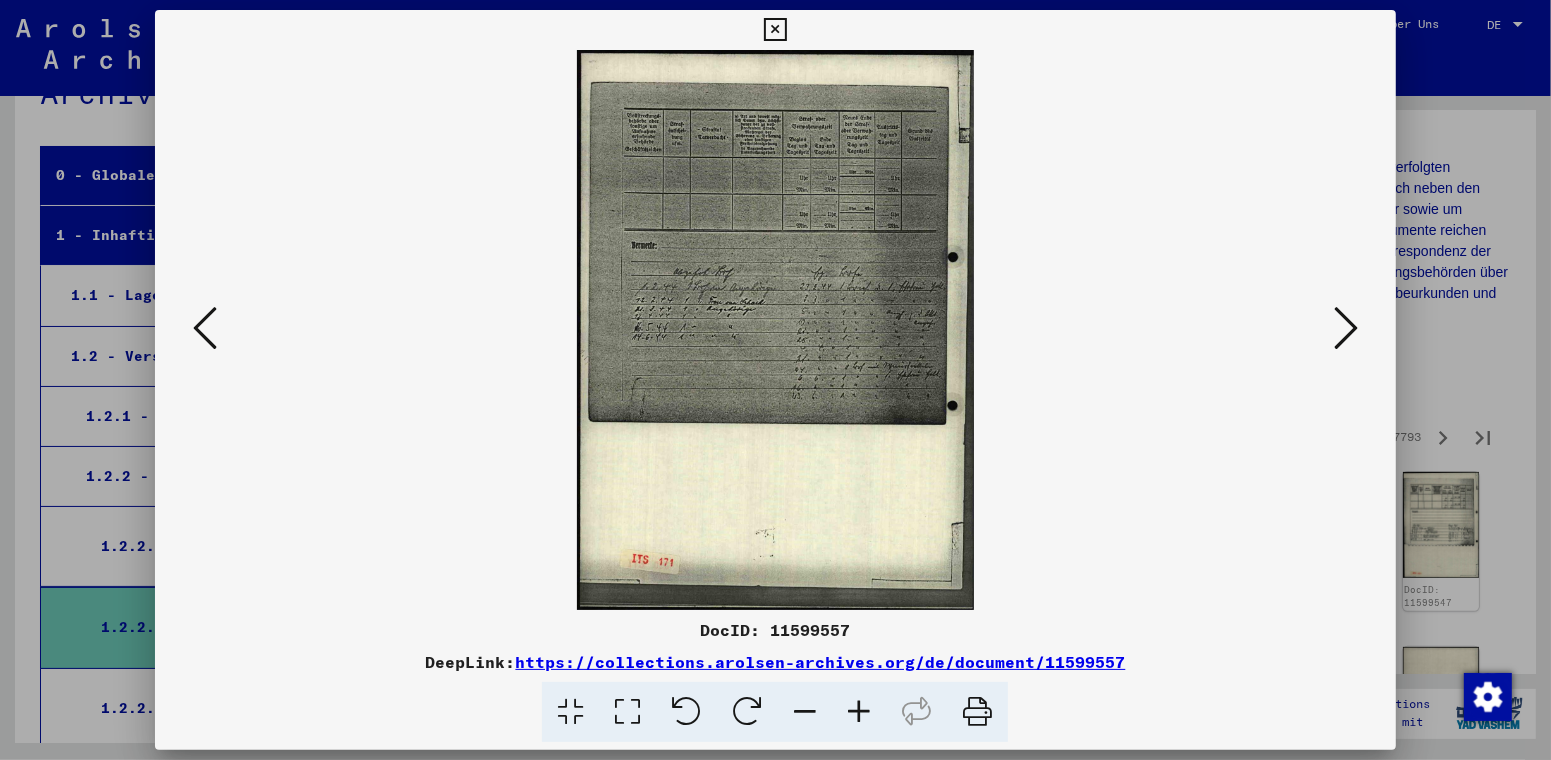 click at bounding box center (1346, 328) 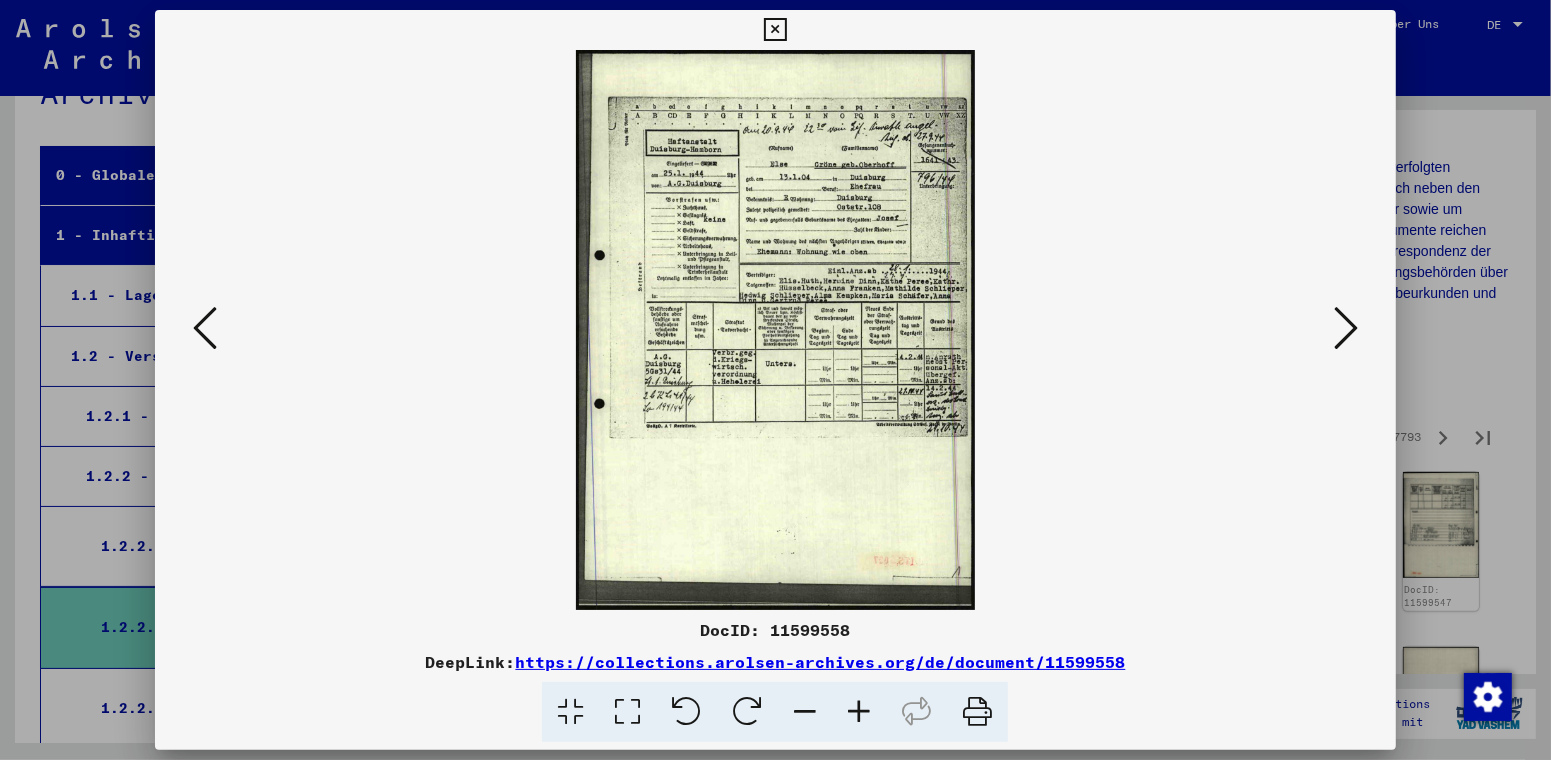 click at bounding box center [859, 712] 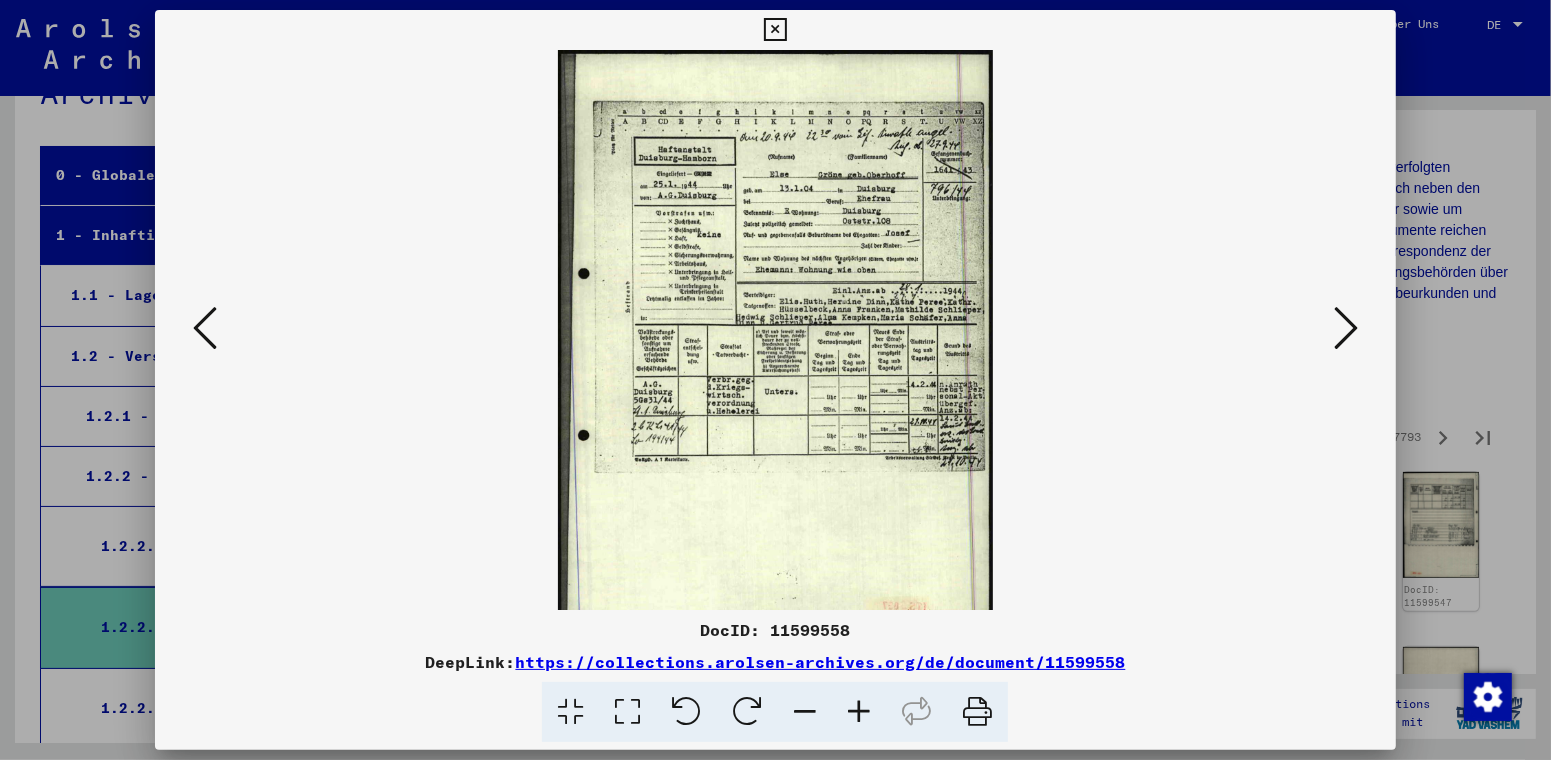 click at bounding box center (859, 712) 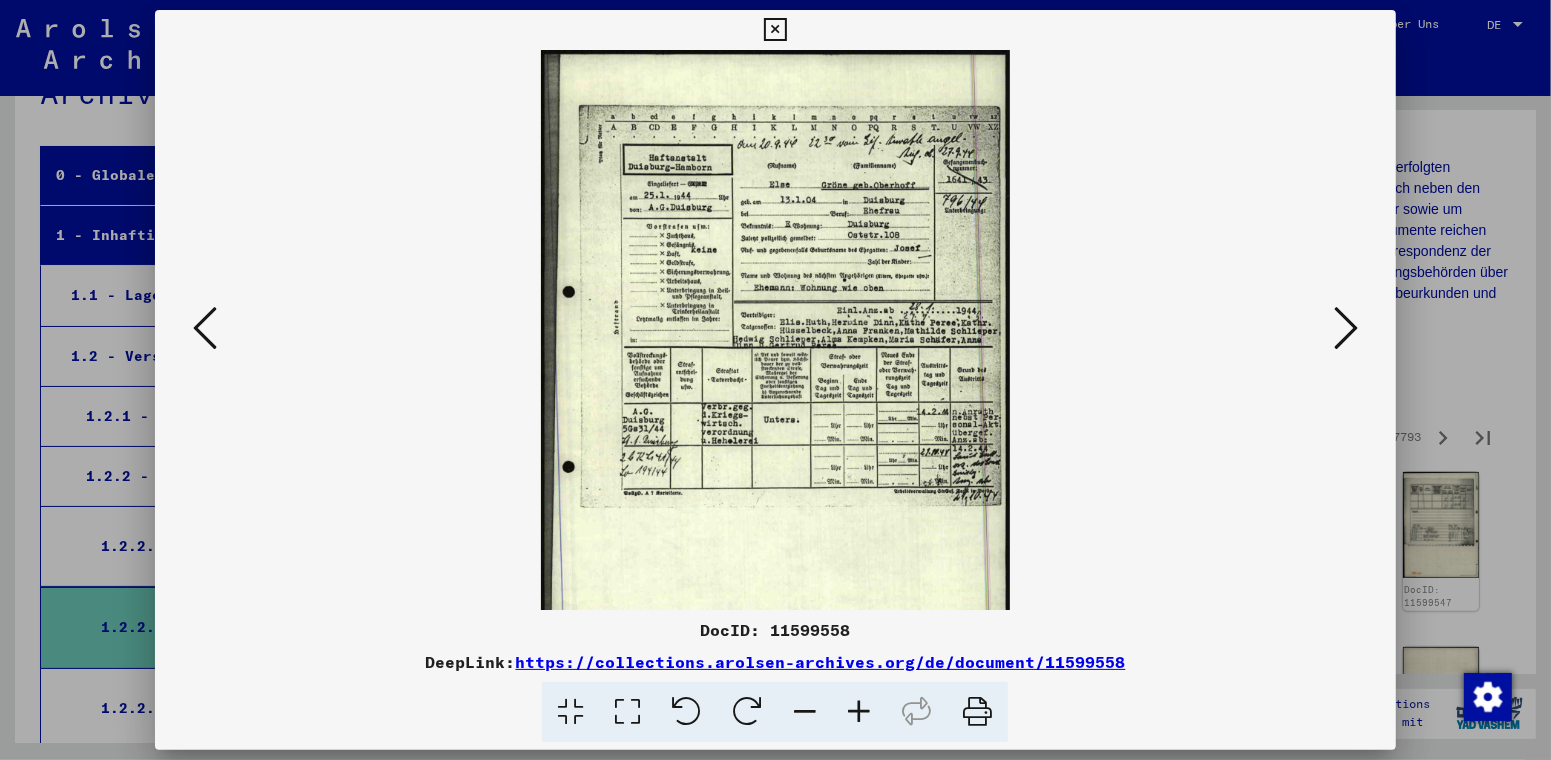 click at bounding box center [859, 712] 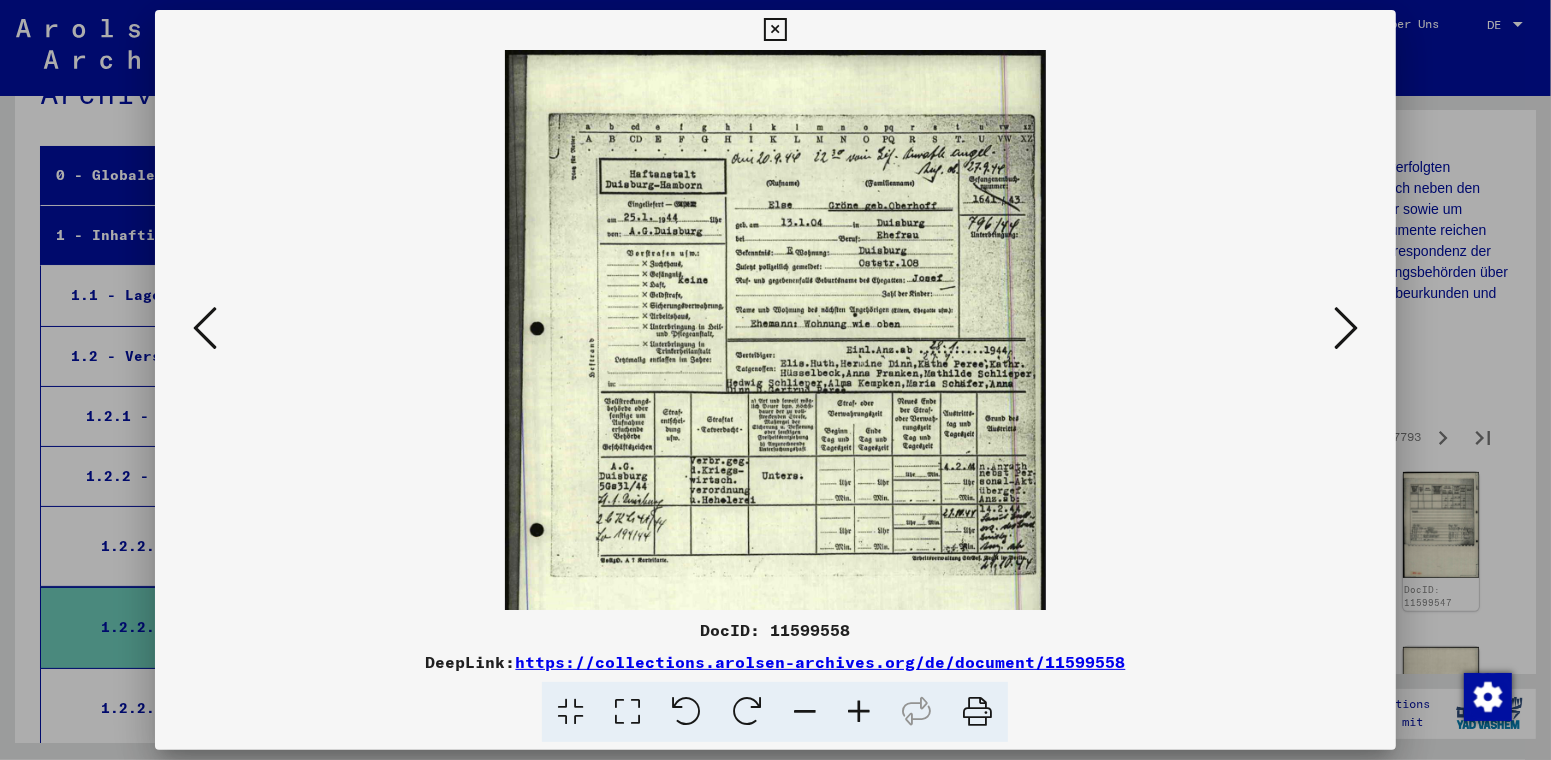 click at bounding box center [859, 712] 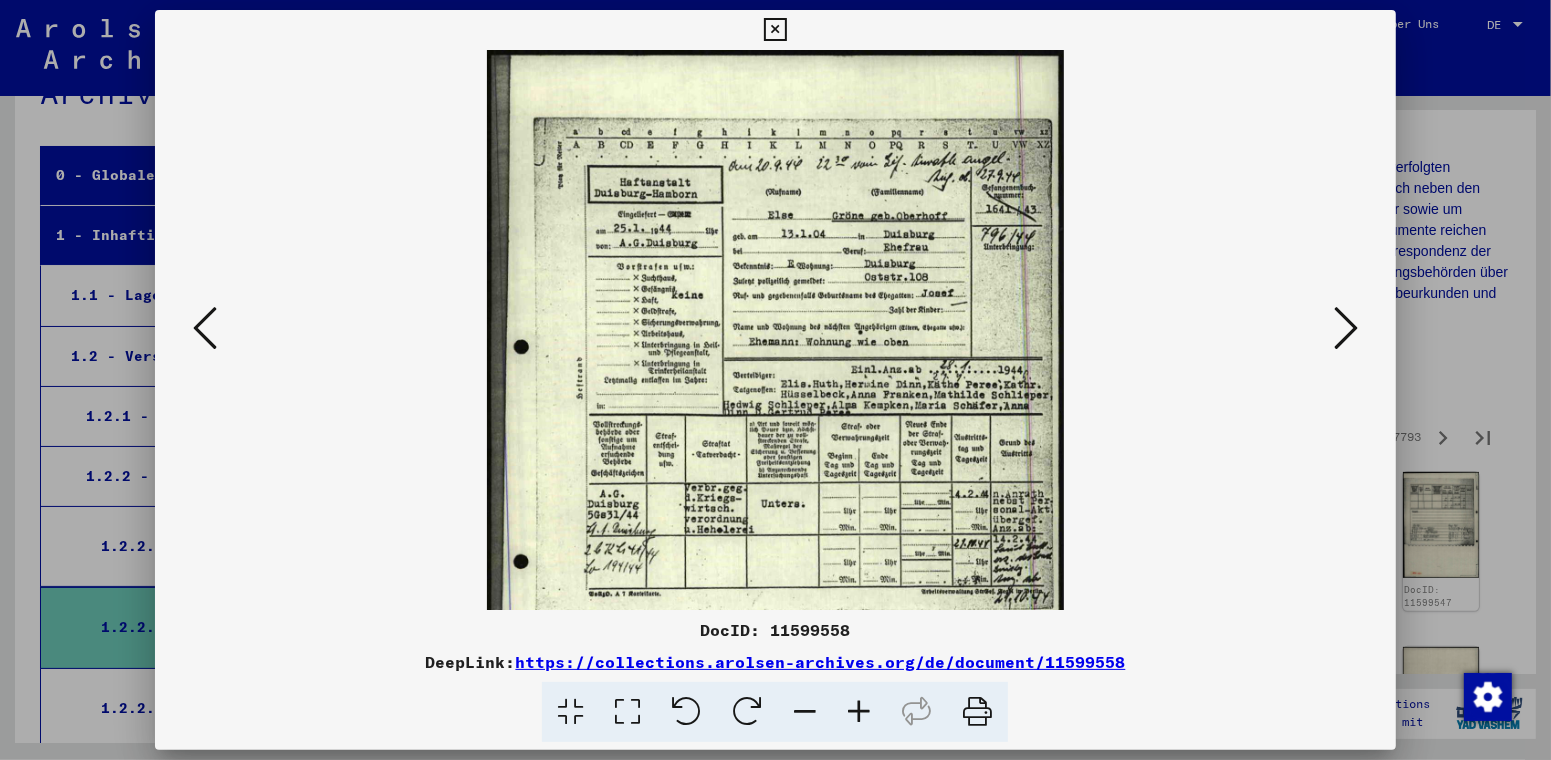 click at bounding box center (859, 712) 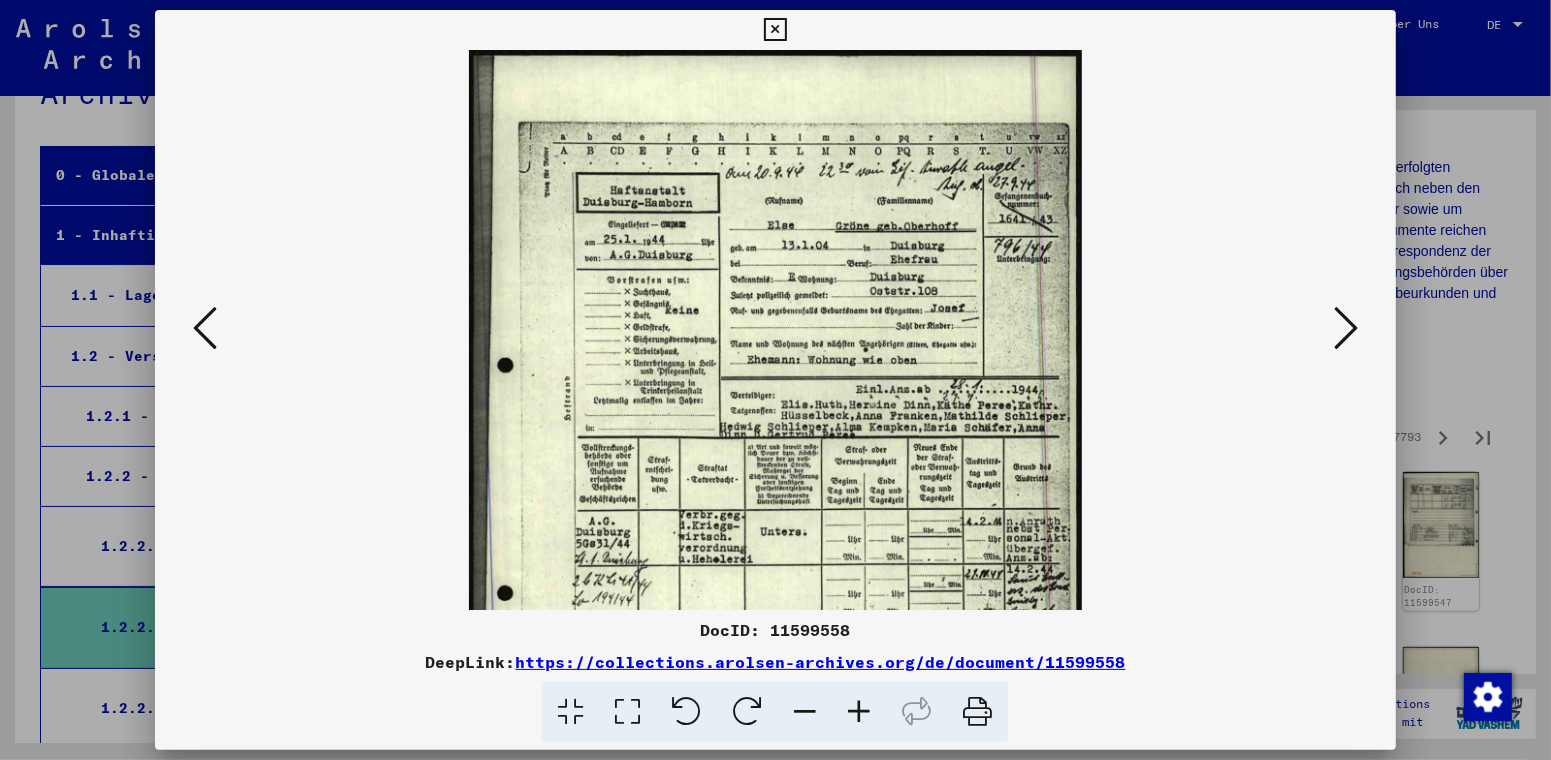 click at bounding box center [1346, 328] 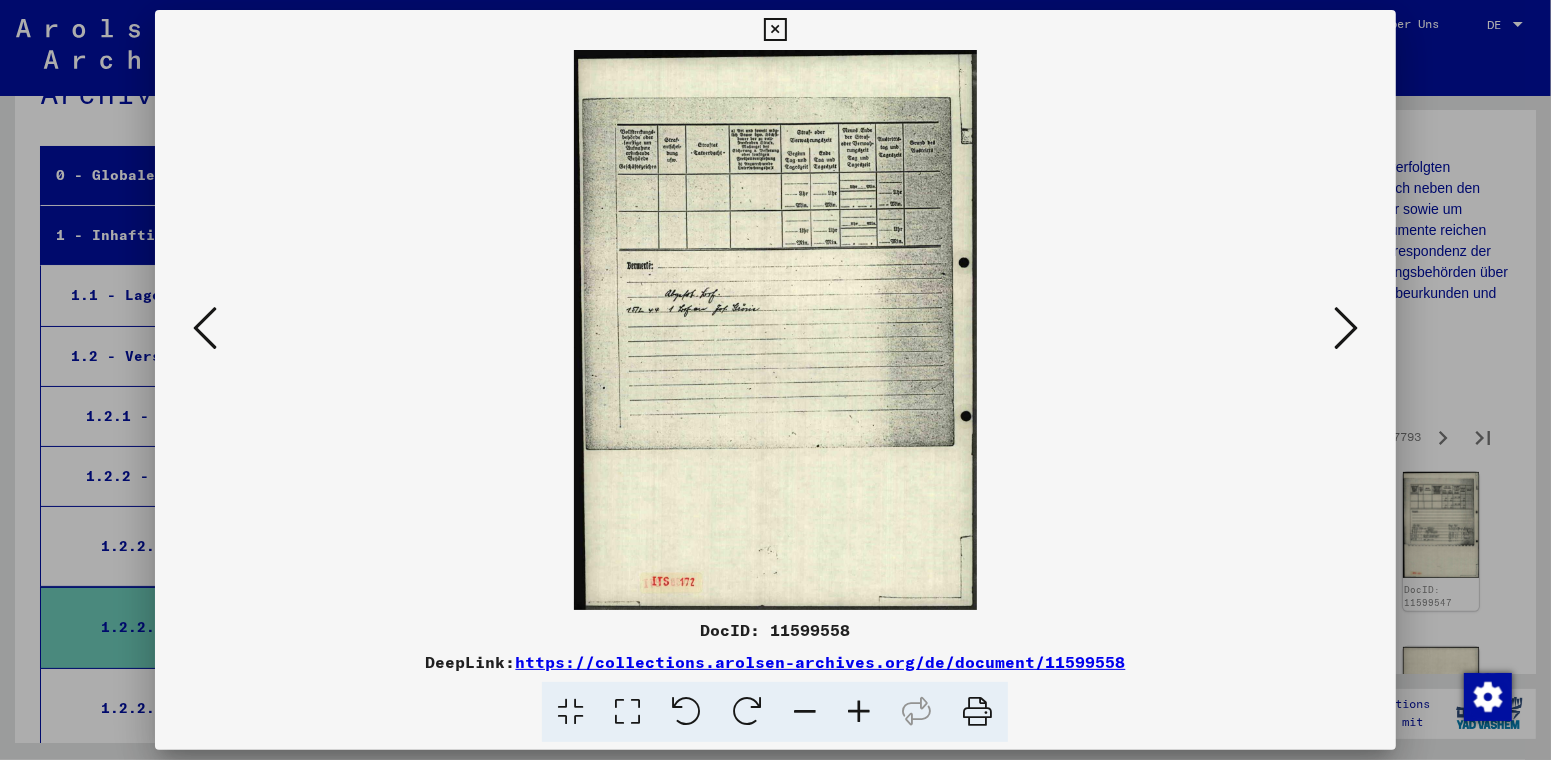 click at bounding box center [1346, 328] 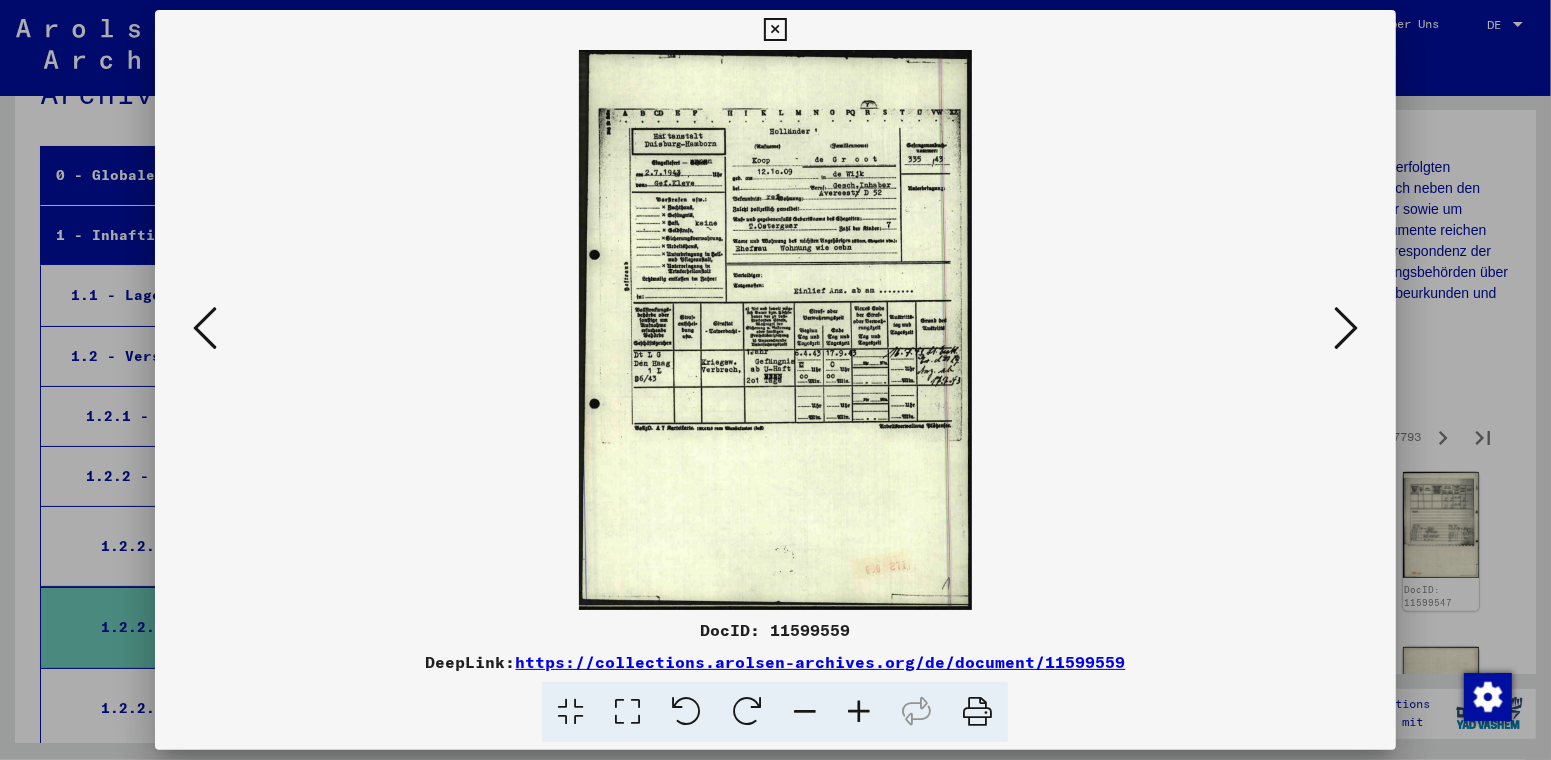 click at bounding box center (859, 712) 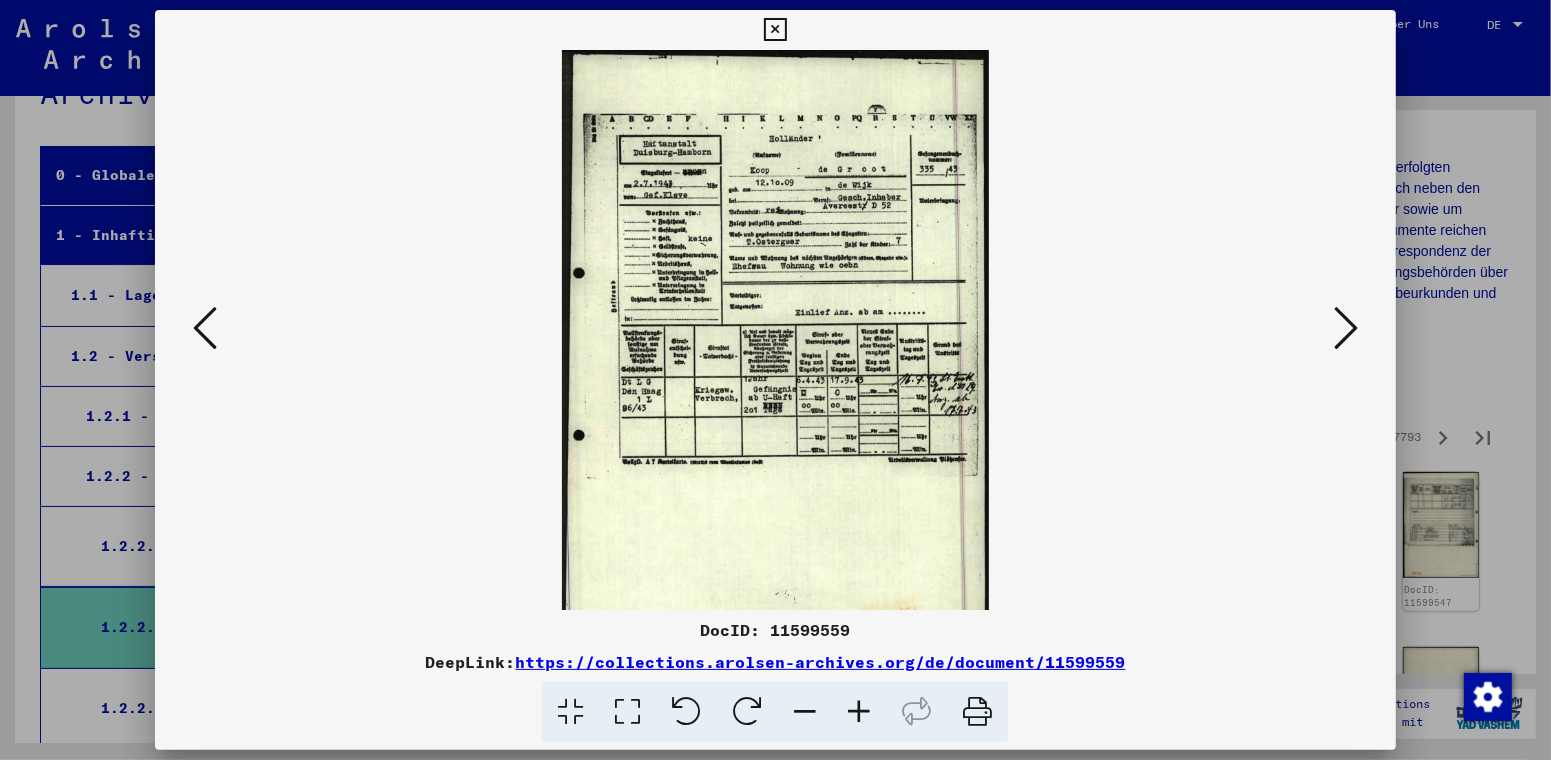 click at bounding box center (859, 712) 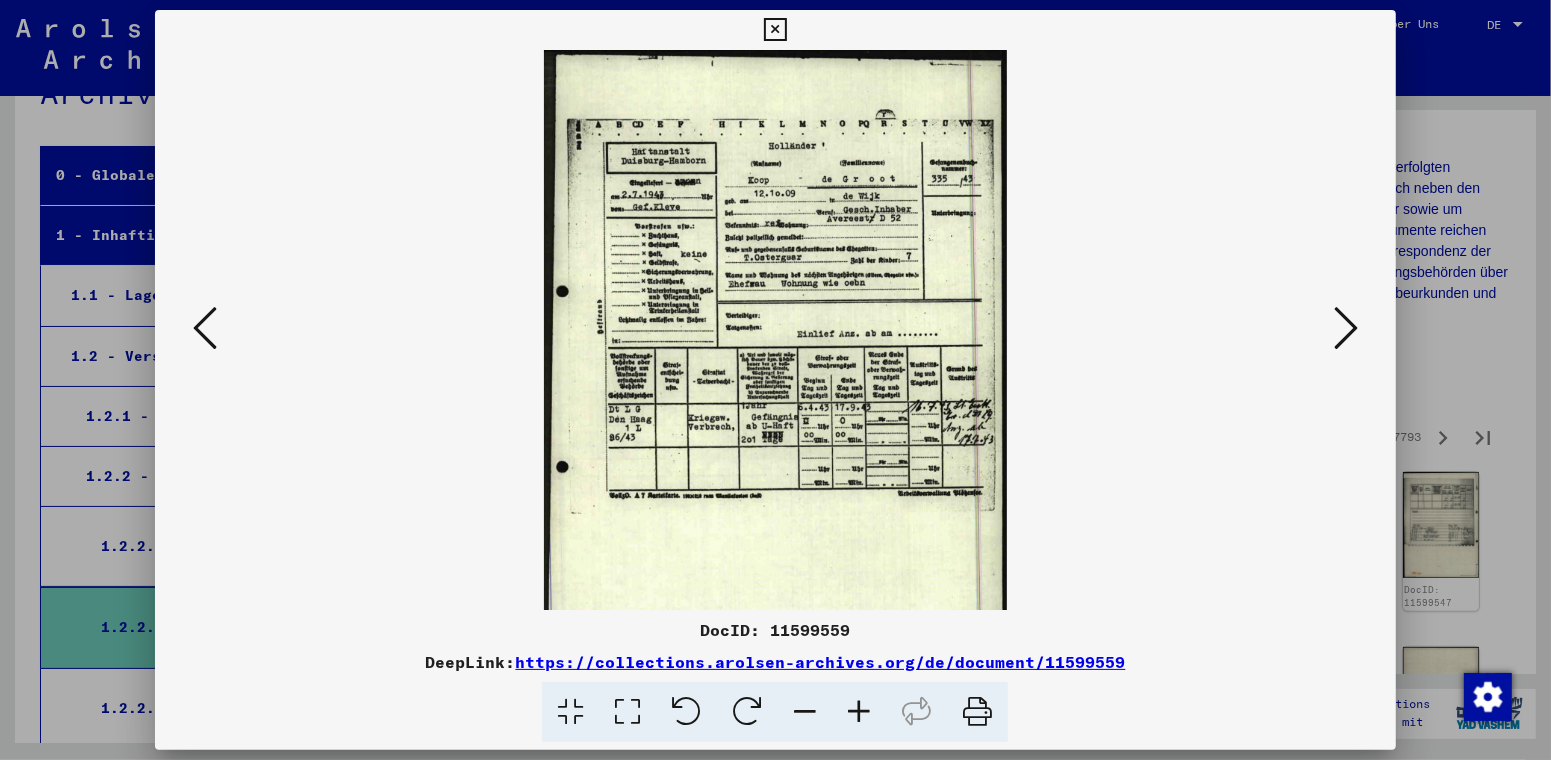 click at bounding box center (859, 712) 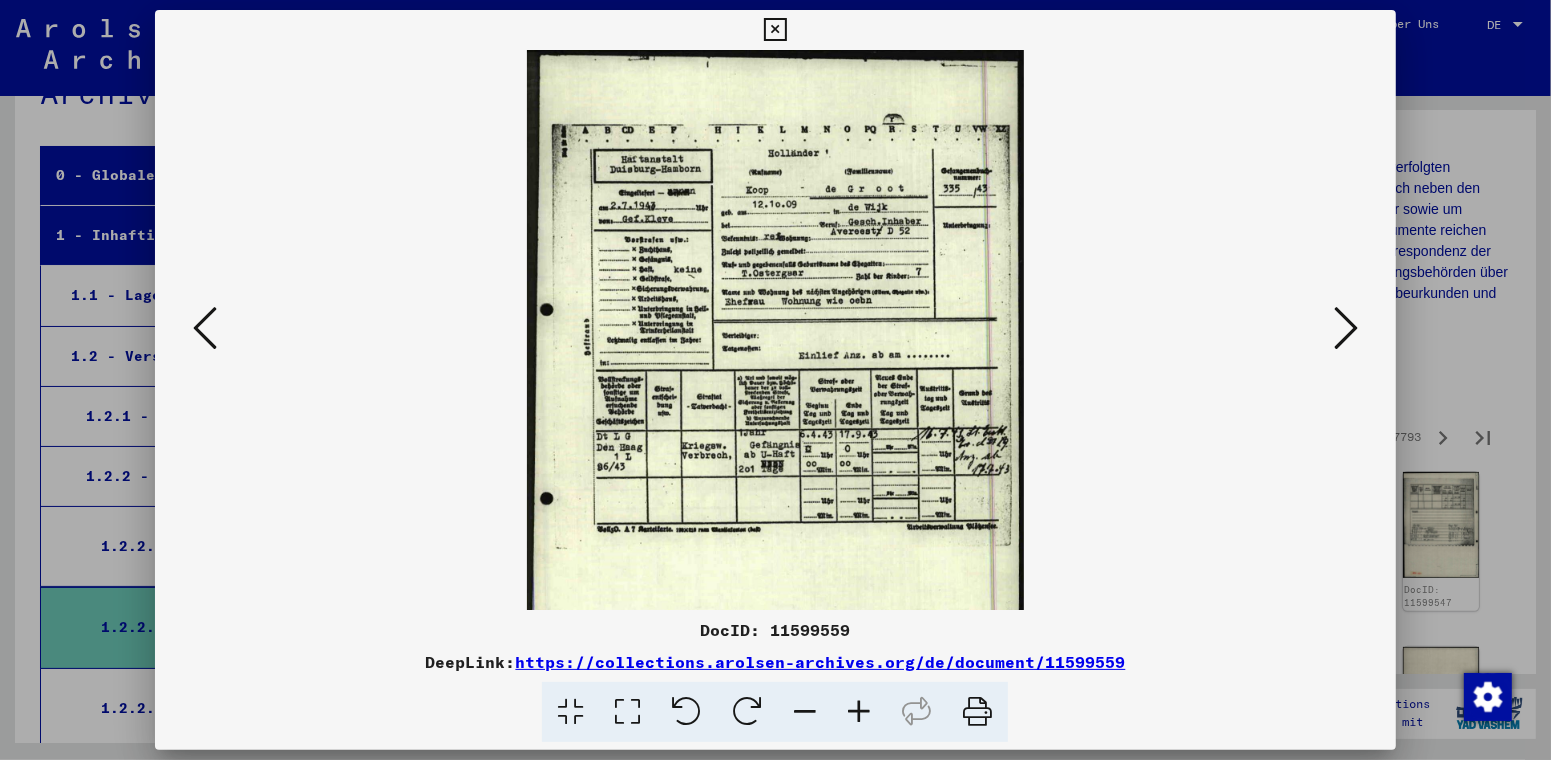 click at bounding box center [859, 712] 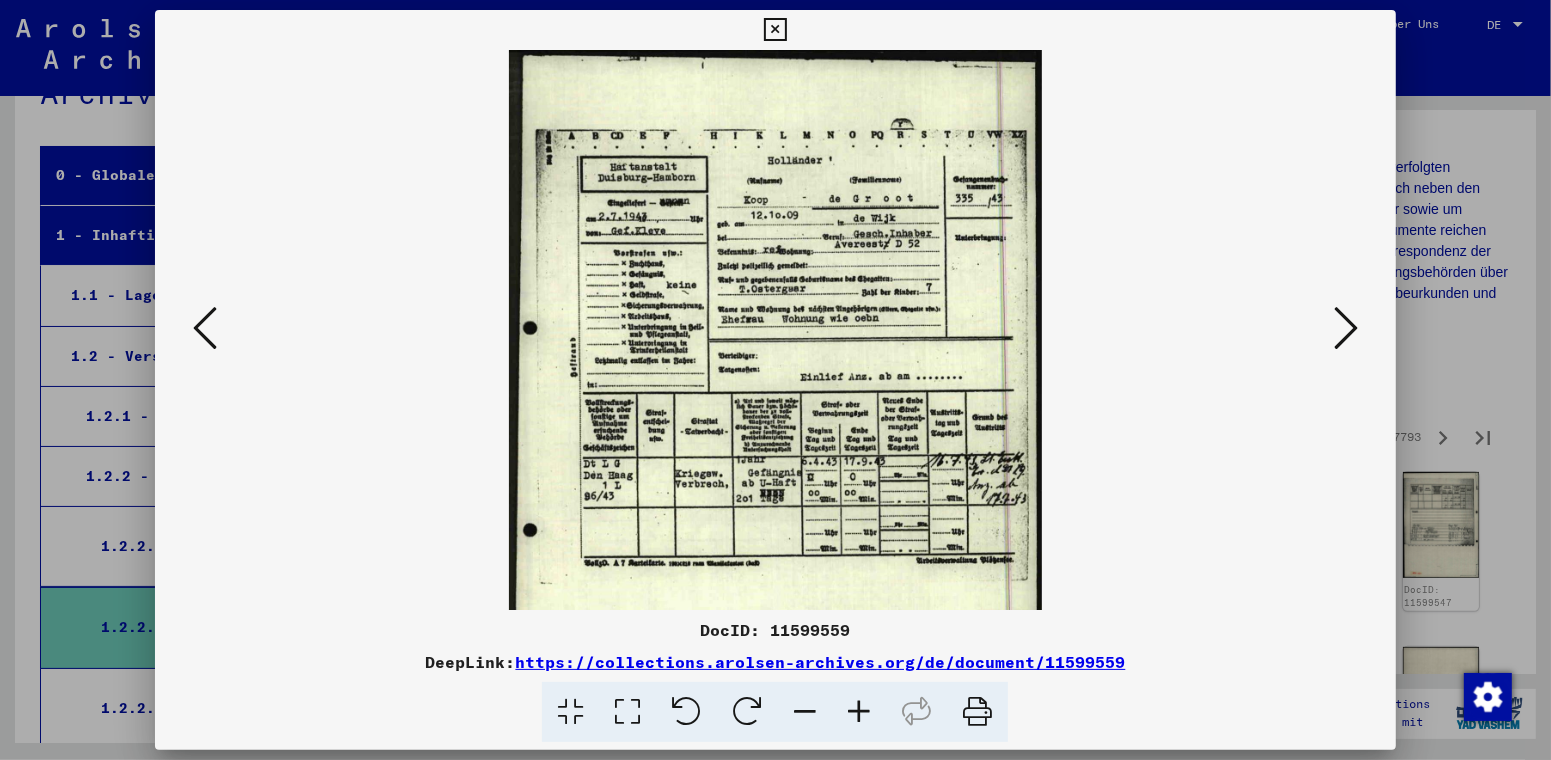 click at bounding box center (859, 712) 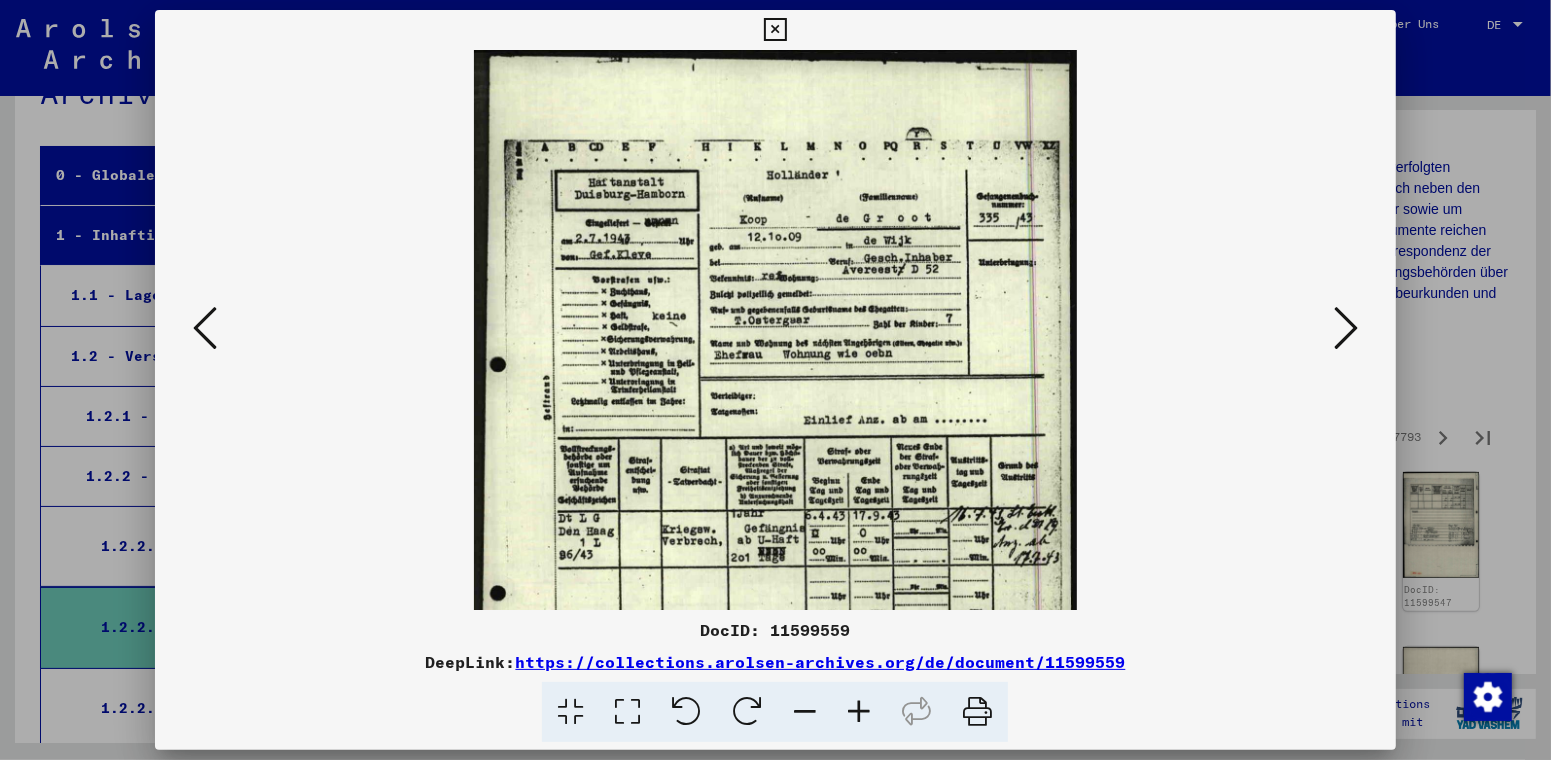 click at bounding box center [859, 712] 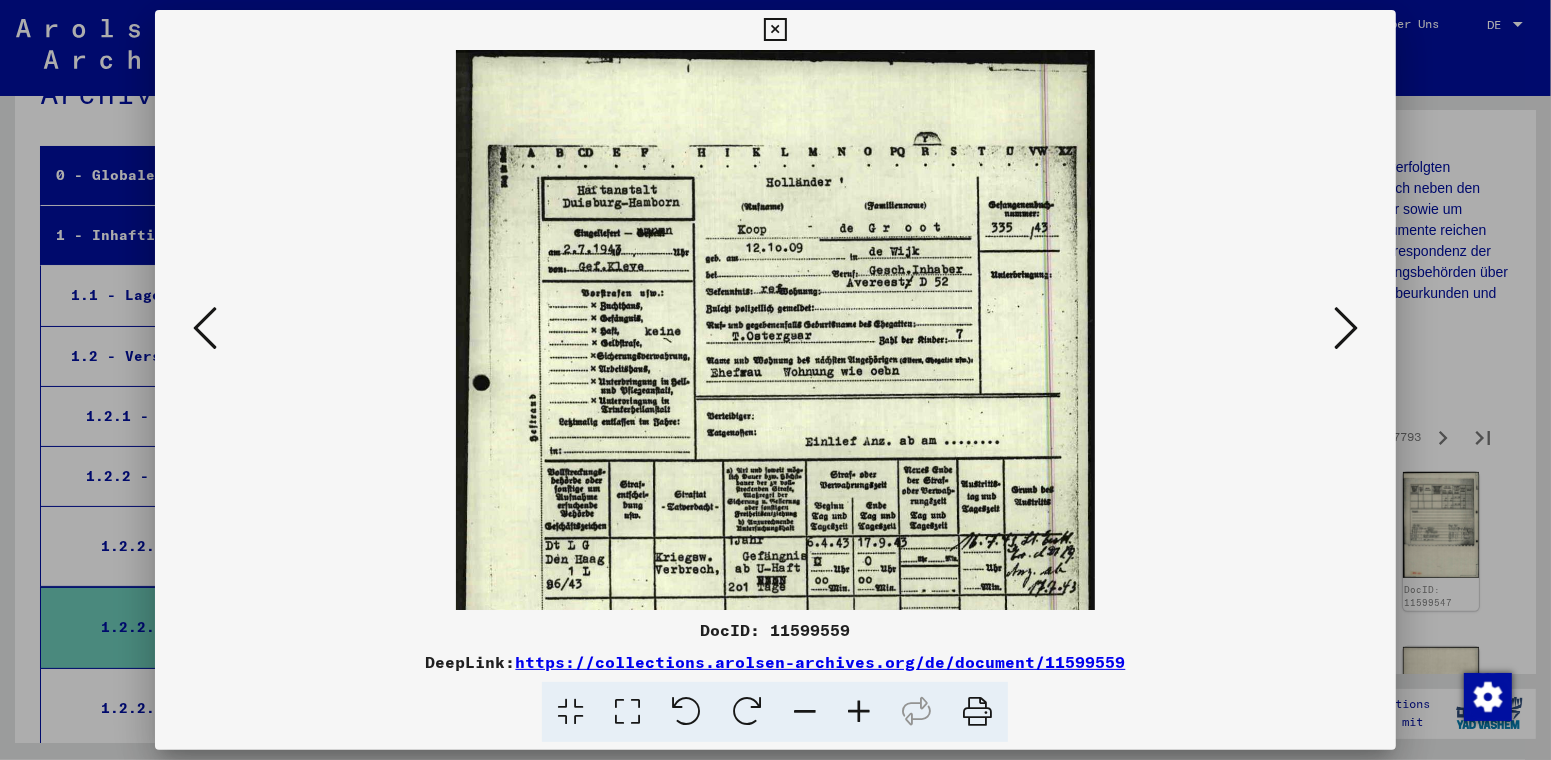 click at bounding box center (1346, 328) 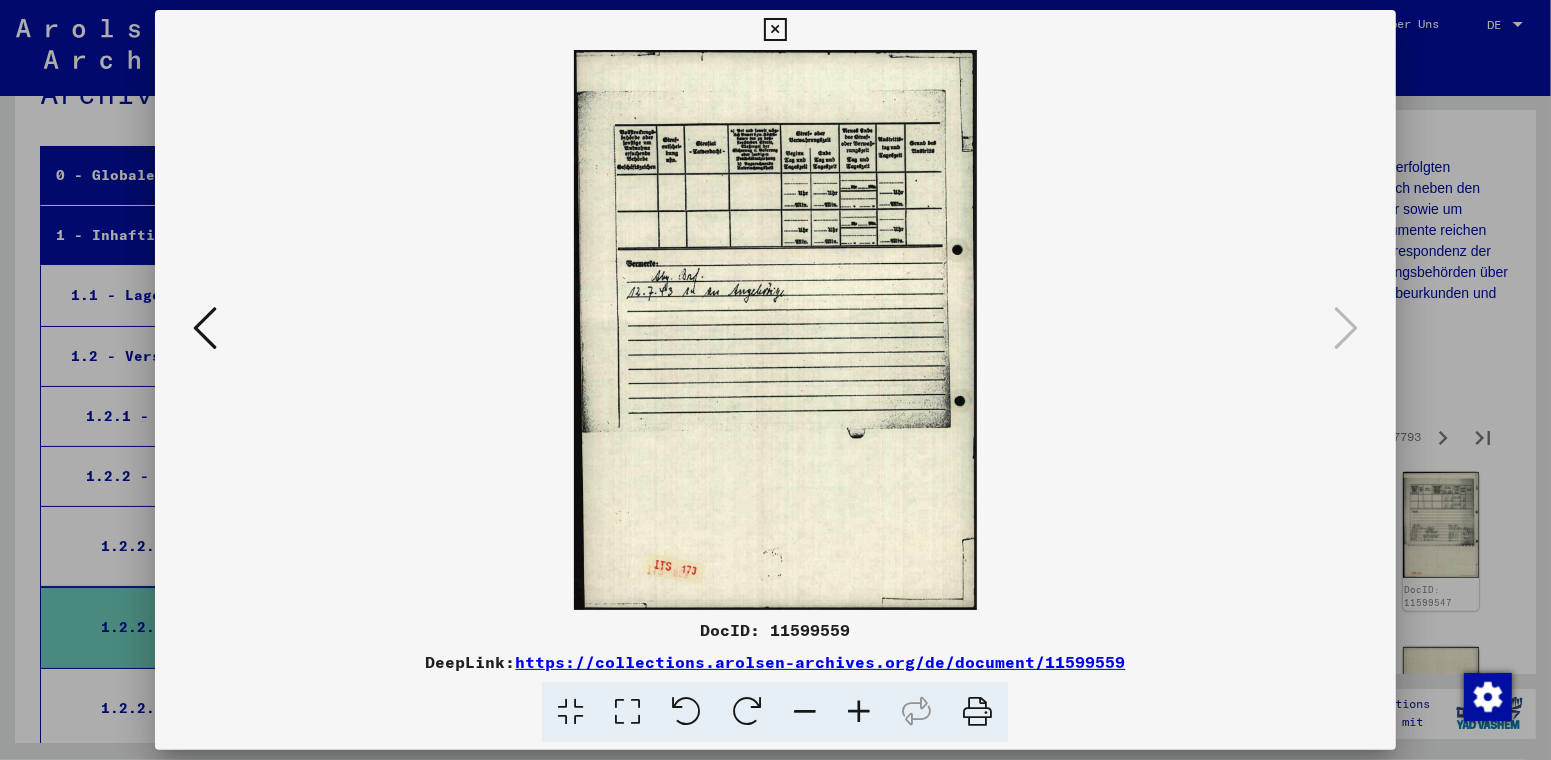 click at bounding box center [775, 330] 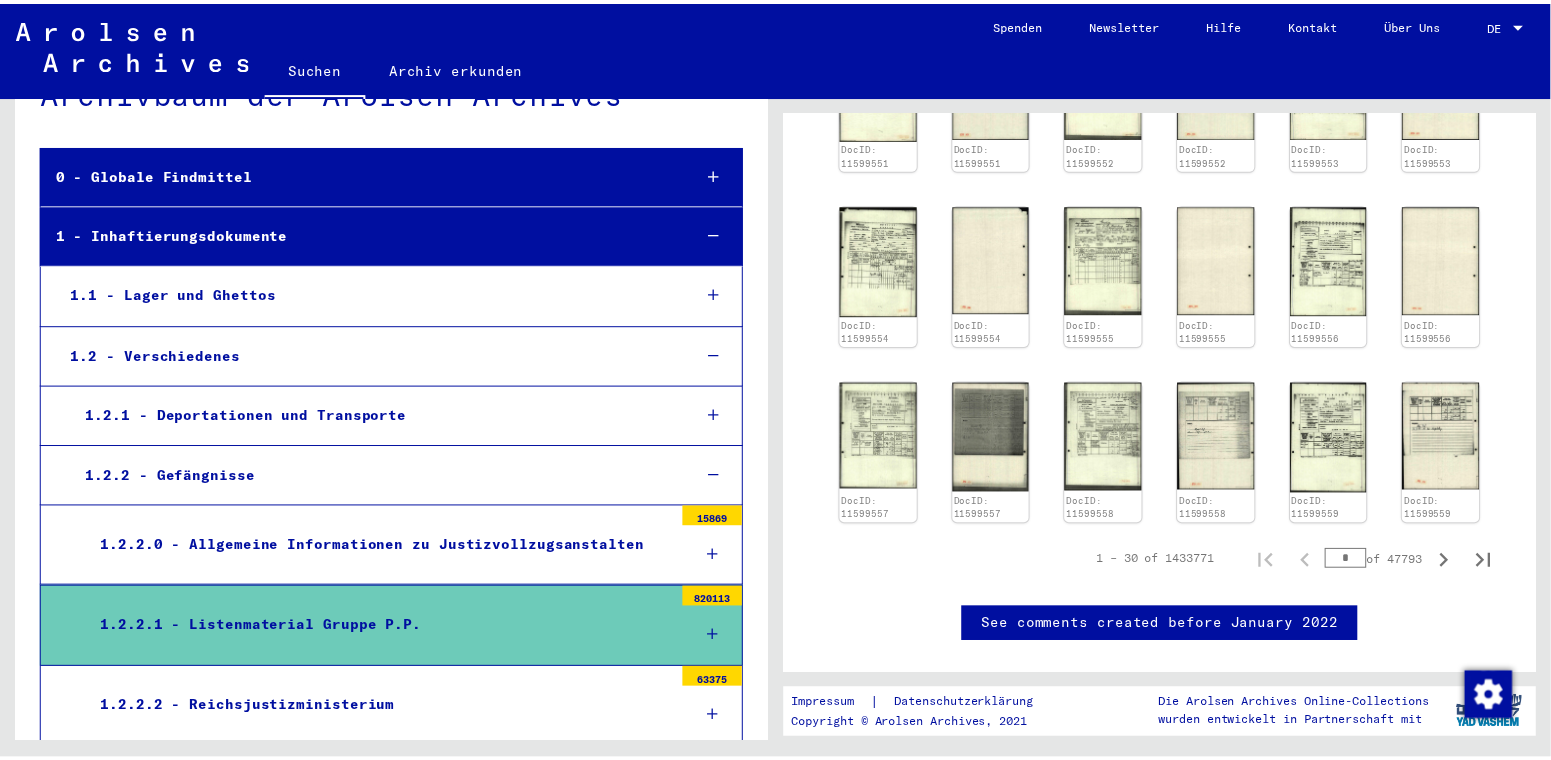 scroll, scrollTop: 1100, scrollLeft: 0, axis: vertical 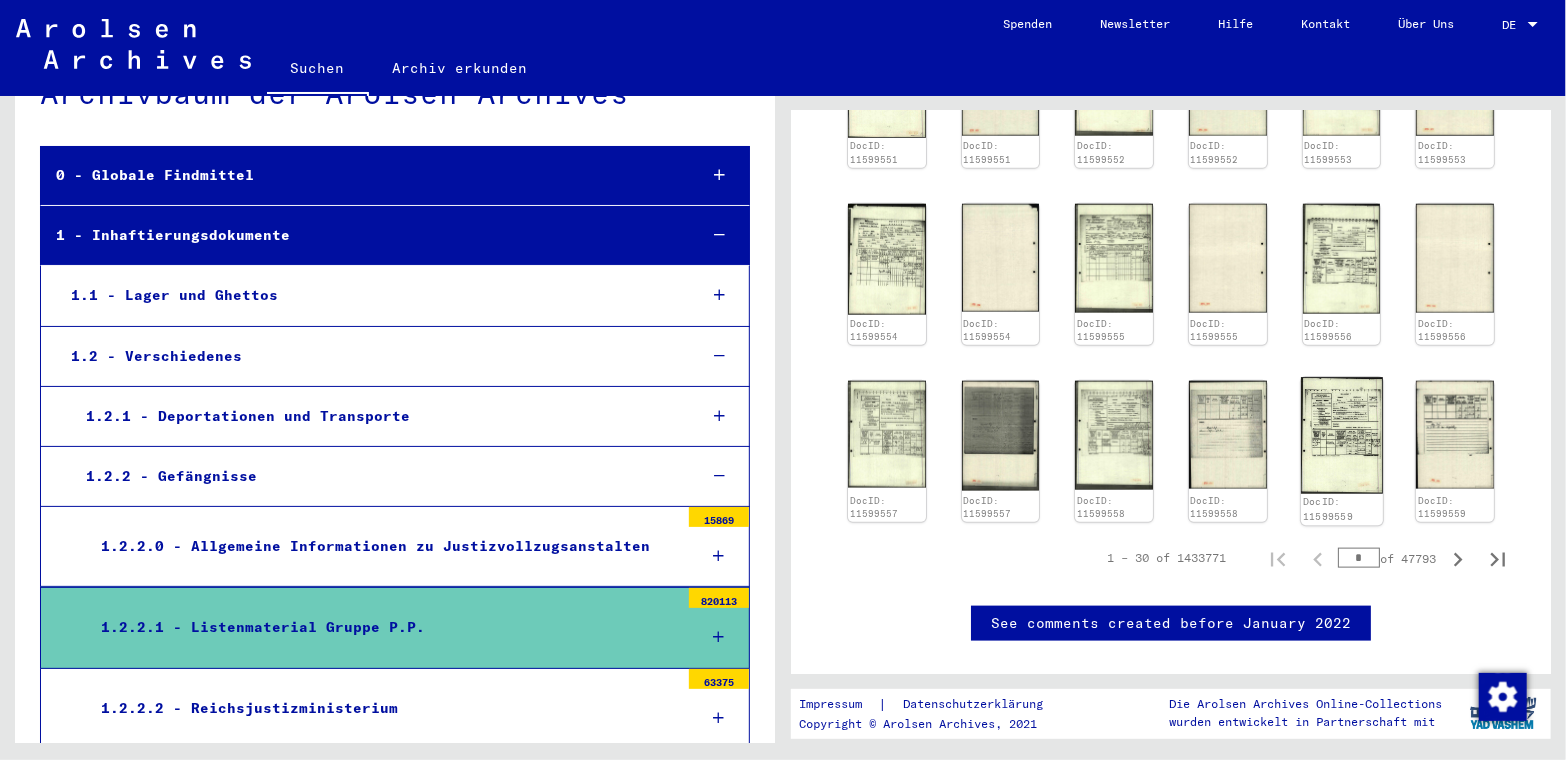 click 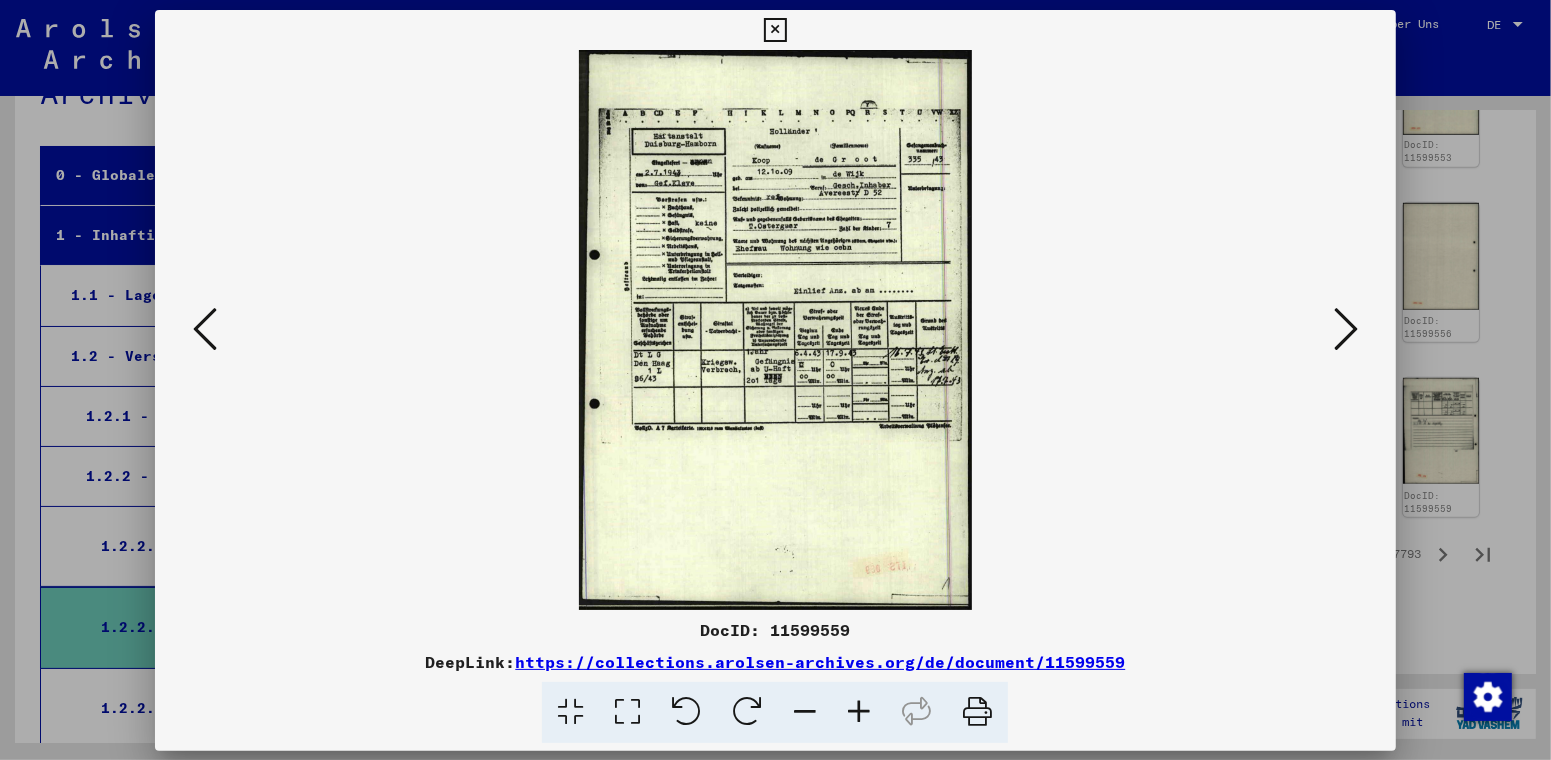 click on "DocID: 11599559  DeepLink:  https://collections.arolsen-archives.org/de/document/11599559" at bounding box center (775, 380) 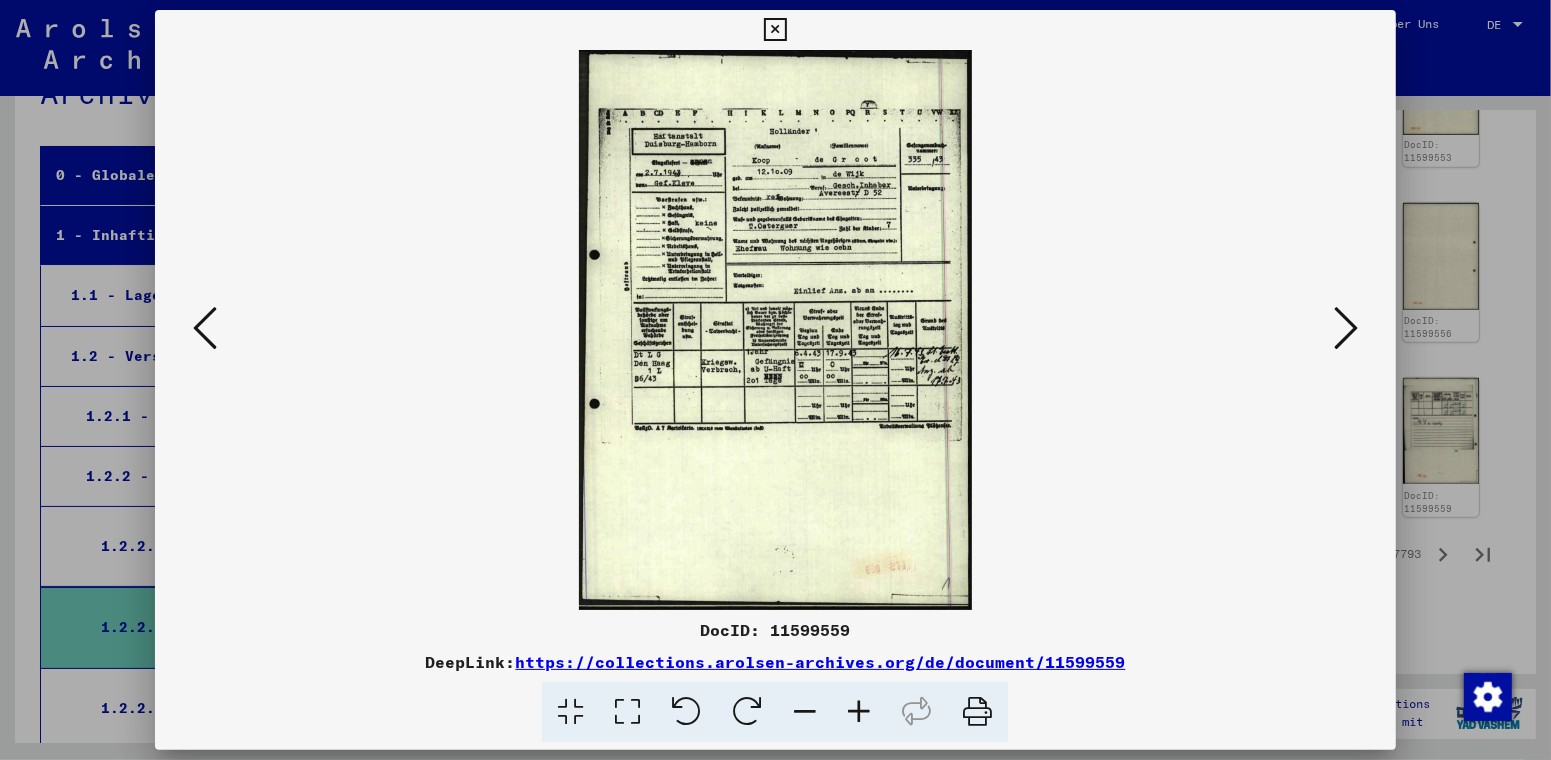 click at bounding box center [775, 330] 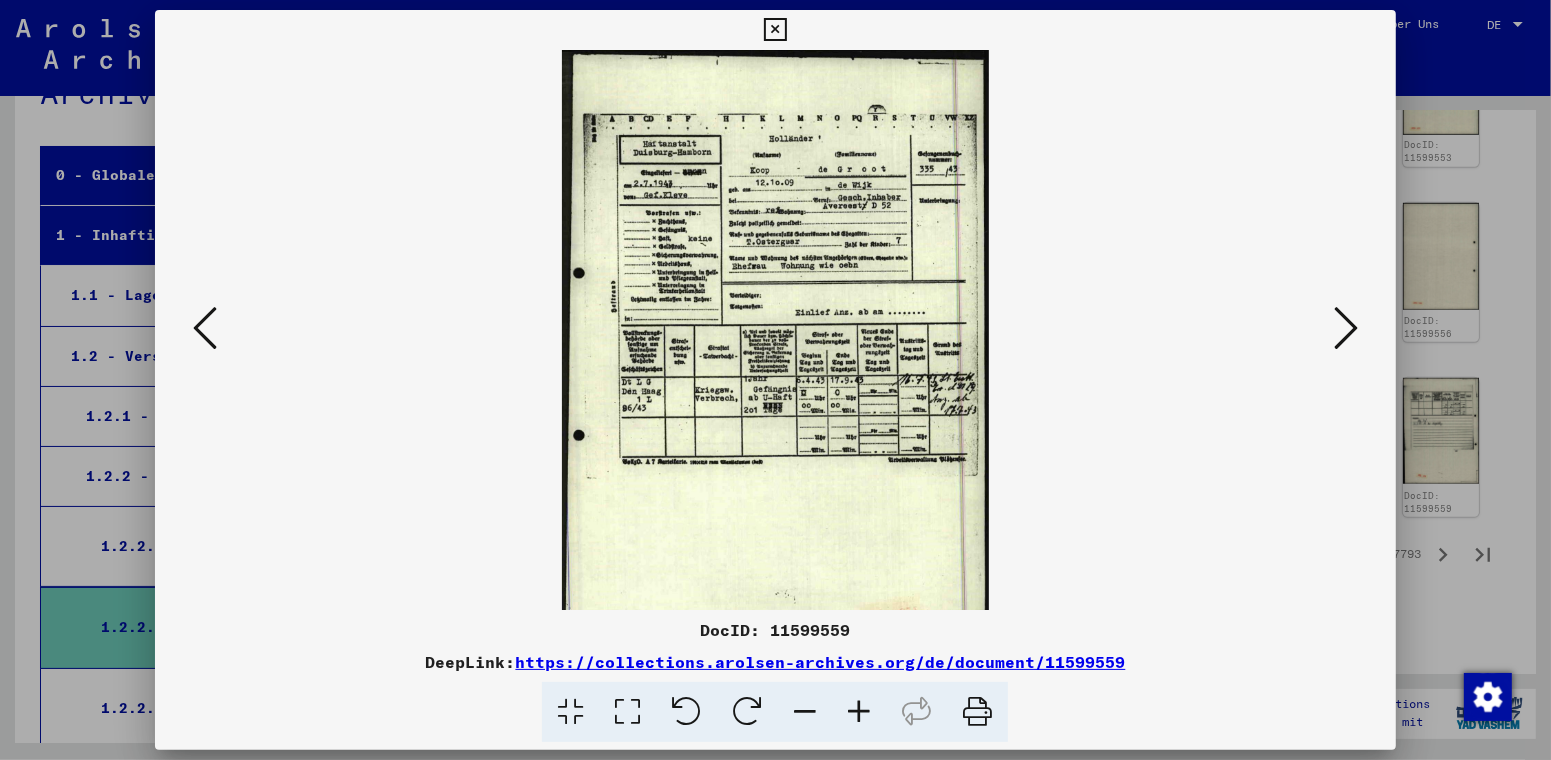 click at bounding box center (859, 712) 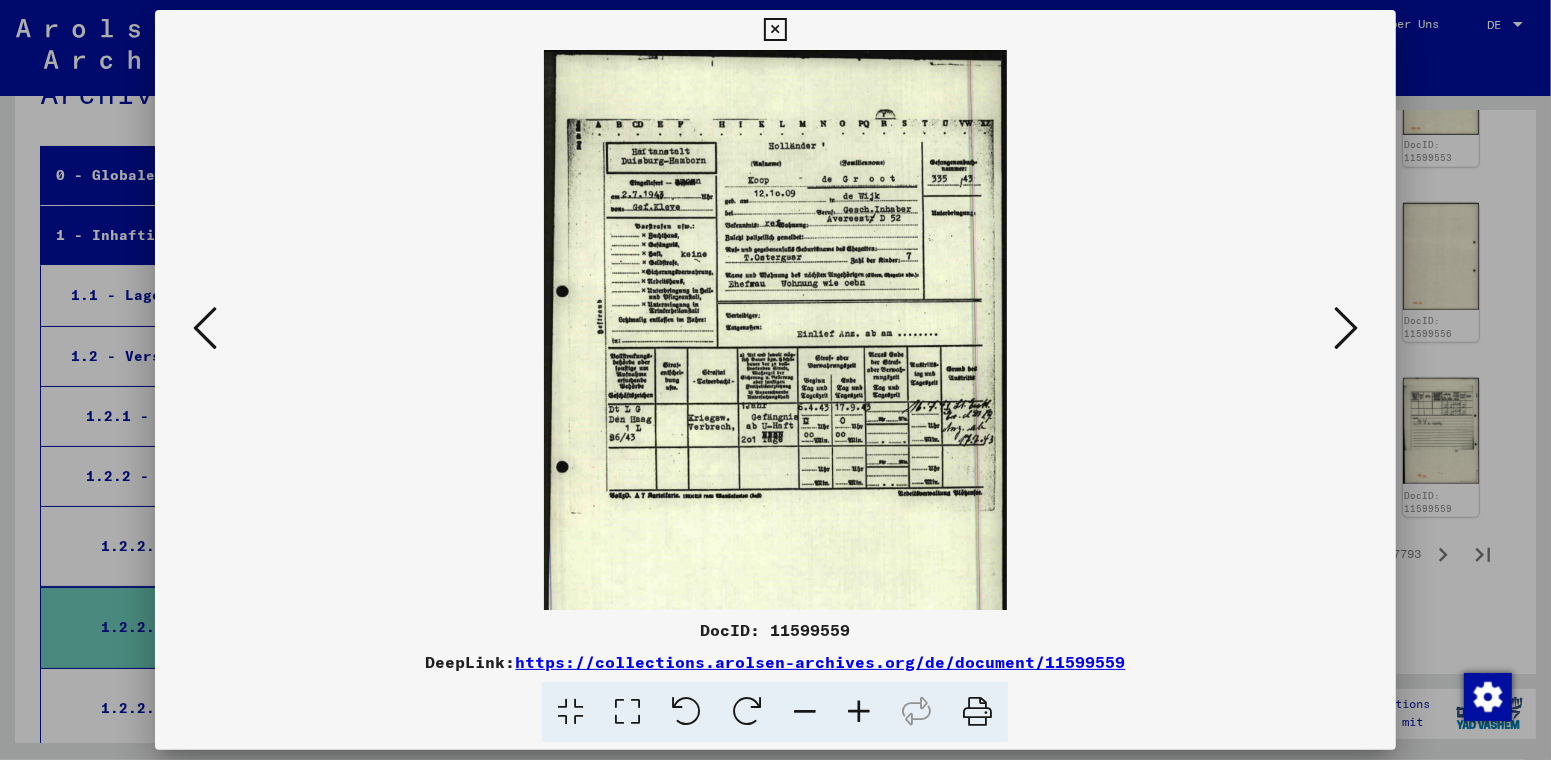click at bounding box center [859, 712] 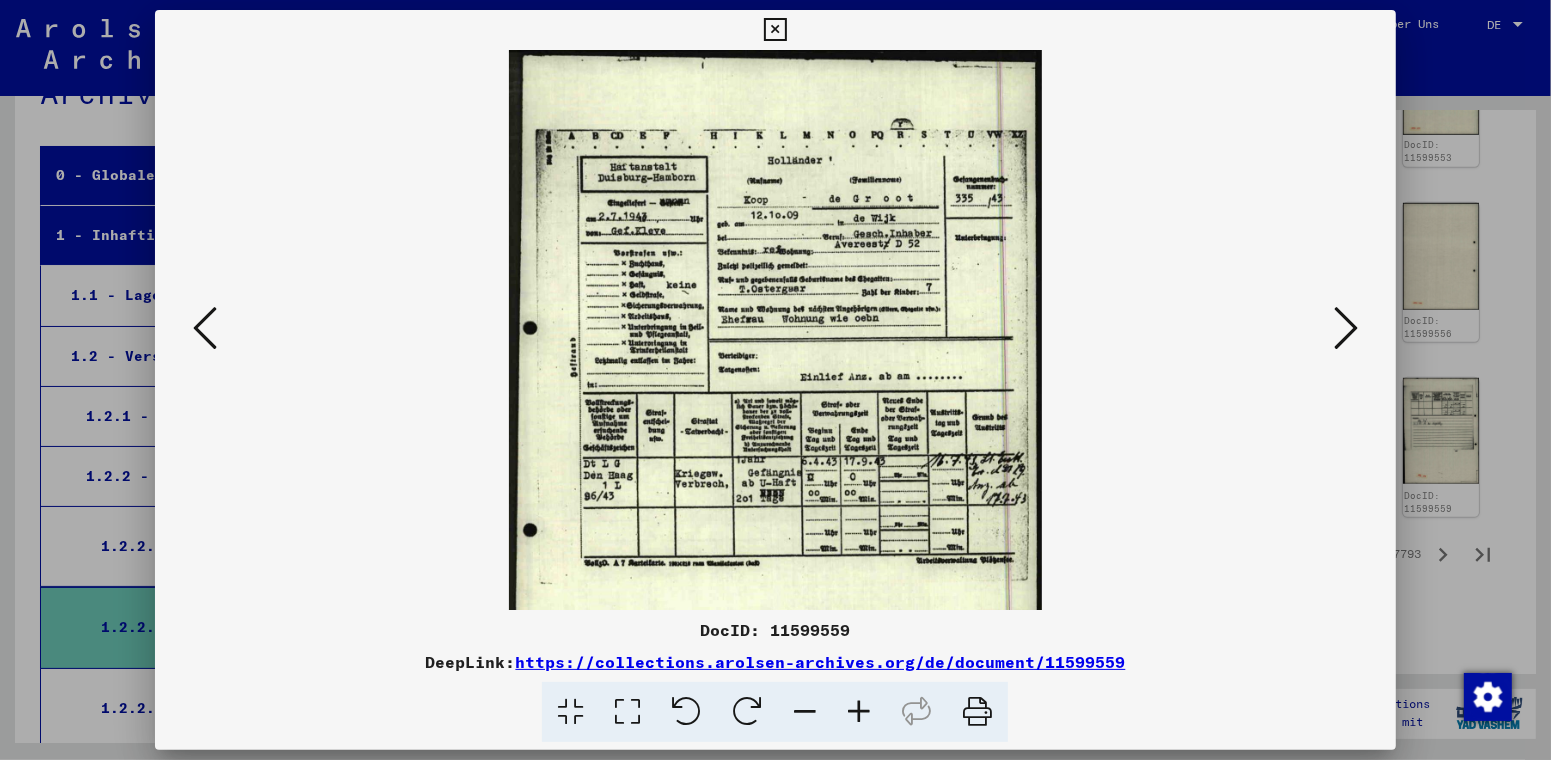 click at bounding box center [859, 712] 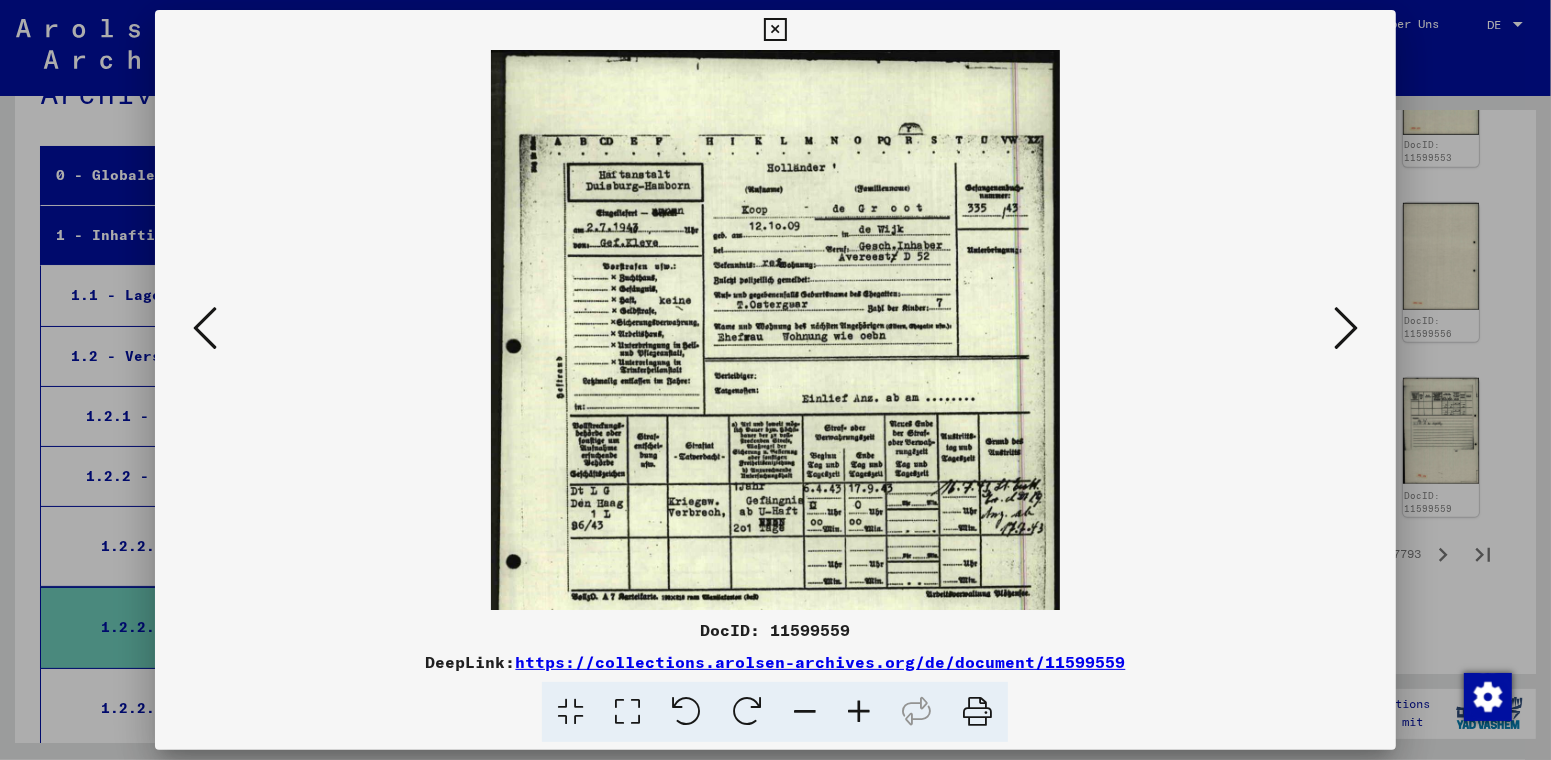 click at bounding box center [859, 712] 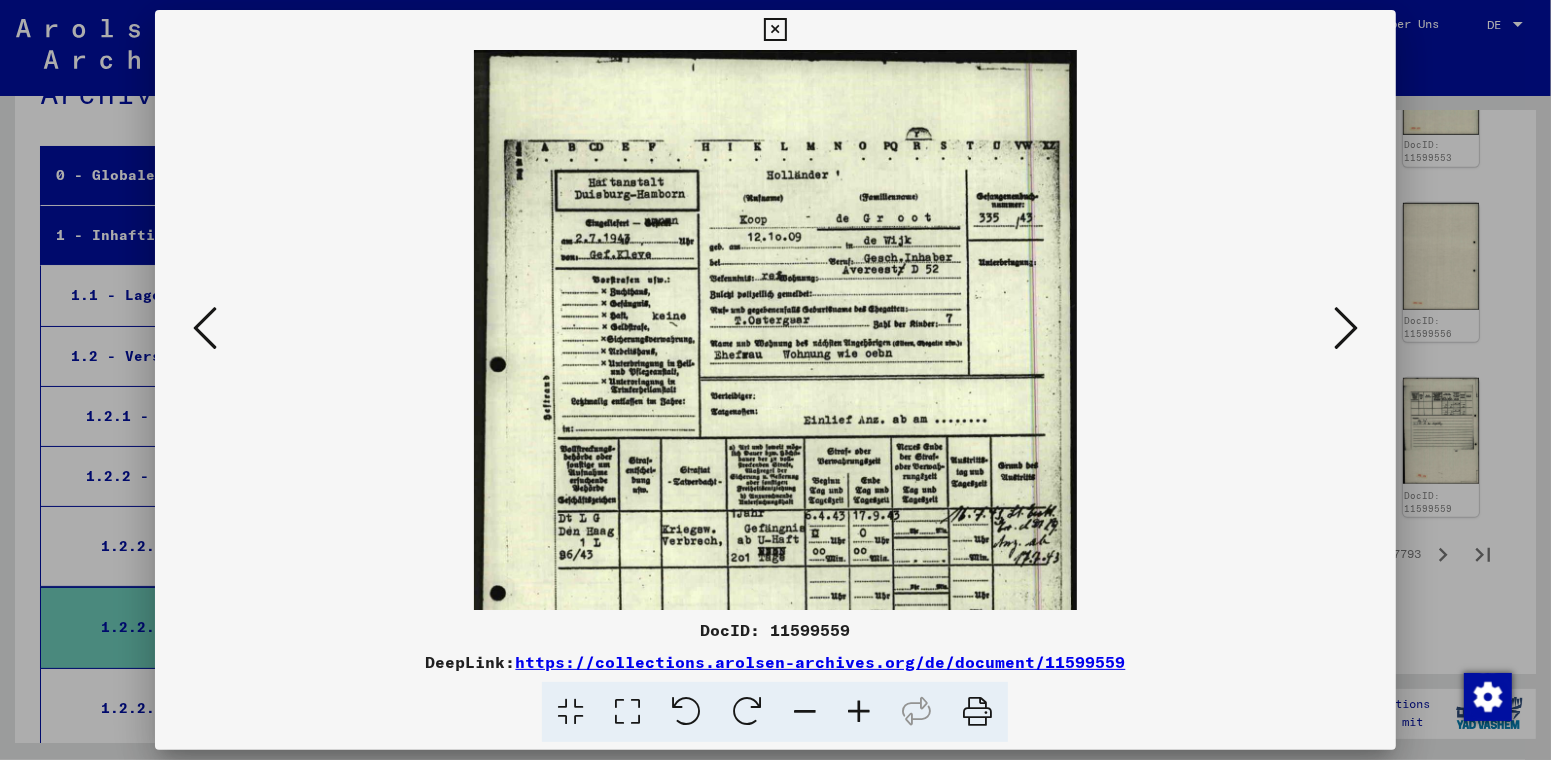 click at bounding box center (859, 712) 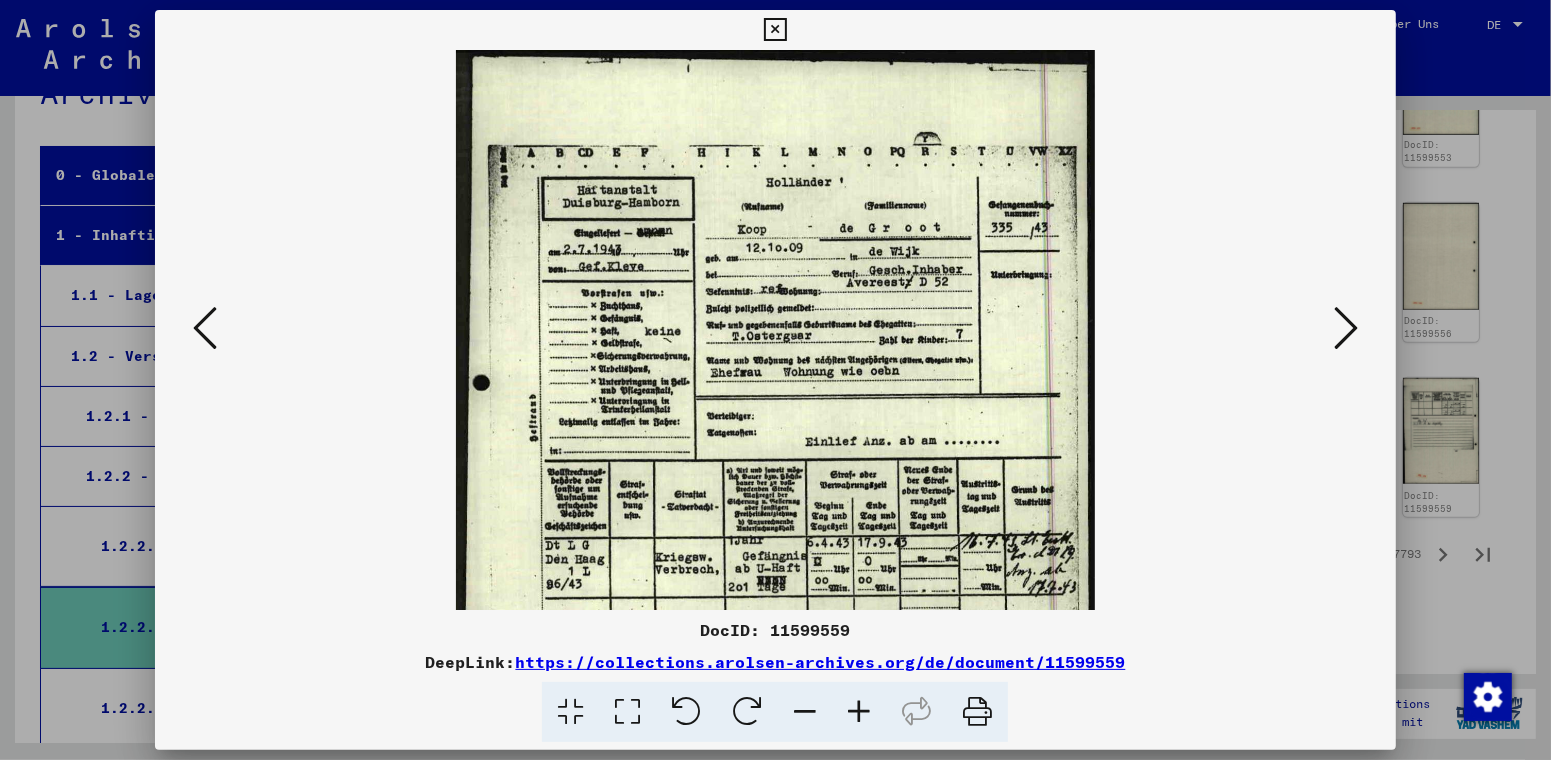 click at bounding box center (859, 712) 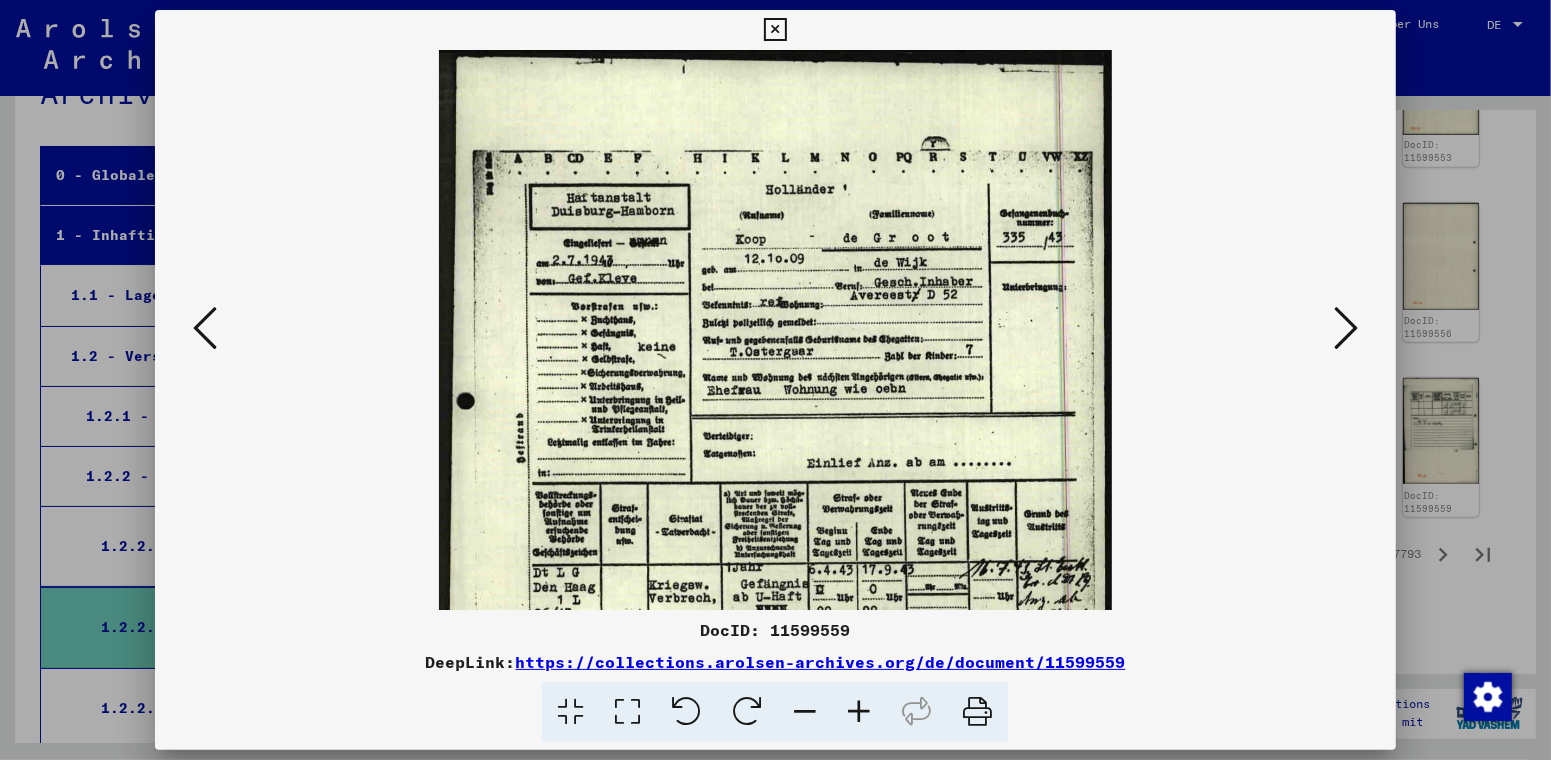 click at bounding box center (1346, 328) 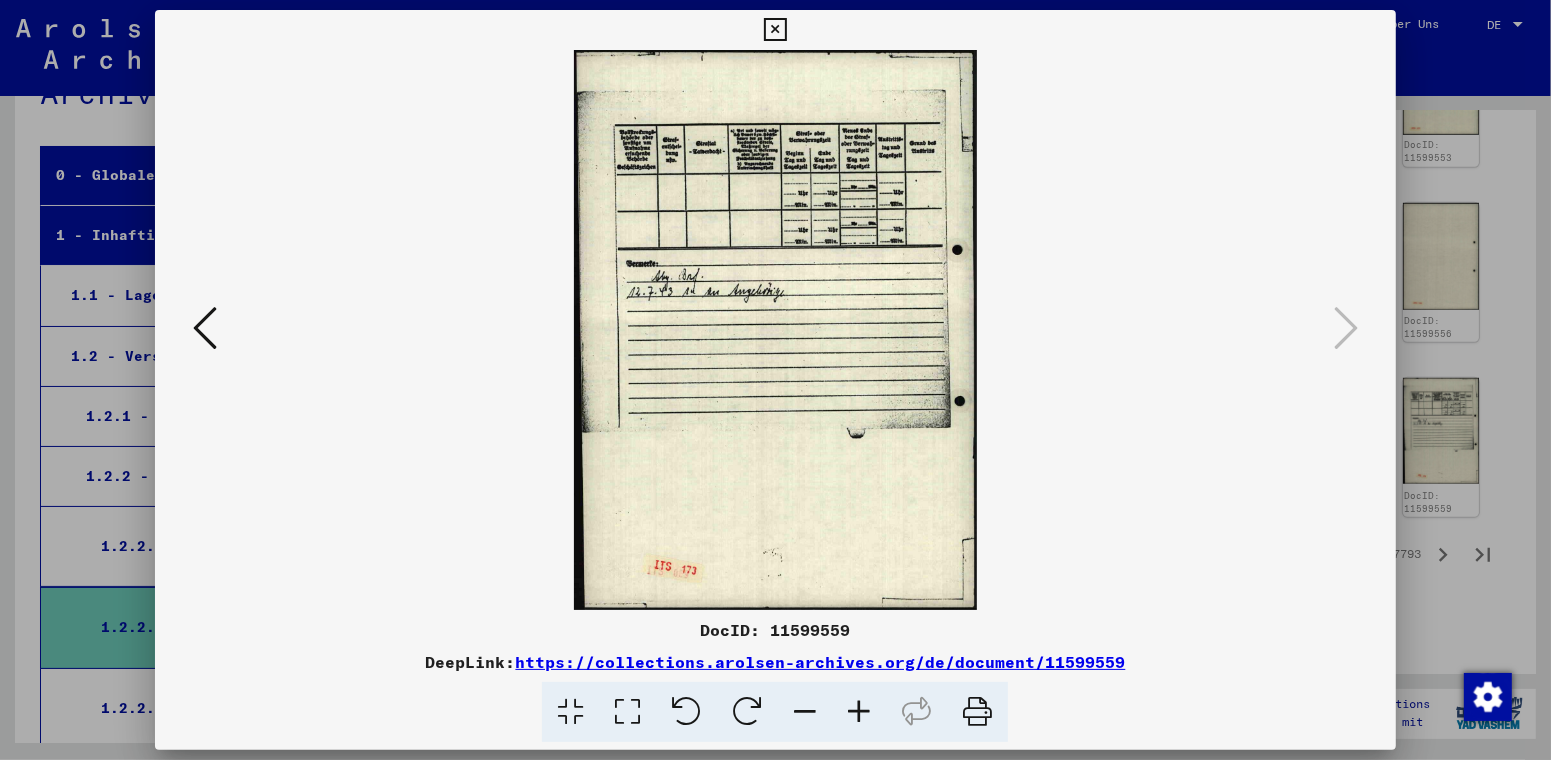 click at bounding box center [775, 30] 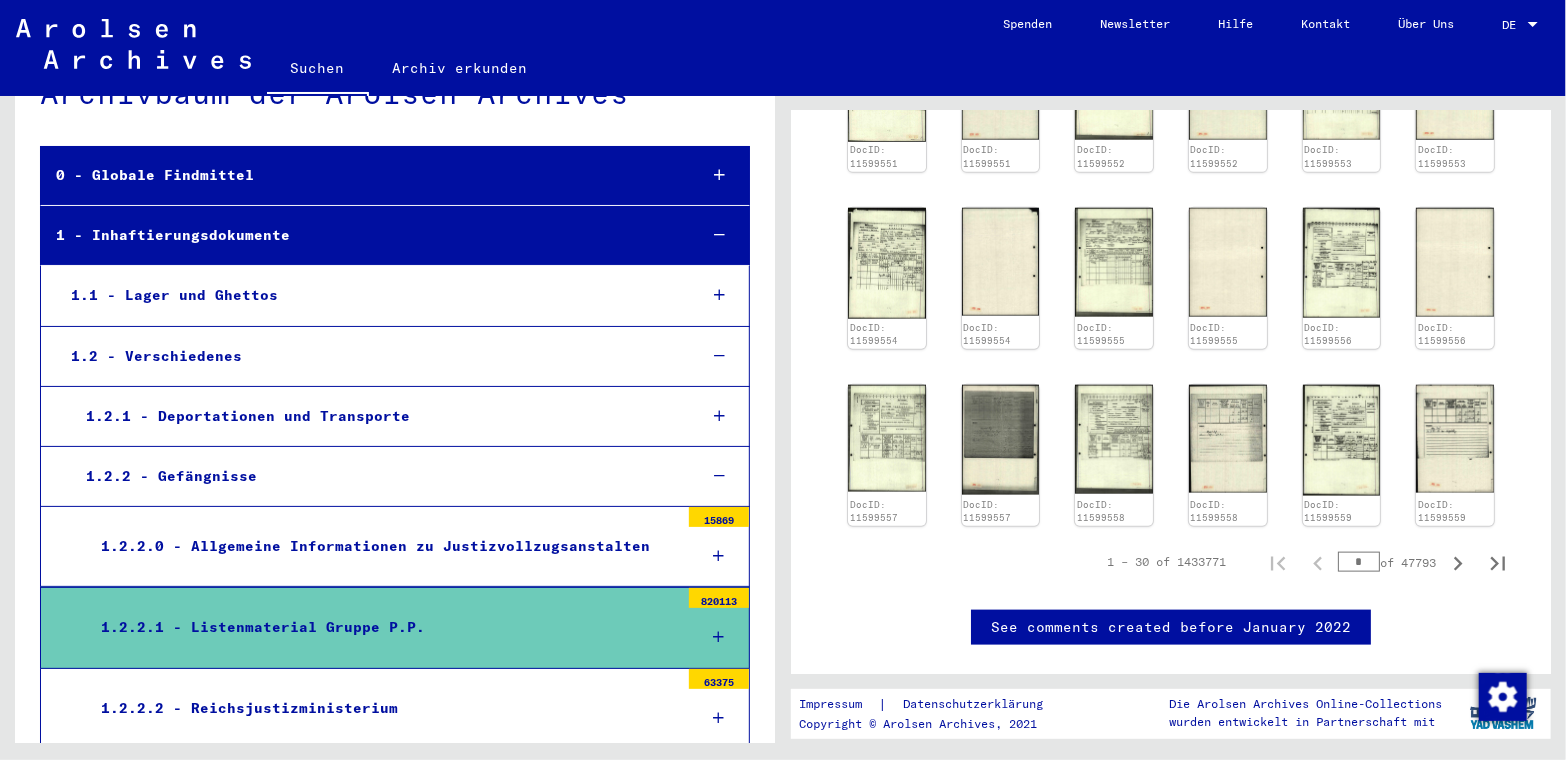 scroll, scrollTop: 1100, scrollLeft: 0, axis: vertical 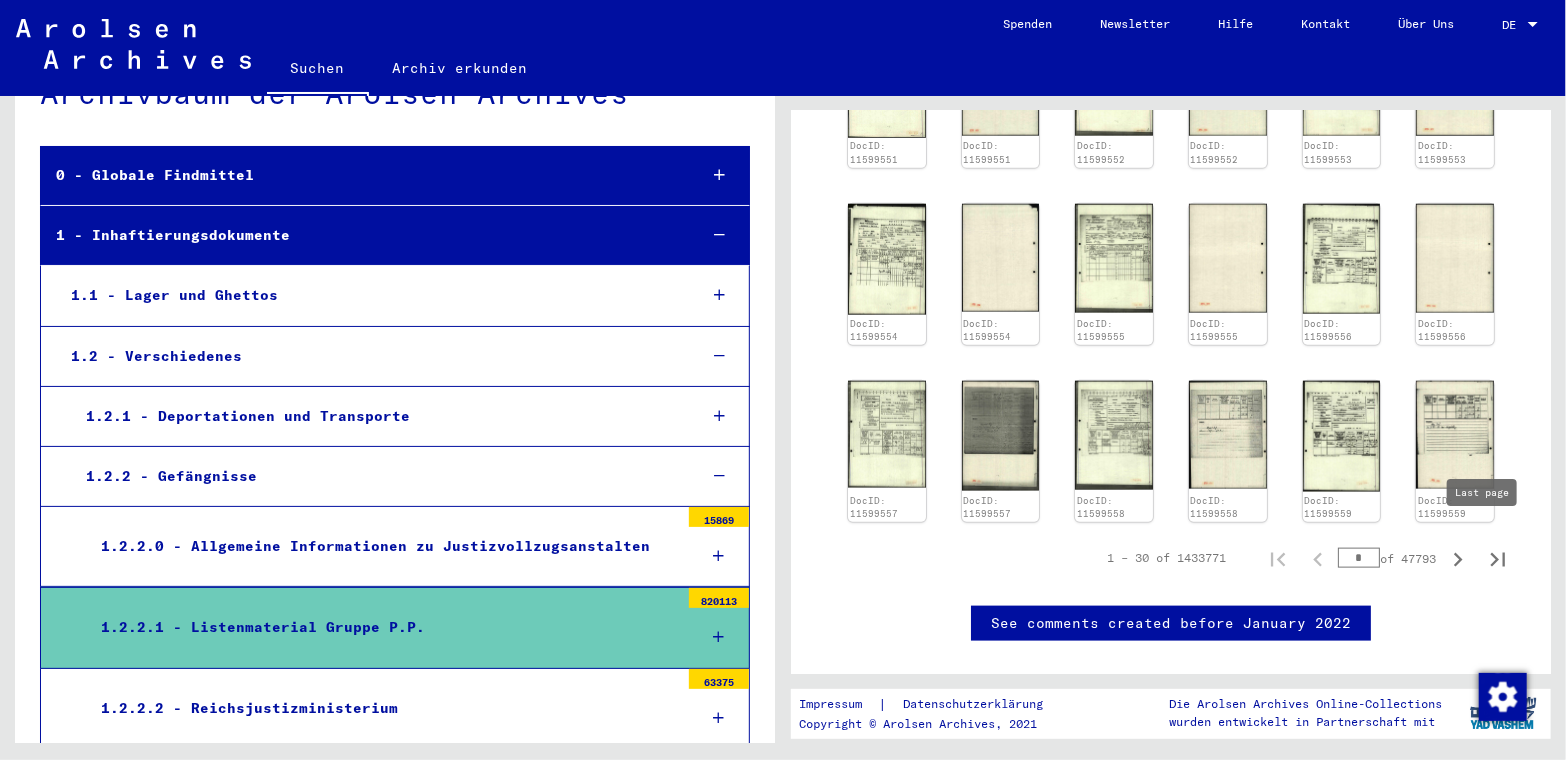 click 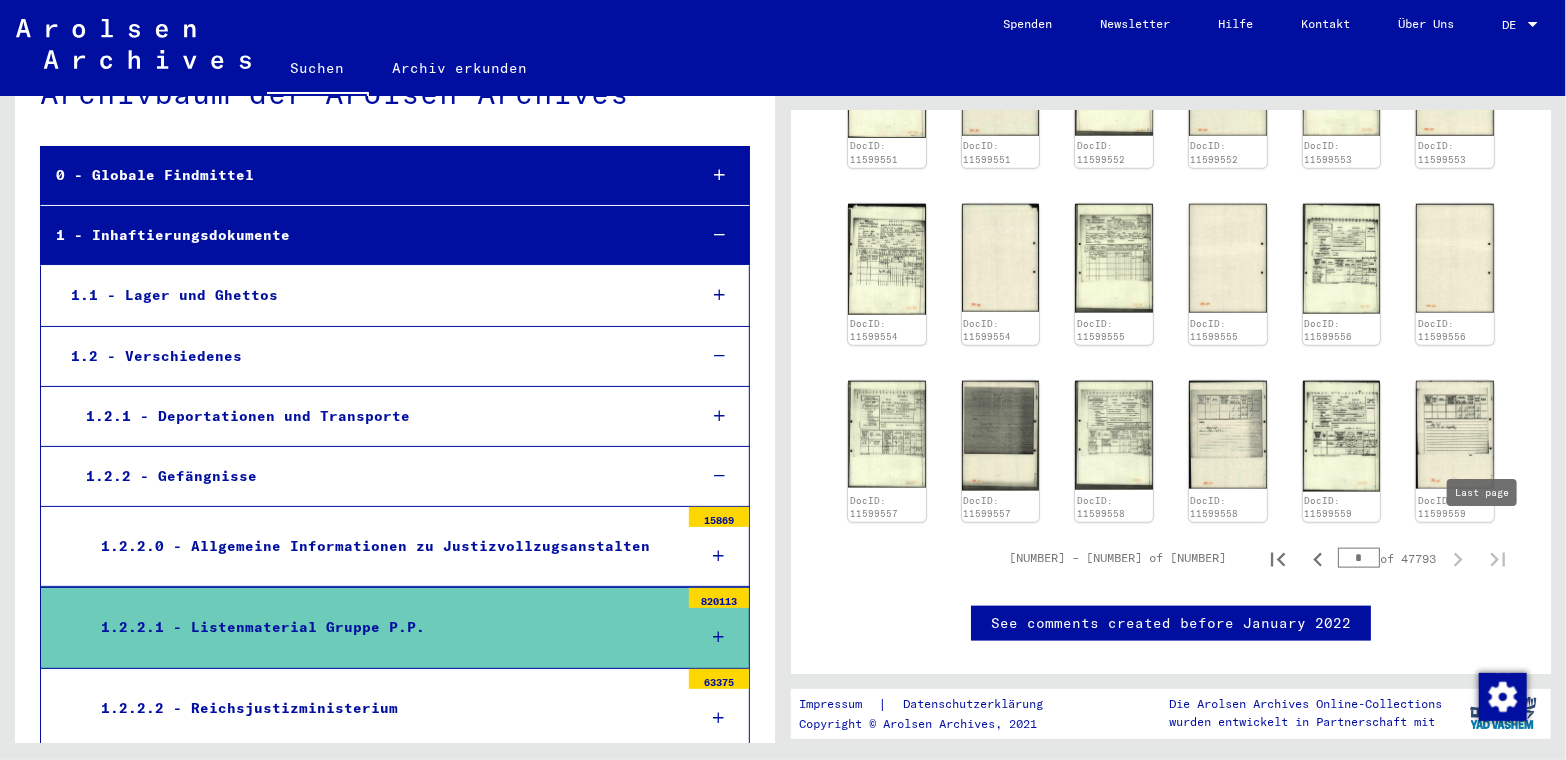 type on "*****" 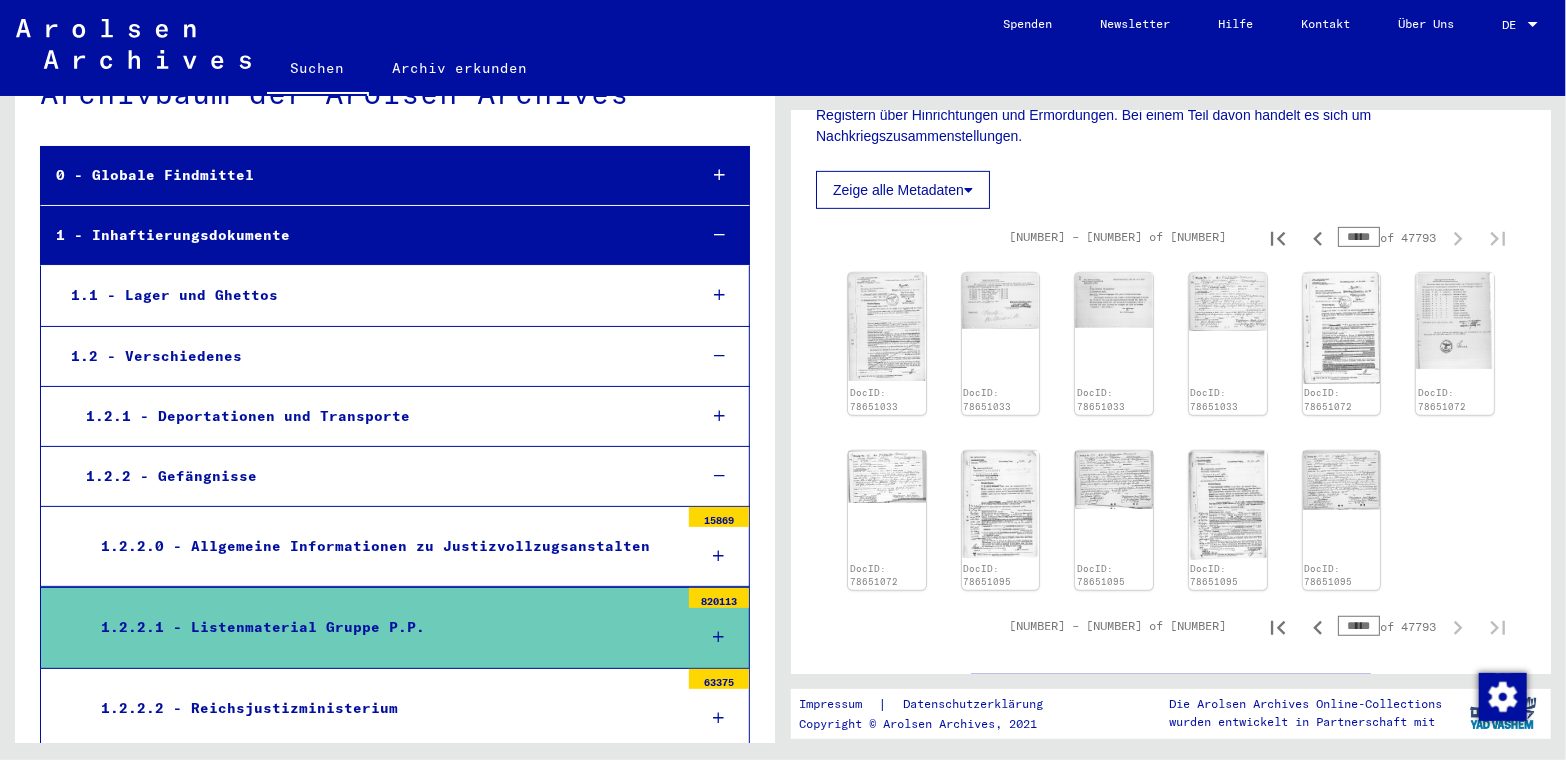 scroll, scrollTop: 300, scrollLeft: 0, axis: vertical 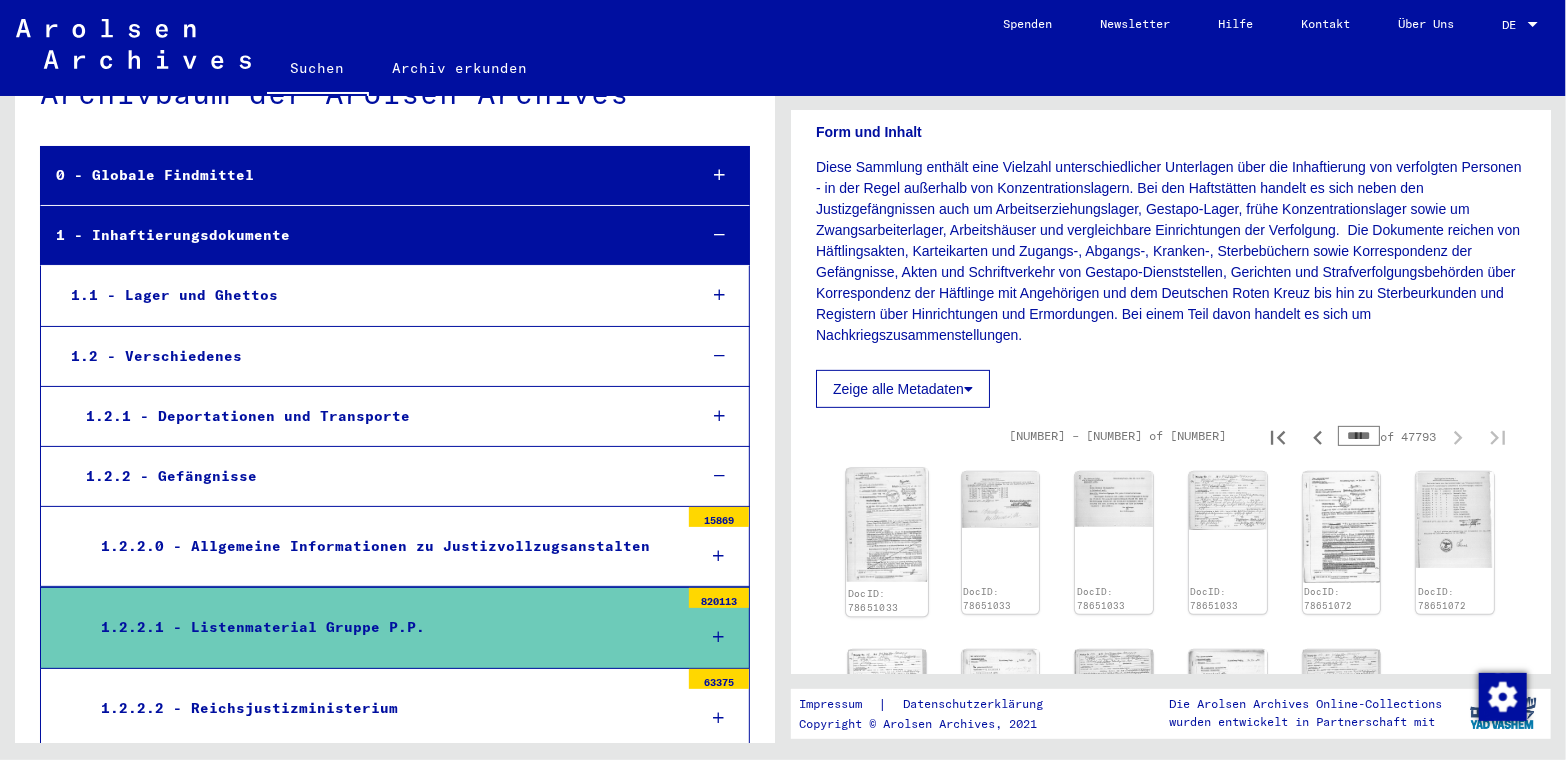 click 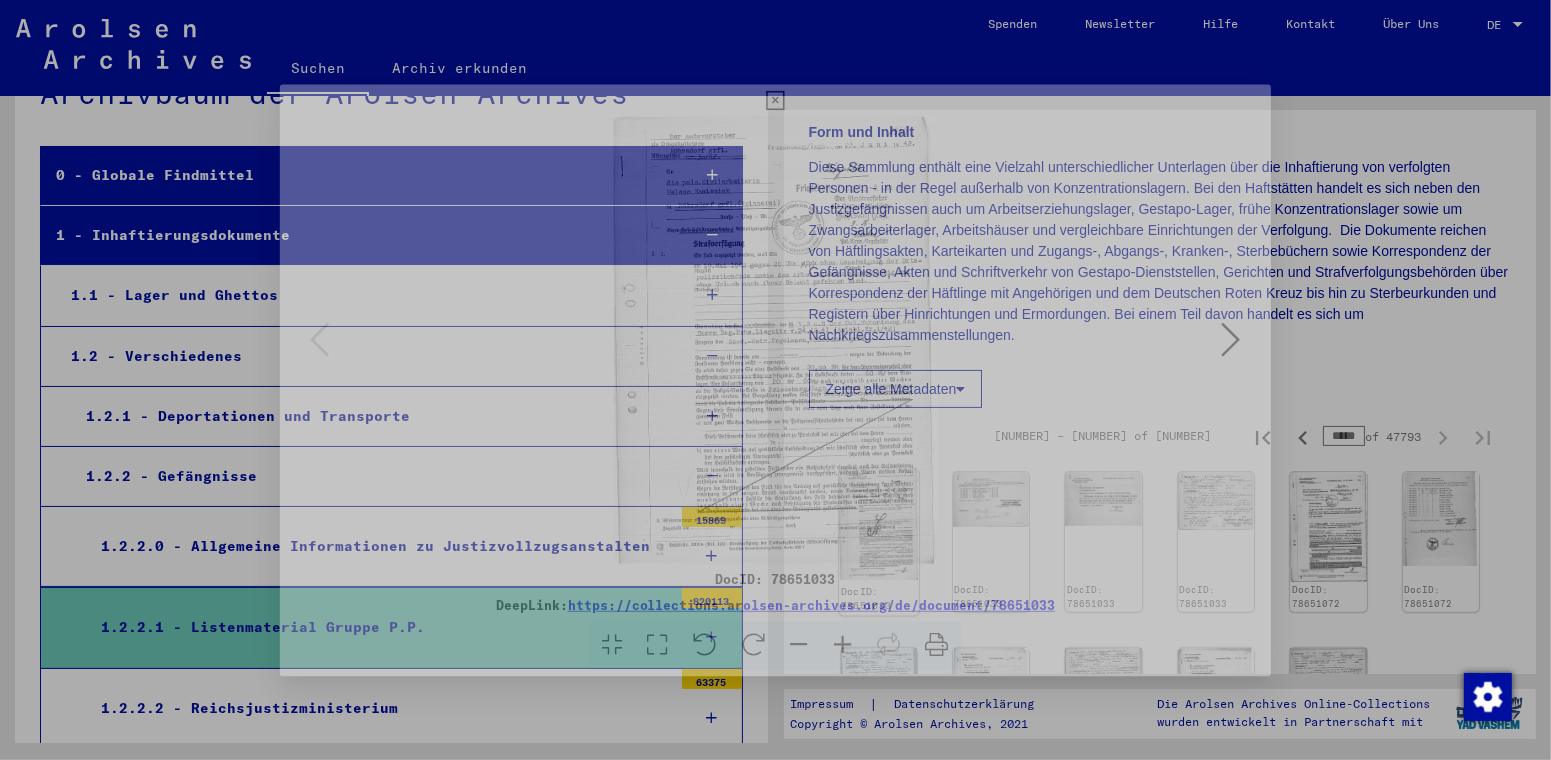 click at bounding box center [775, 330] 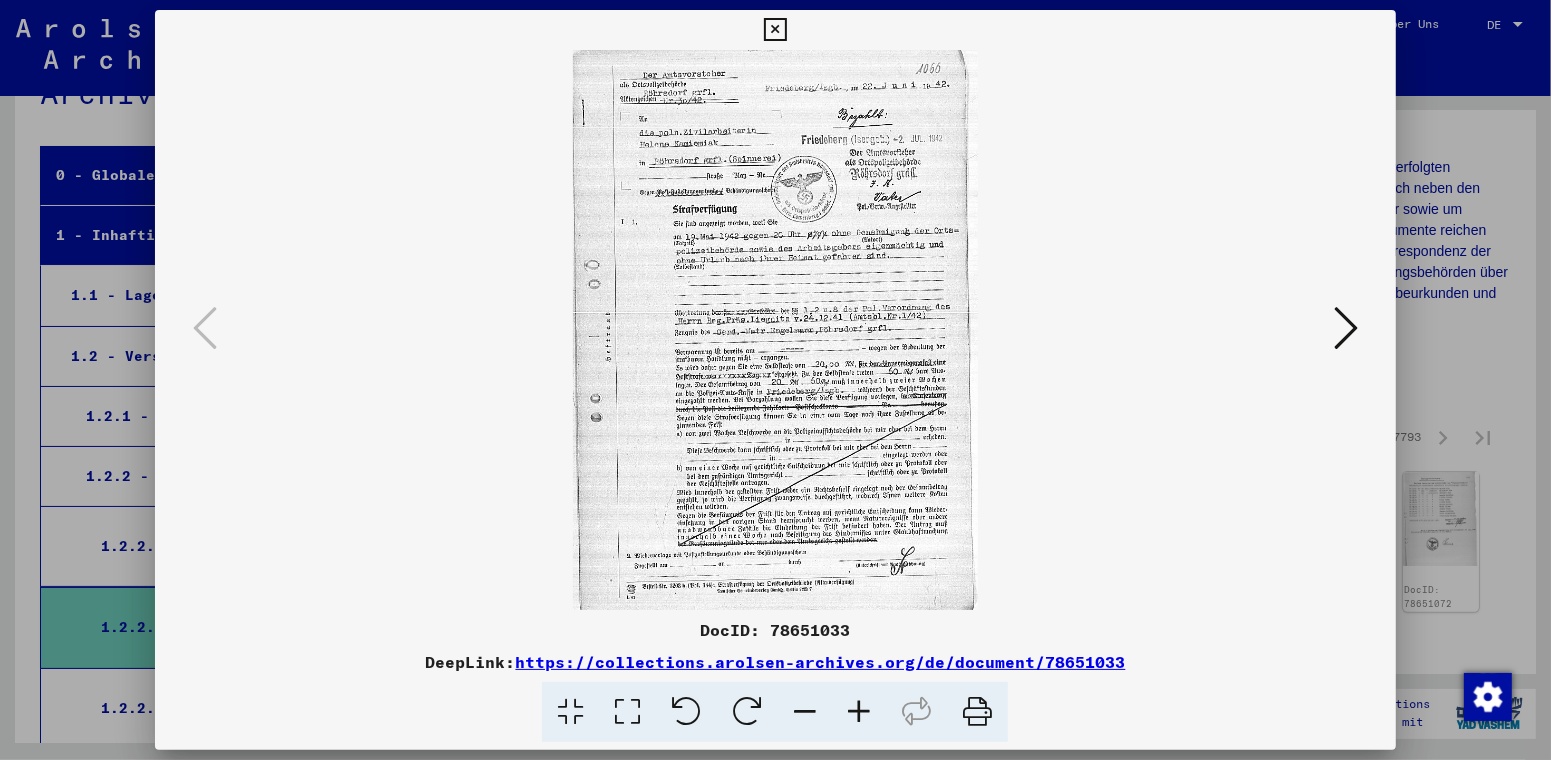 click at bounding box center (859, 712) 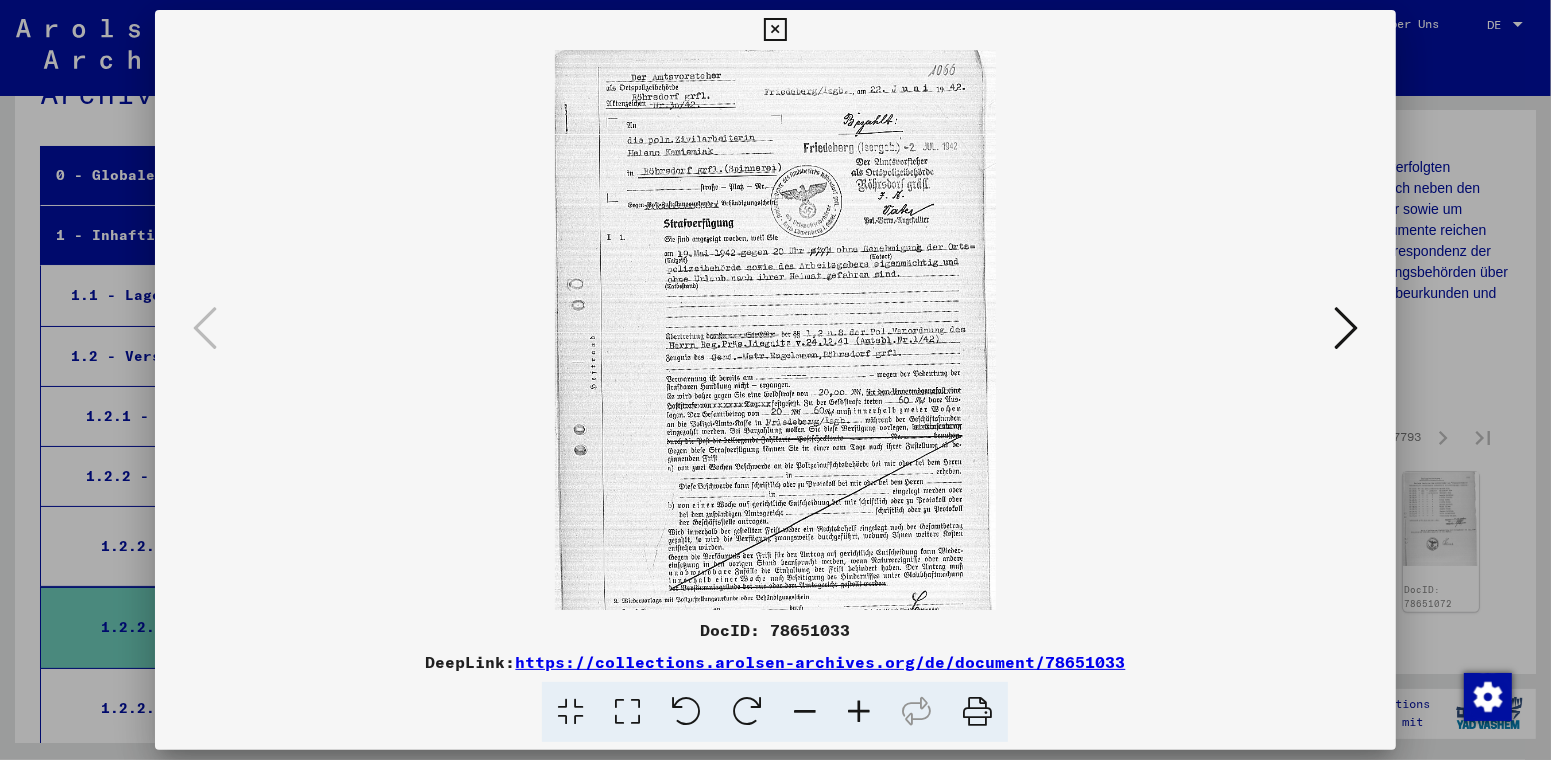click at bounding box center (859, 712) 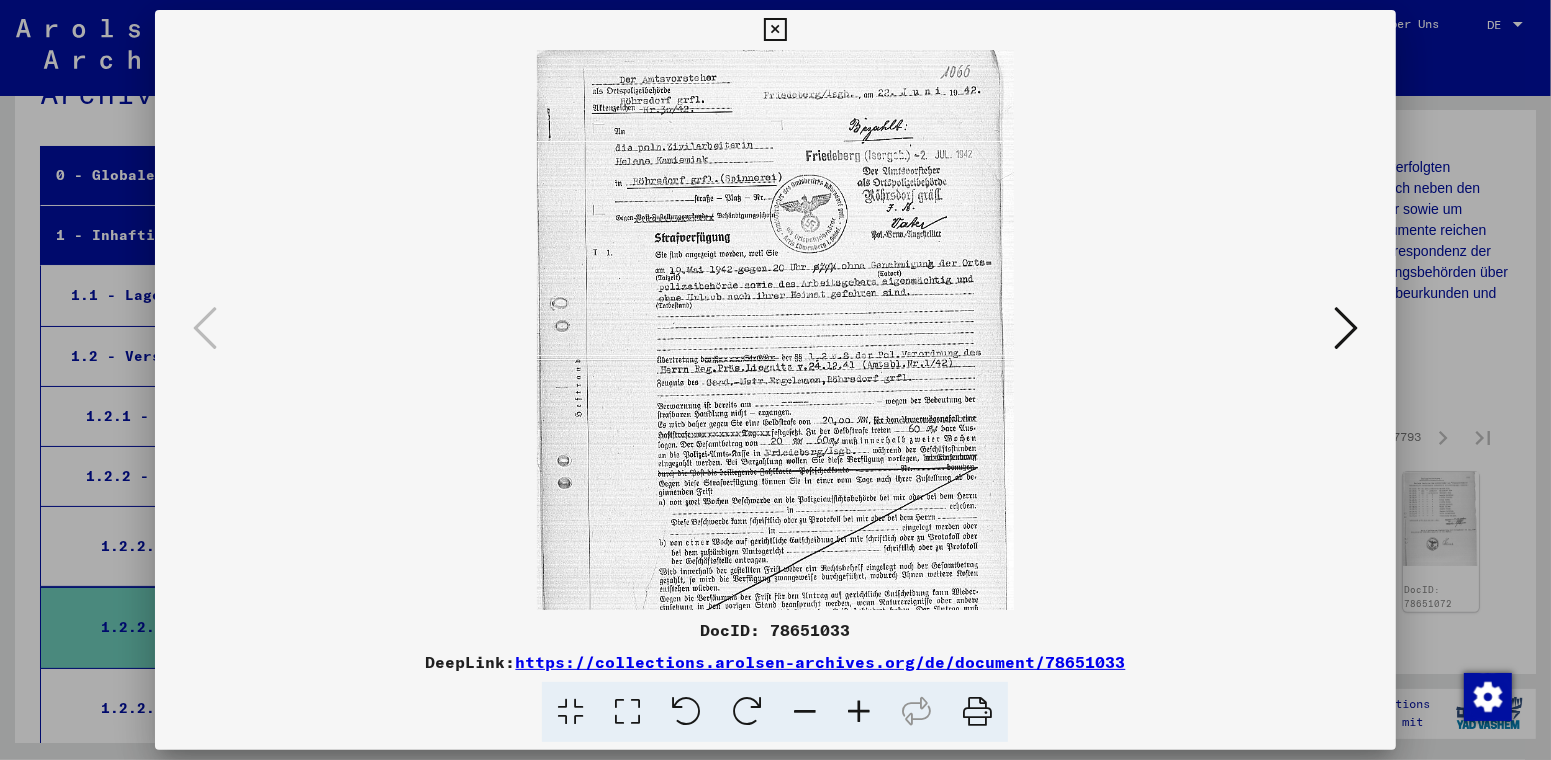 click at bounding box center [859, 712] 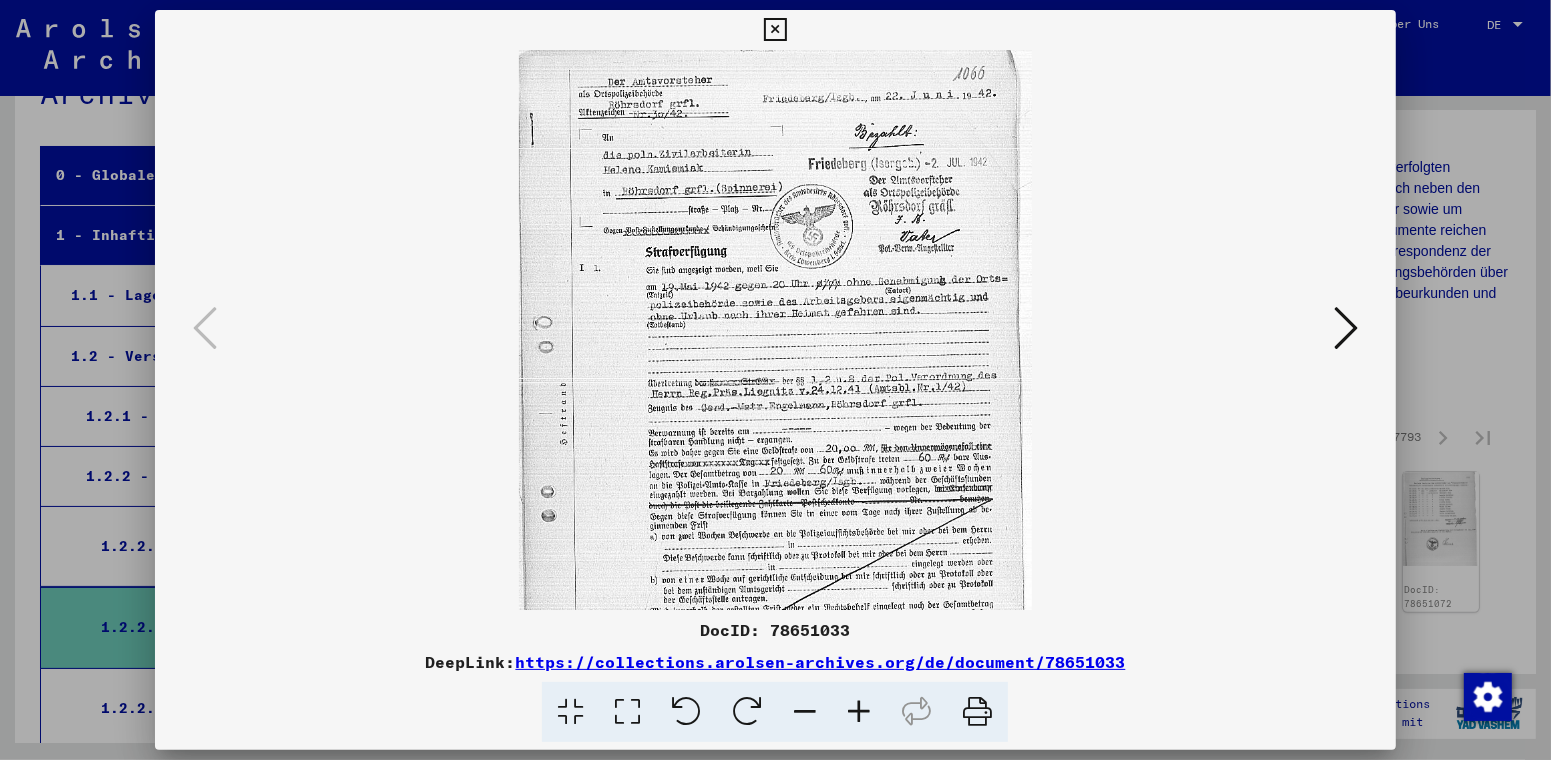 click at bounding box center (859, 712) 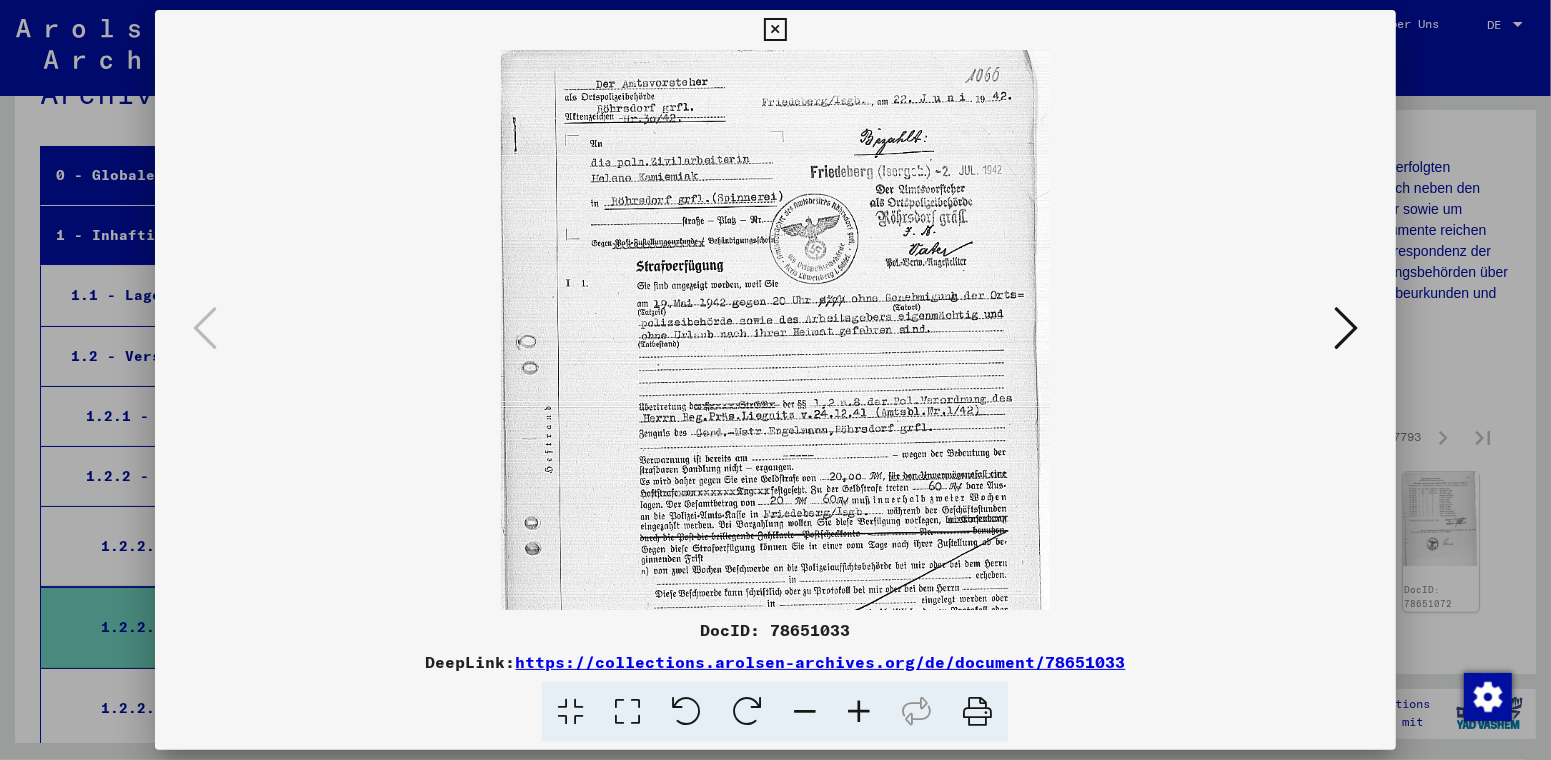 click at bounding box center (859, 712) 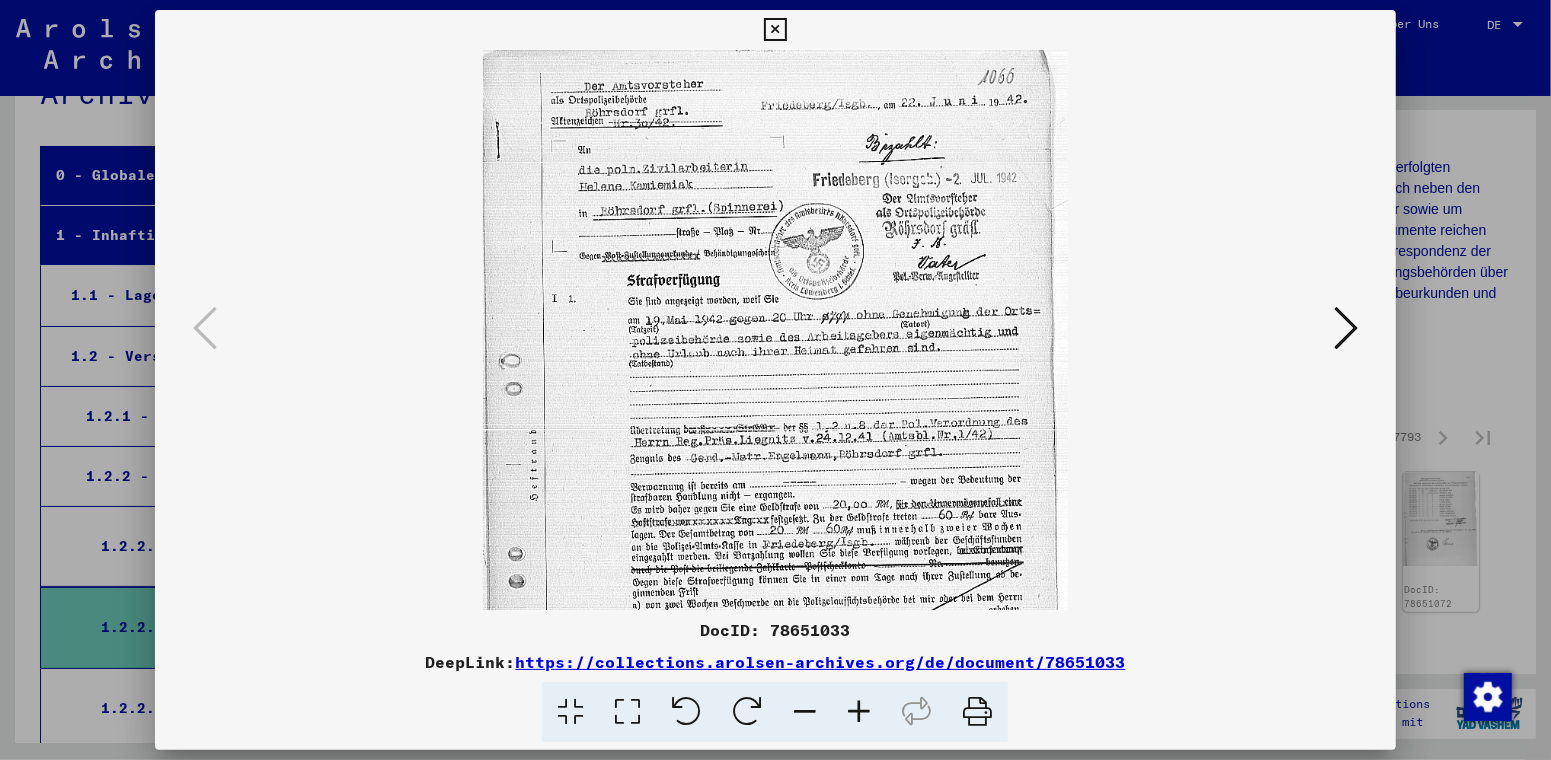 click at bounding box center (859, 712) 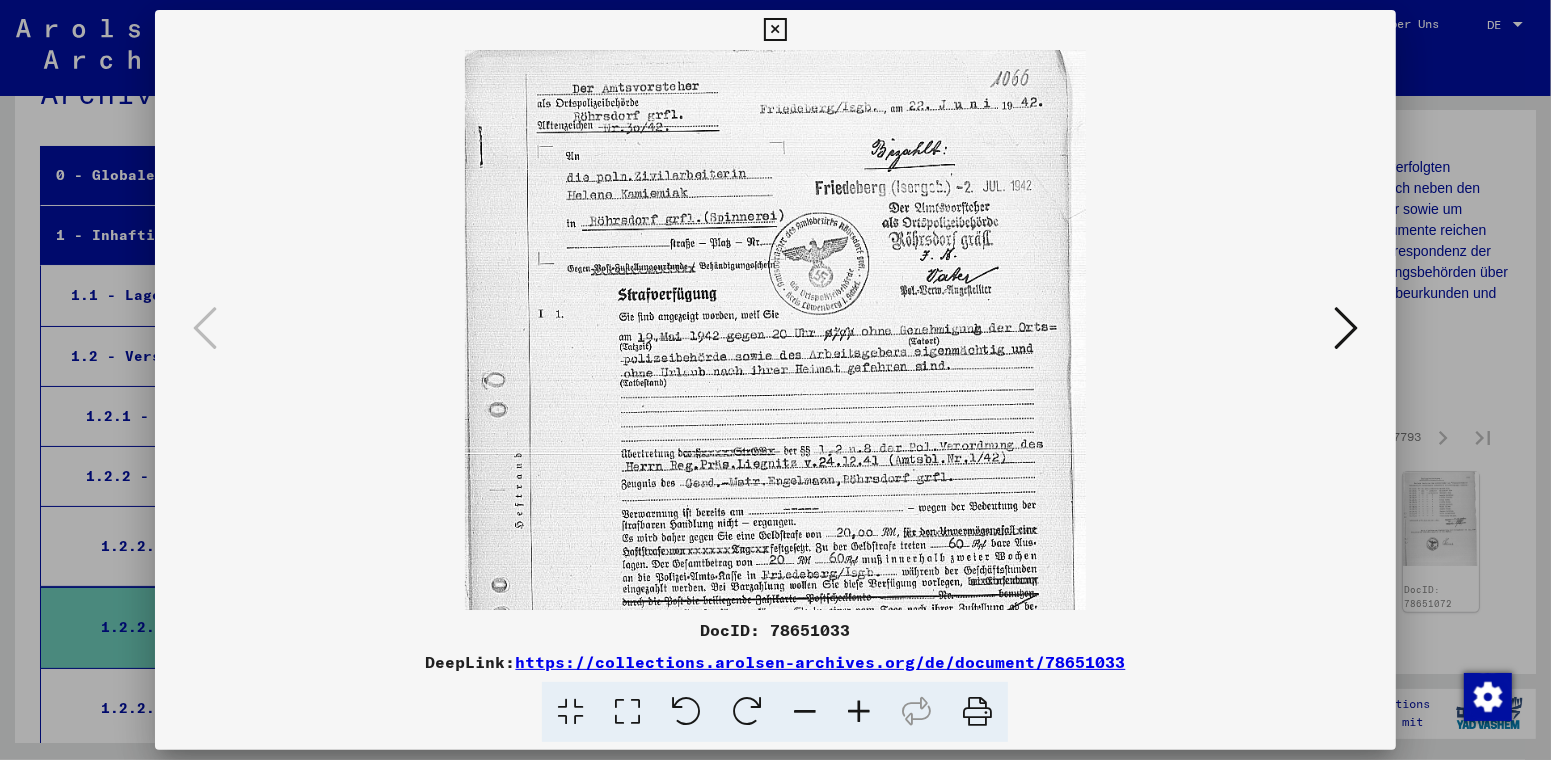 click at bounding box center [859, 712] 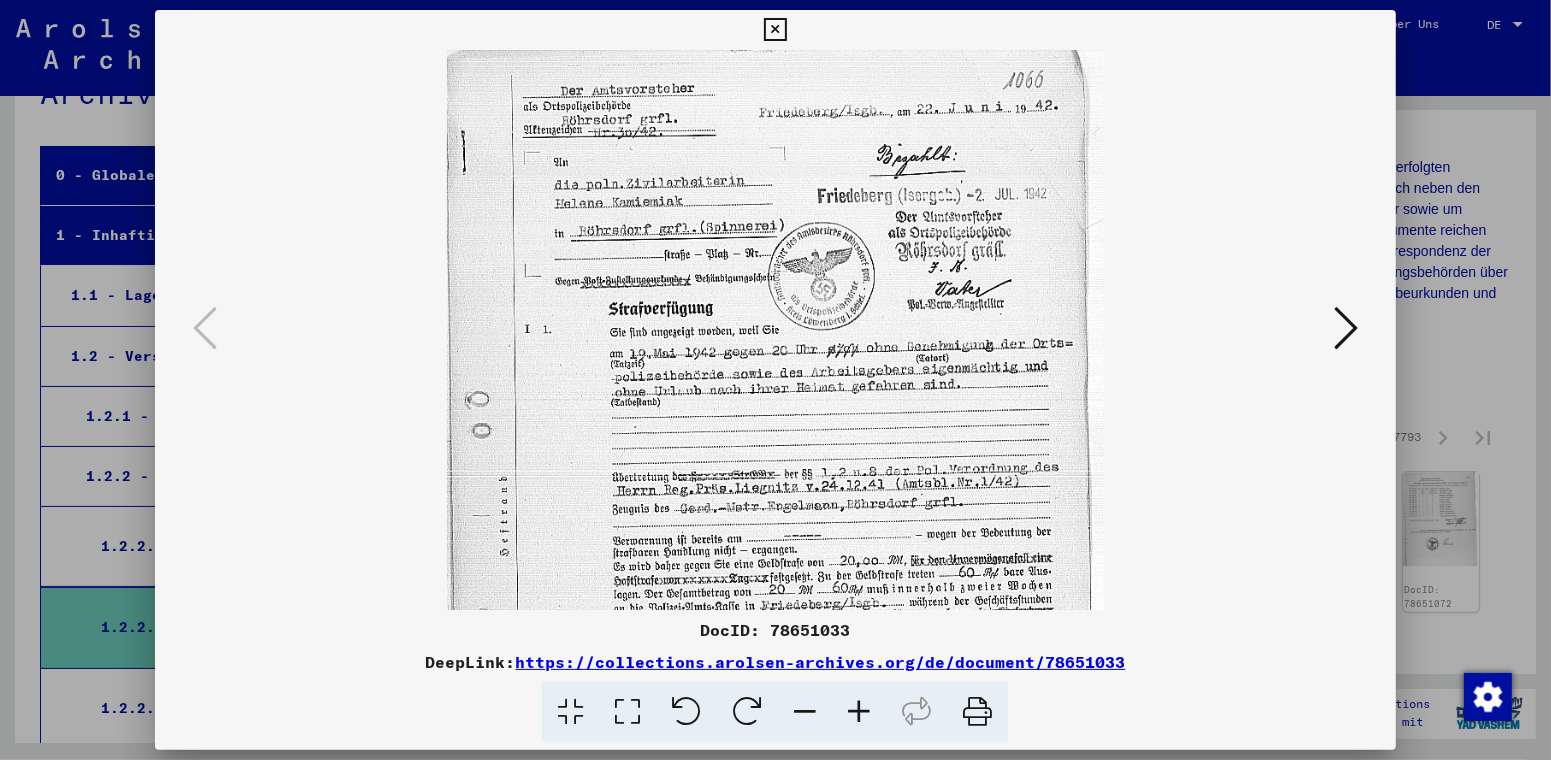 click at bounding box center (1346, 328) 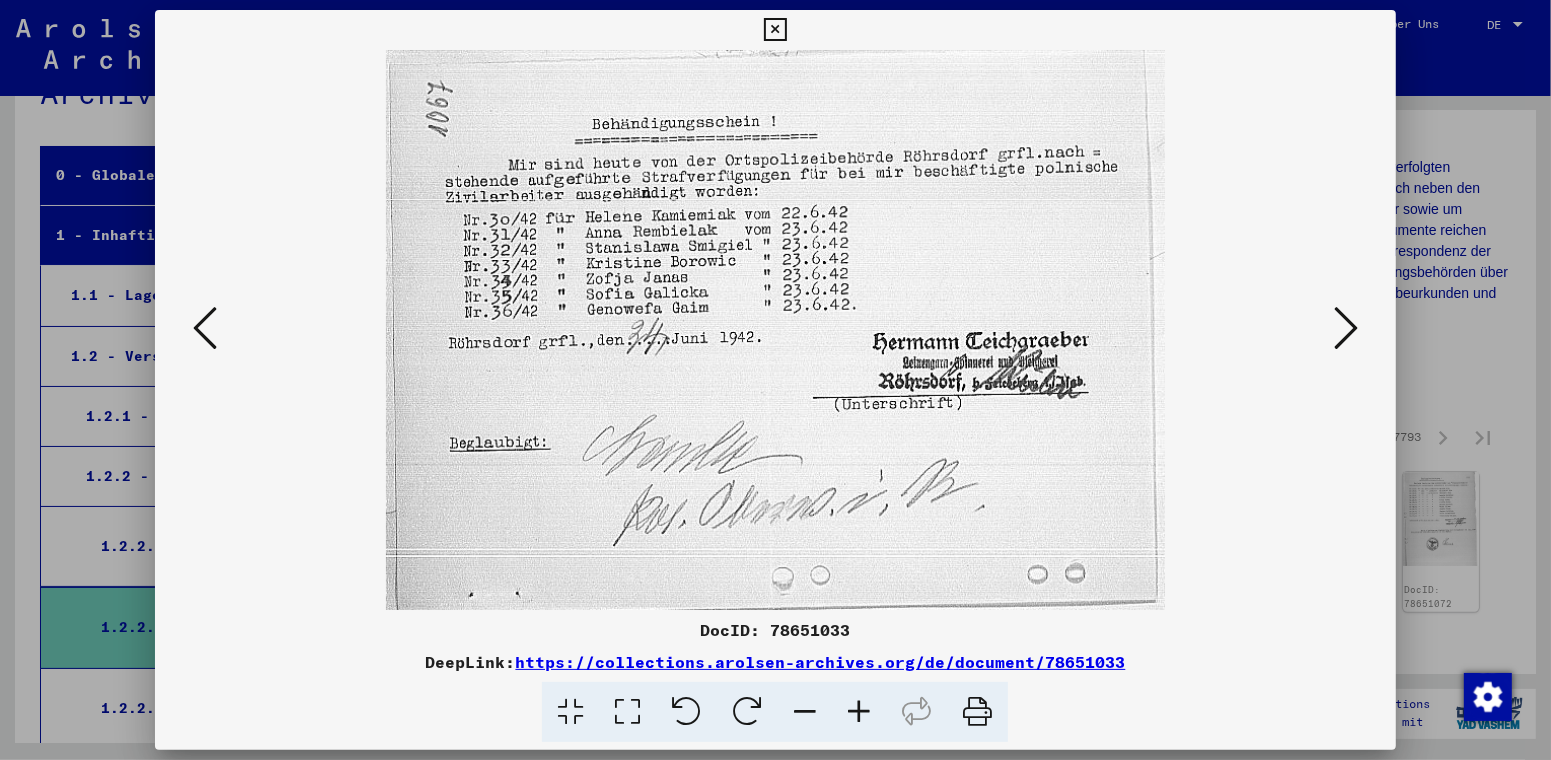 click at bounding box center (1346, 328) 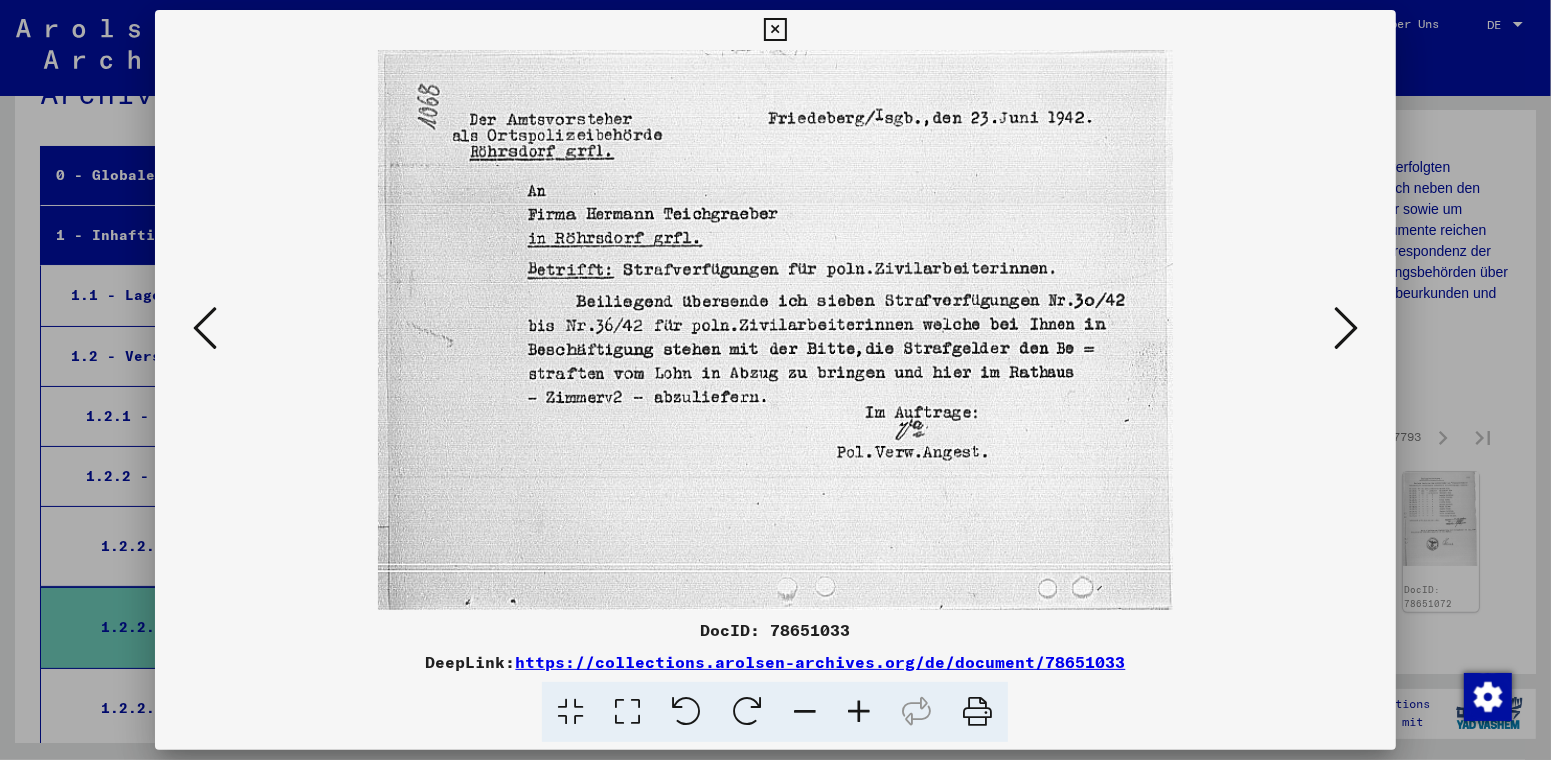 click at bounding box center (1346, 328) 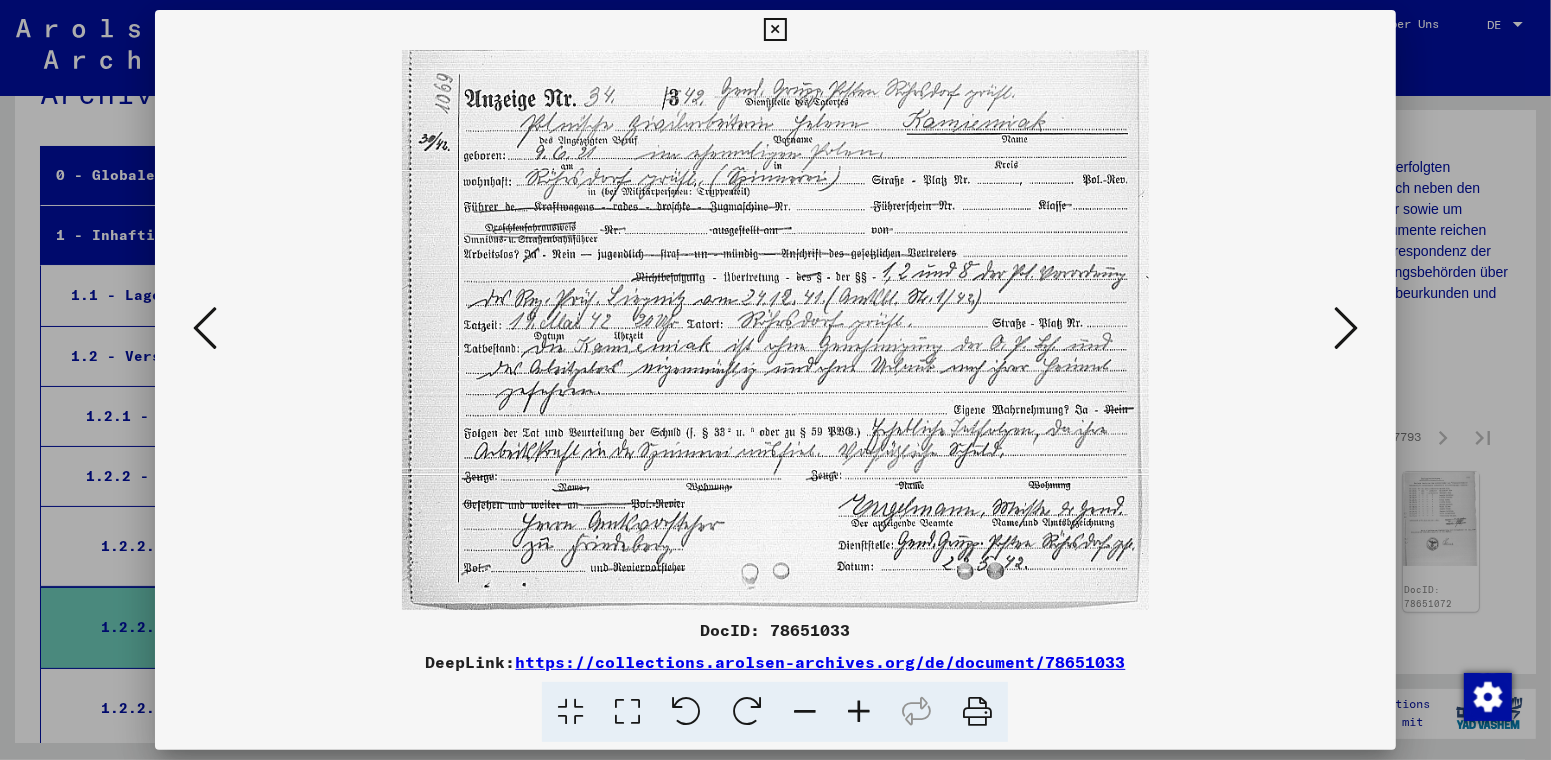 click at bounding box center [1346, 328] 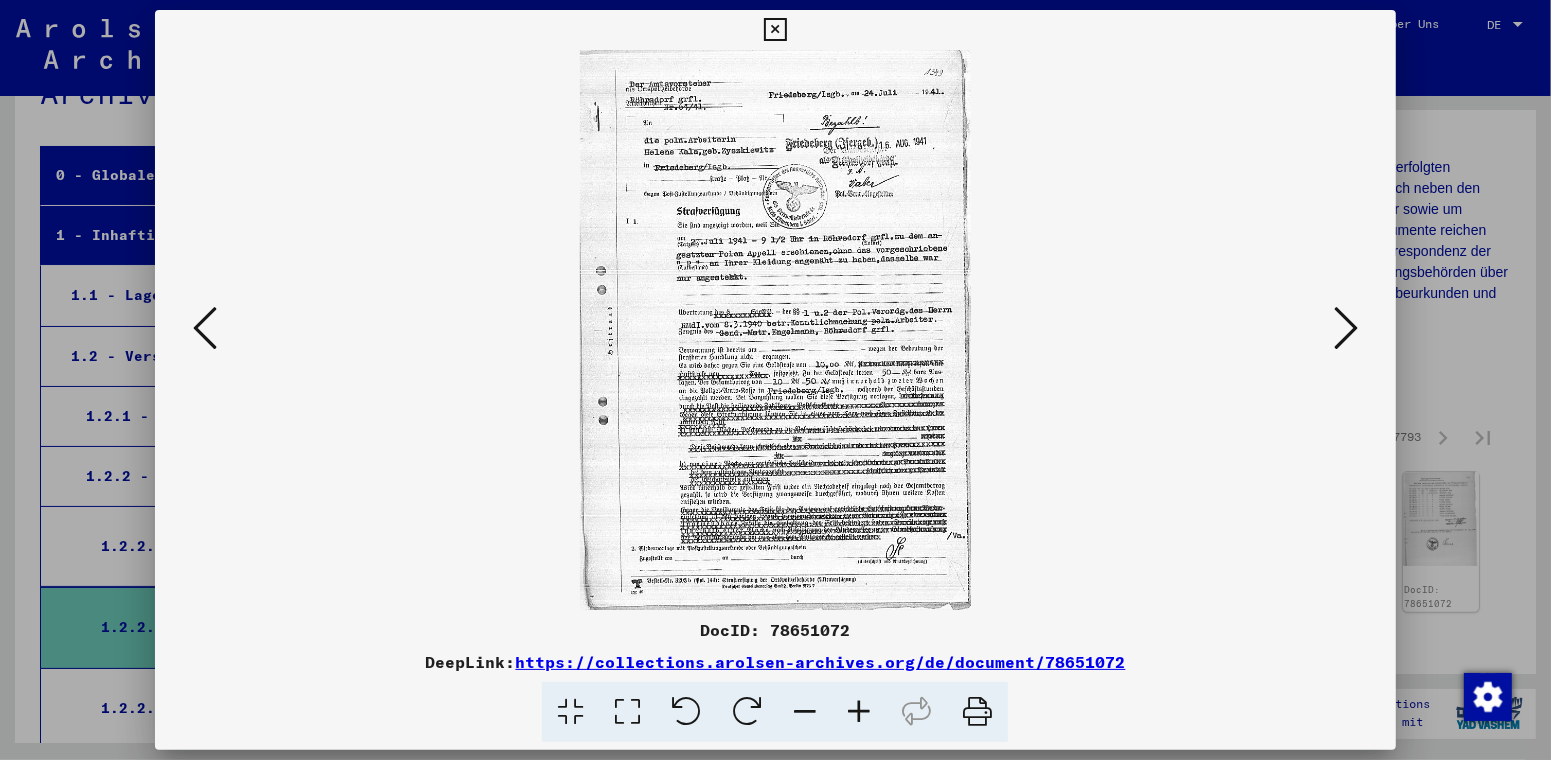 click at bounding box center [859, 712] 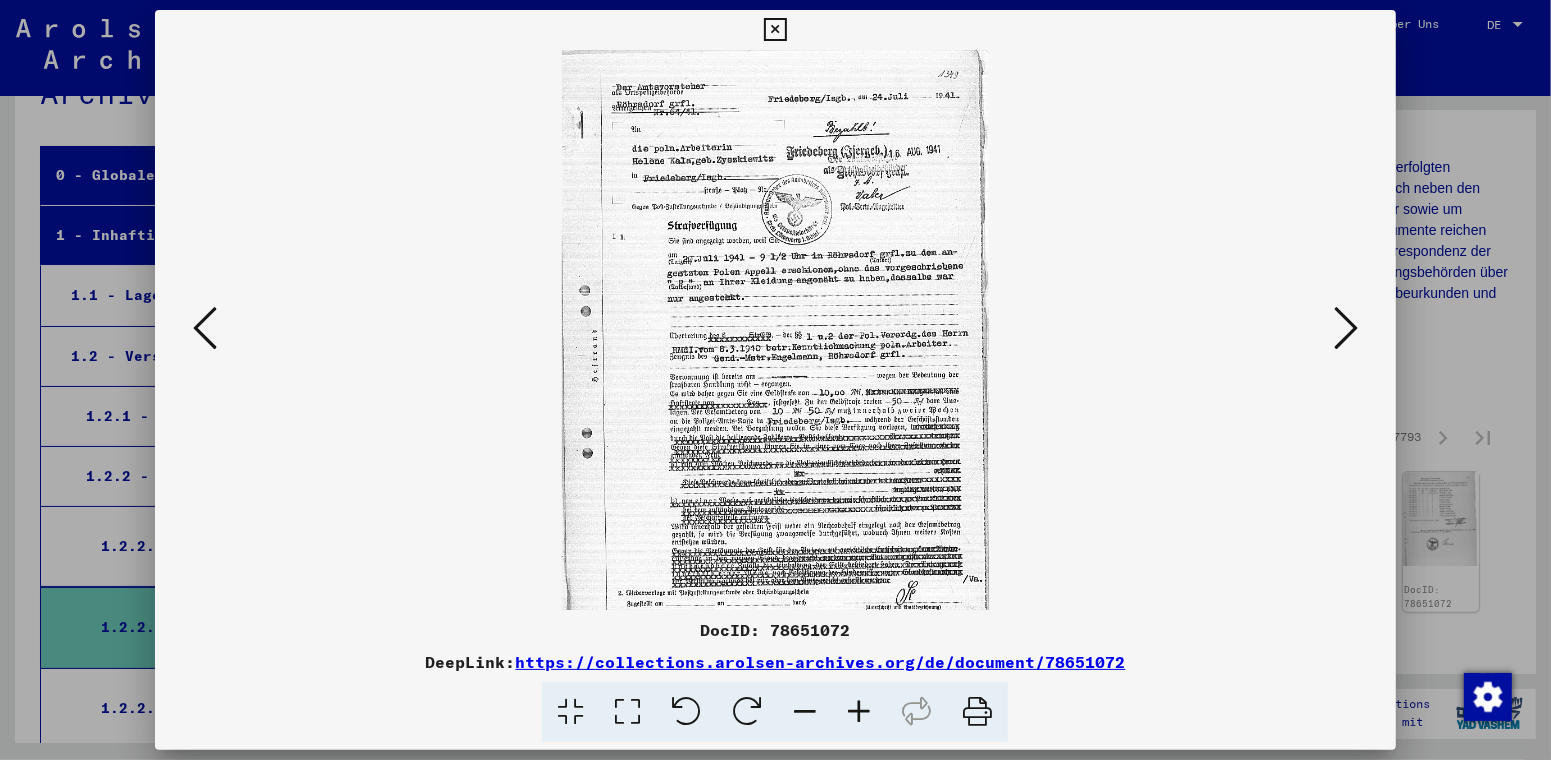 click at bounding box center [859, 712] 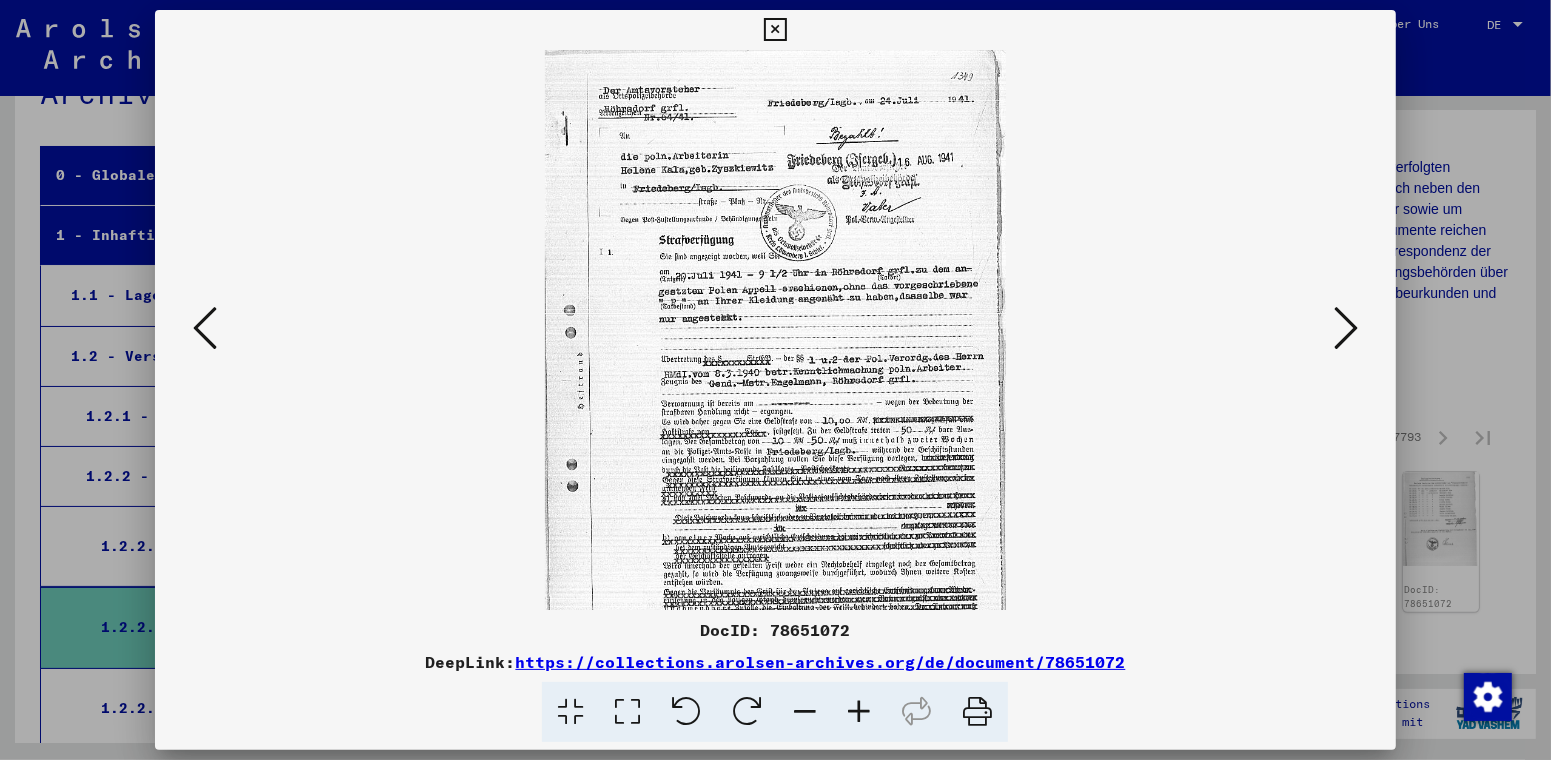 click at bounding box center [859, 712] 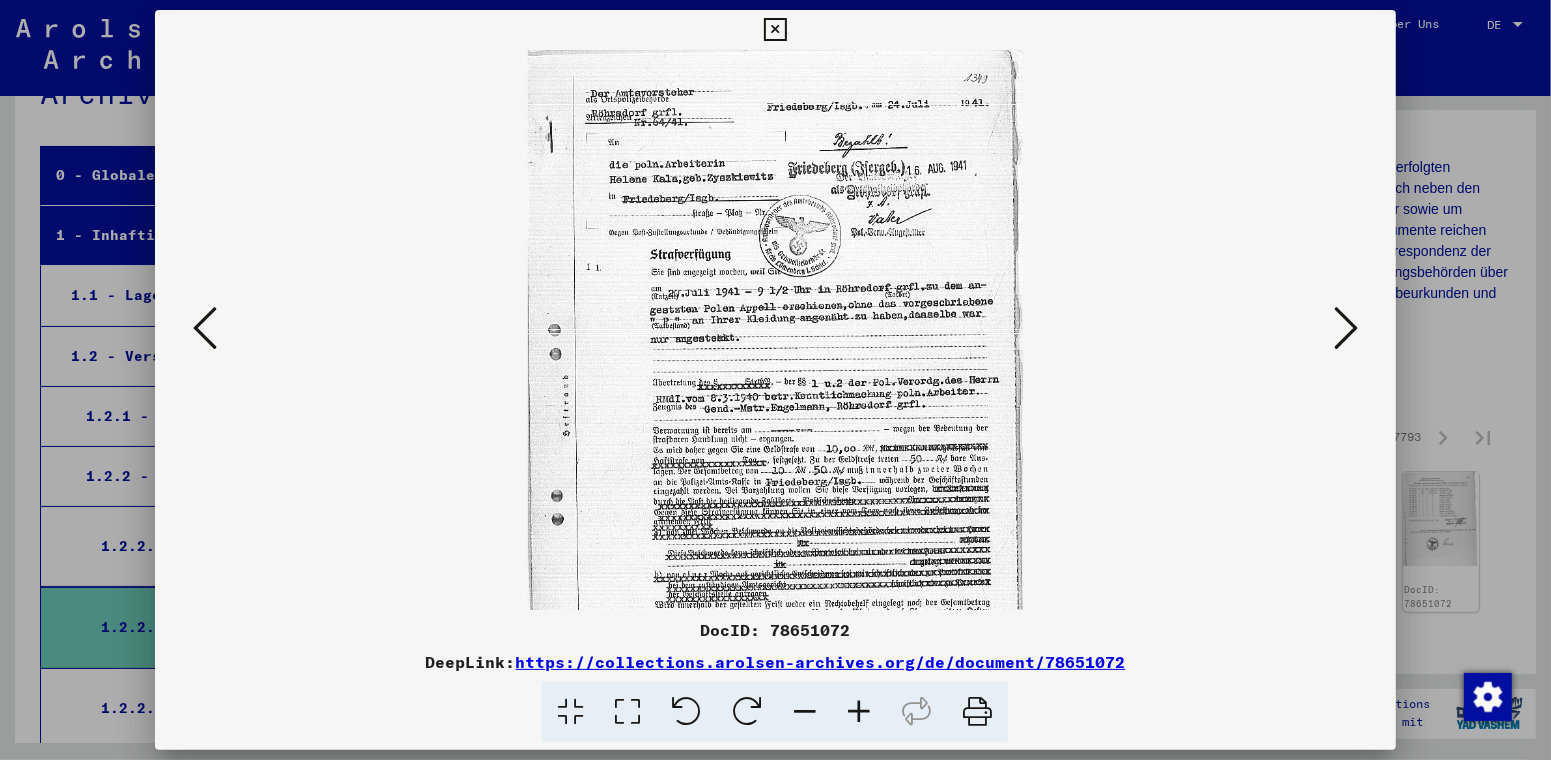click at bounding box center [859, 712] 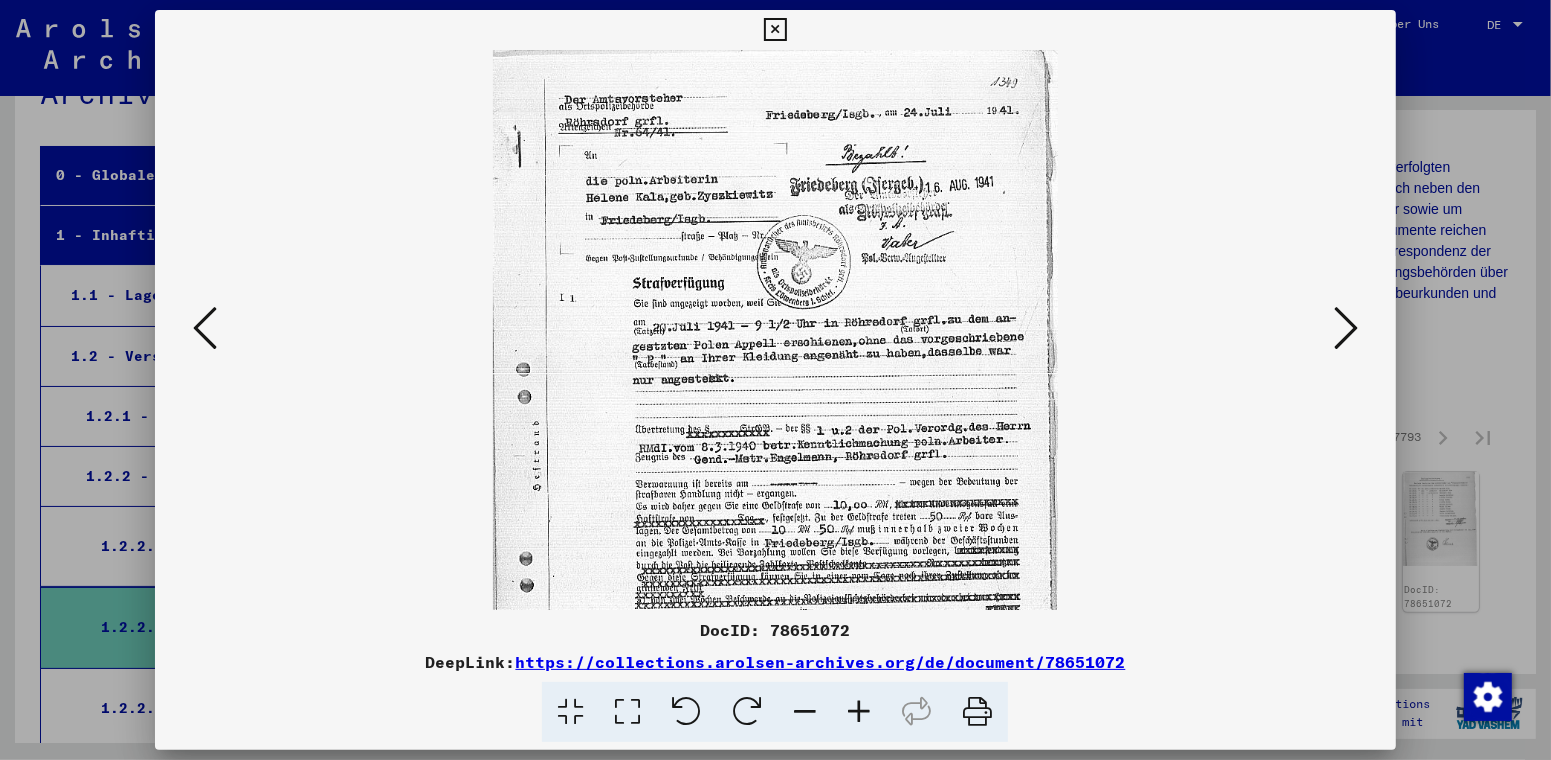 click at bounding box center [859, 712] 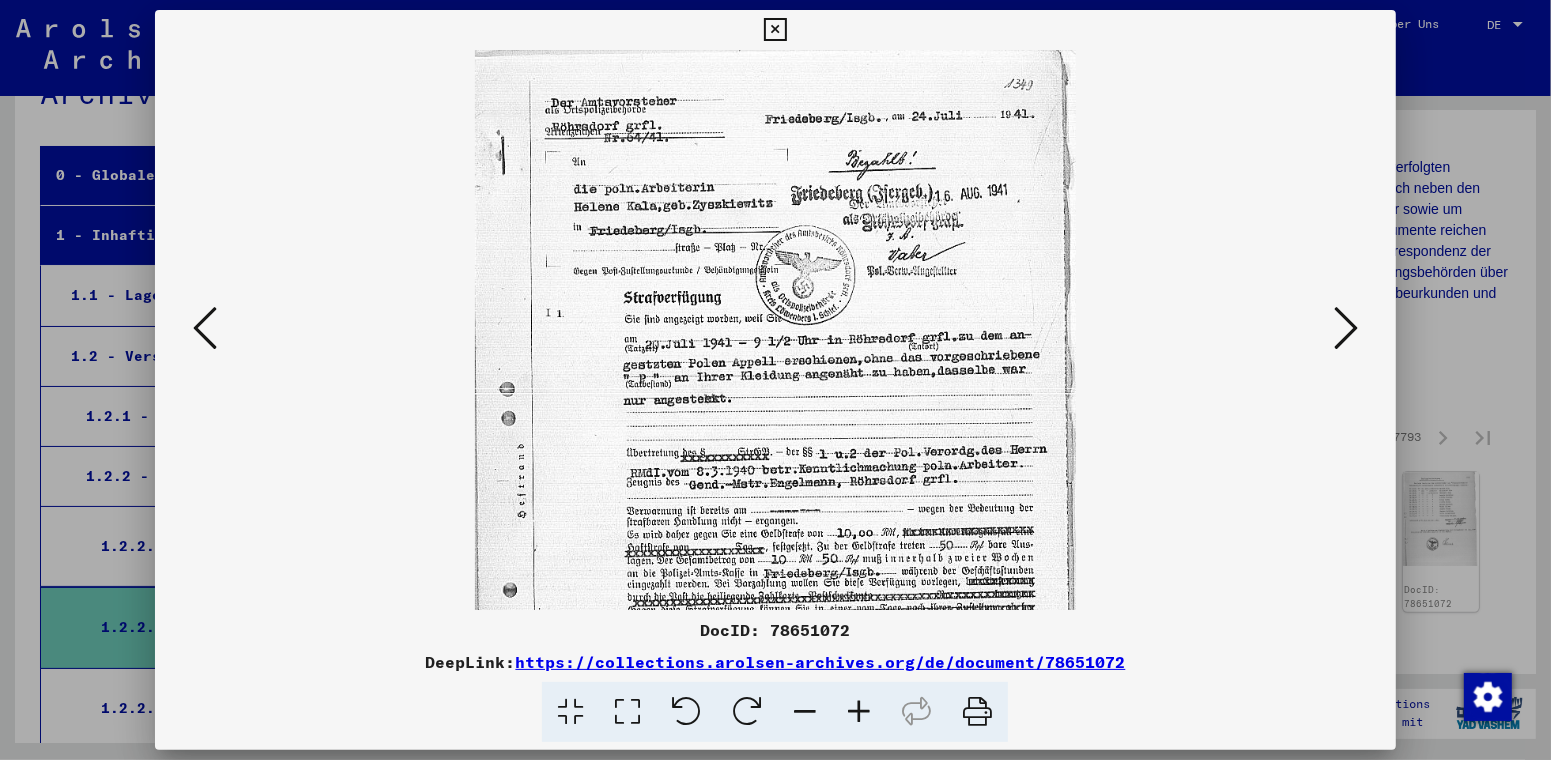 click at bounding box center [859, 712] 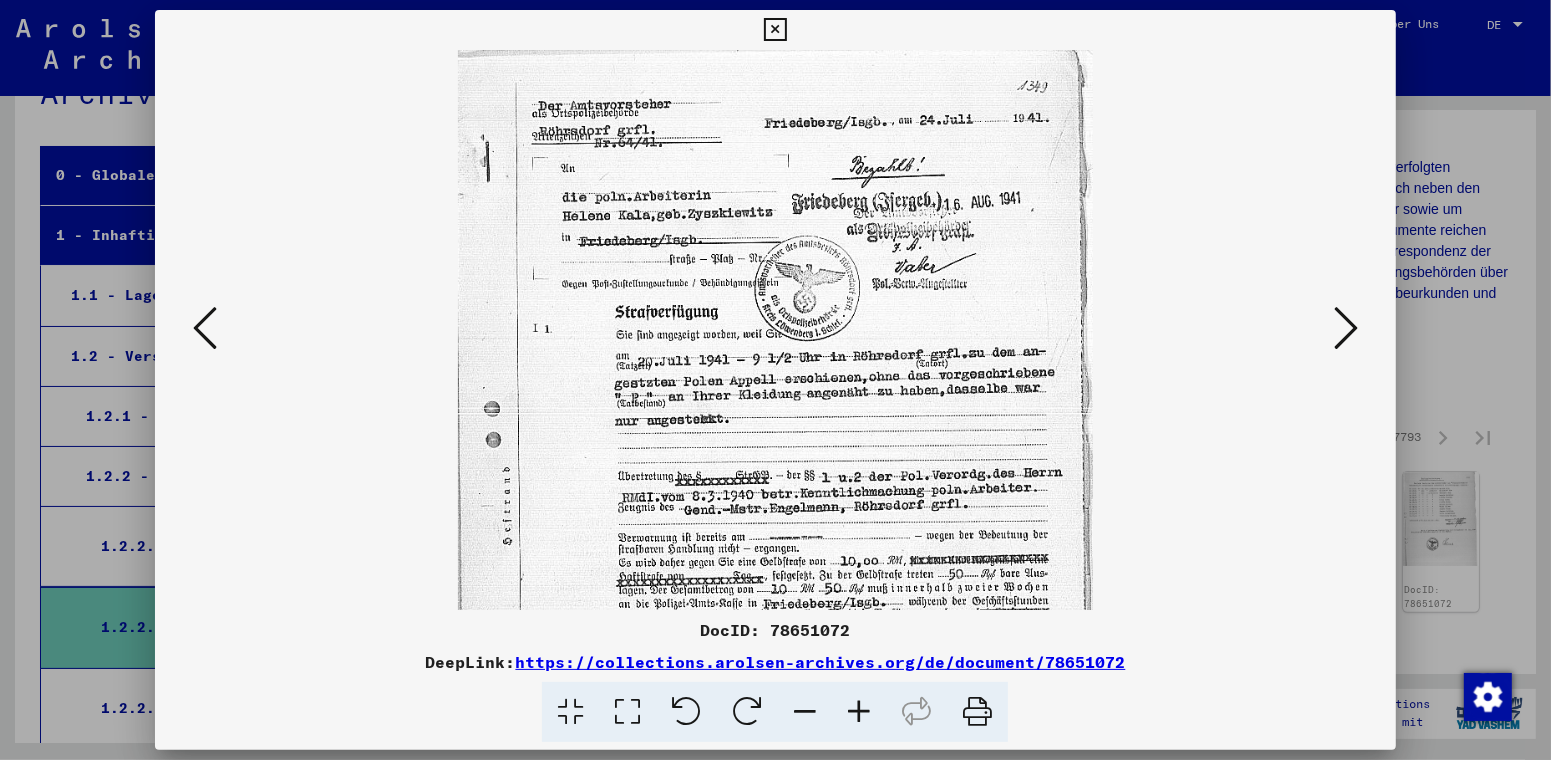 click at bounding box center (1346, 328) 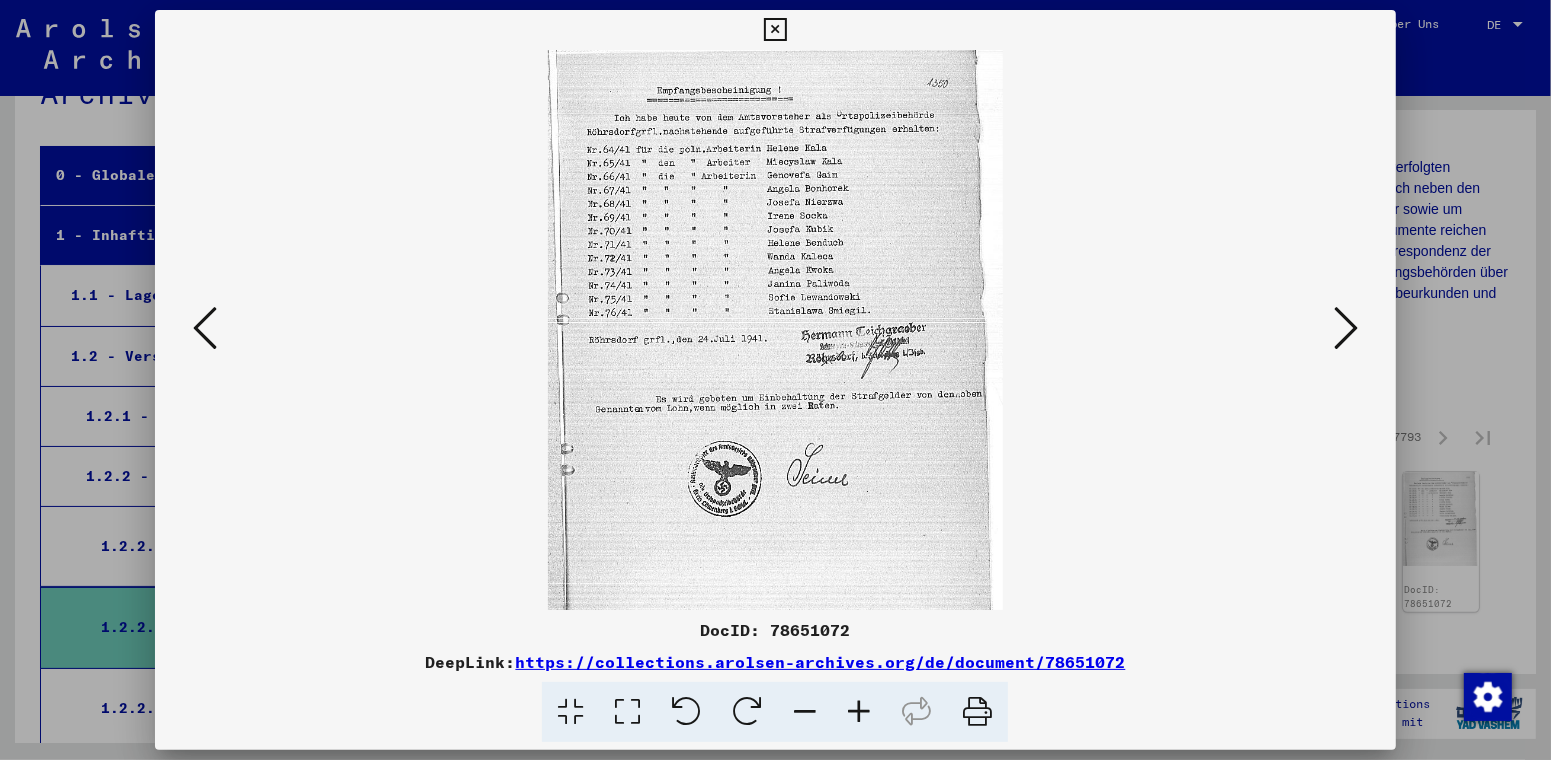 click at bounding box center (1346, 328) 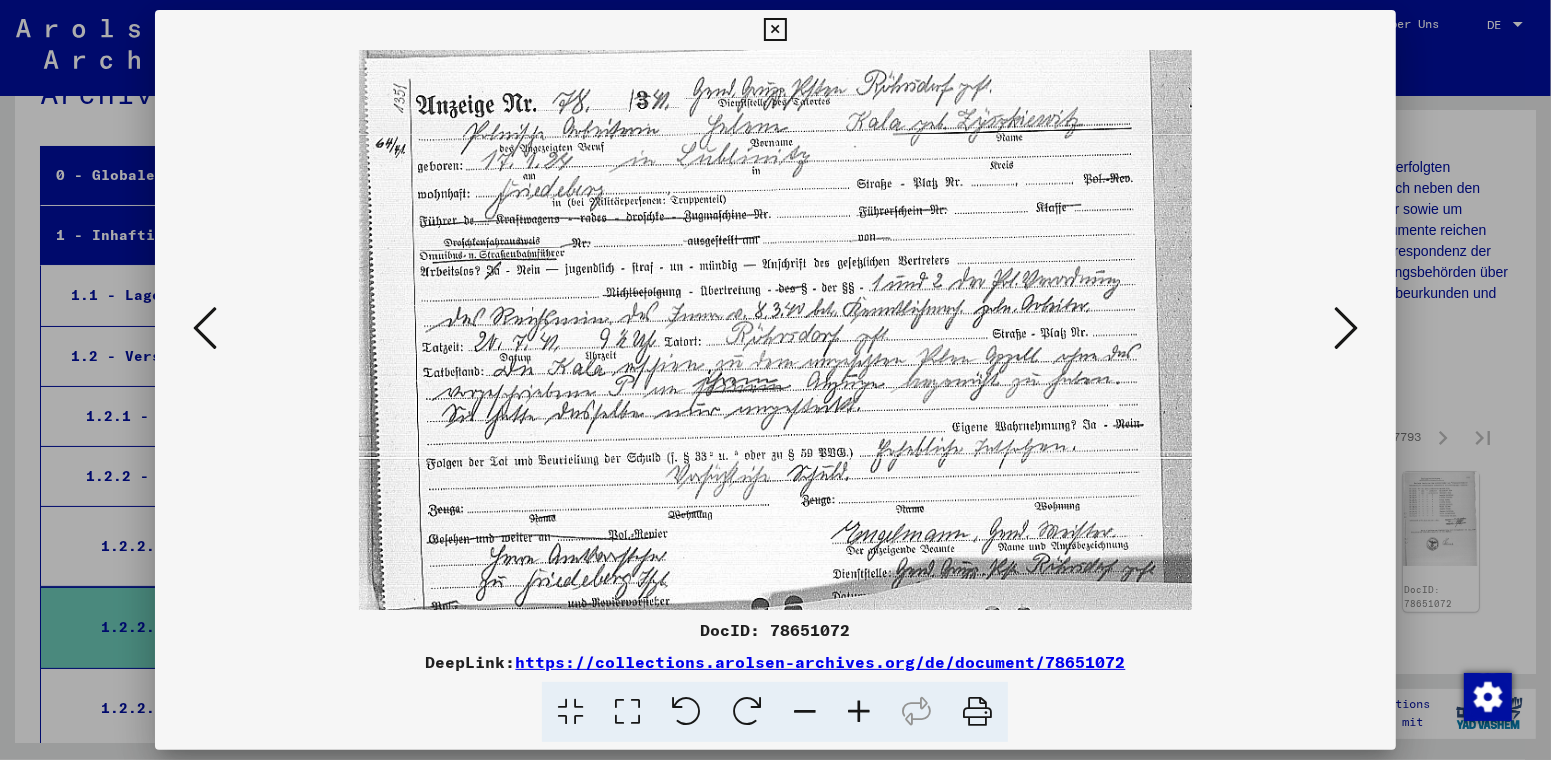 click at bounding box center (1346, 328) 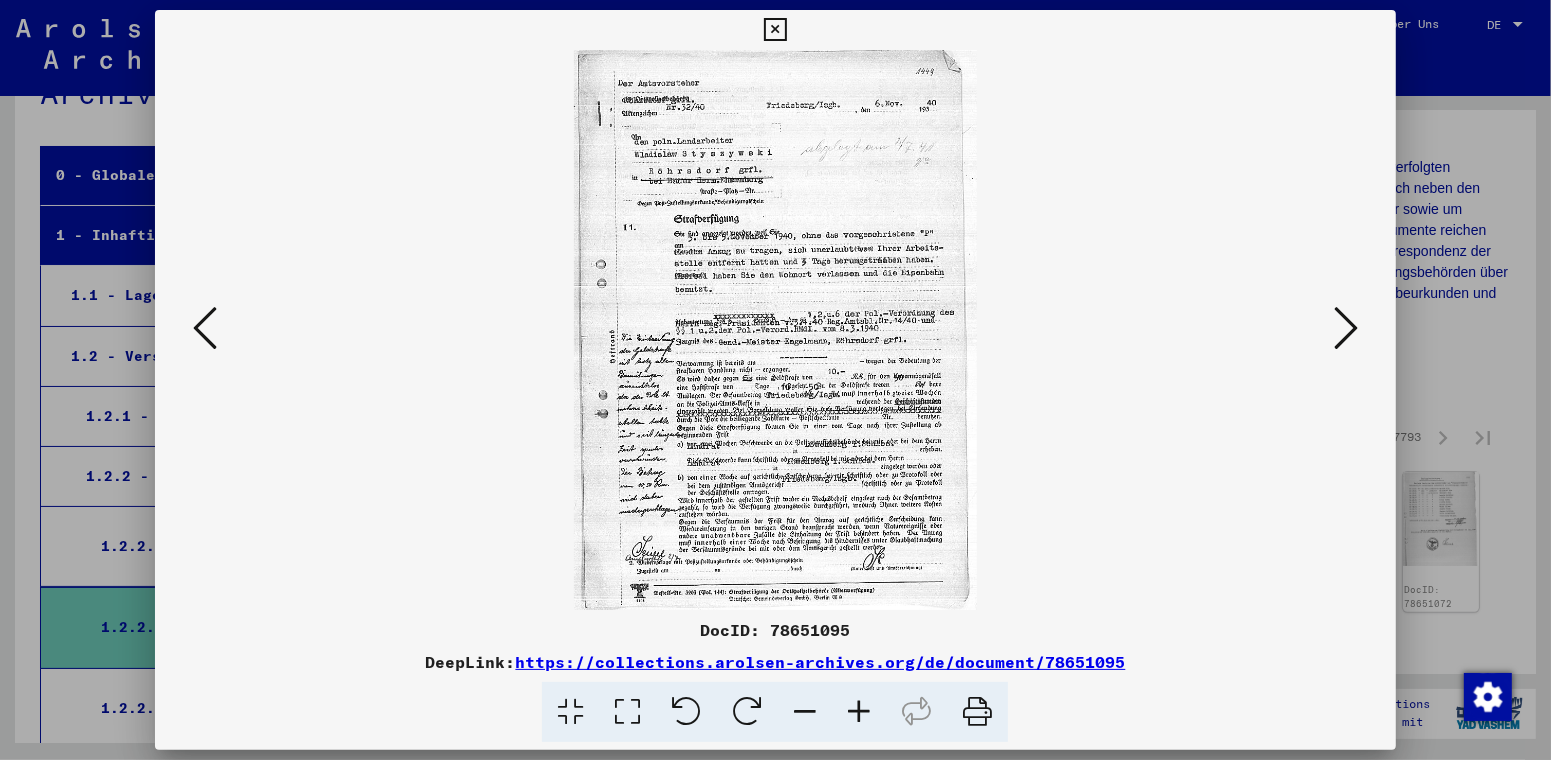 click at bounding box center (1346, 328) 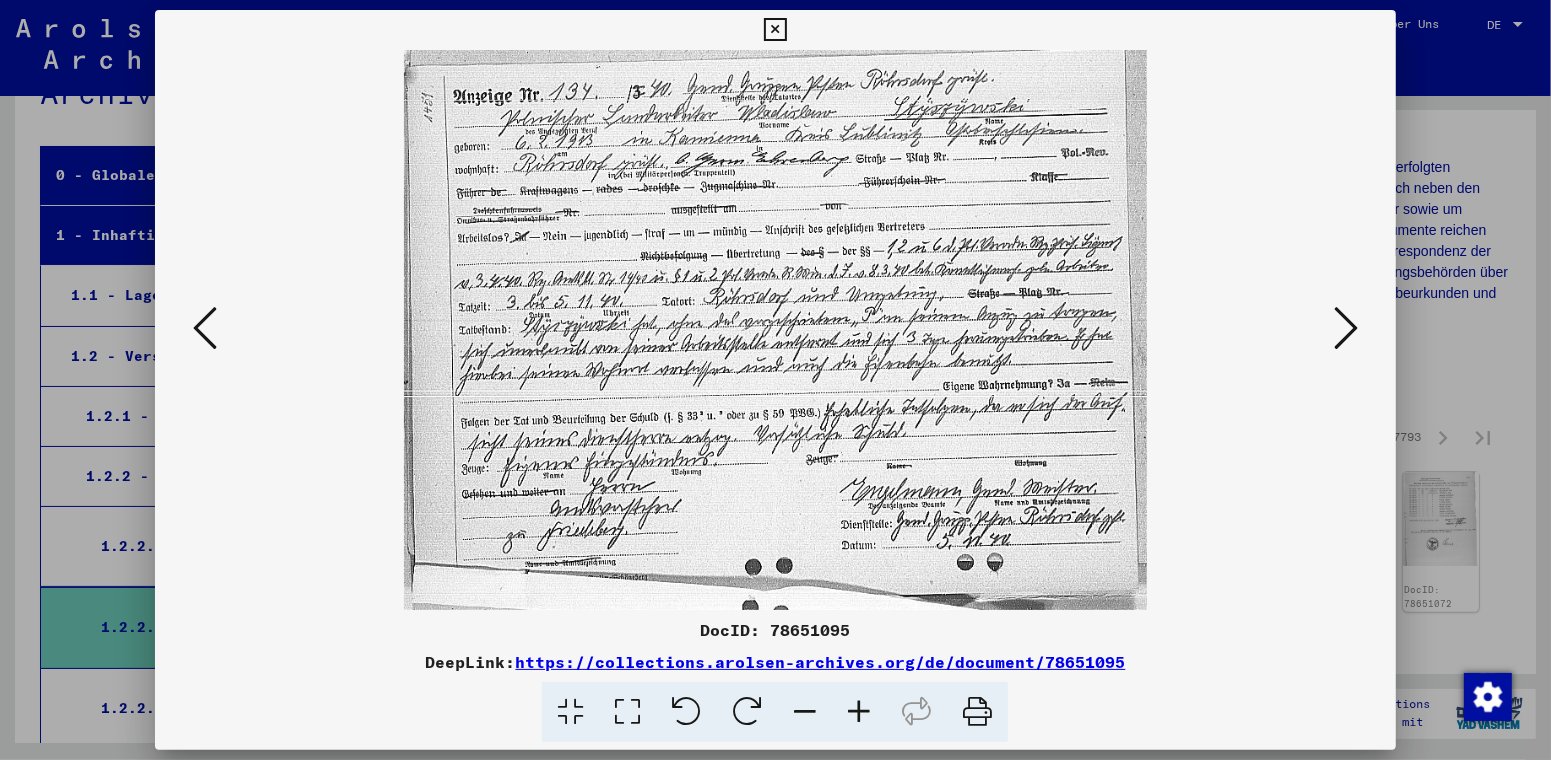 click at bounding box center (1346, 328) 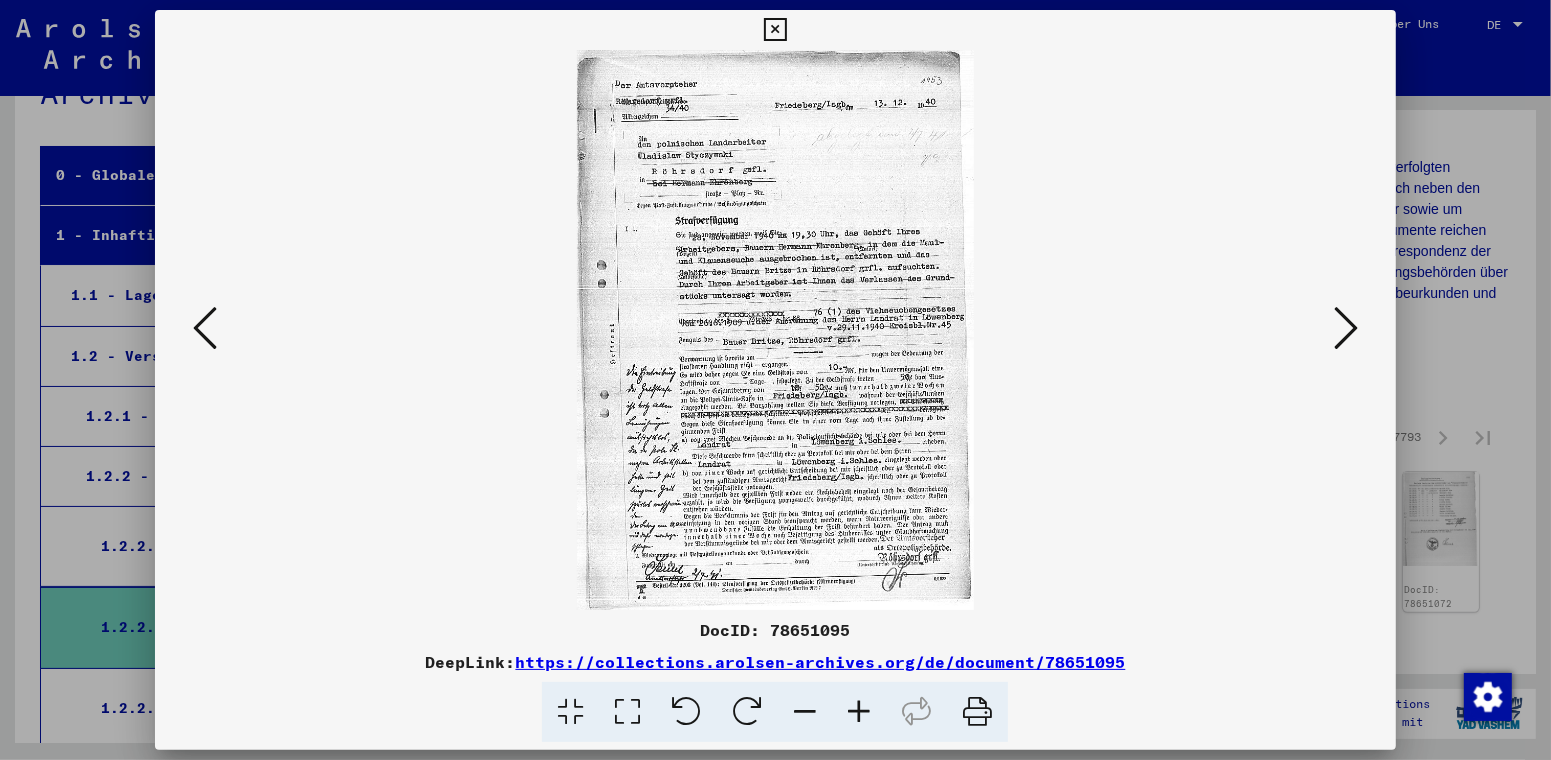 click at bounding box center [1346, 328] 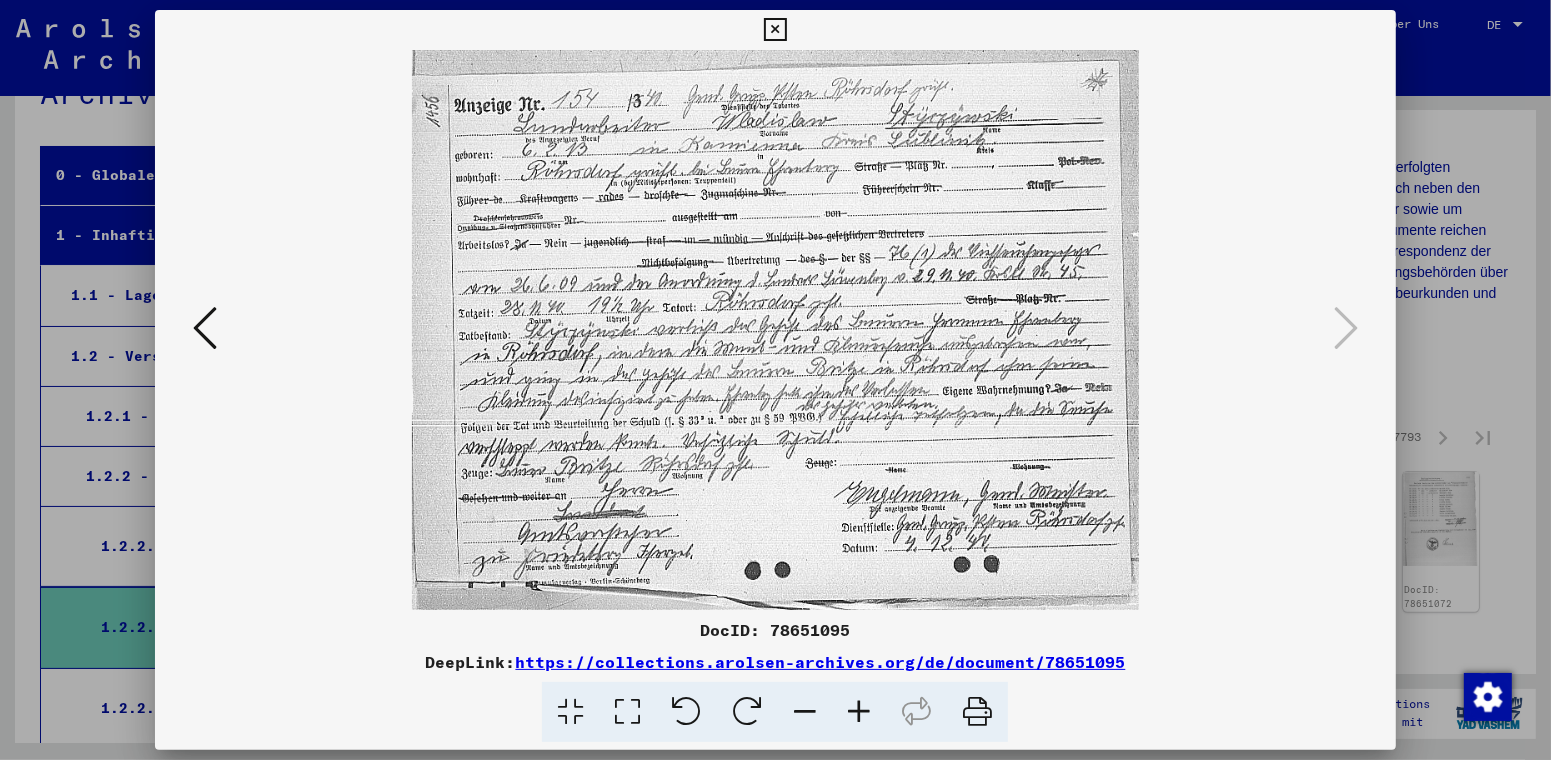 click at bounding box center [775, 30] 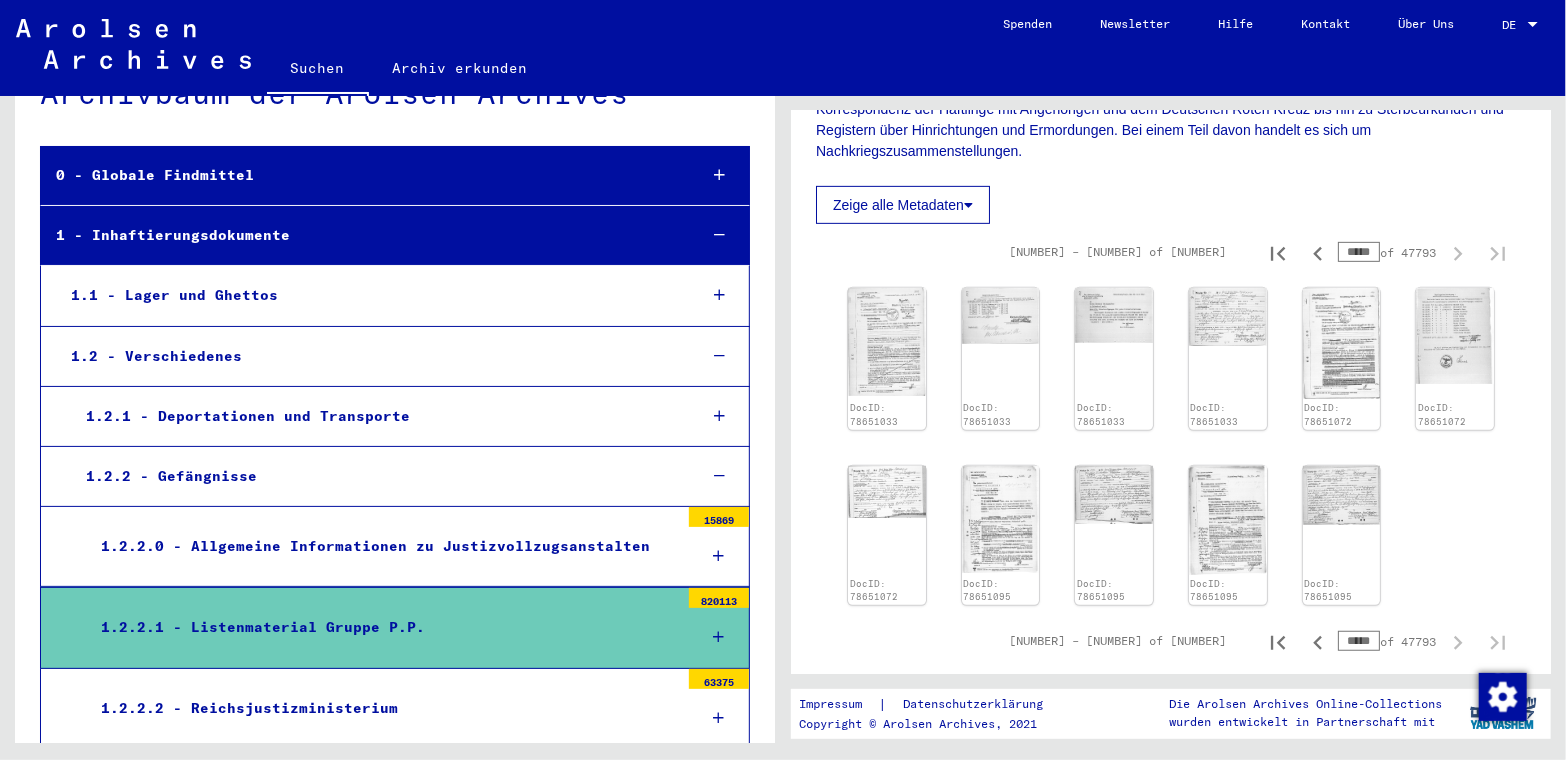 scroll, scrollTop: 499, scrollLeft: 0, axis: vertical 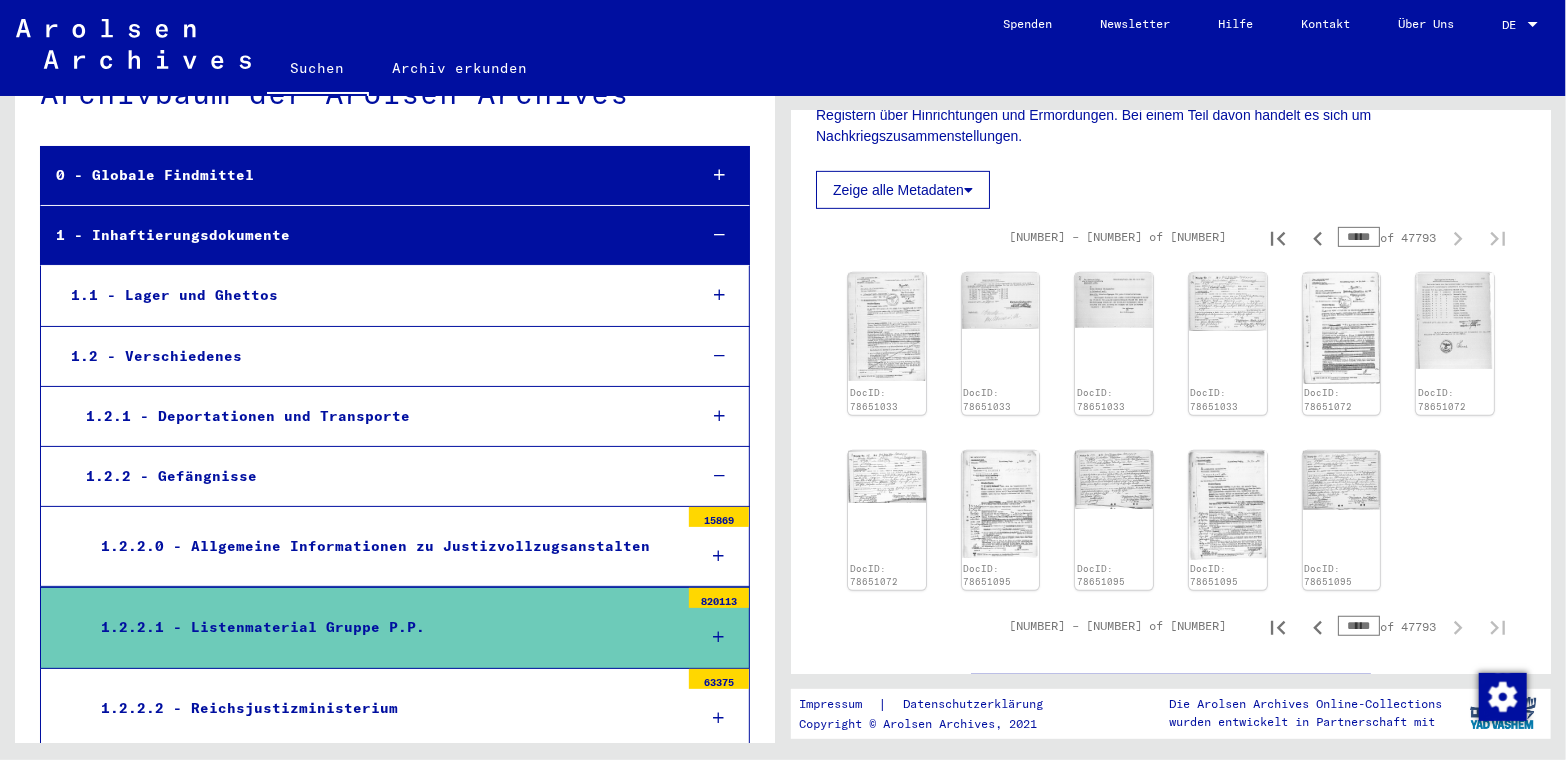 click on "1.2.2.1 - Listenmaterial Gruppe P.P." at bounding box center [382, 627] 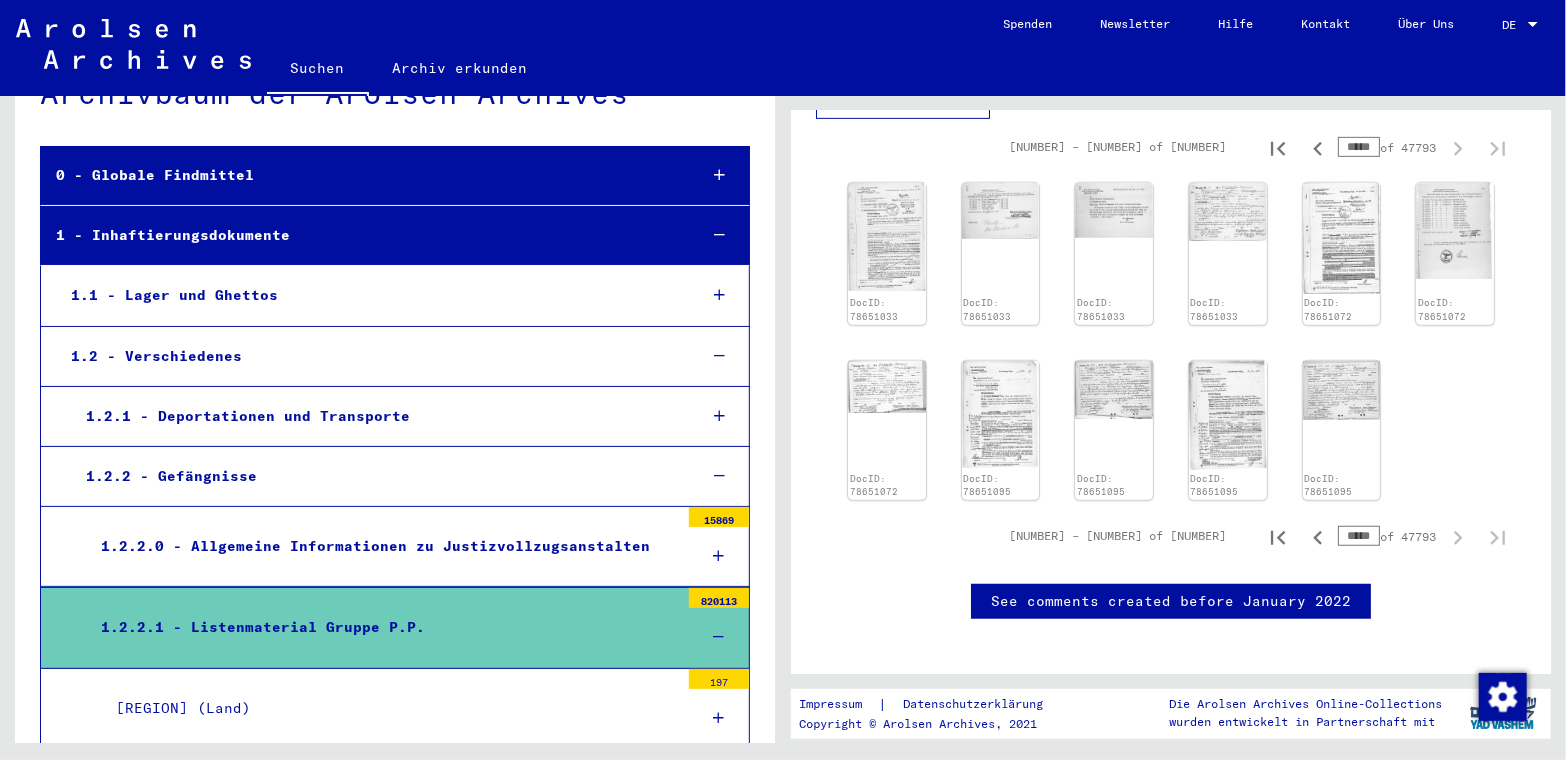 scroll, scrollTop: 600, scrollLeft: 0, axis: vertical 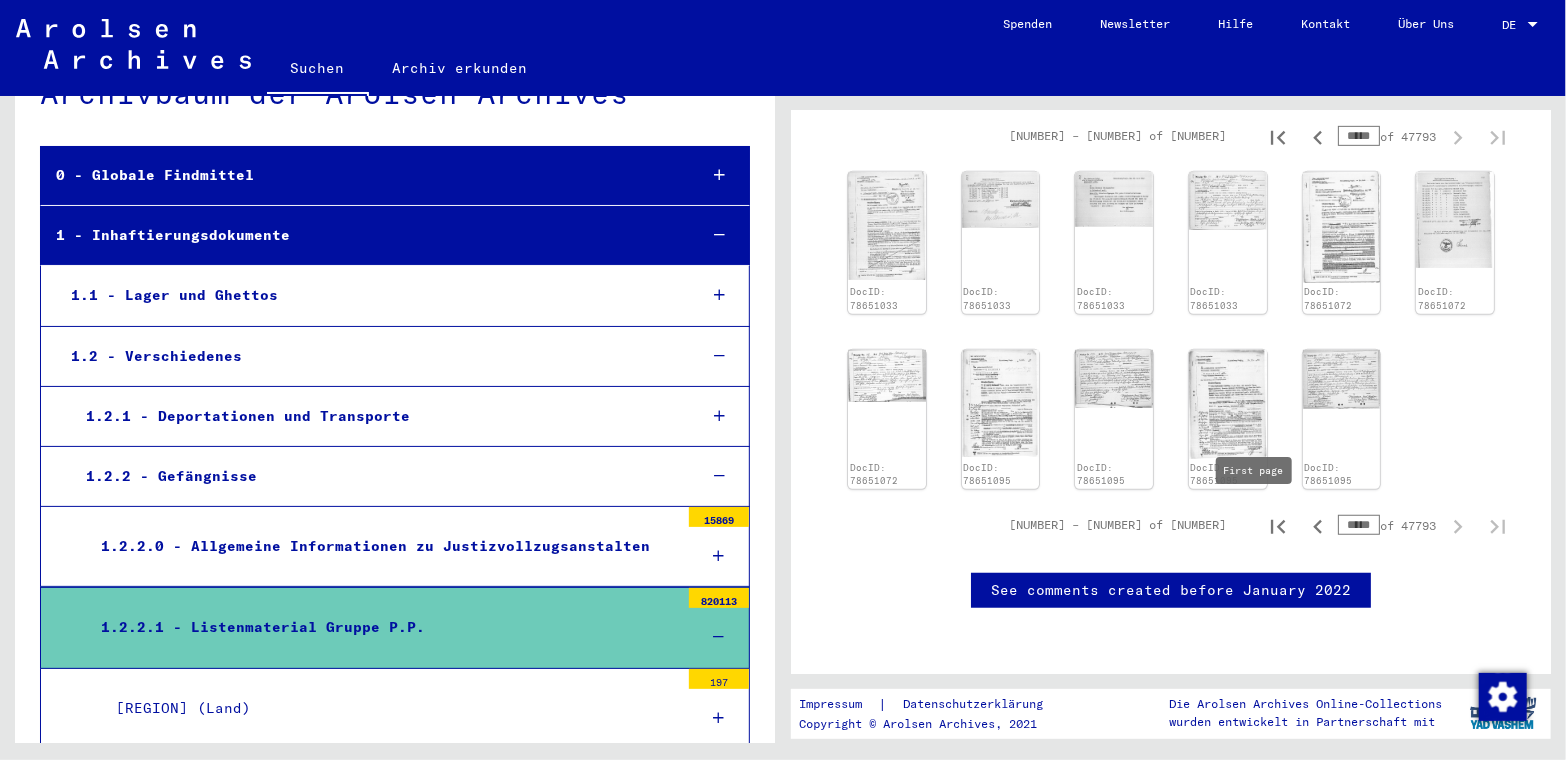 click 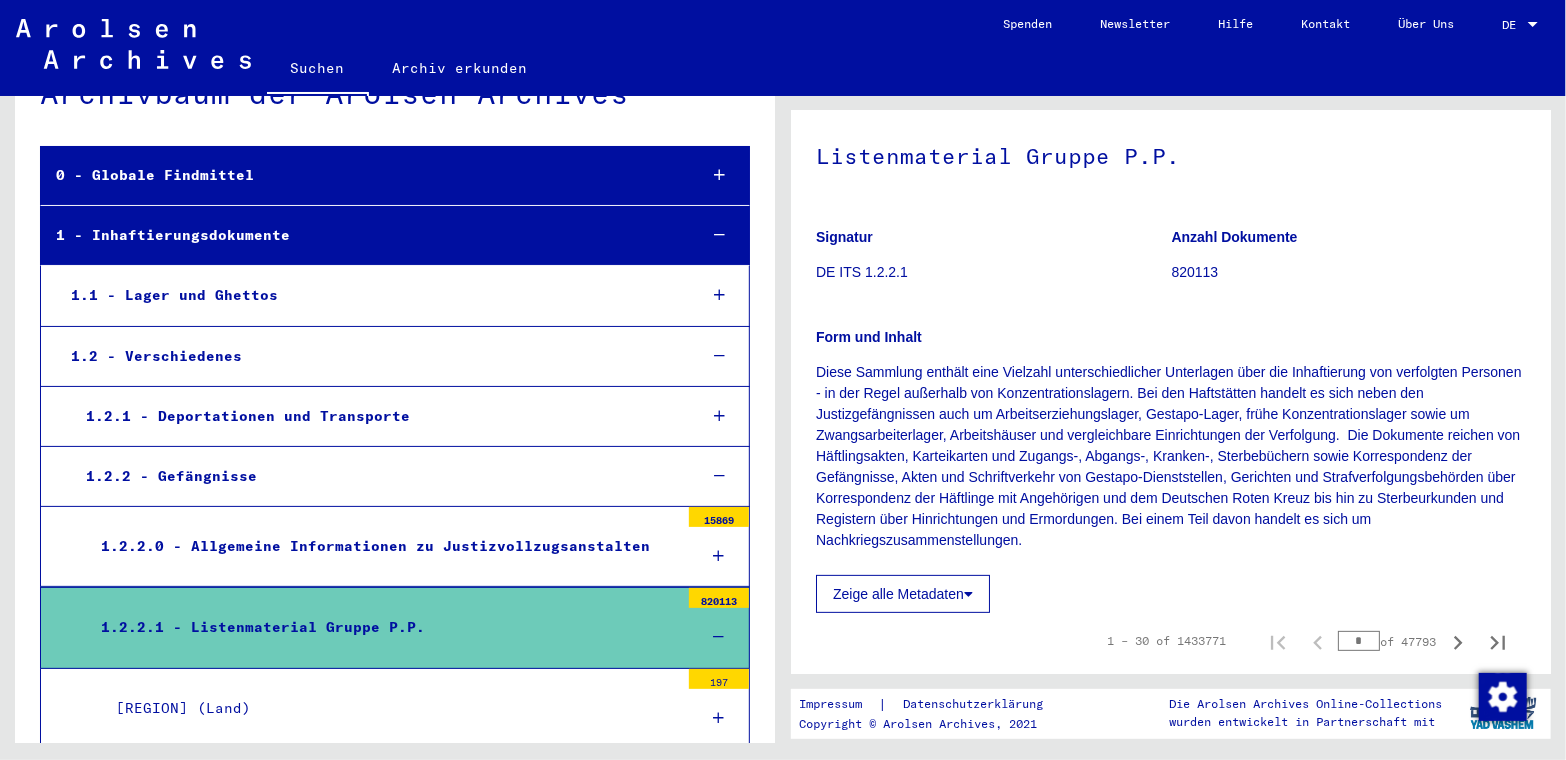 scroll, scrollTop: 0, scrollLeft: 0, axis: both 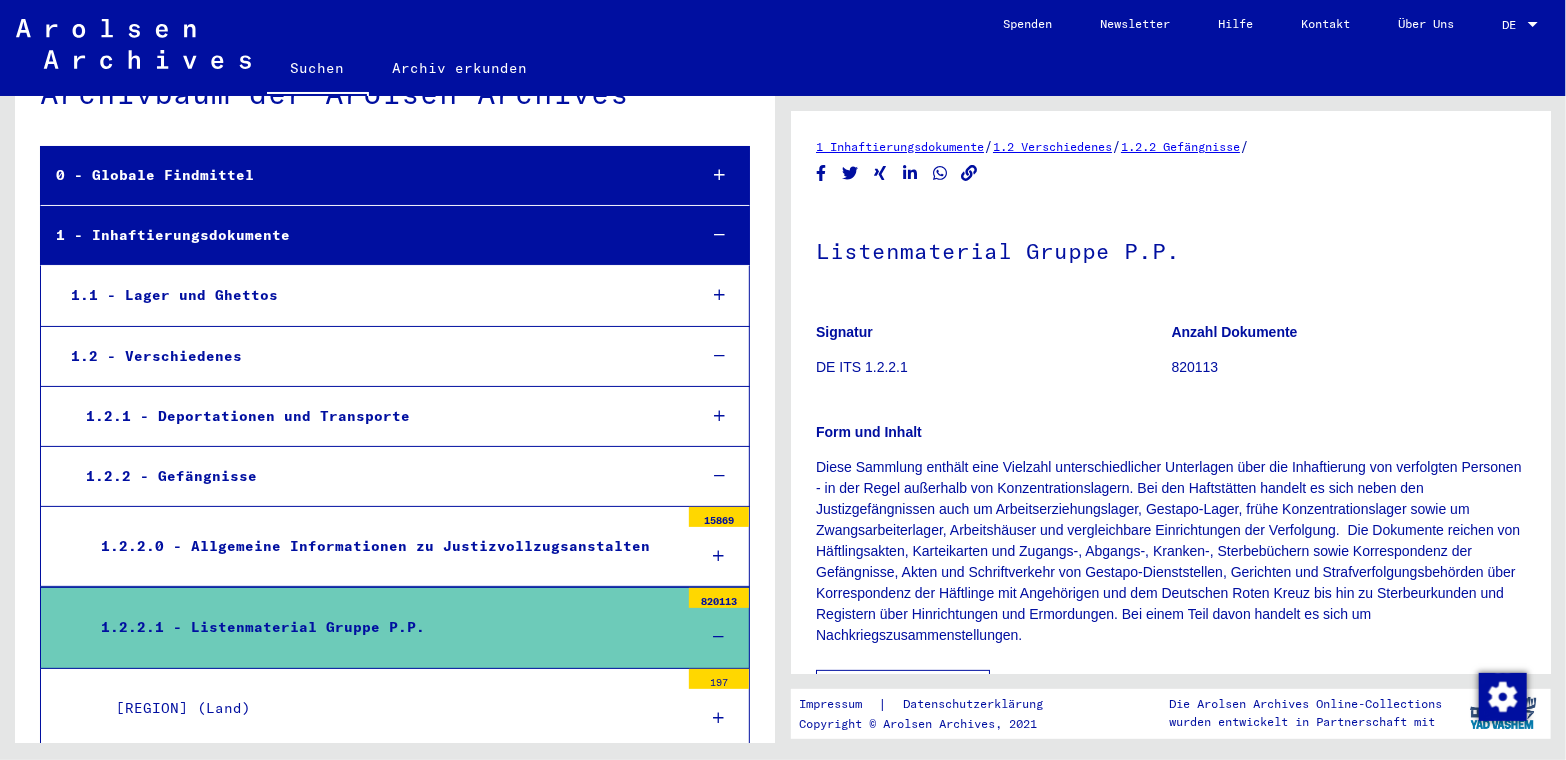 click on "1 Inhaftierungsdokumente" 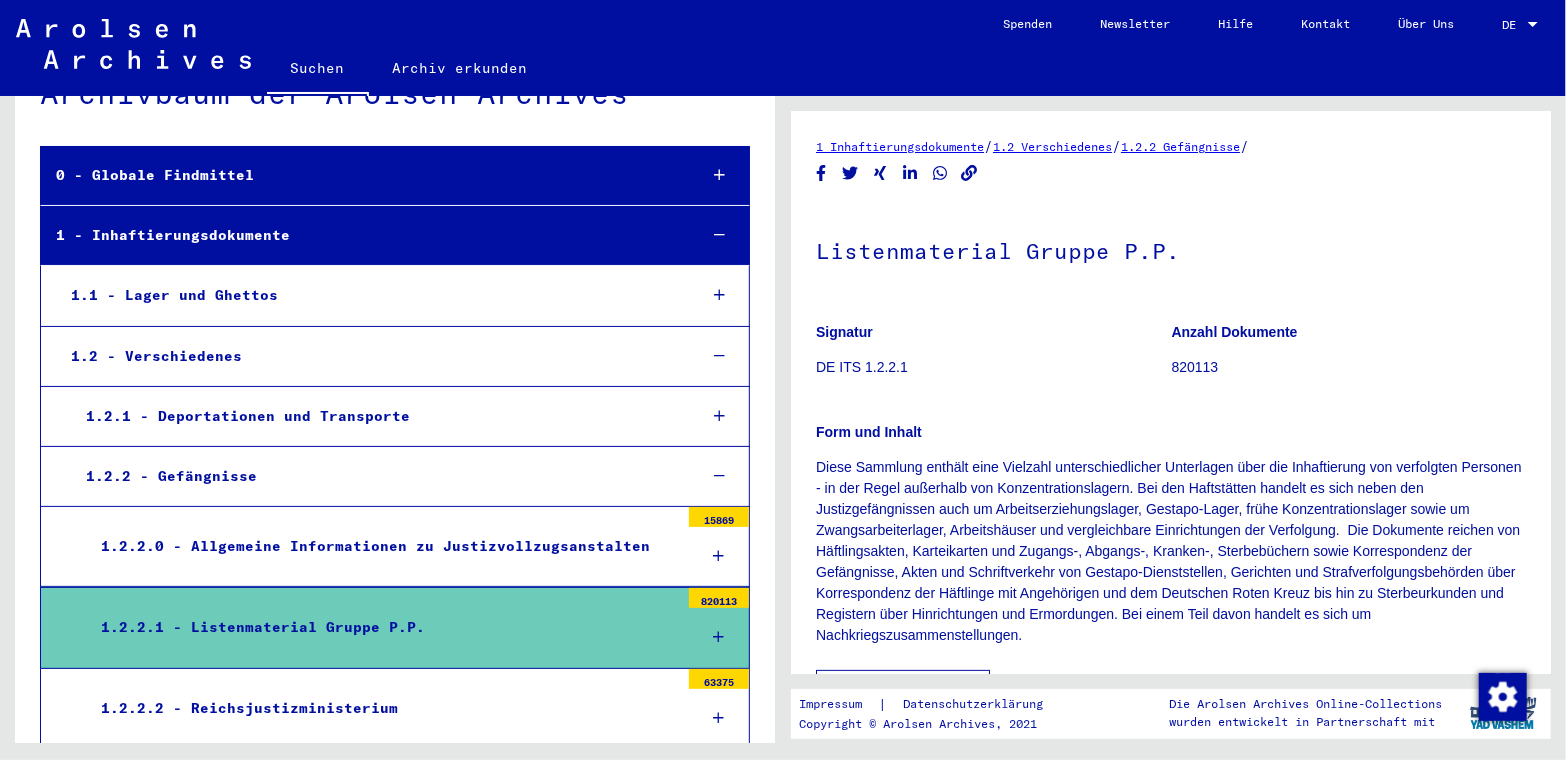 click on "1 Inhaftierungsdokumente" 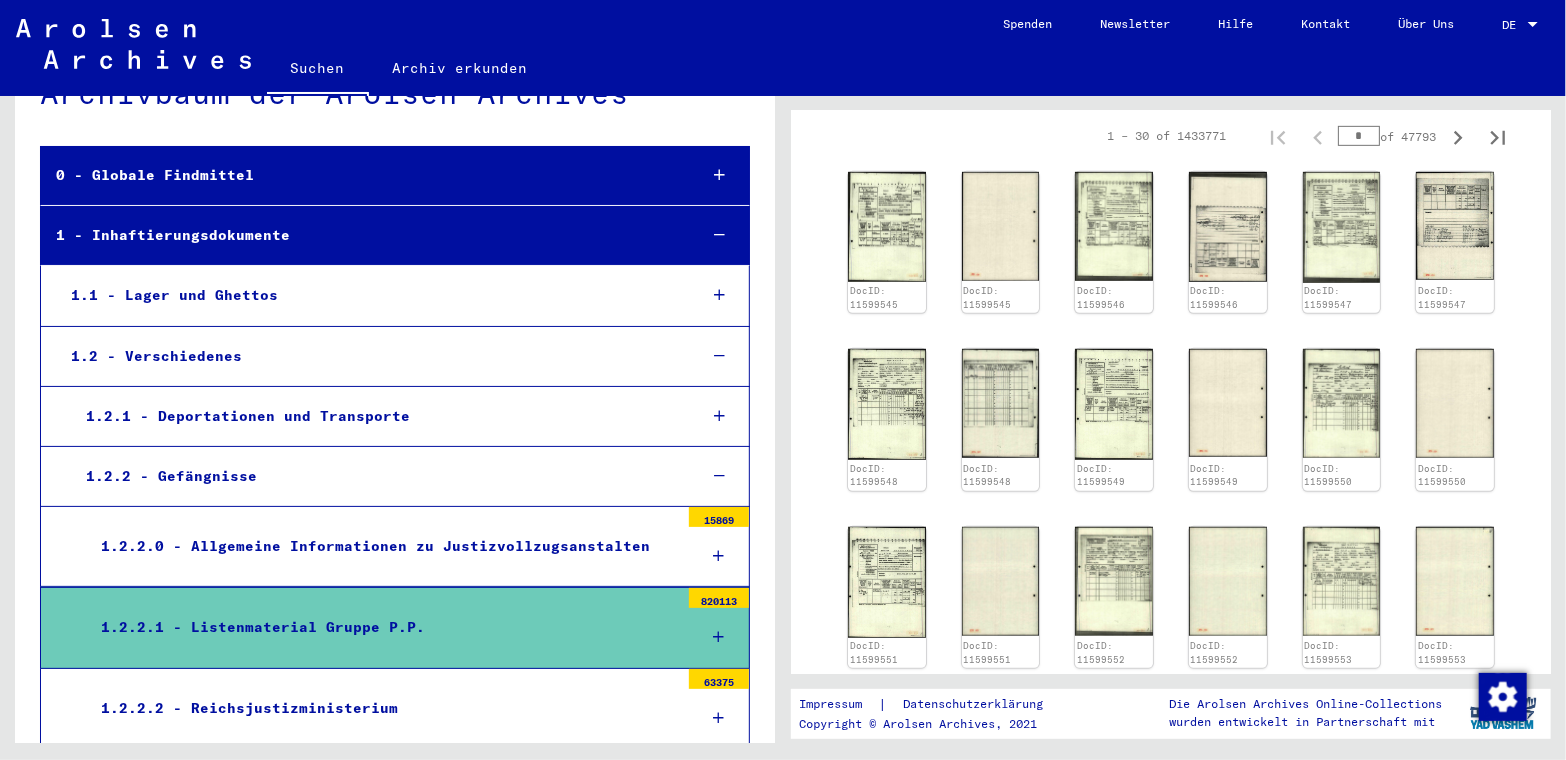 scroll, scrollTop: 0, scrollLeft: 0, axis: both 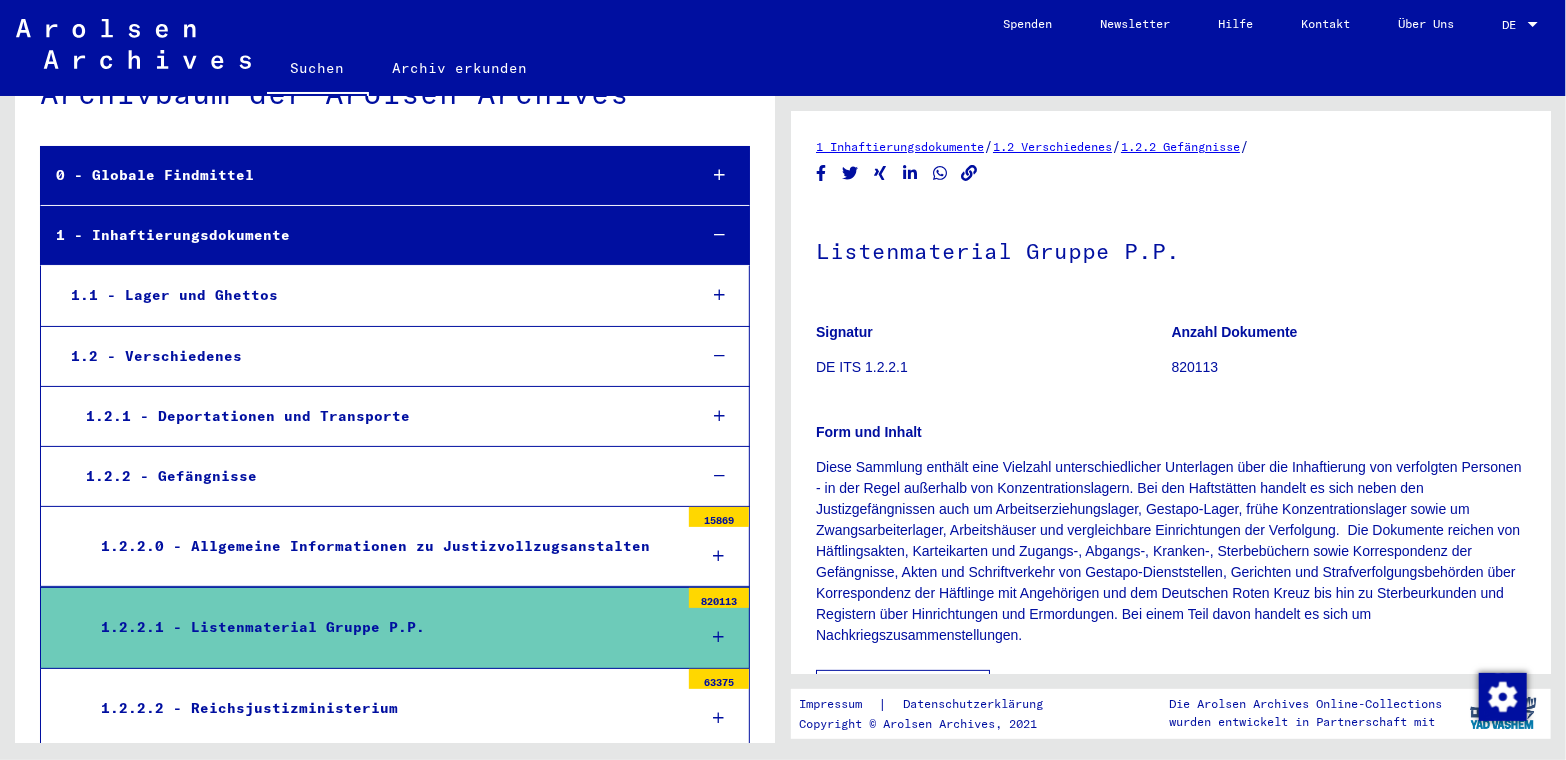 click on "Listenmaterial Gruppe P.P." 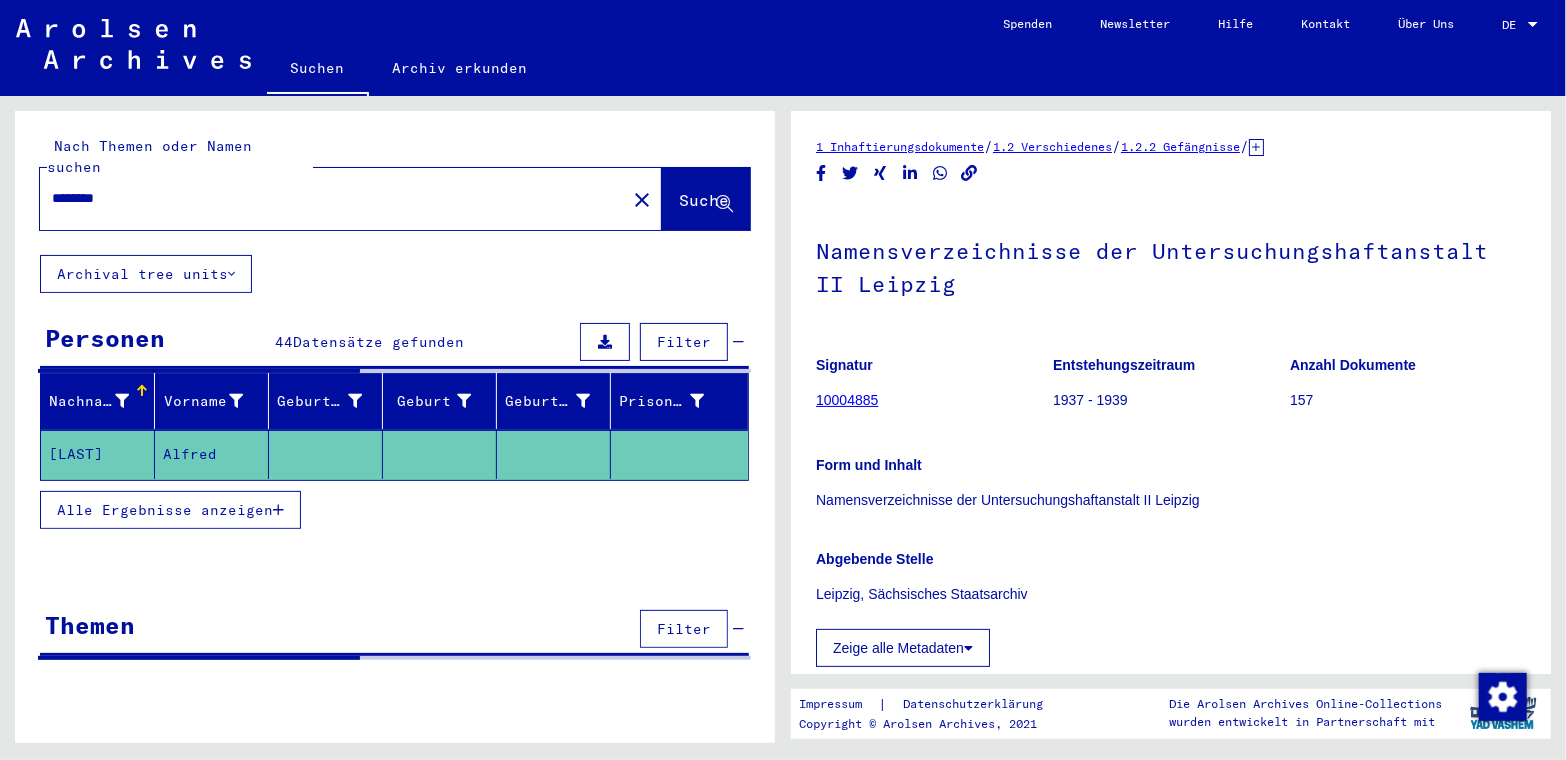 scroll, scrollTop: 0, scrollLeft: 0, axis: both 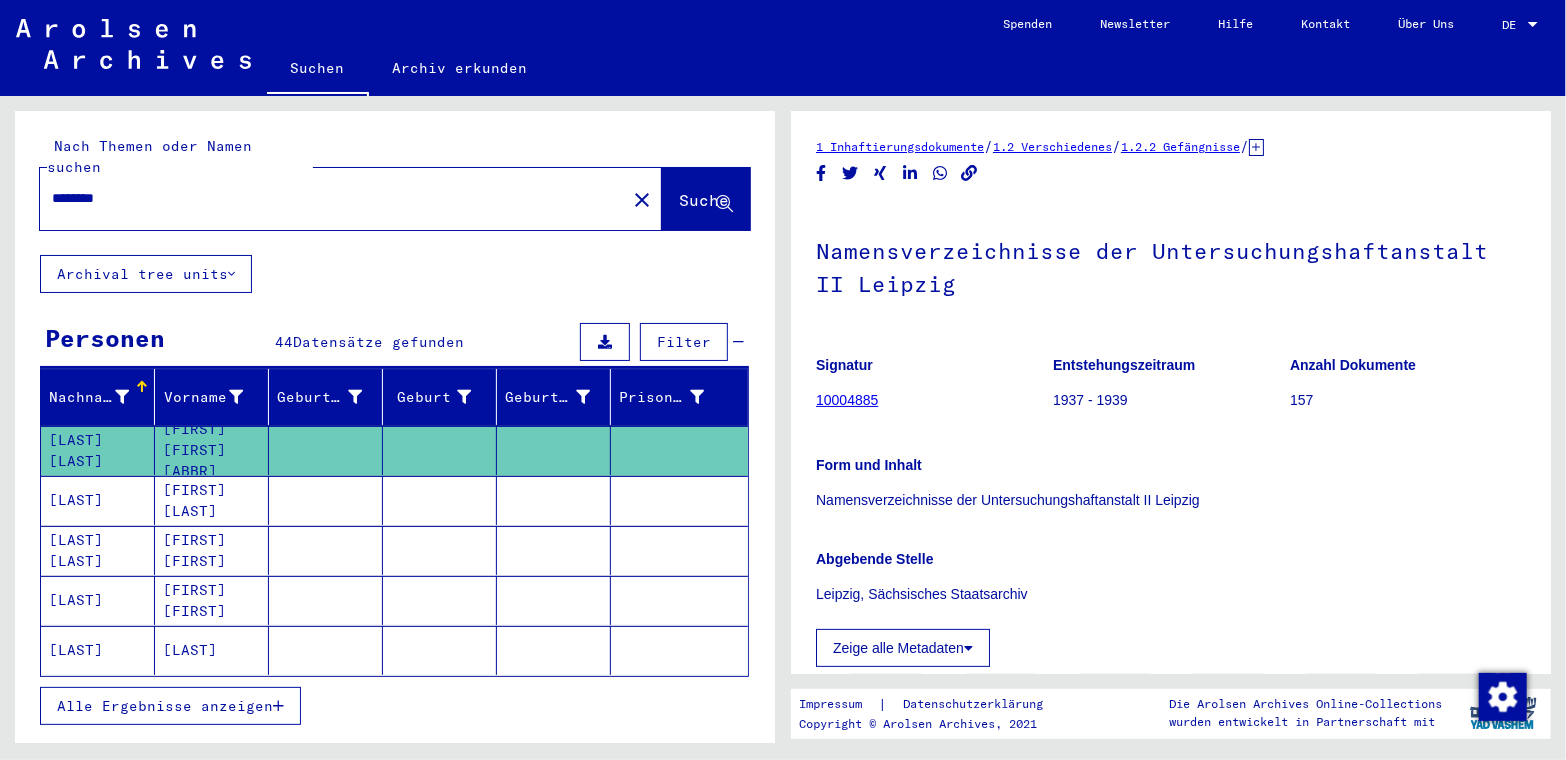 drag, startPoint x: 53, startPoint y: 174, endPoint x: 143, endPoint y: 179, distance: 90.13878 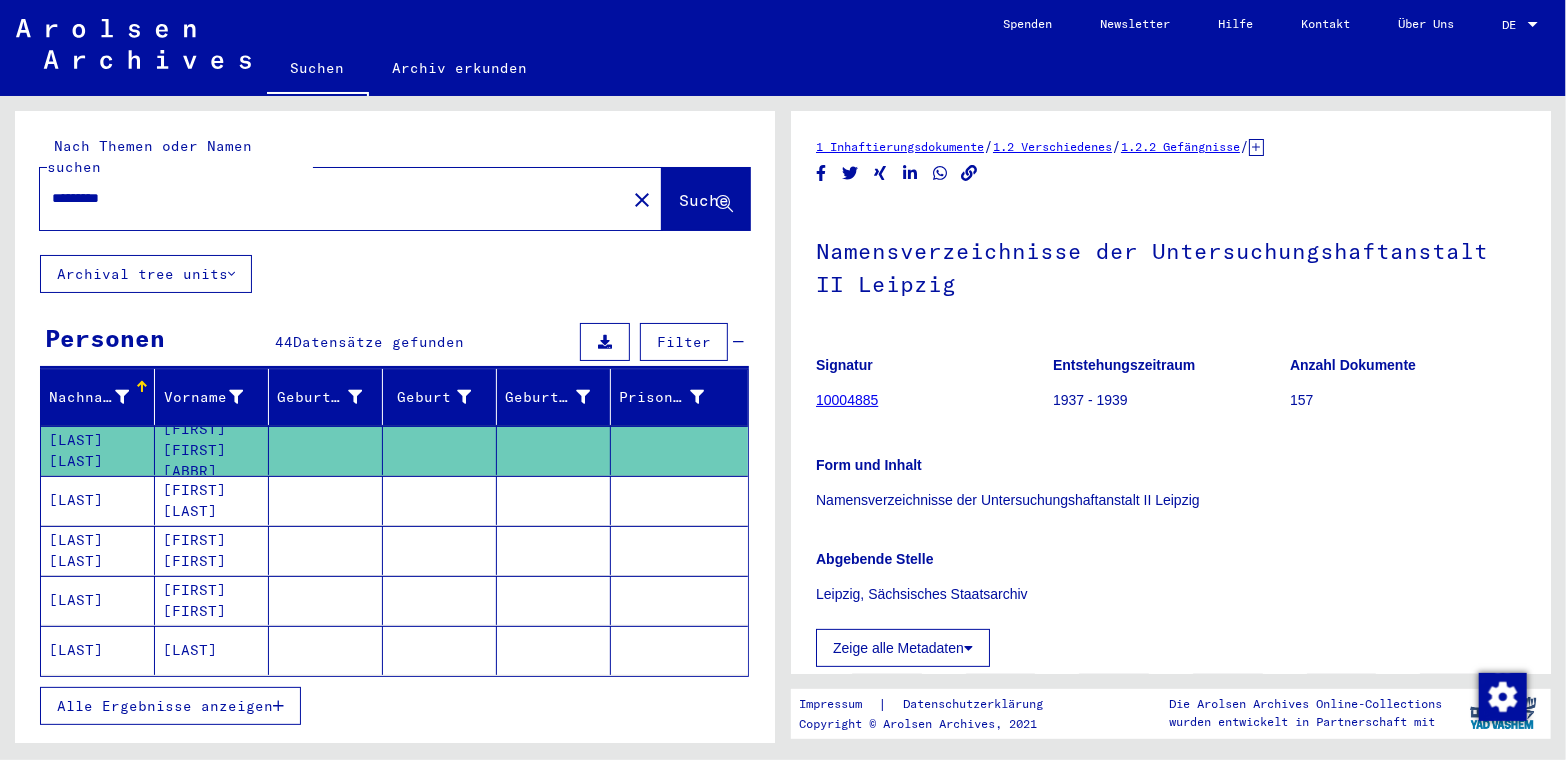 type on "*********" 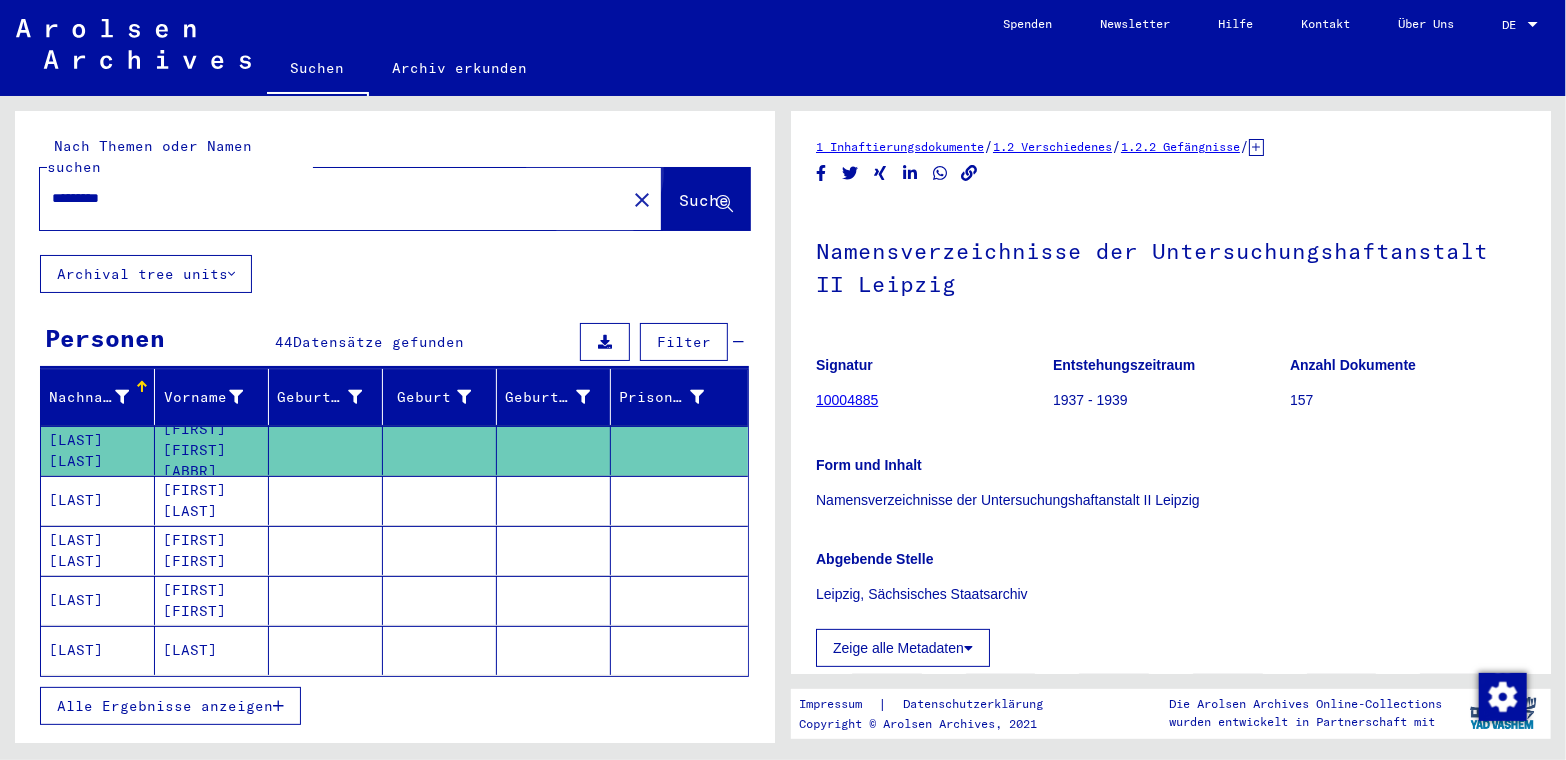 click on "Suche" 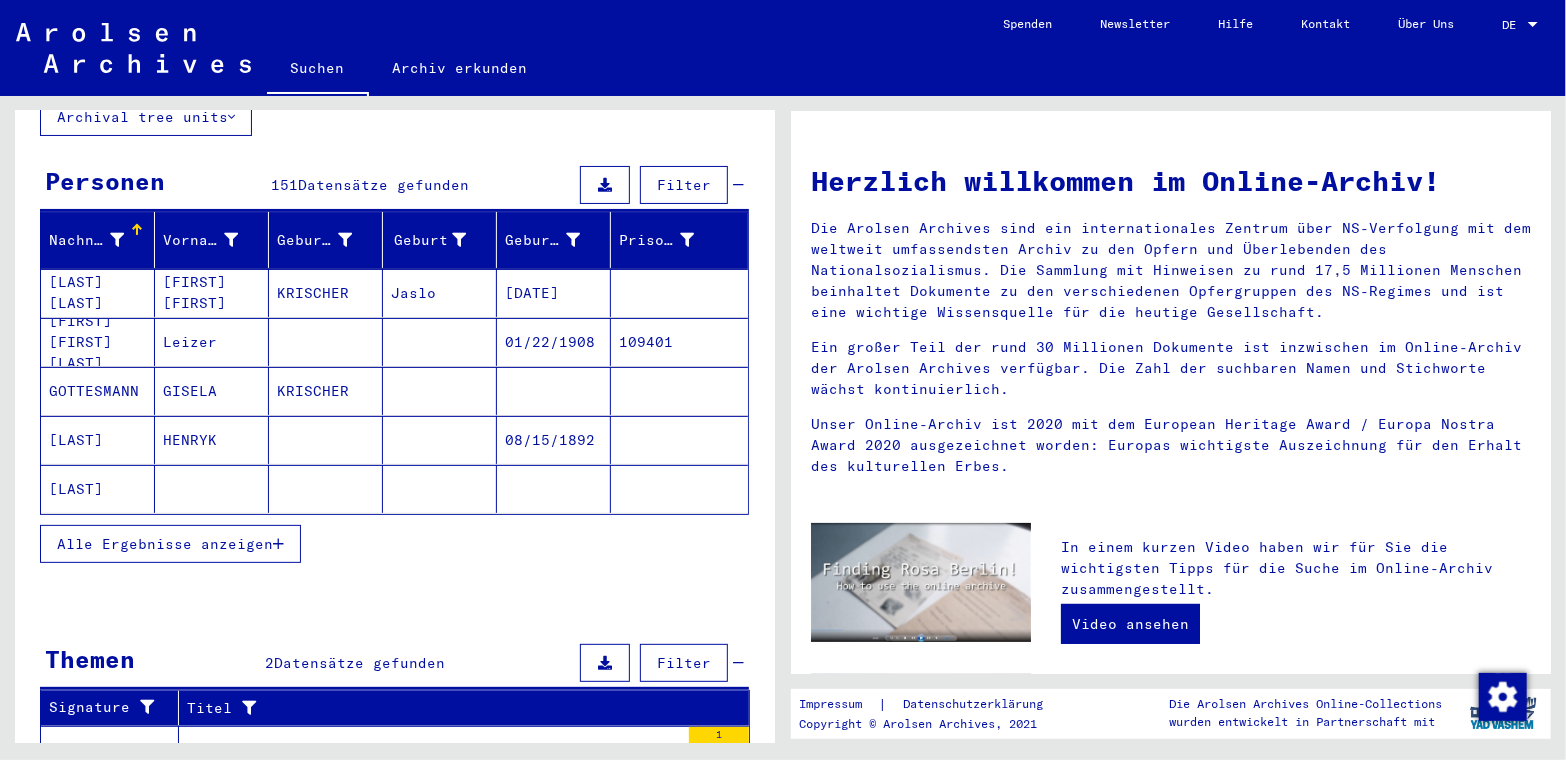 scroll, scrollTop: 157, scrollLeft: 0, axis: vertical 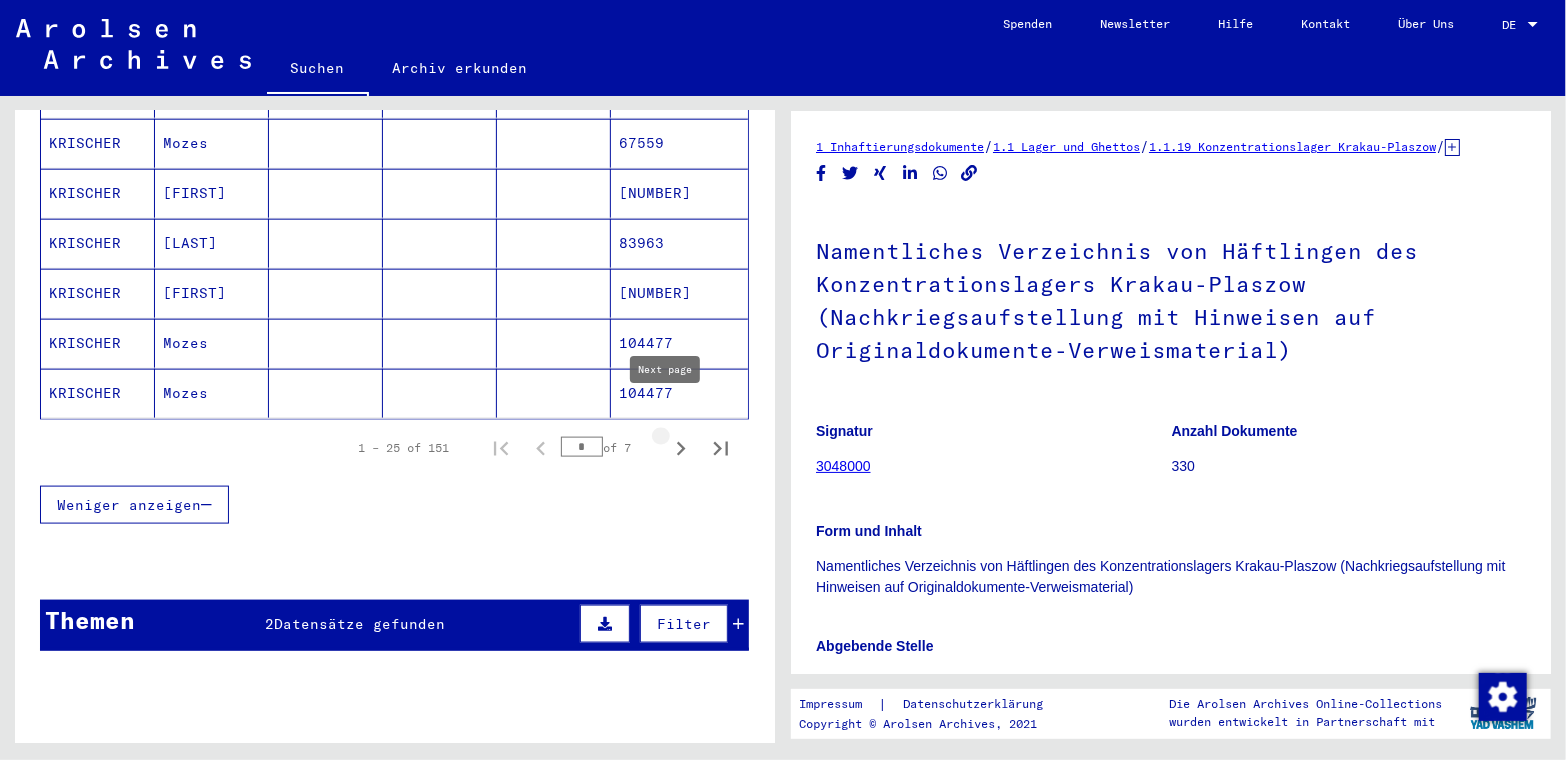 click 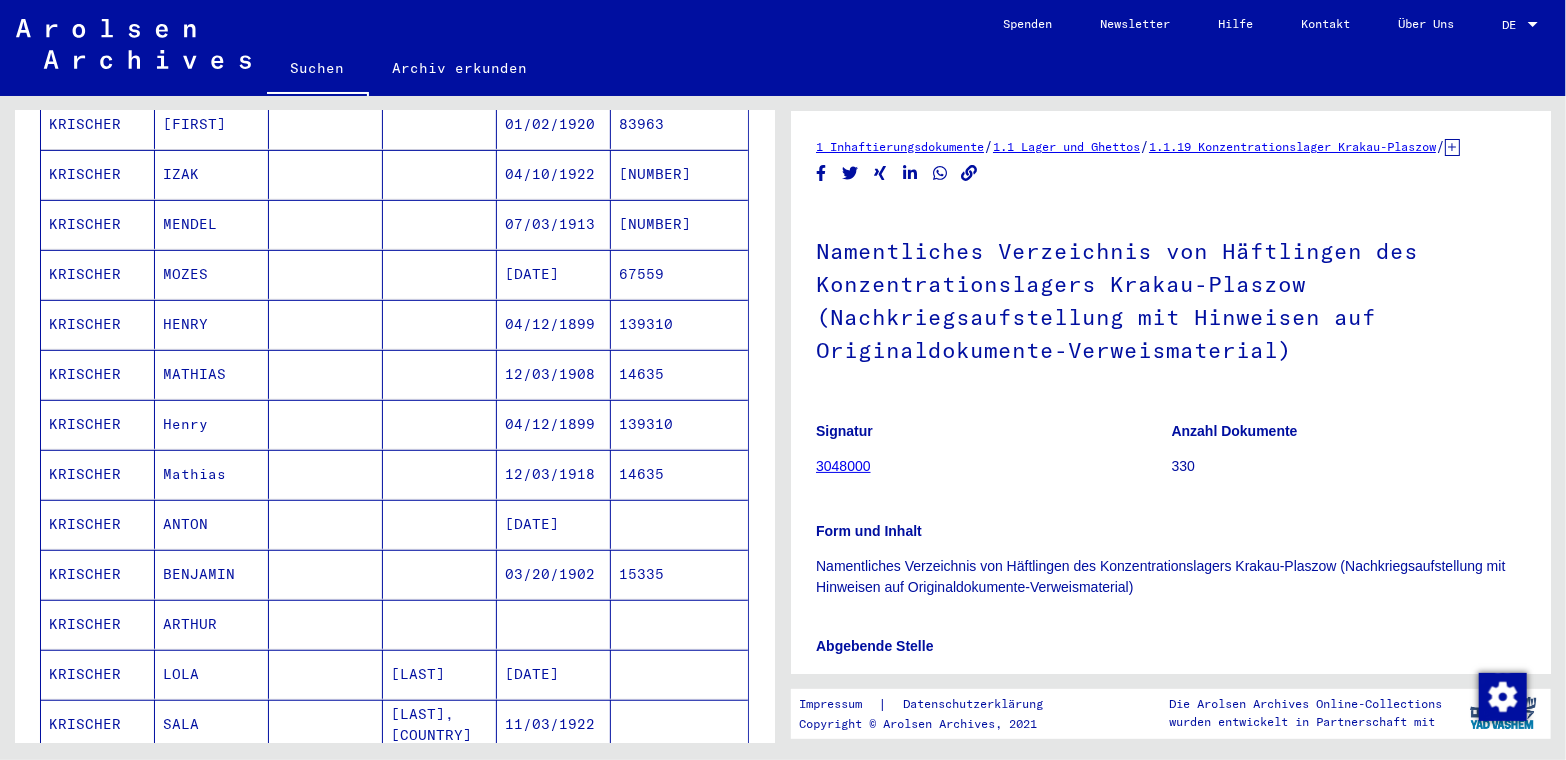 scroll, scrollTop: 457, scrollLeft: 0, axis: vertical 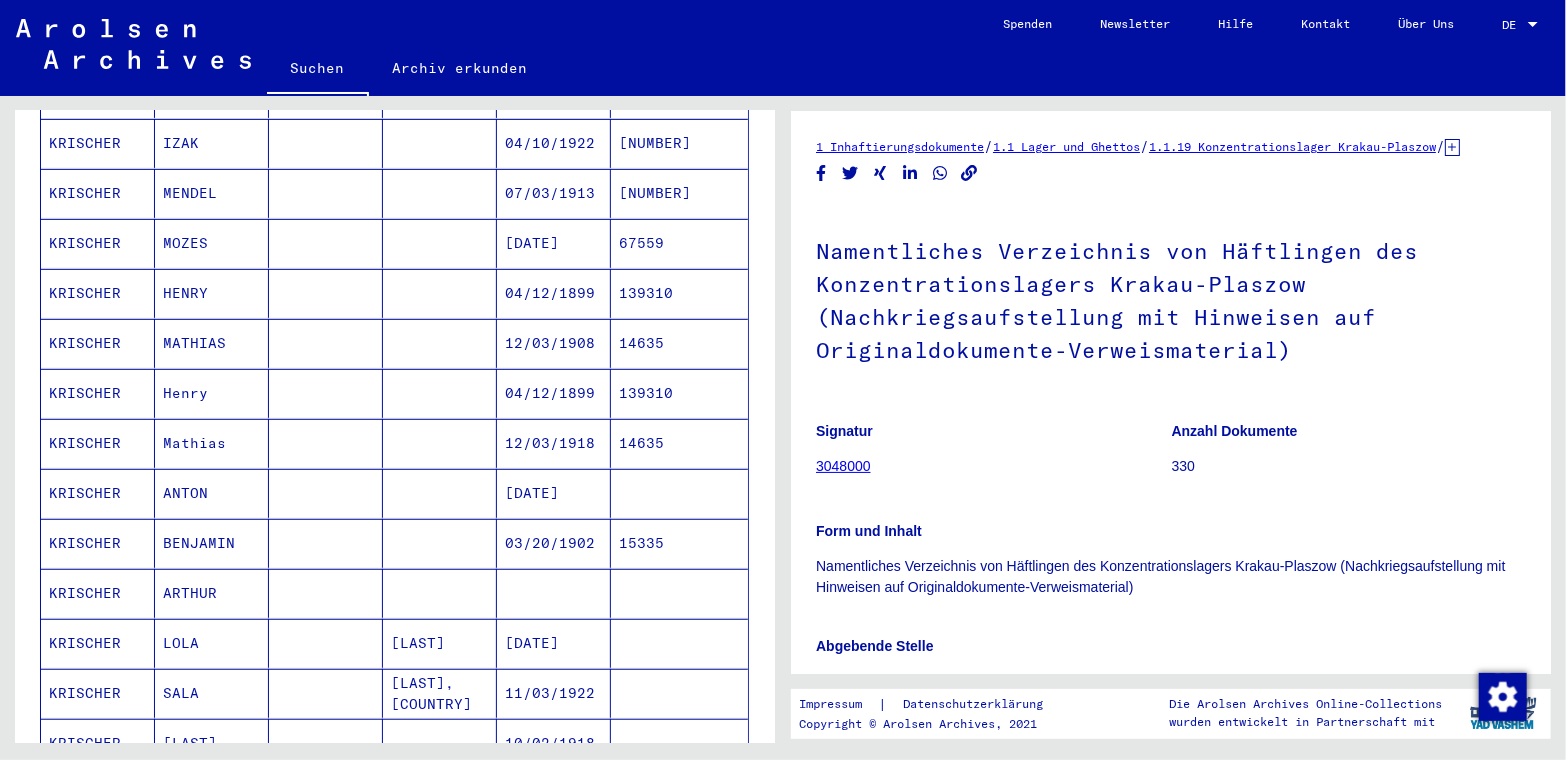 click on "KRISCHER" at bounding box center [98, 543] 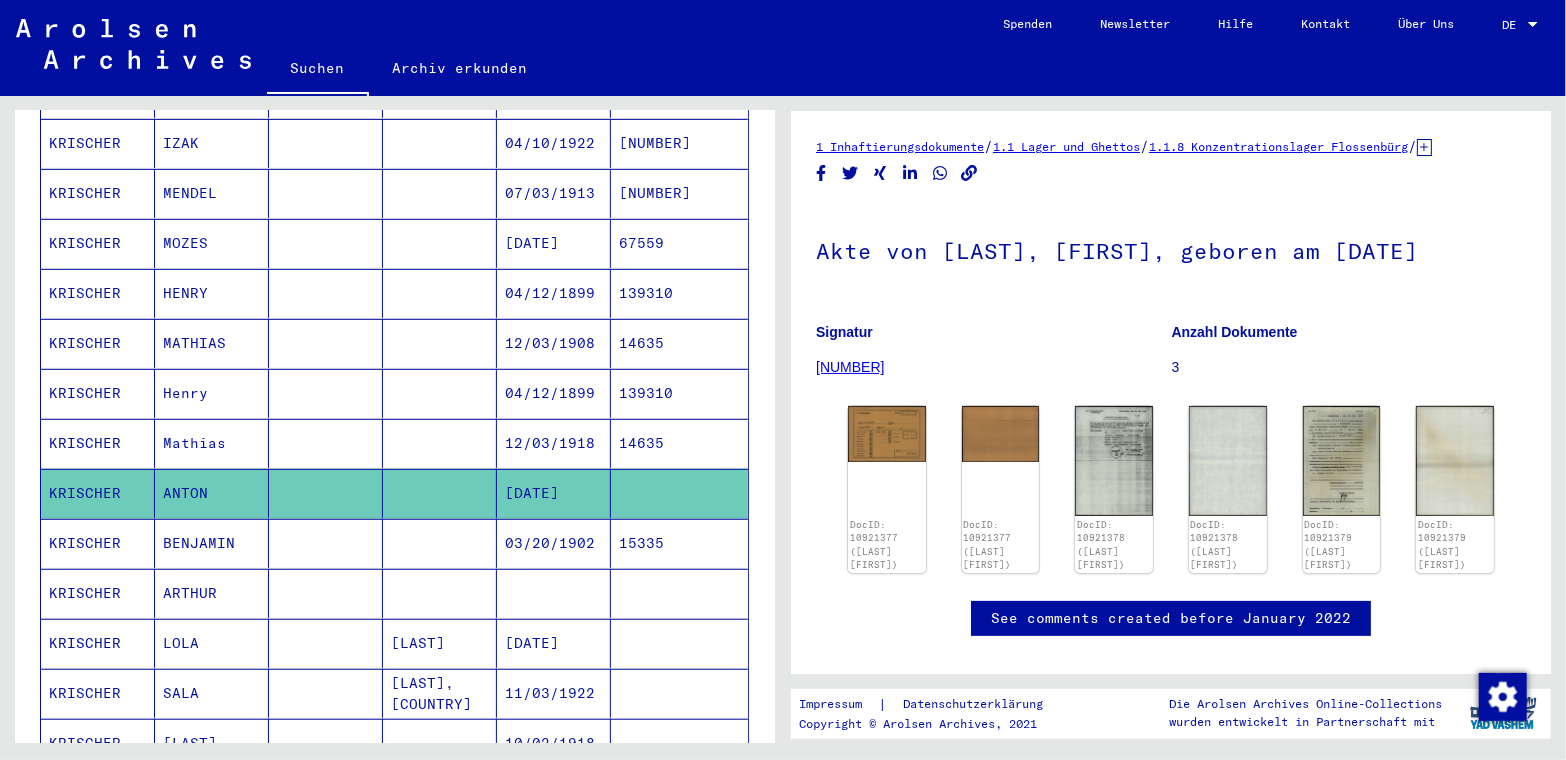 scroll, scrollTop: 0, scrollLeft: 0, axis: both 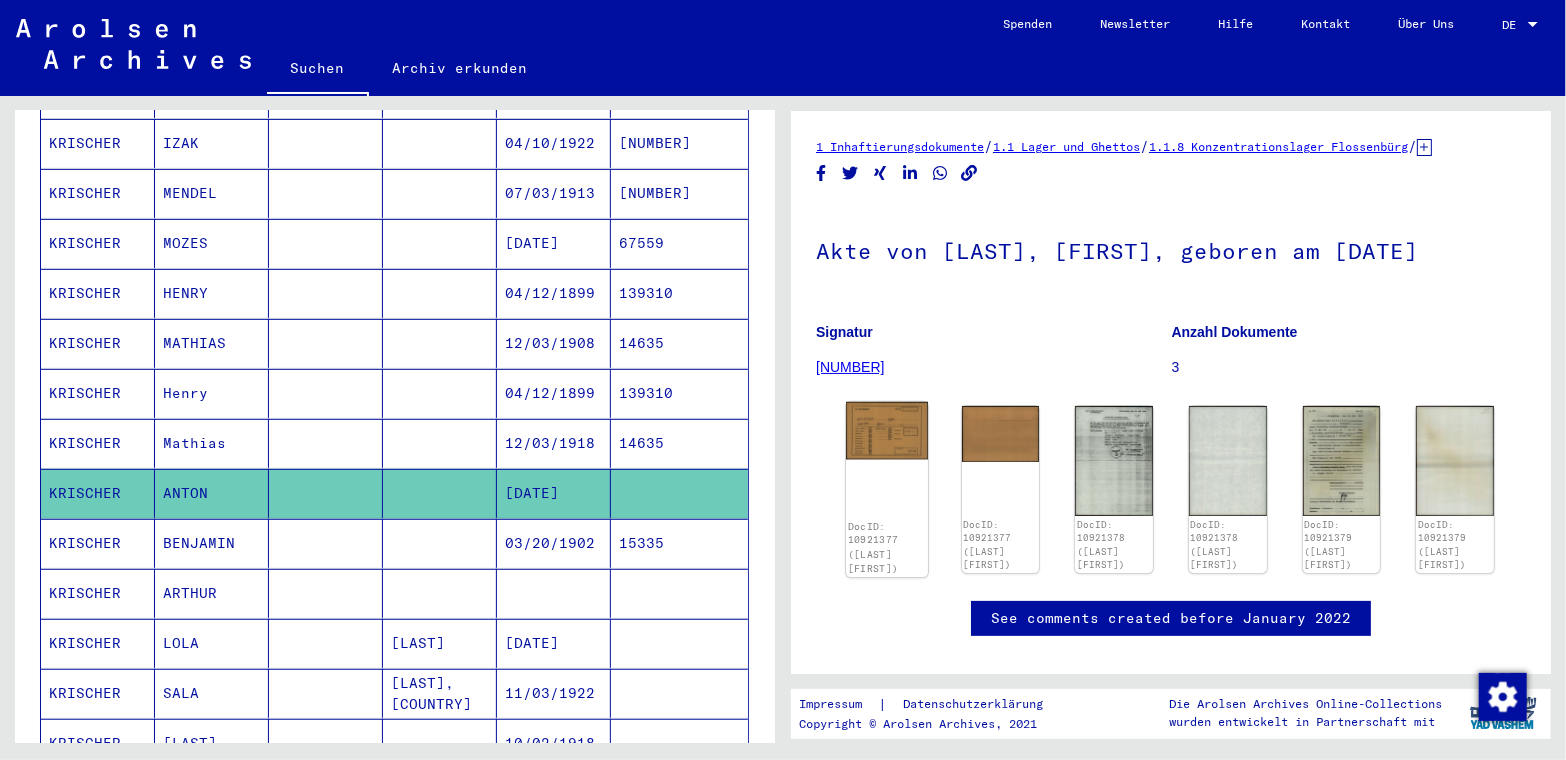 click 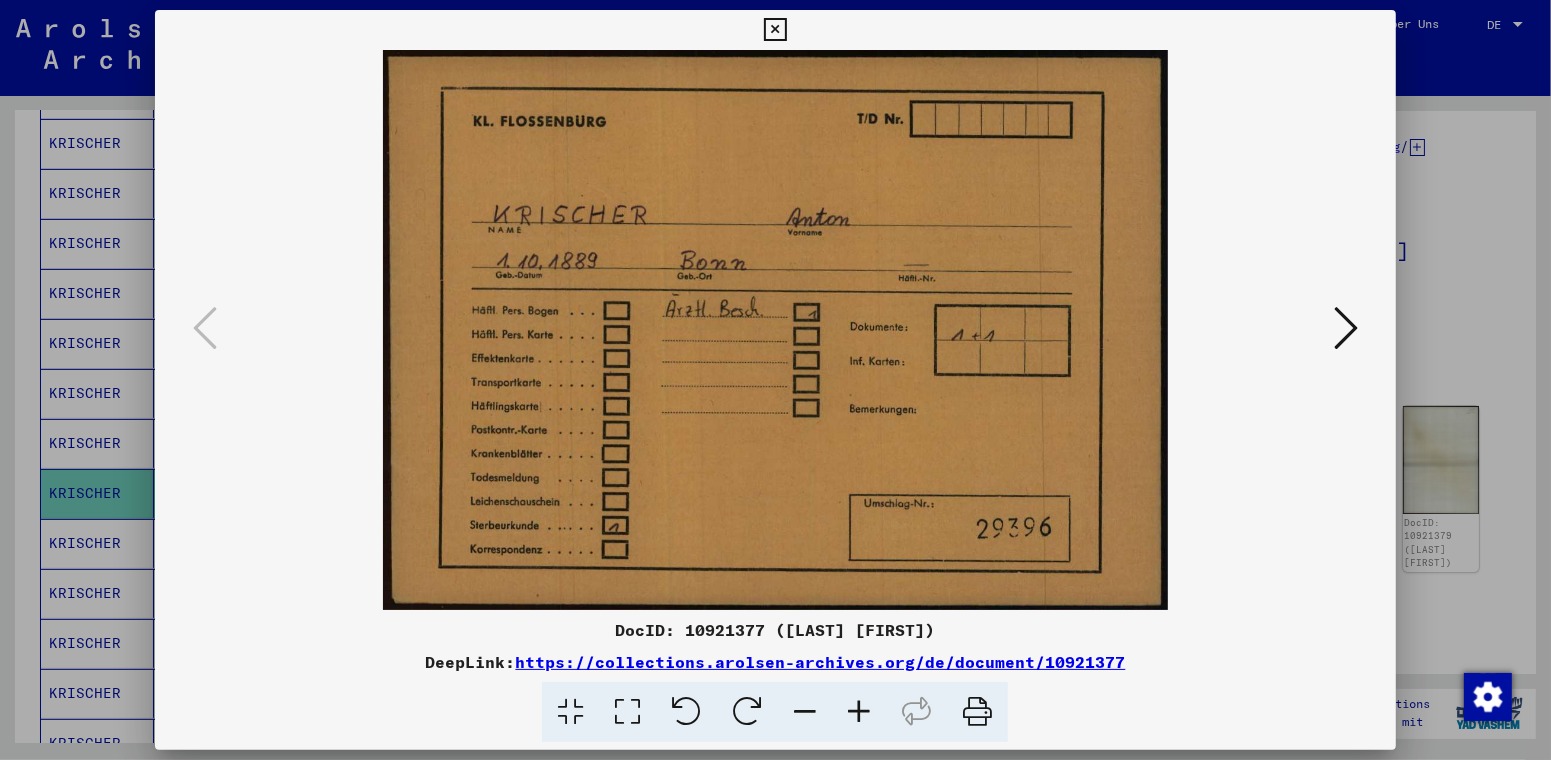 click at bounding box center [1346, 328] 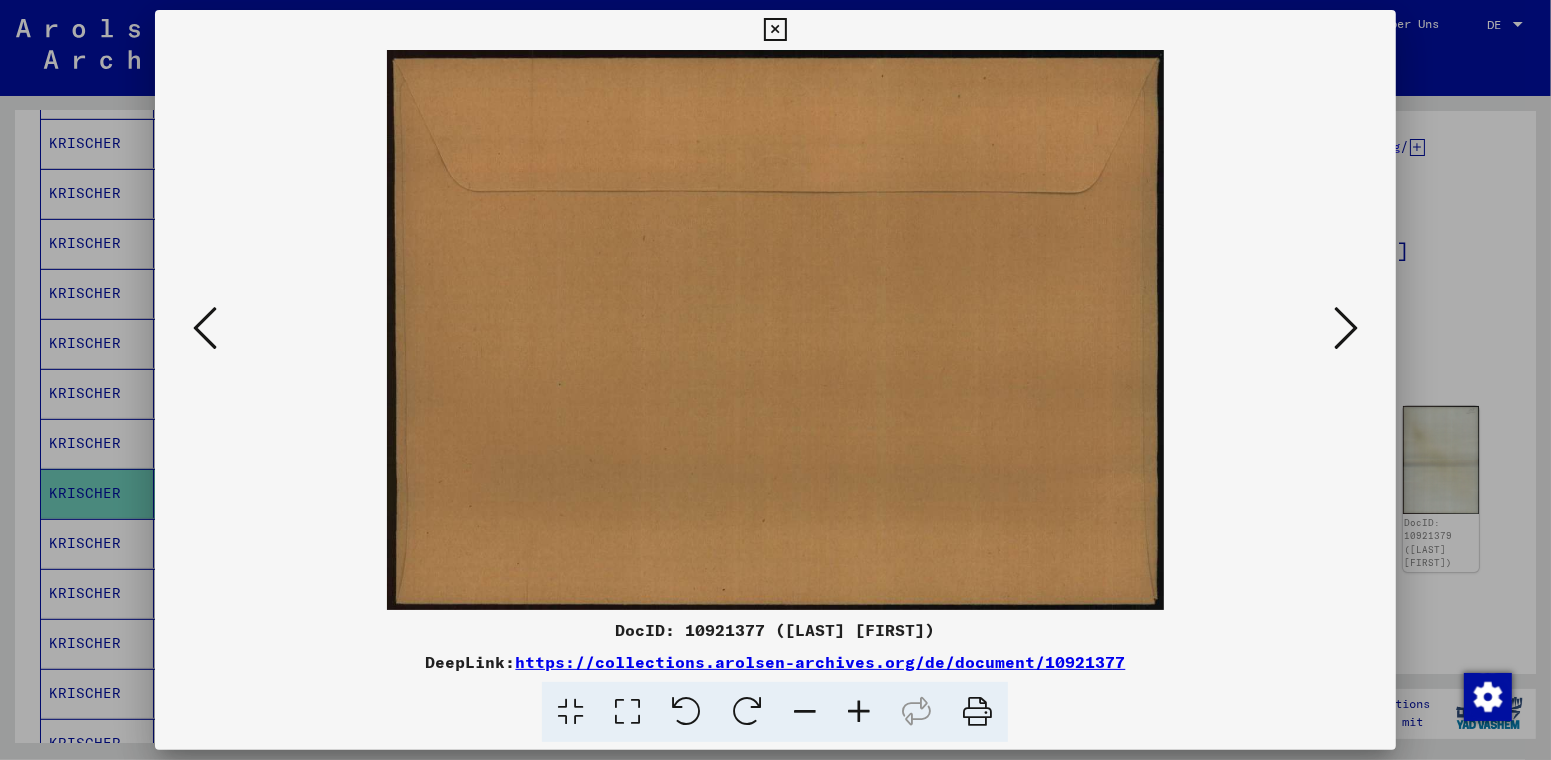 click at bounding box center (1346, 328) 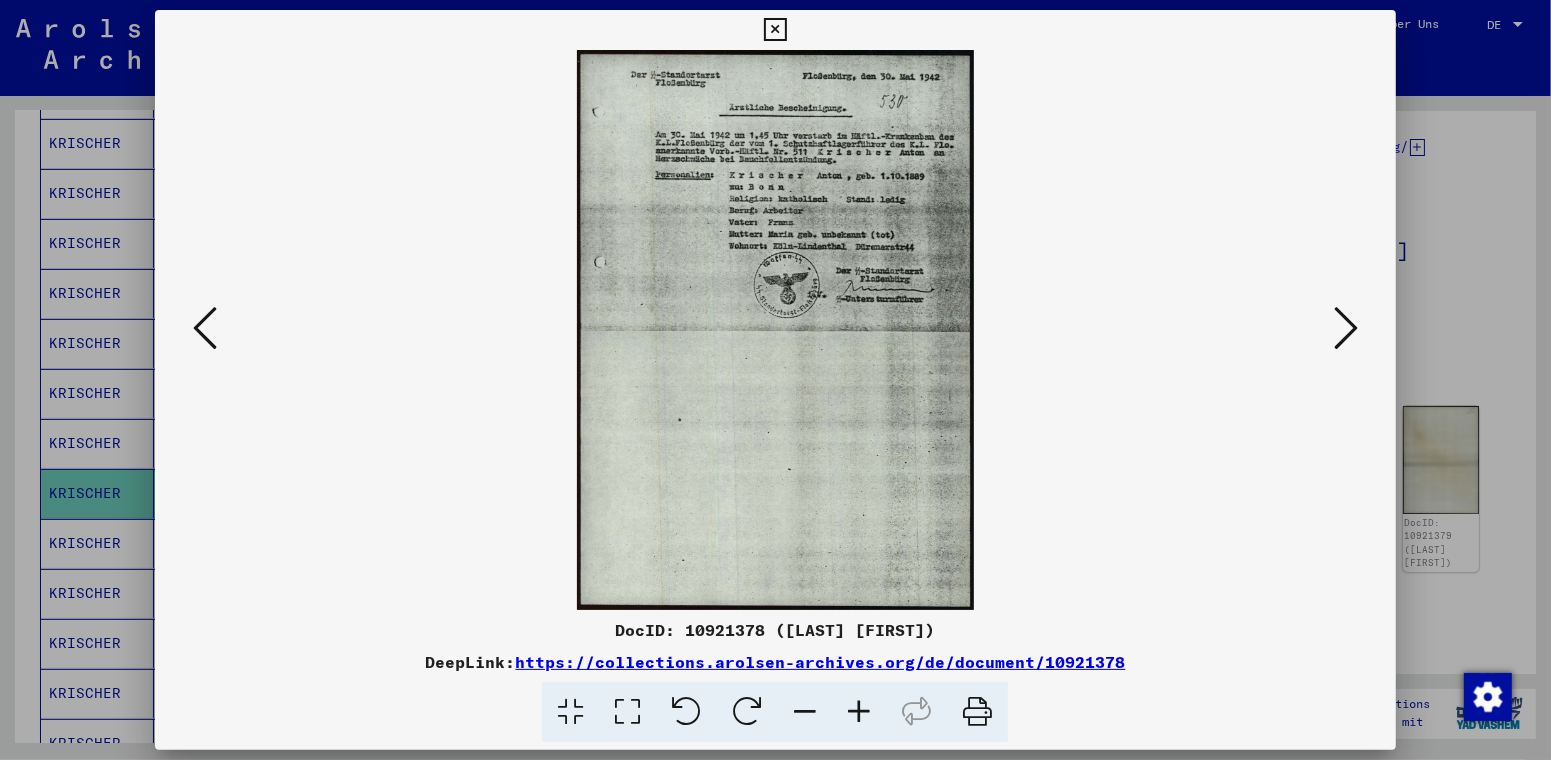 click at bounding box center [859, 712] 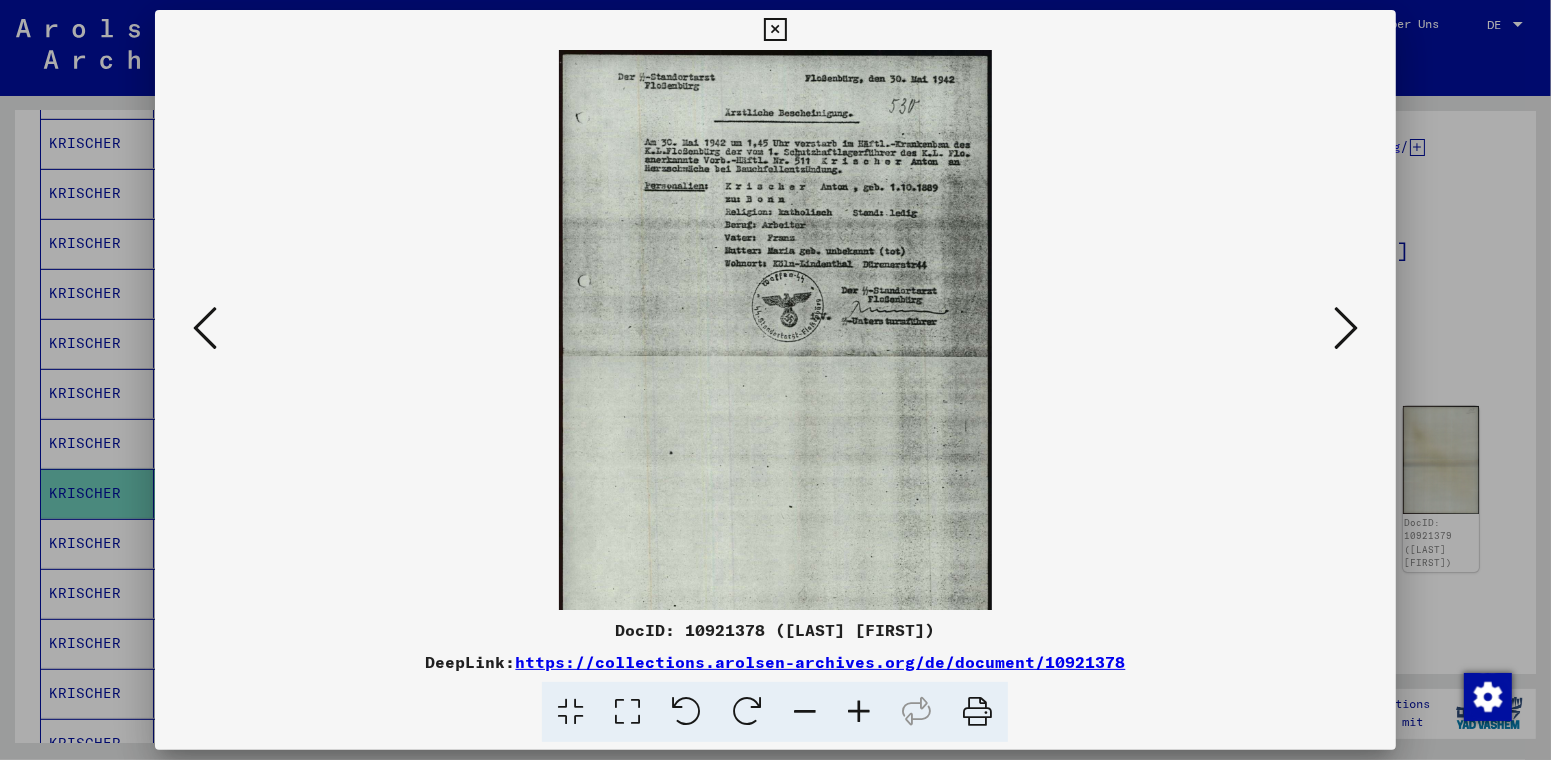 click at bounding box center (859, 712) 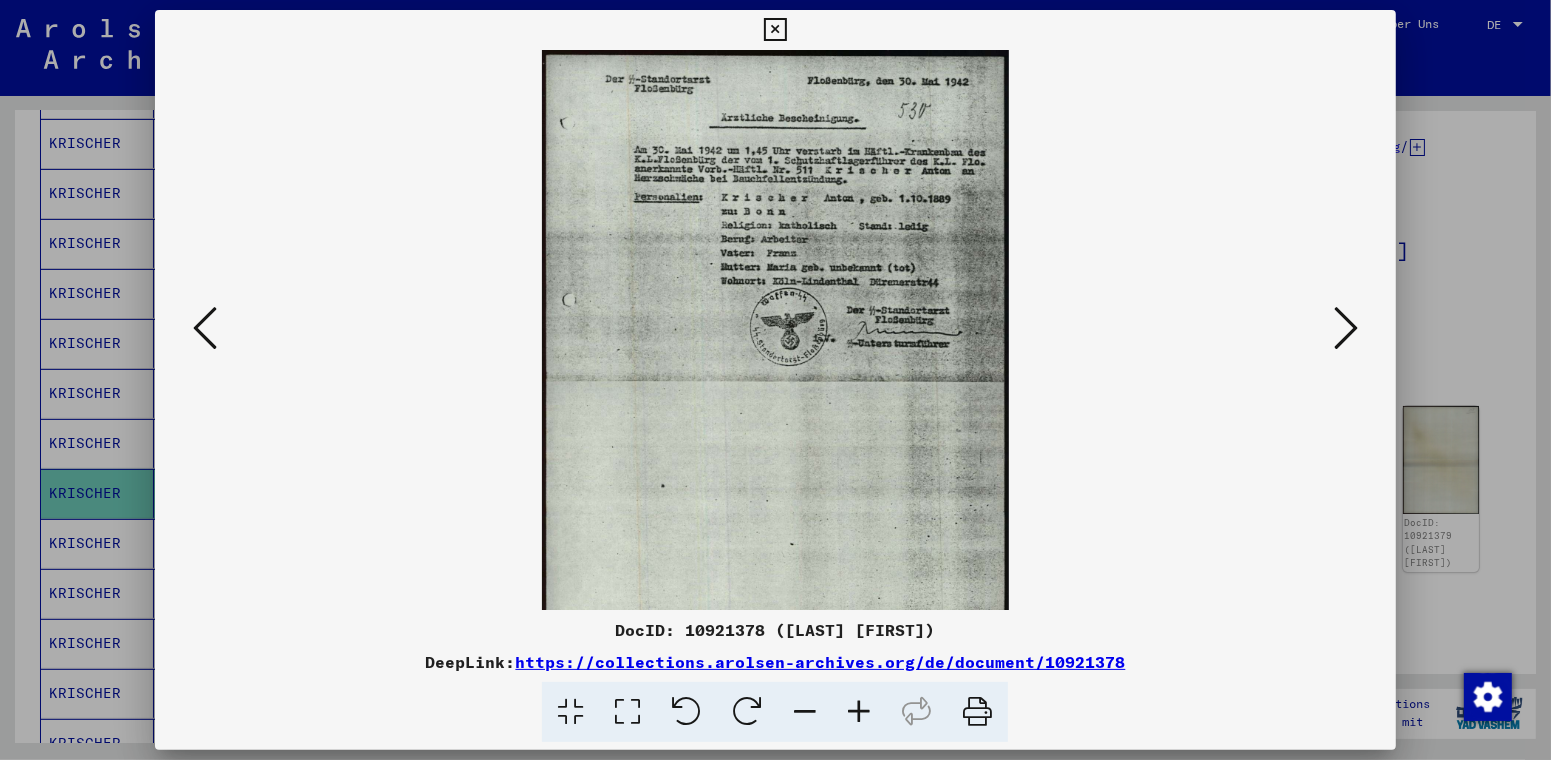 click at bounding box center (859, 712) 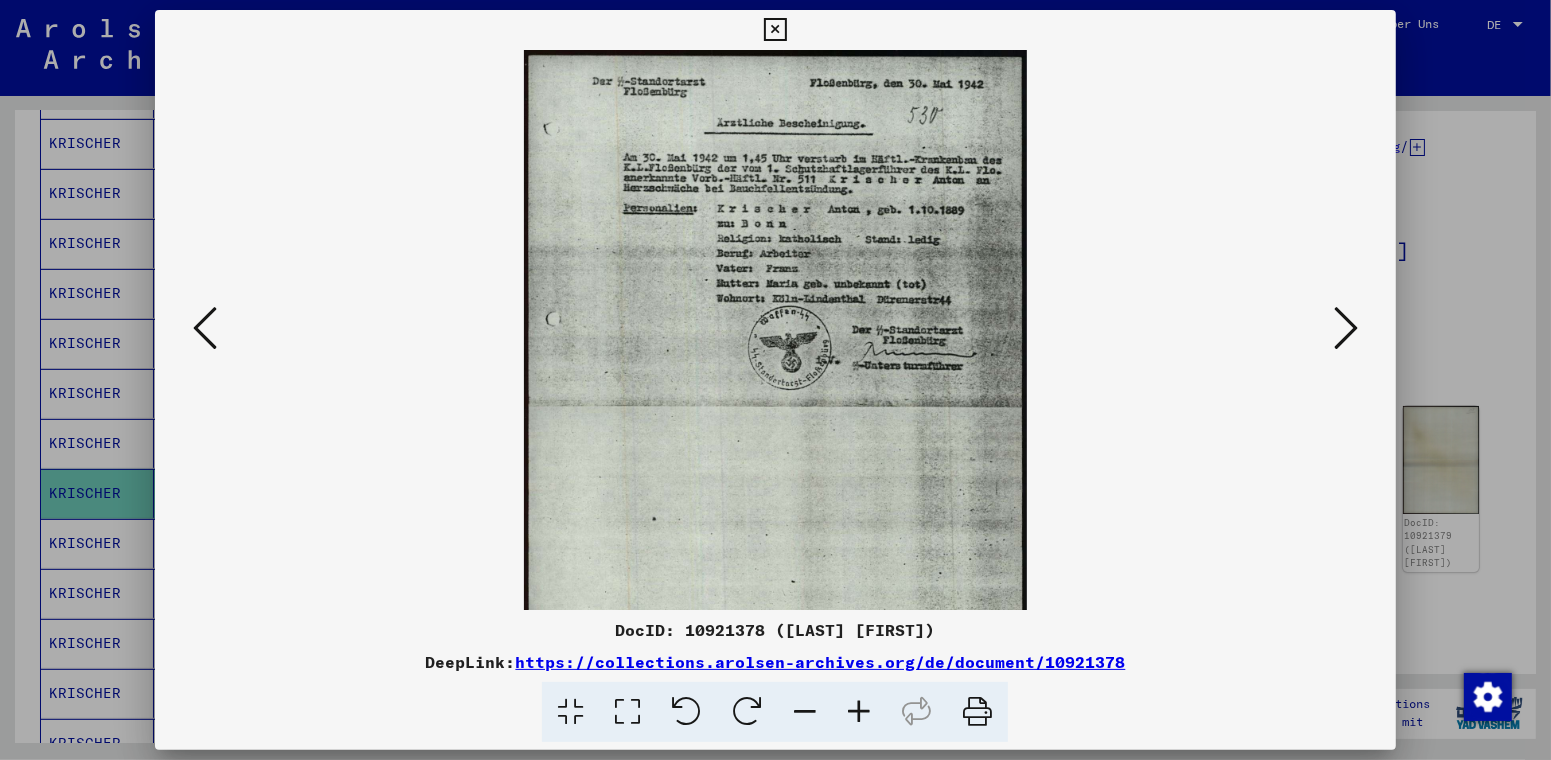 click at bounding box center (859, 712) 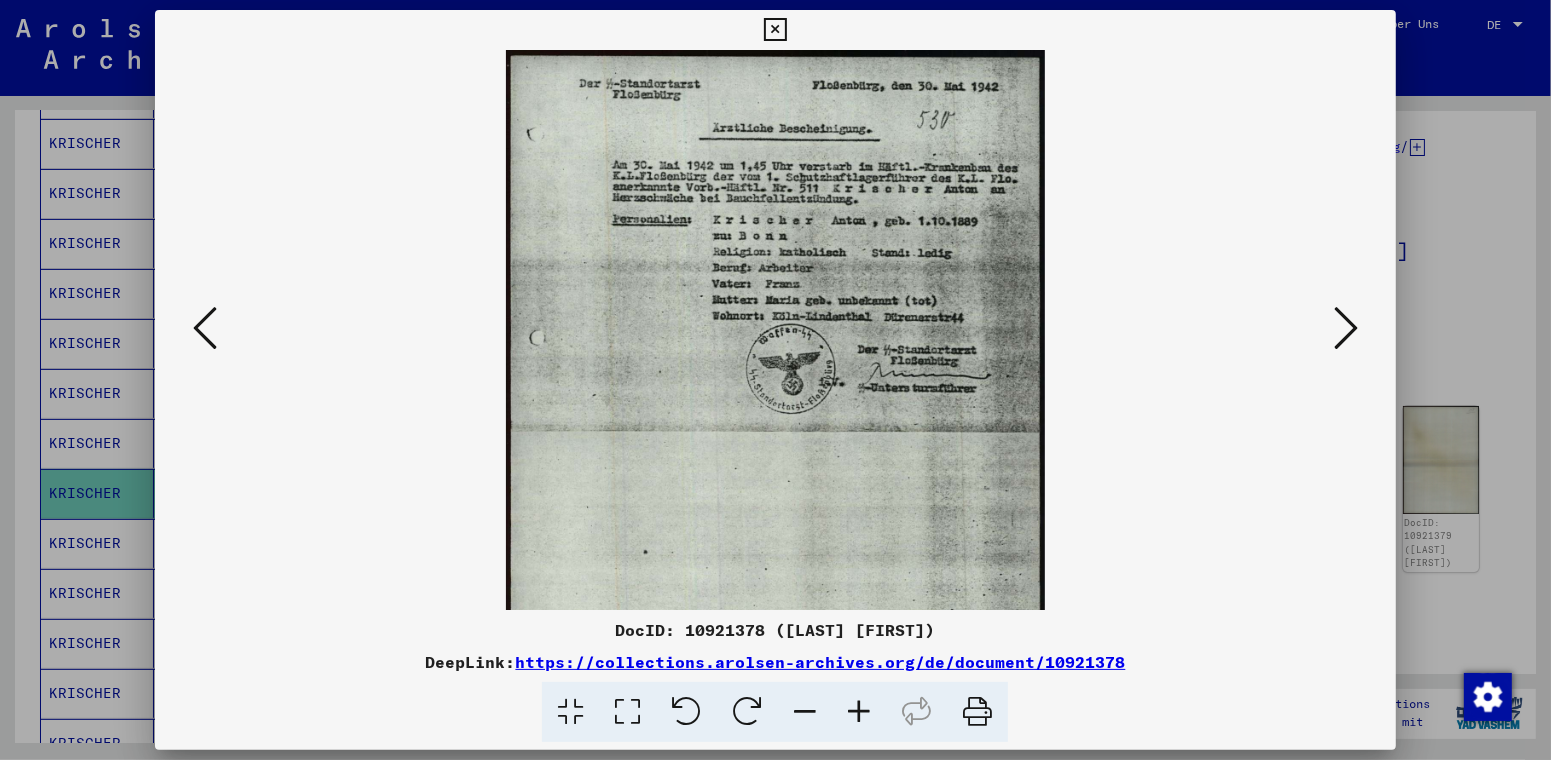 click at bounding box center [859, 712] 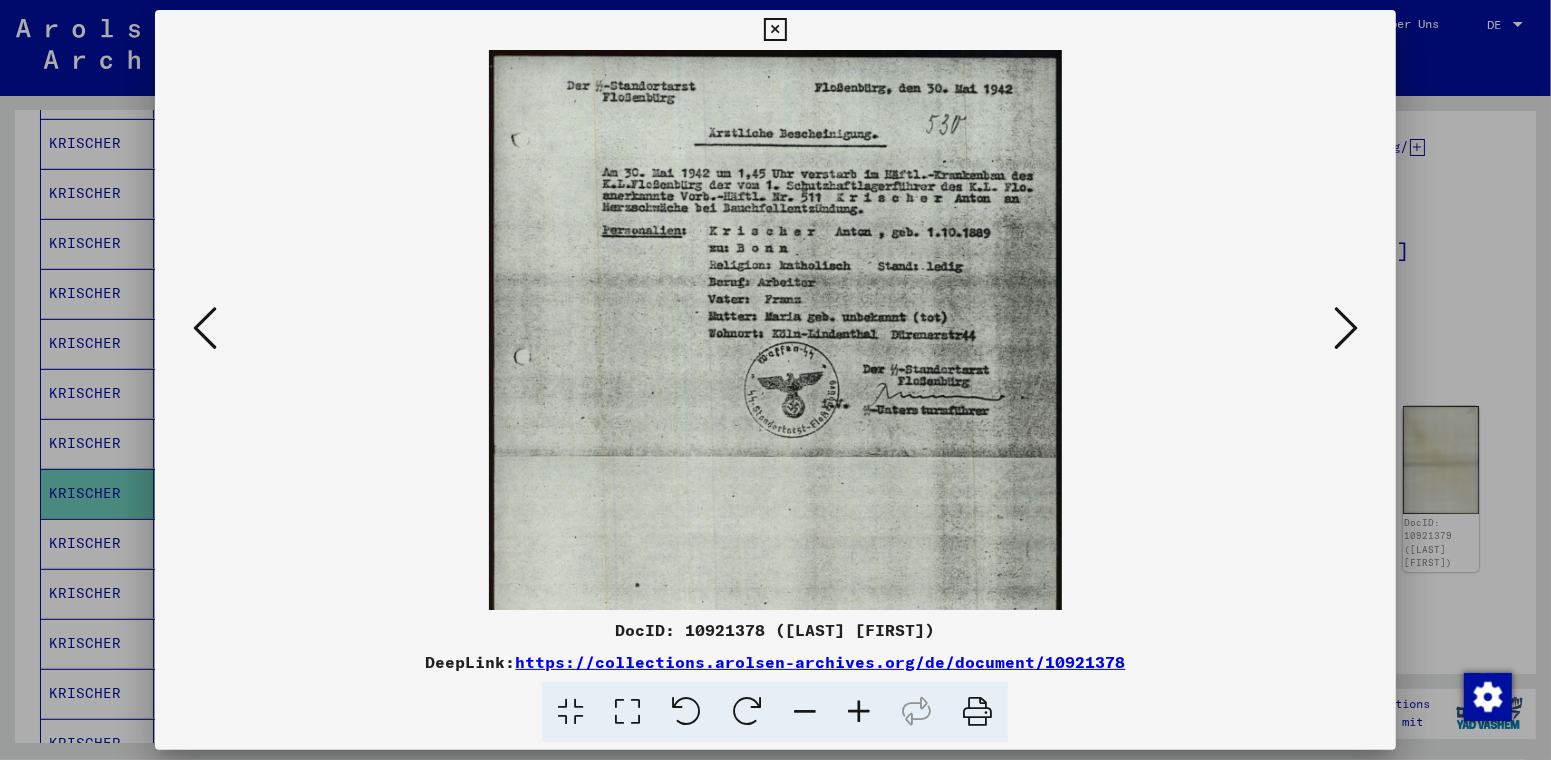 click at bounding box center [859, 712] 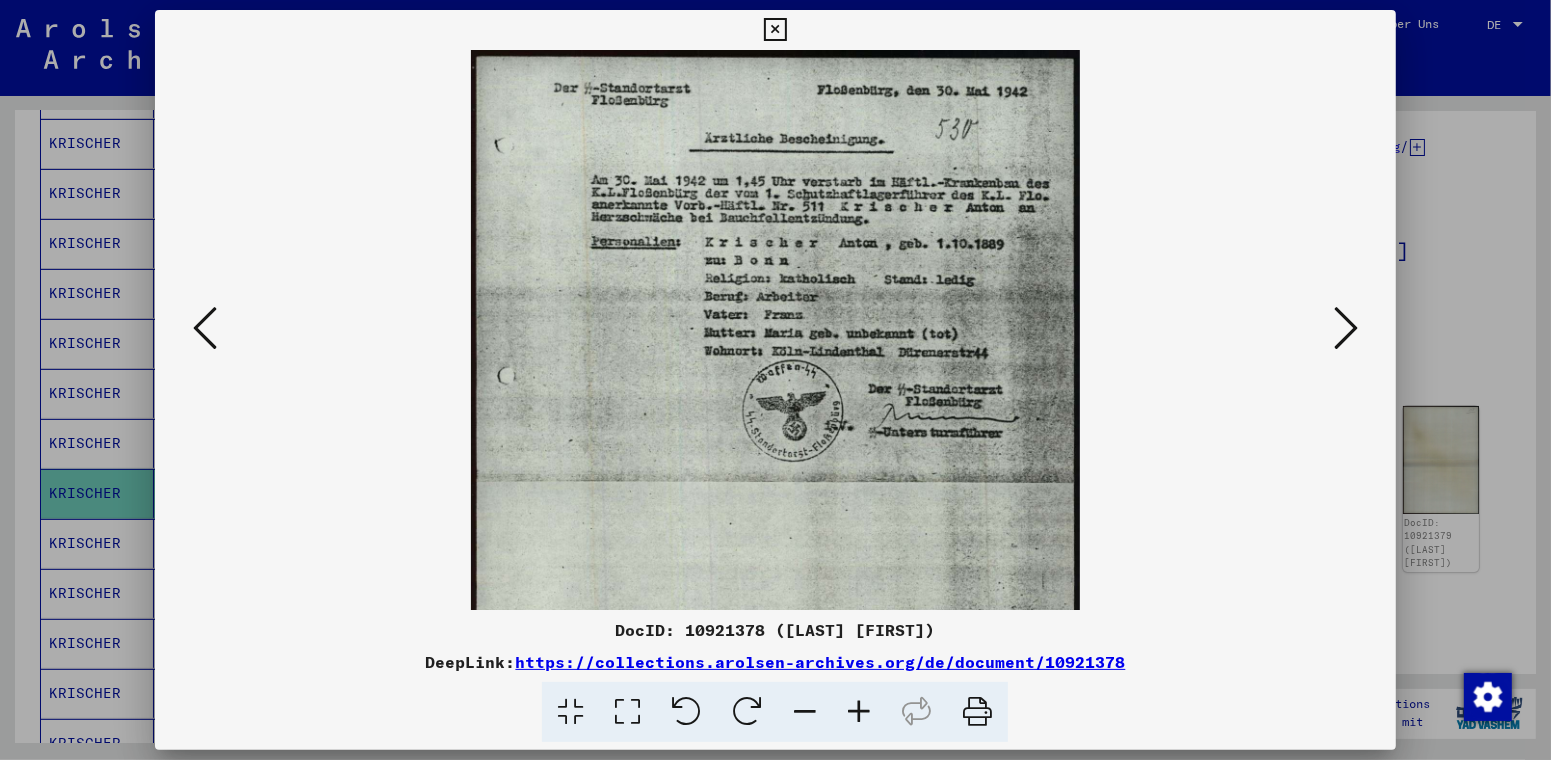 click at bounding box center [1346, 328] 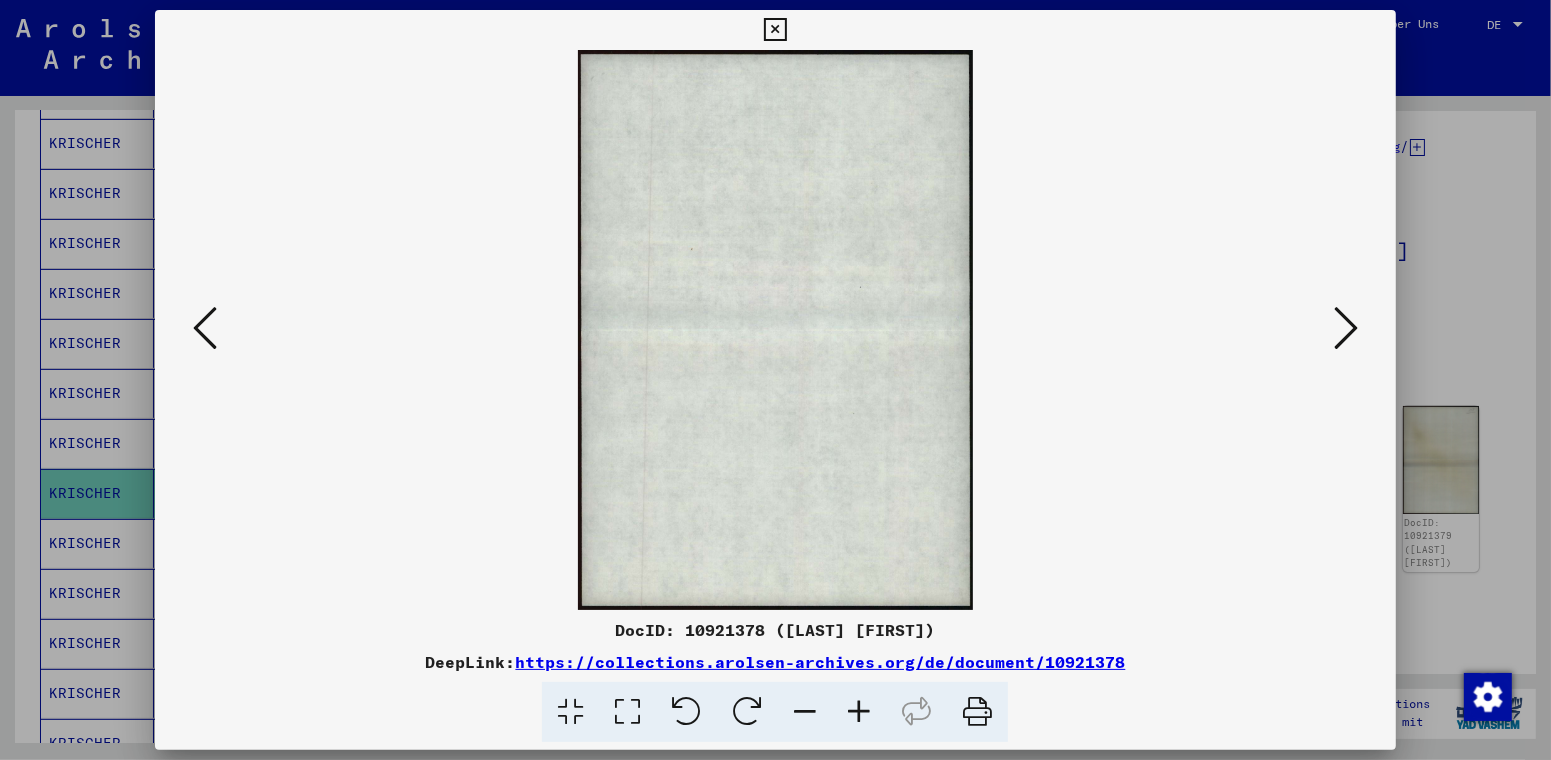 click at bounding box center [1346, 328] 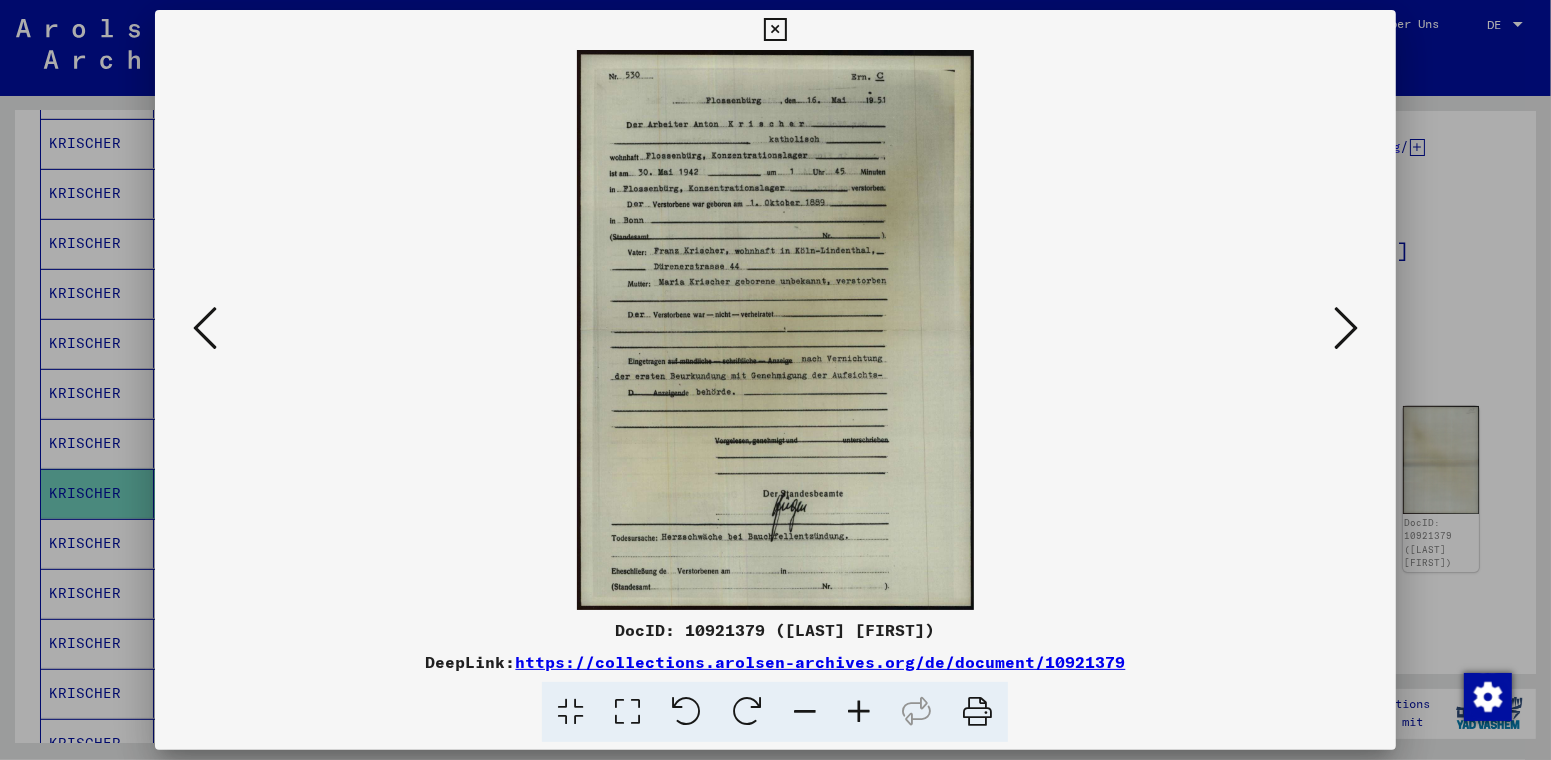 click at bounding box center (859, 712) 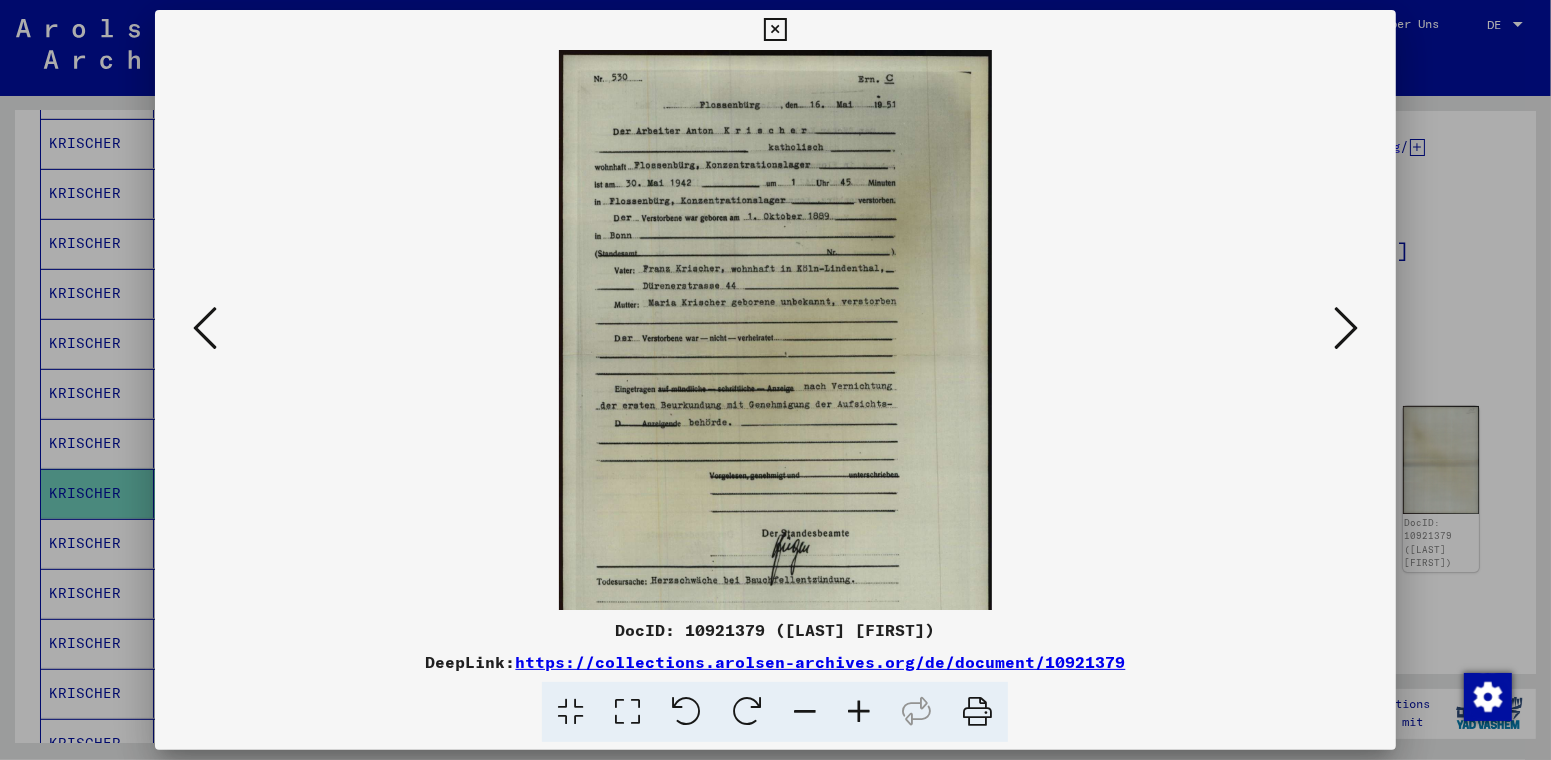 click at bounding box center [859, 712] 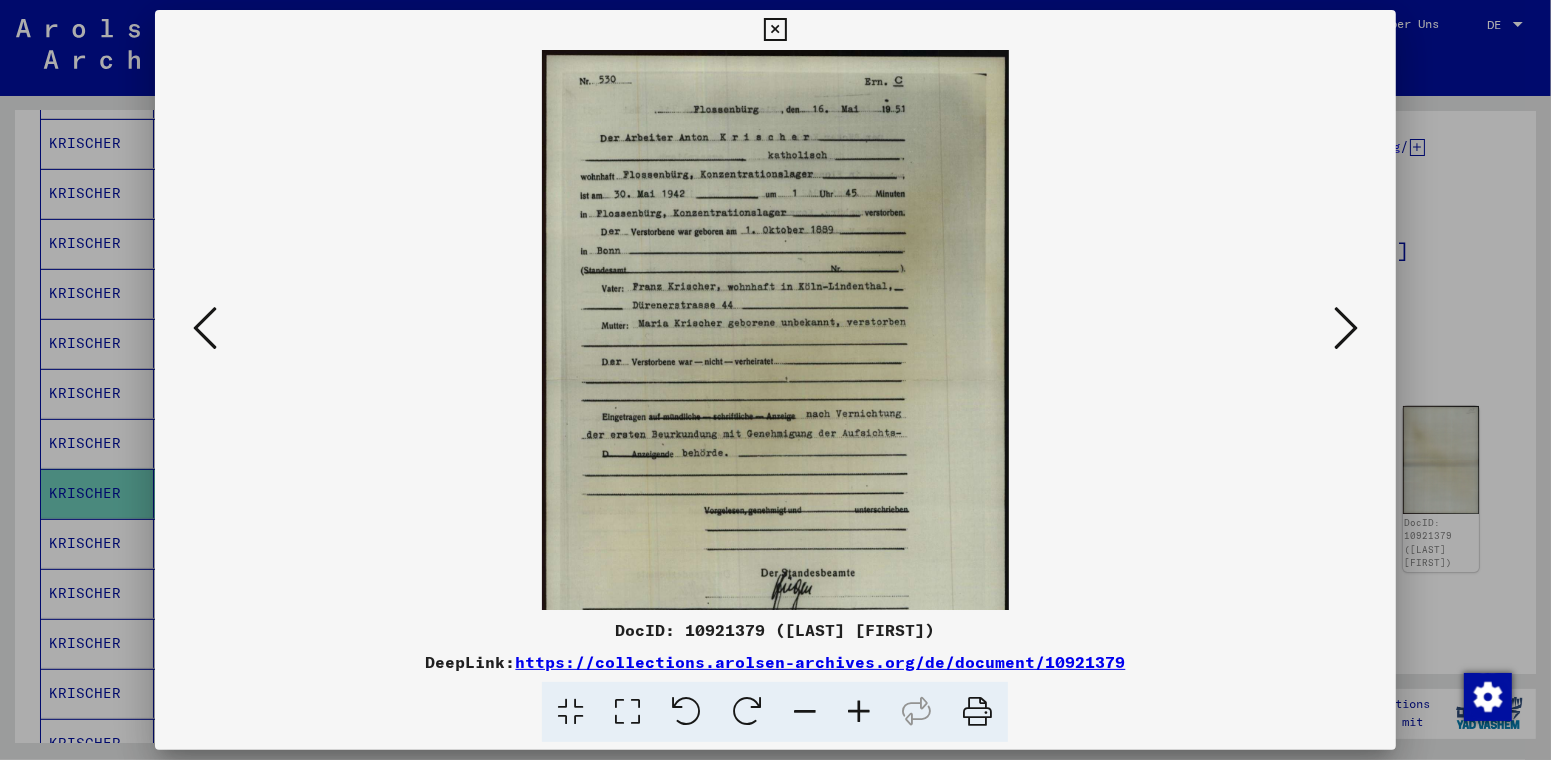 click at bounding box center [859, 712] 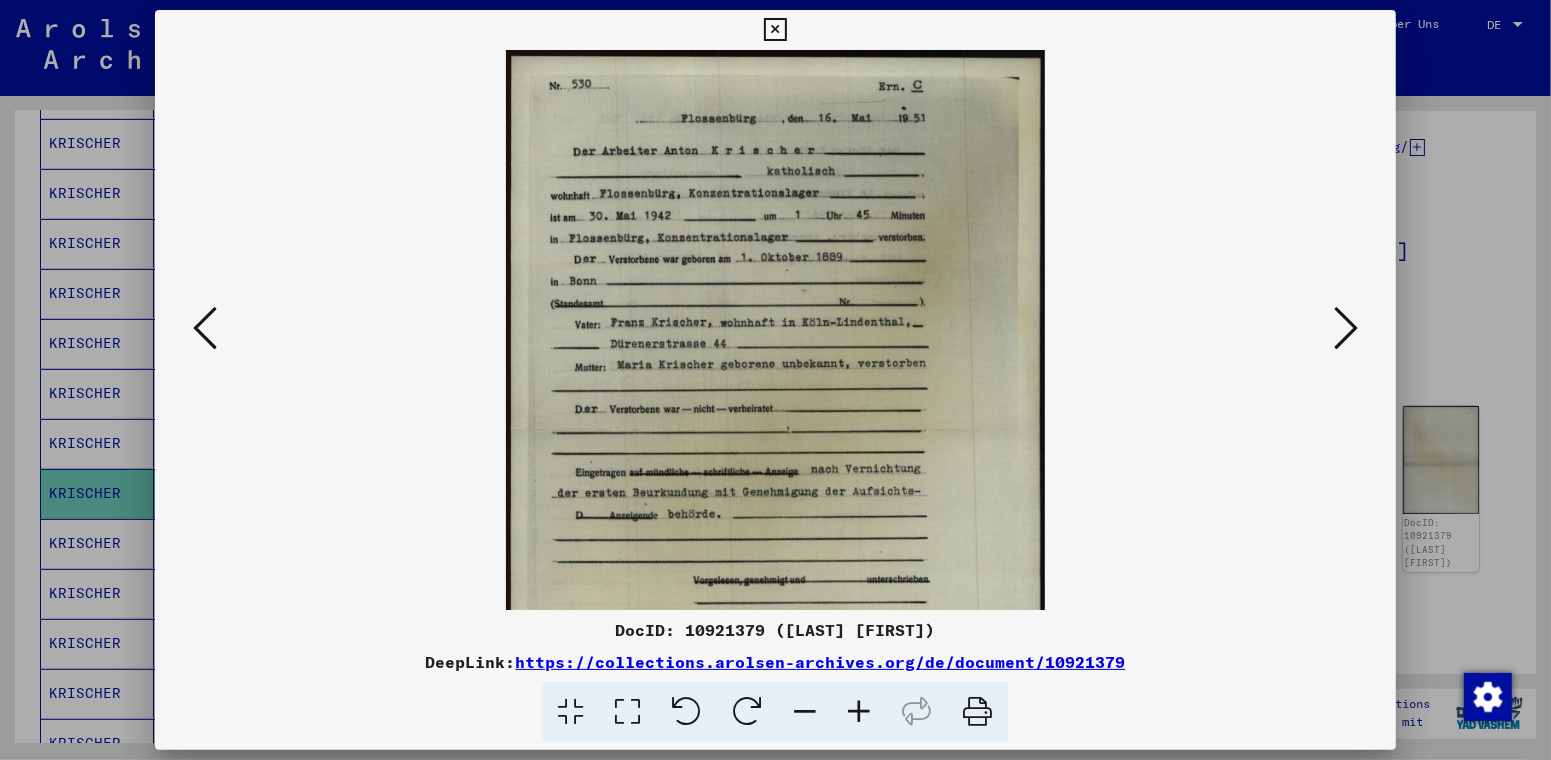 click at bounding box center [859, 712] 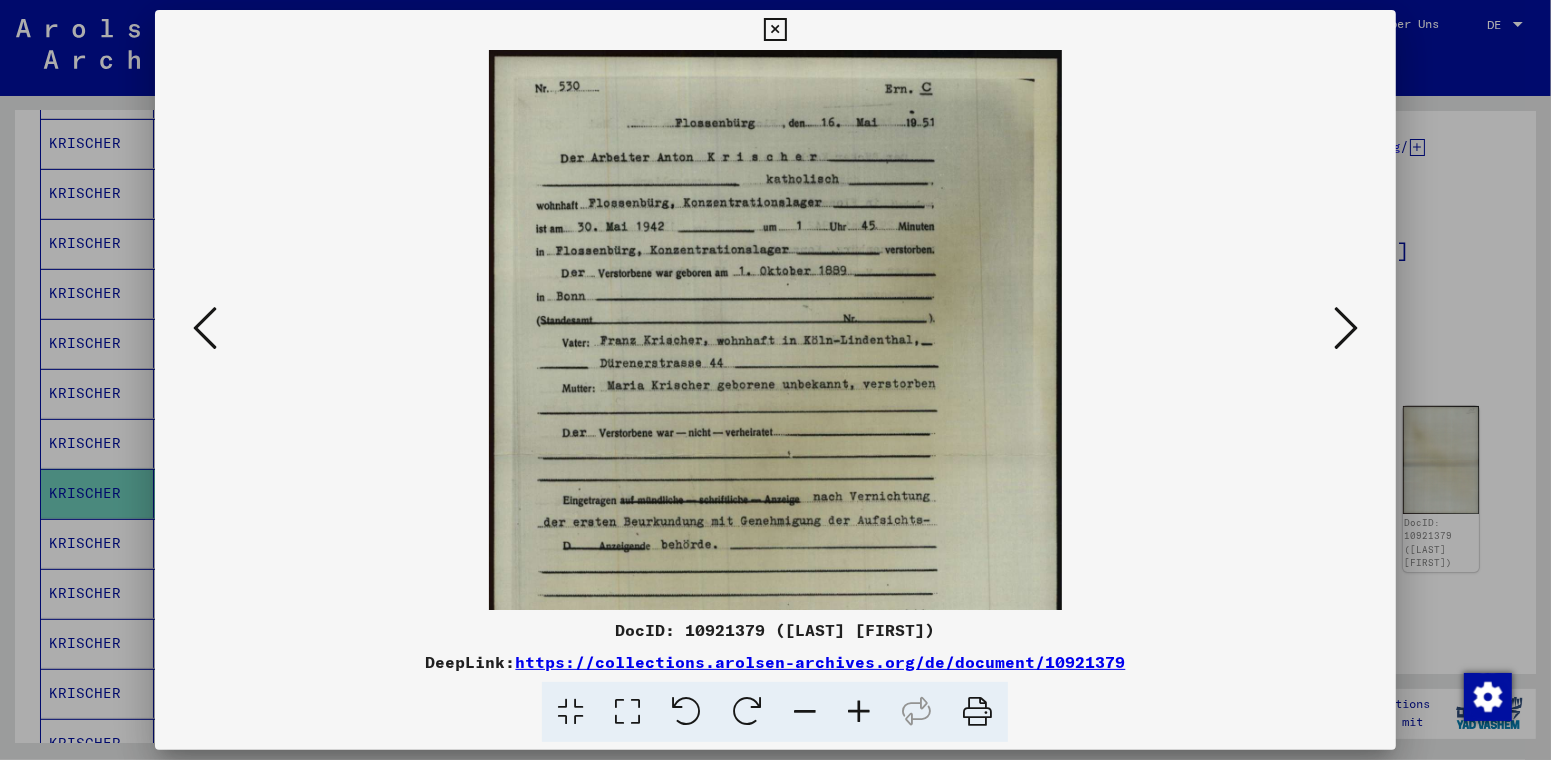 click at bounding box center (859, 712) 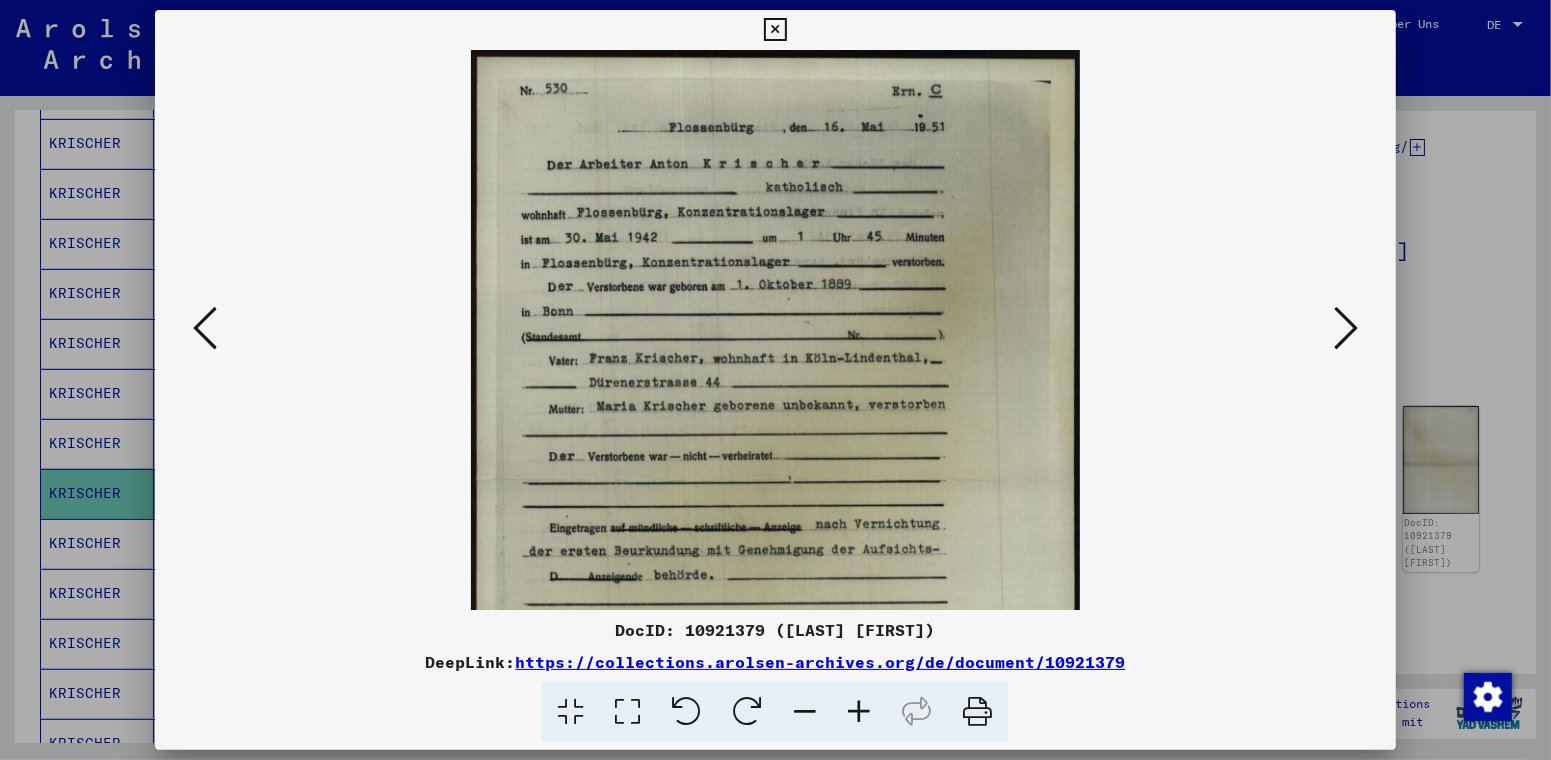 click at bounding box center [775, 30] 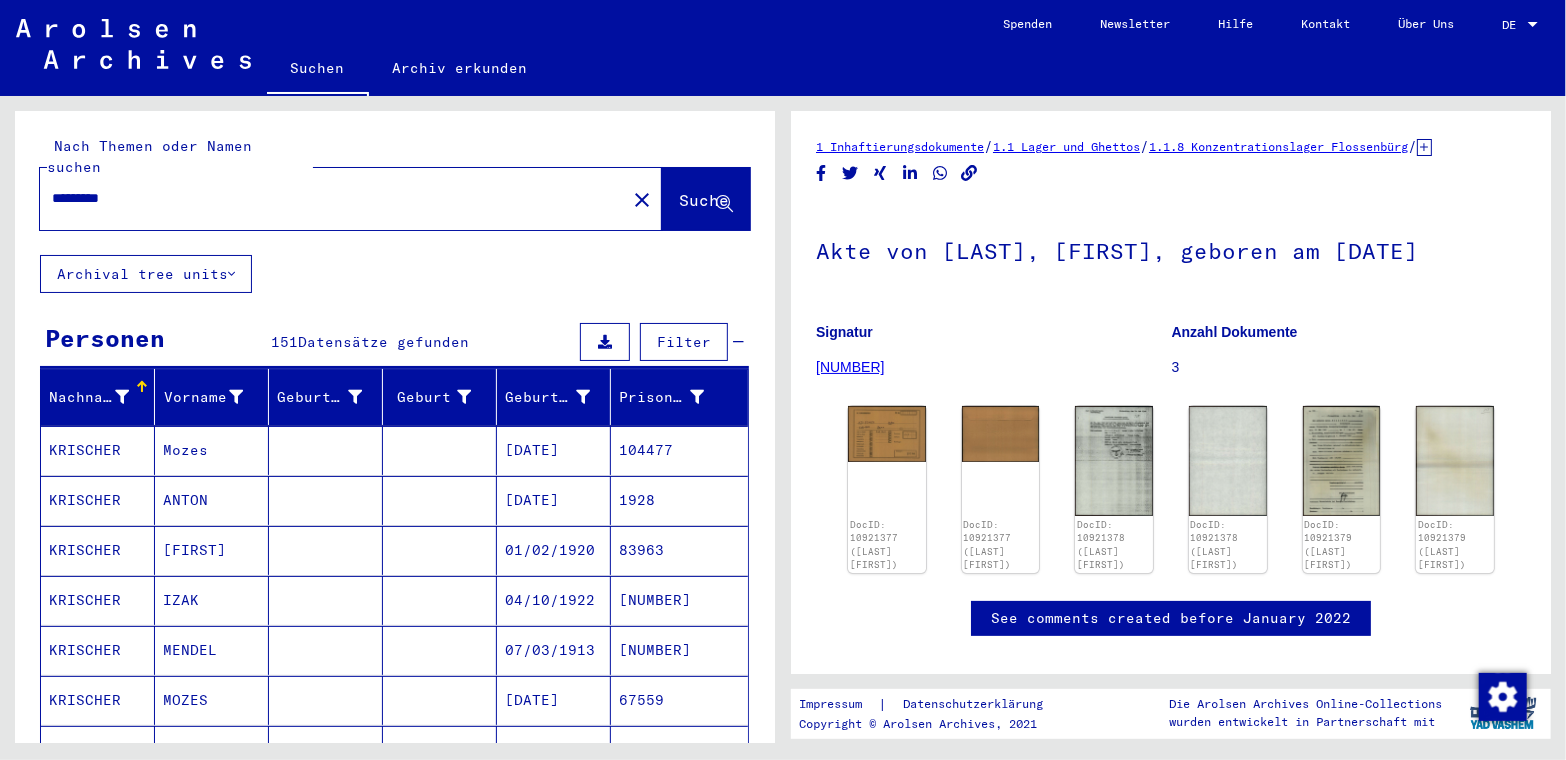 scroll, scrollTop: 0, scrollLeft: 0, axis: both 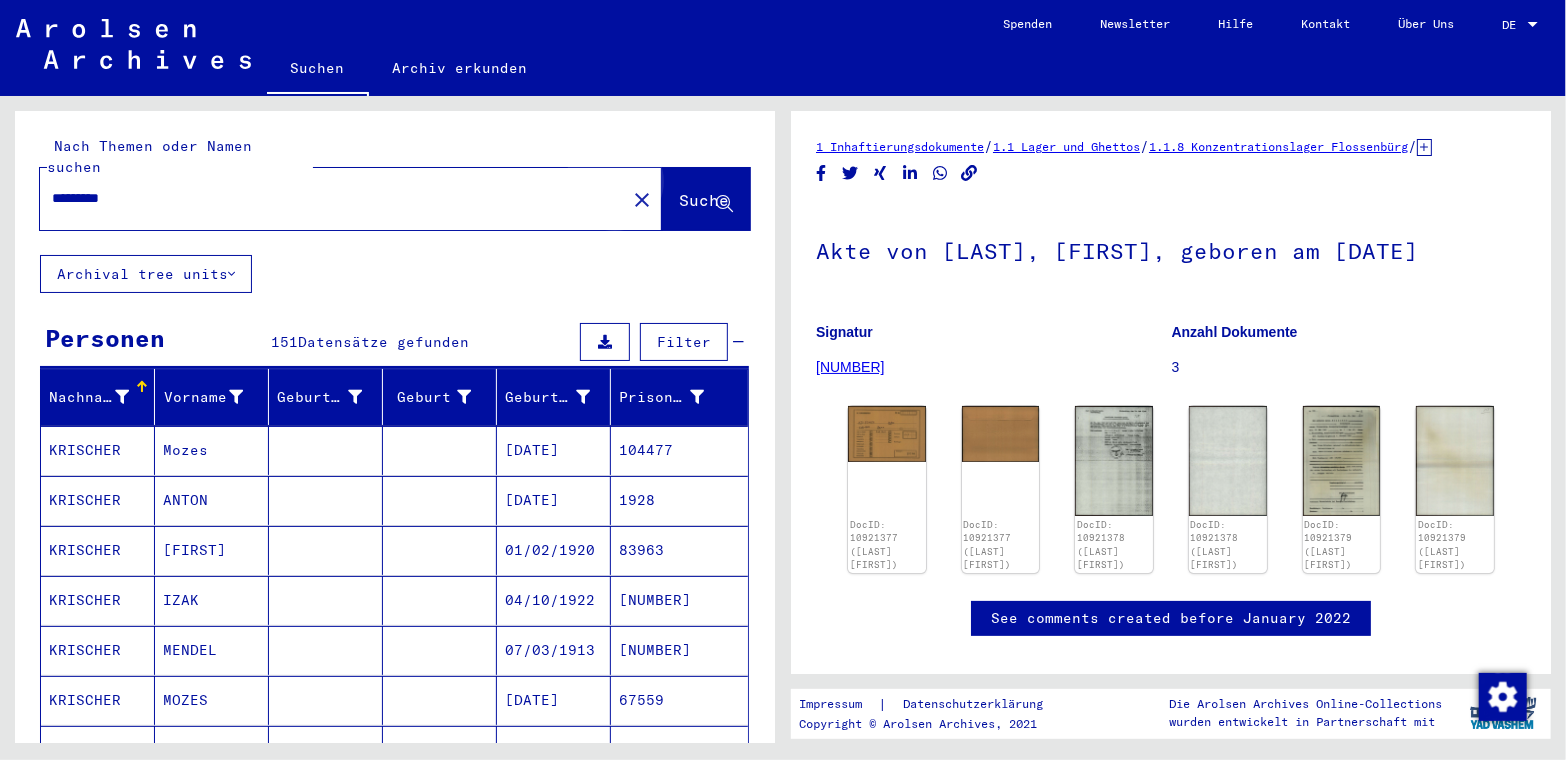click on "Suche" 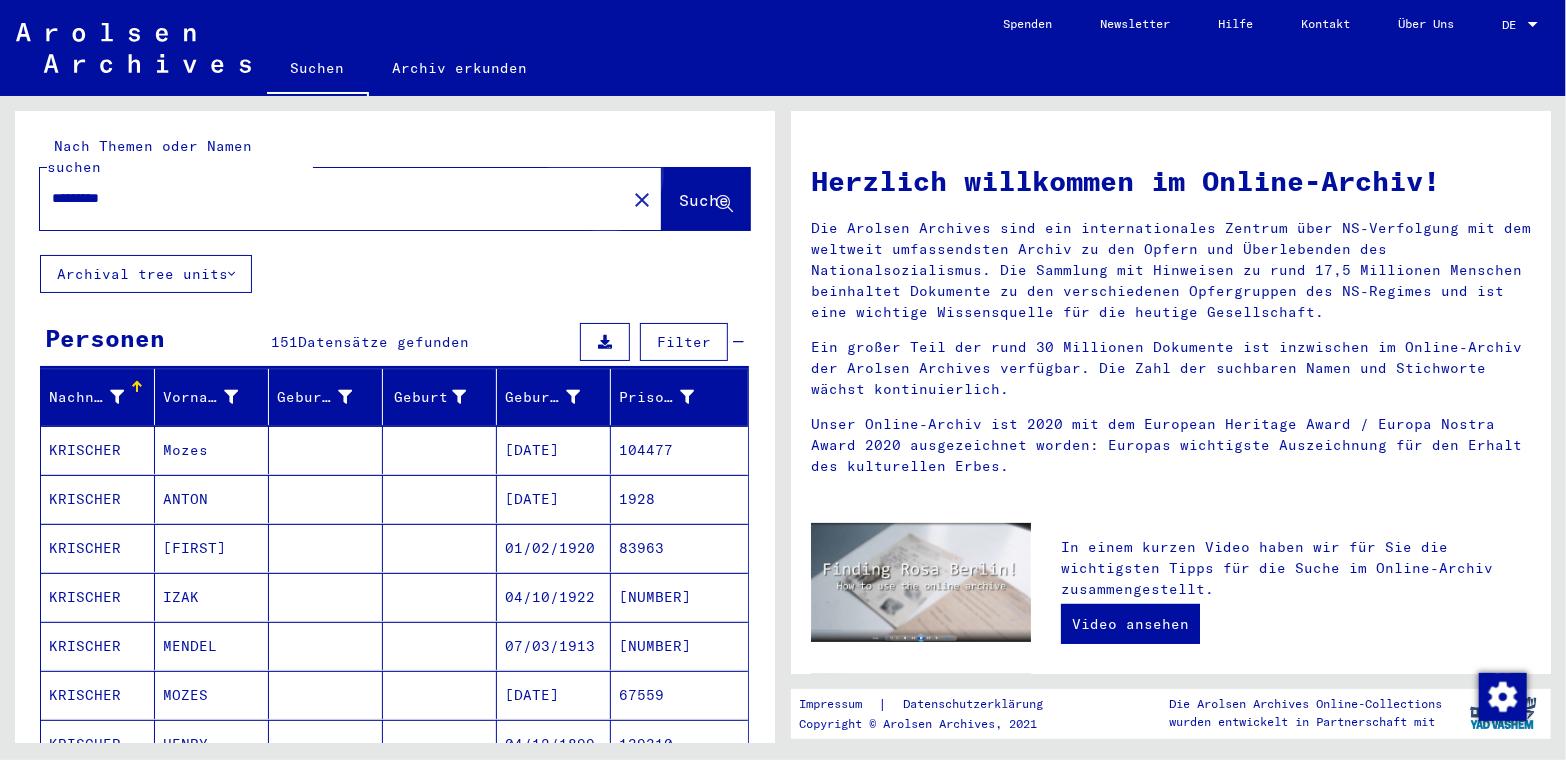 click on "Suche" 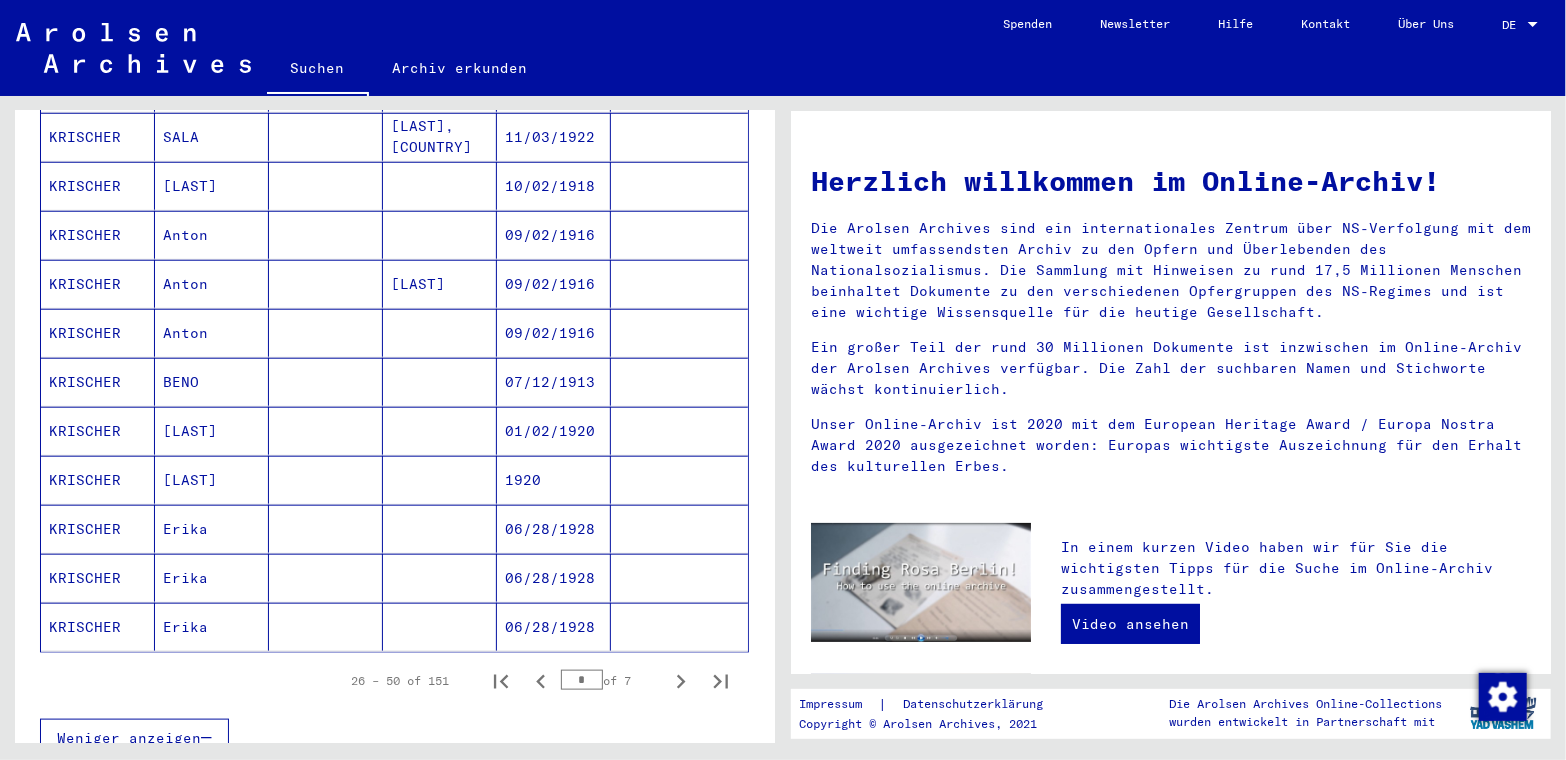 scroll, scrollTop: 1200, scrollLeft: 0, axis: vertical 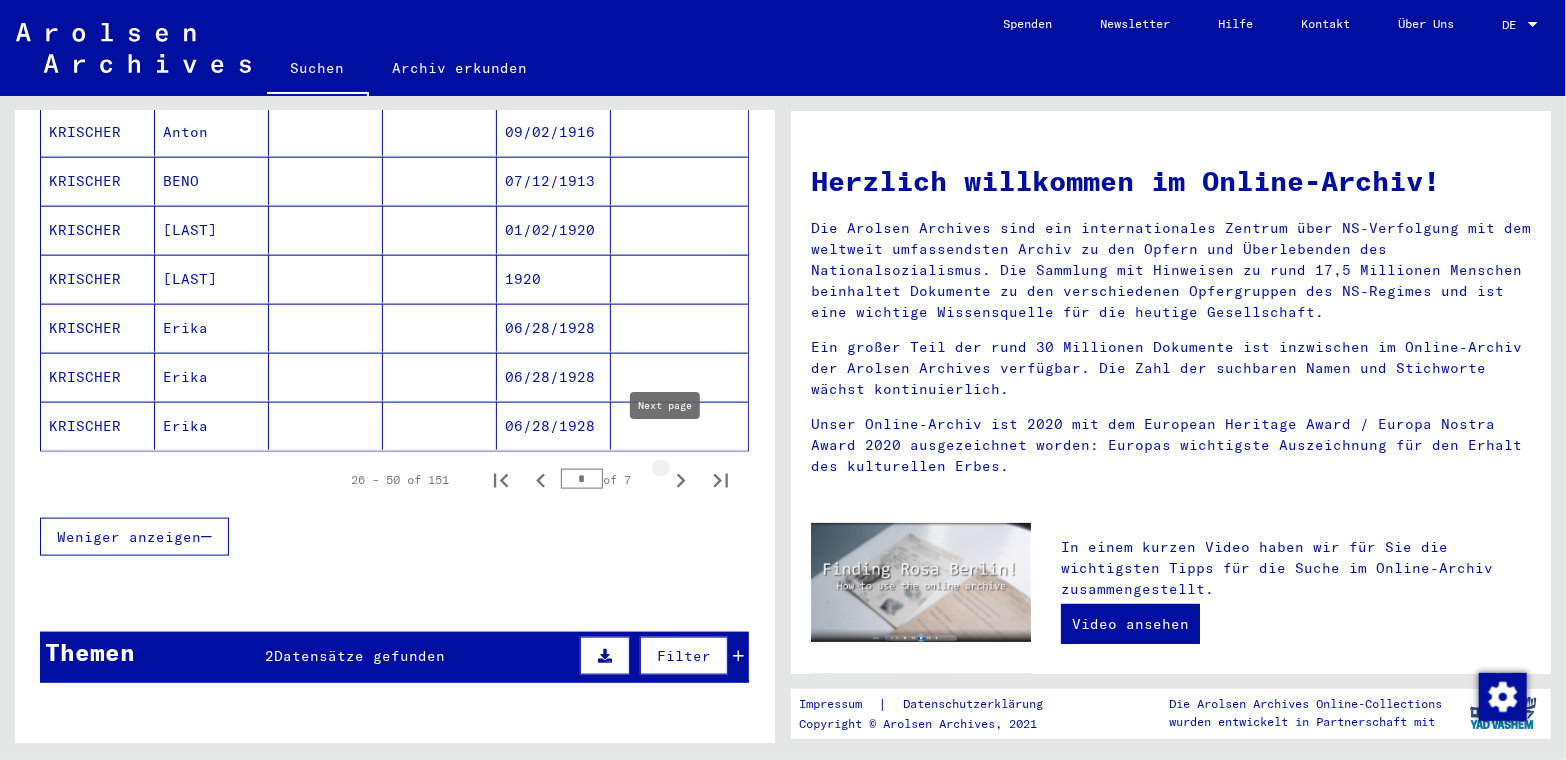 click 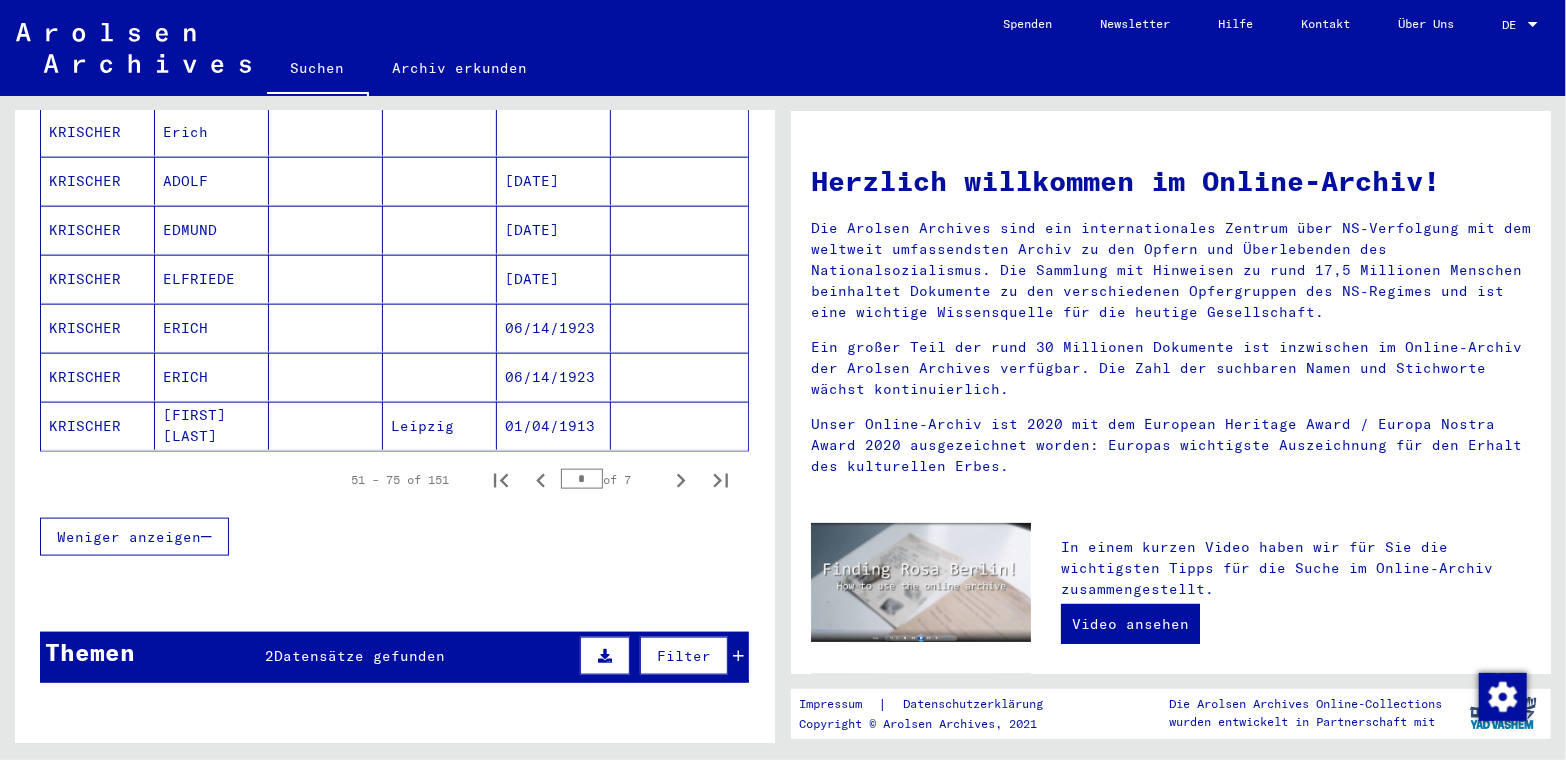 click 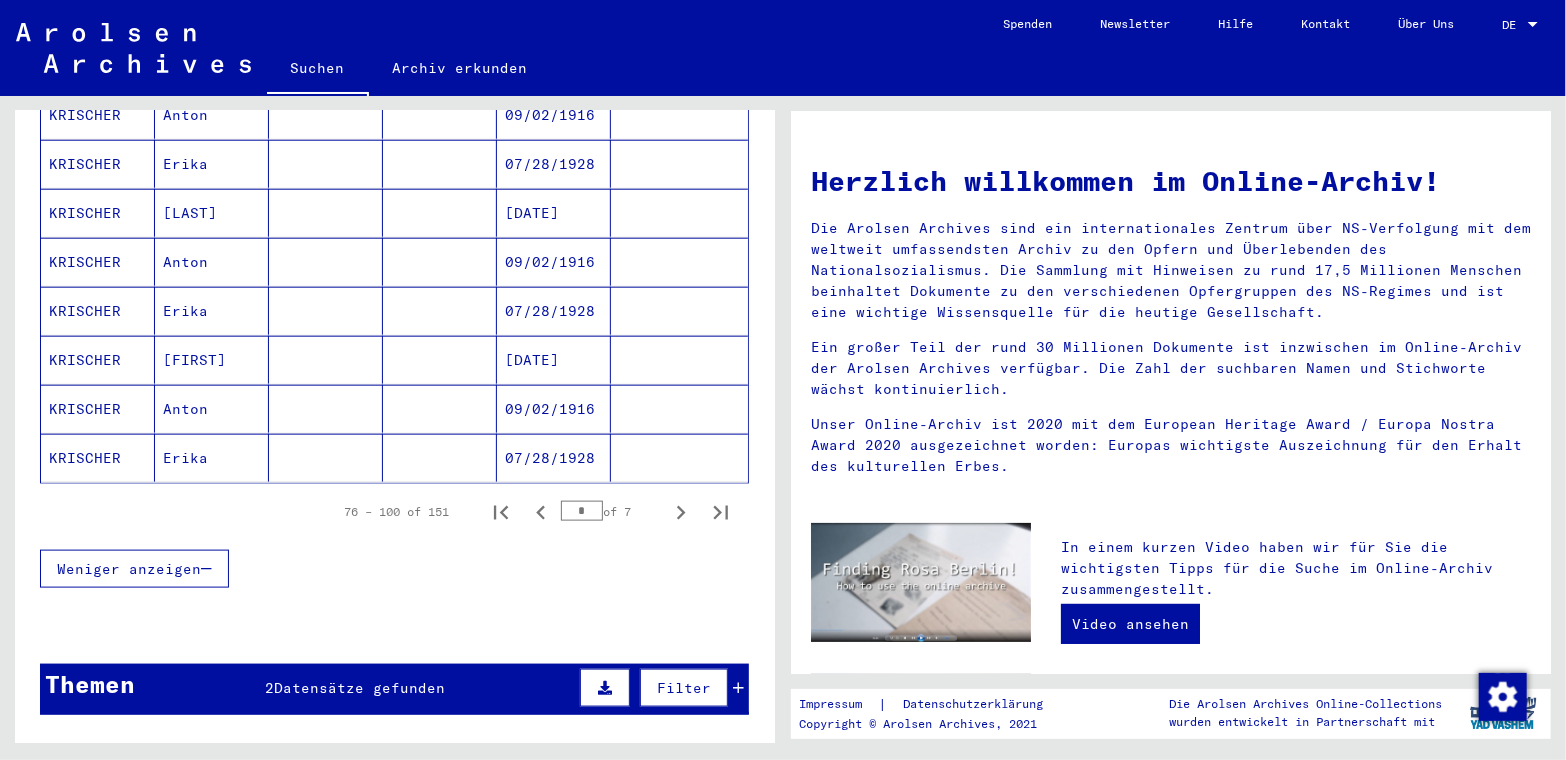 scroll, scrollTop: 1200, scrollLeft: 0, axis: vertical 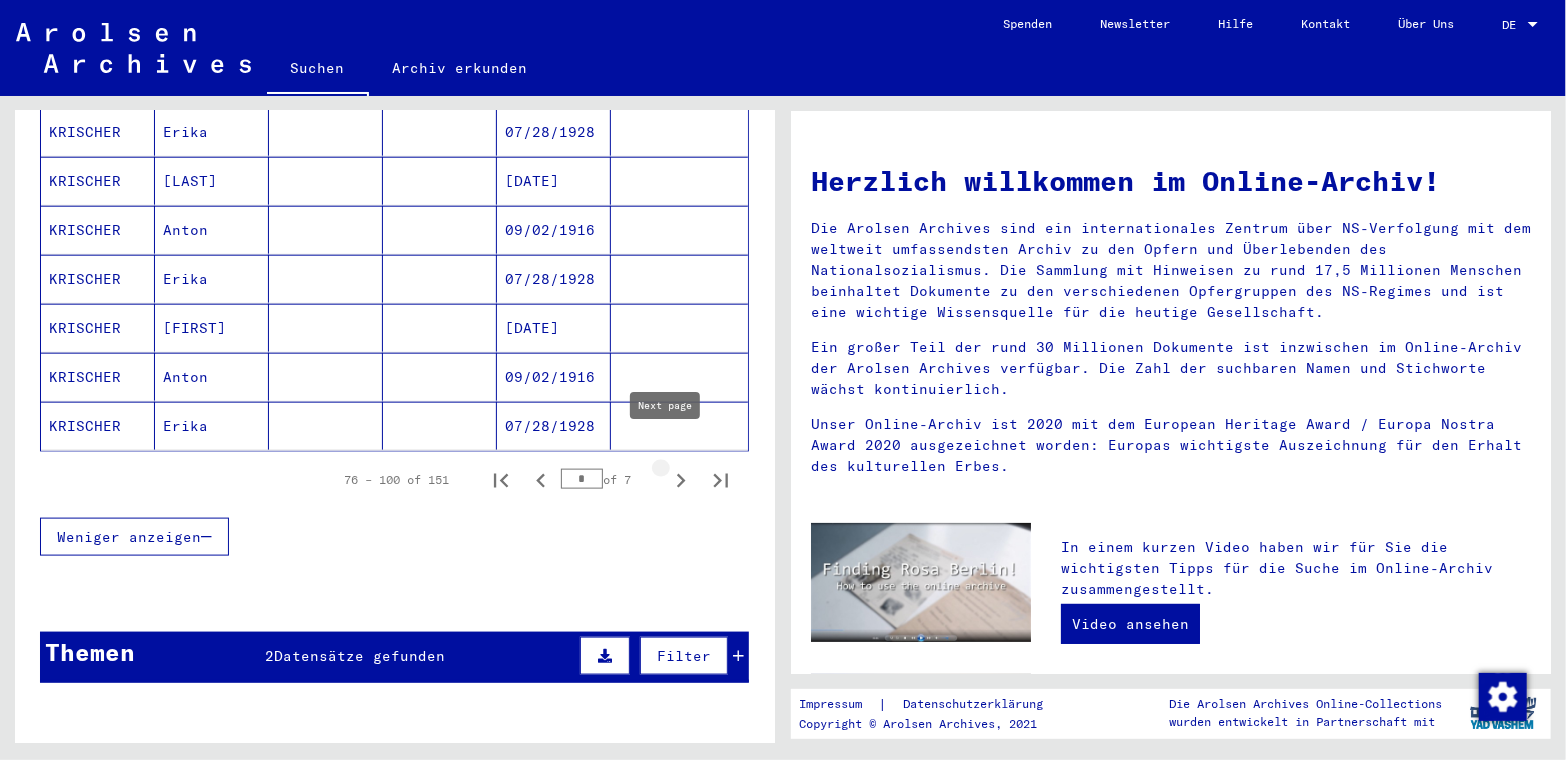 click 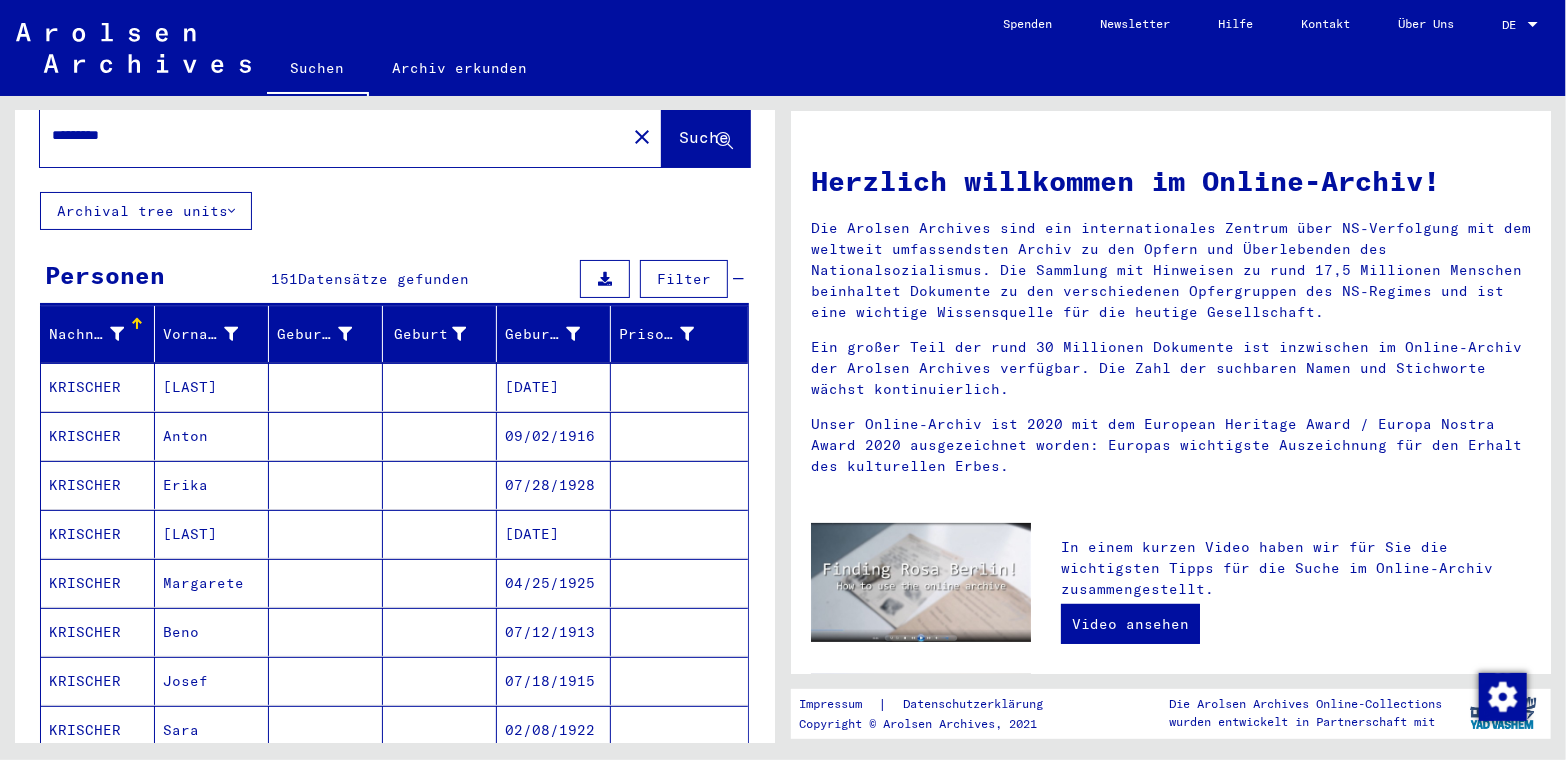 scroll, scrollTop: 0, scrollLeft: 0, axis: both 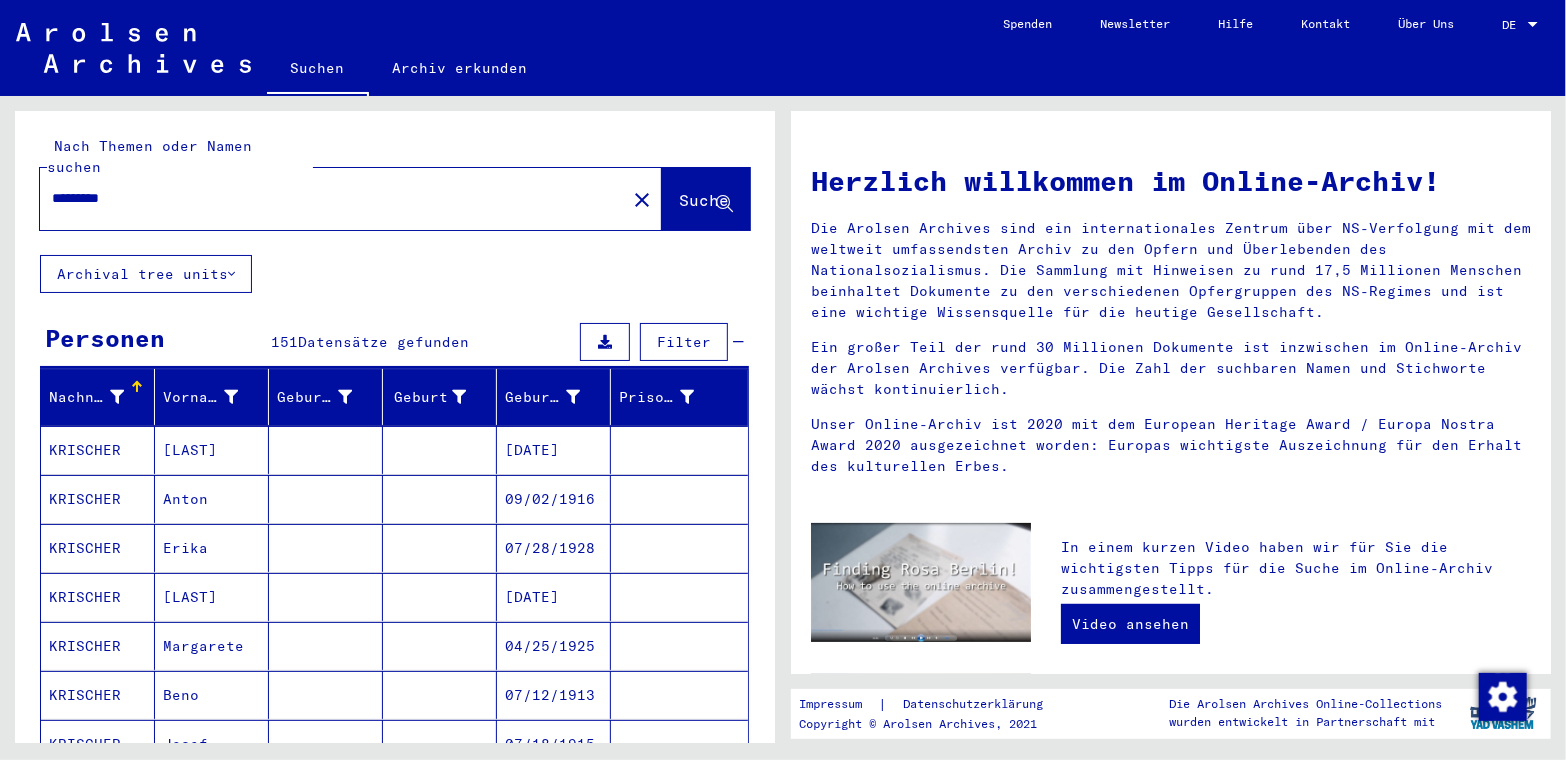 click on "*********" at bounding box center [327, 198] 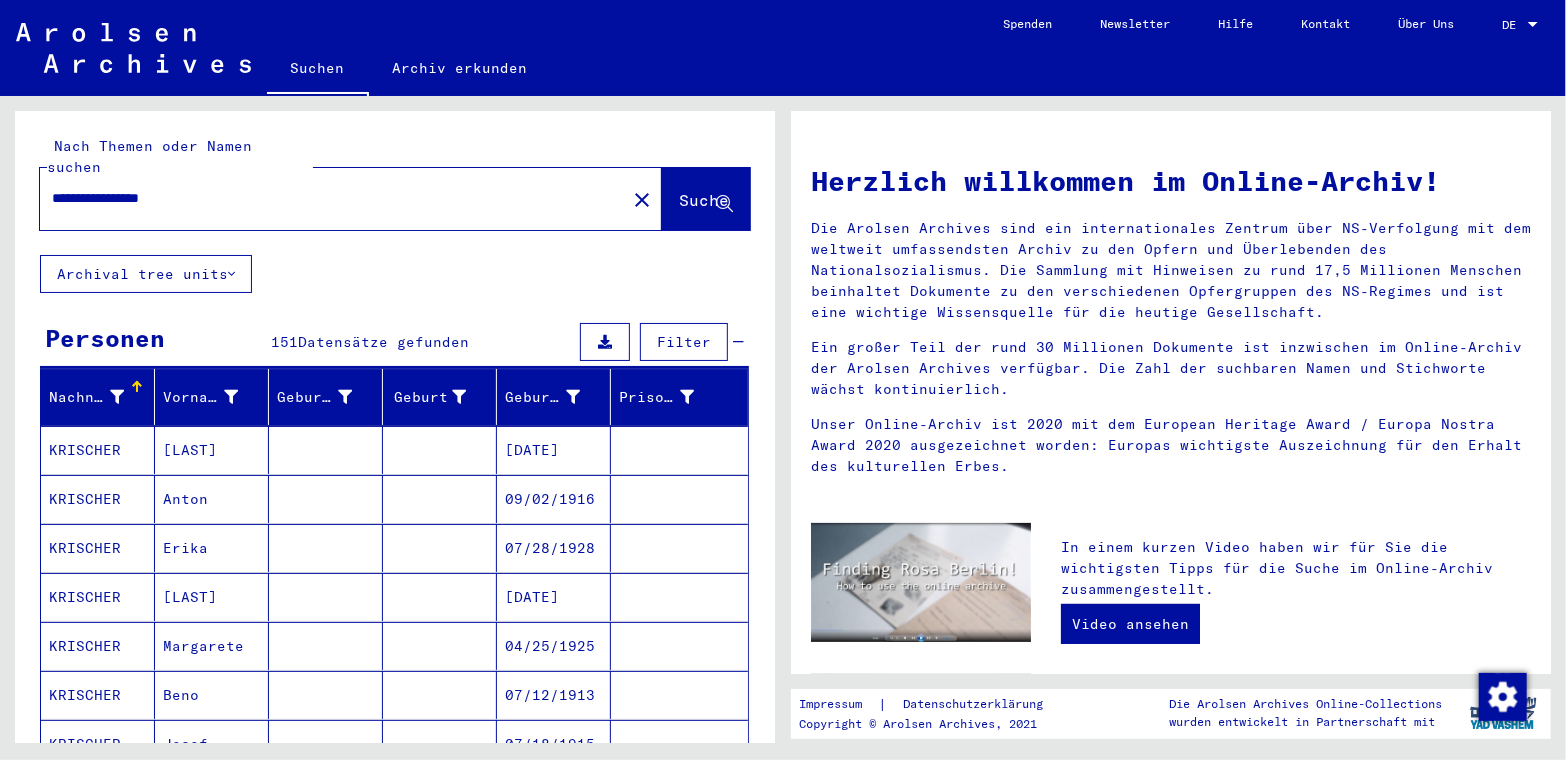 type on "**********" 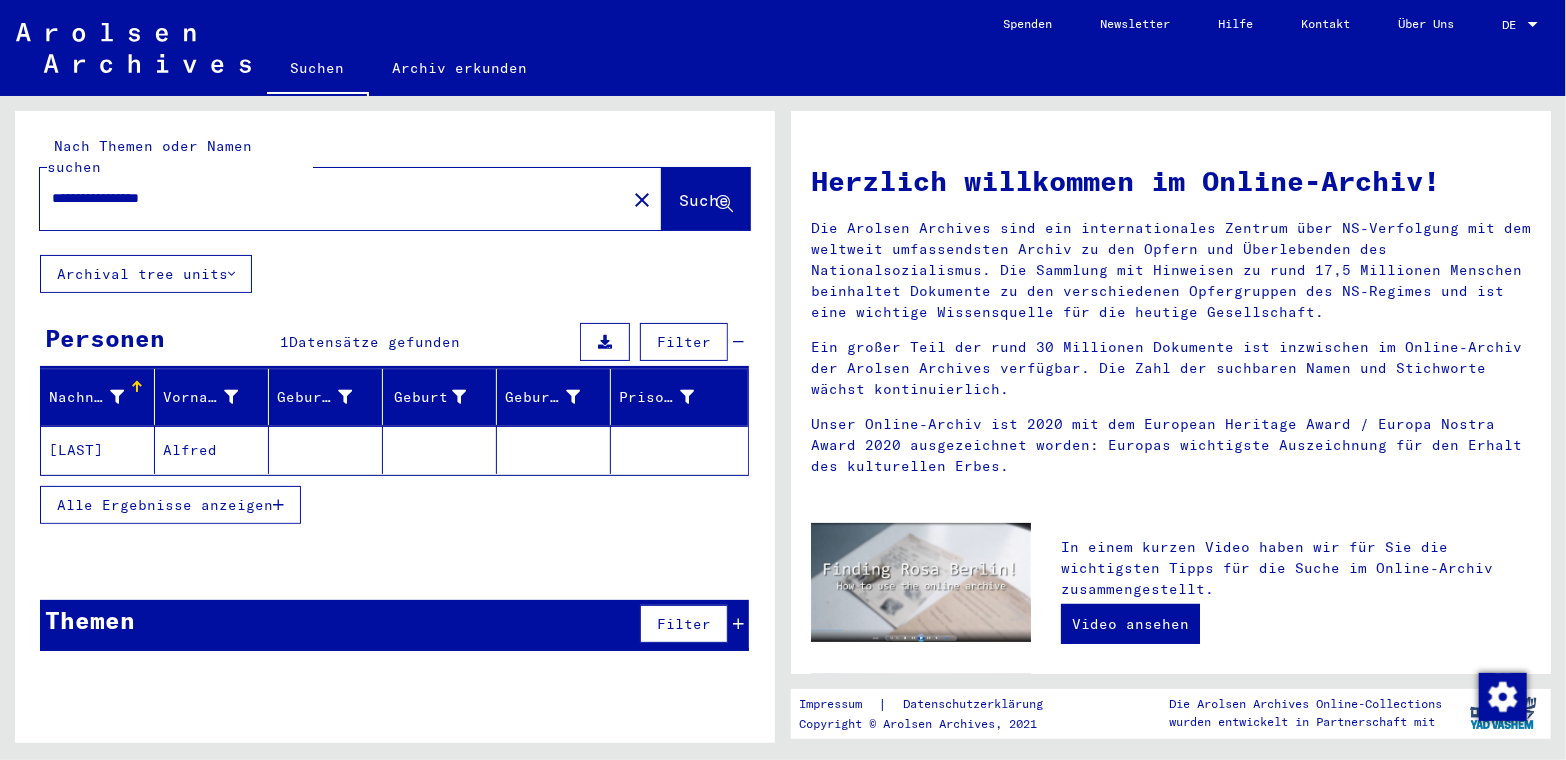 click on "**********" 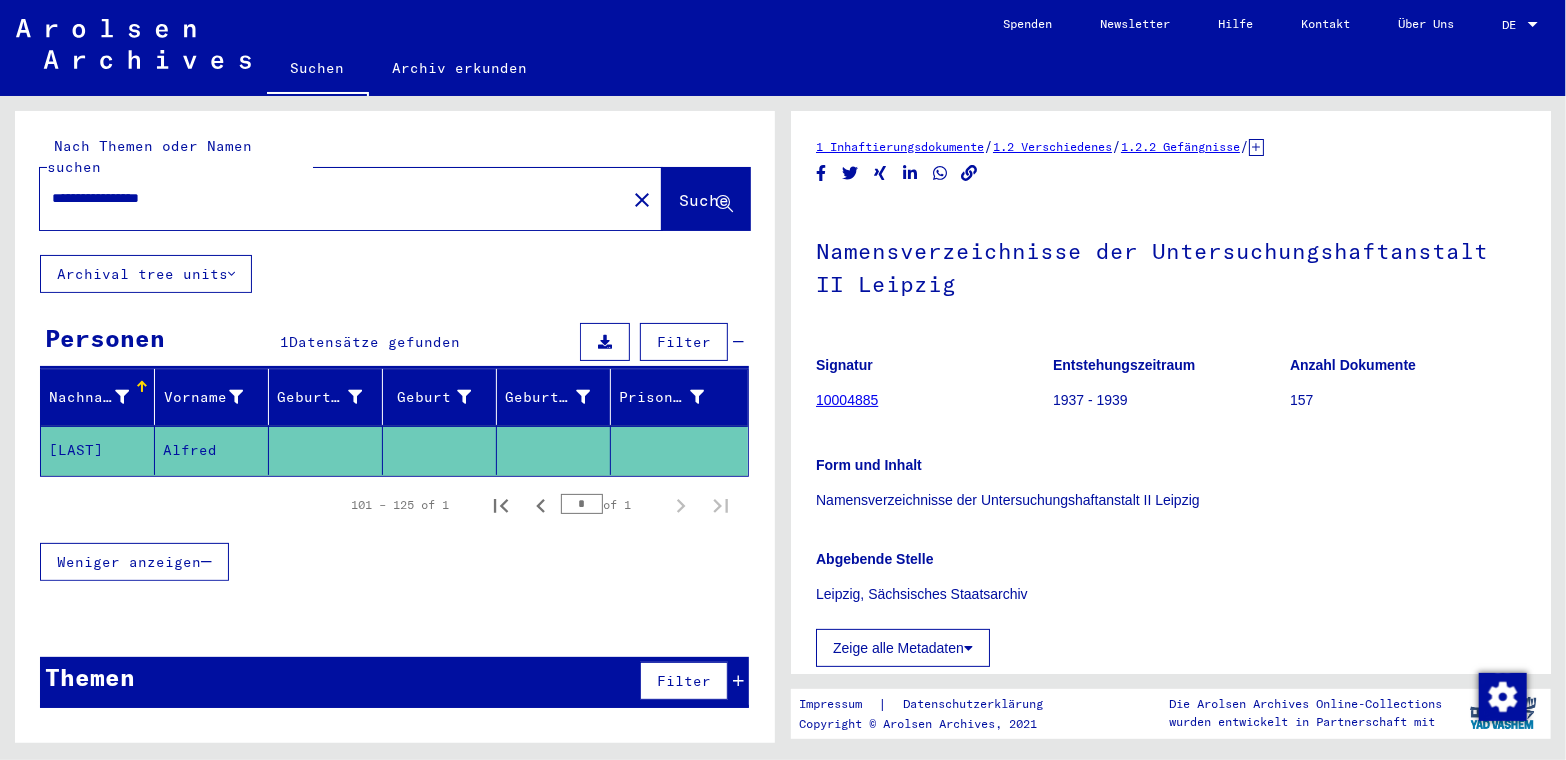 scroll, scrollTop: 0, scrollLeft: 0, axis: both 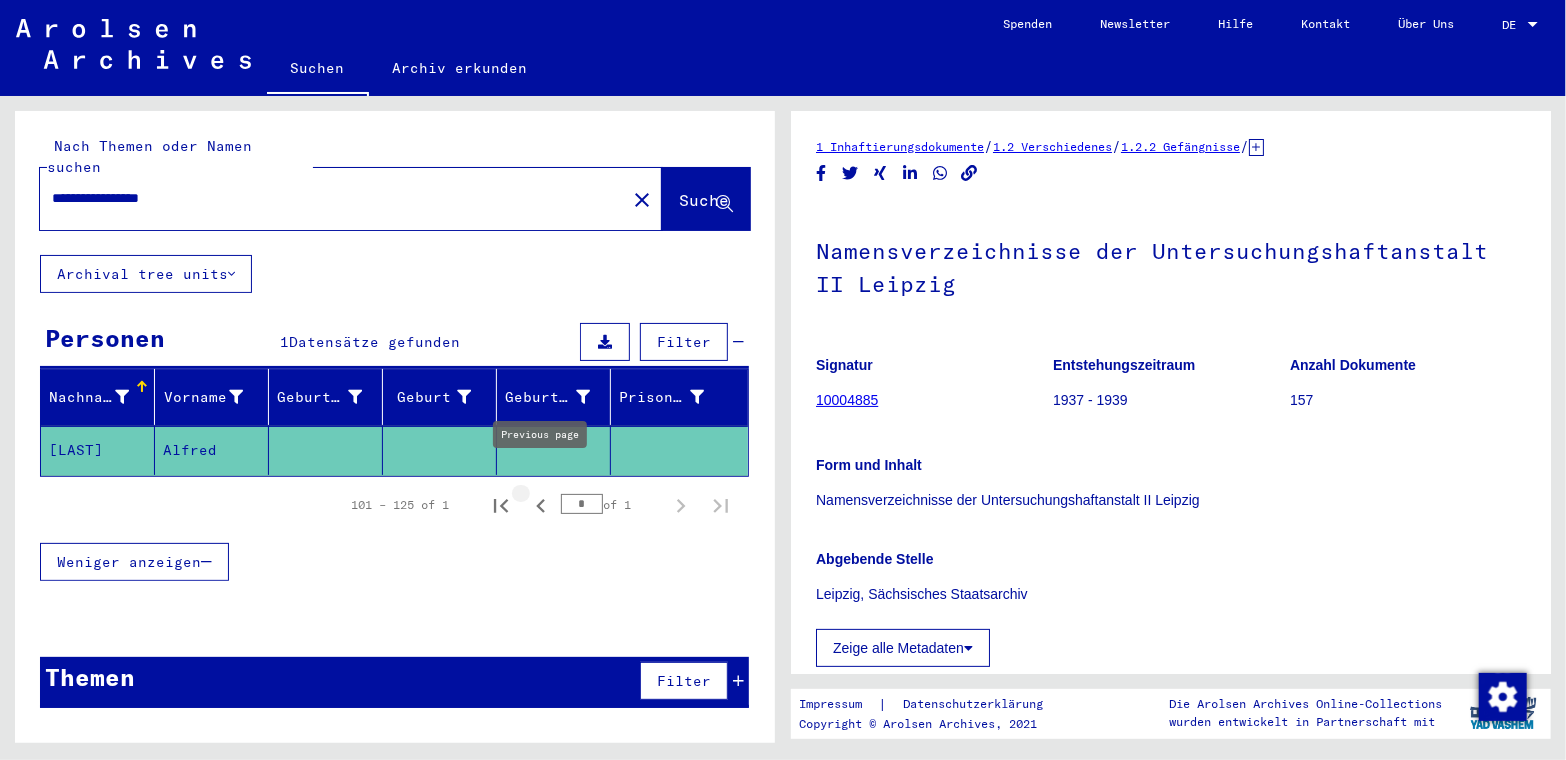 click 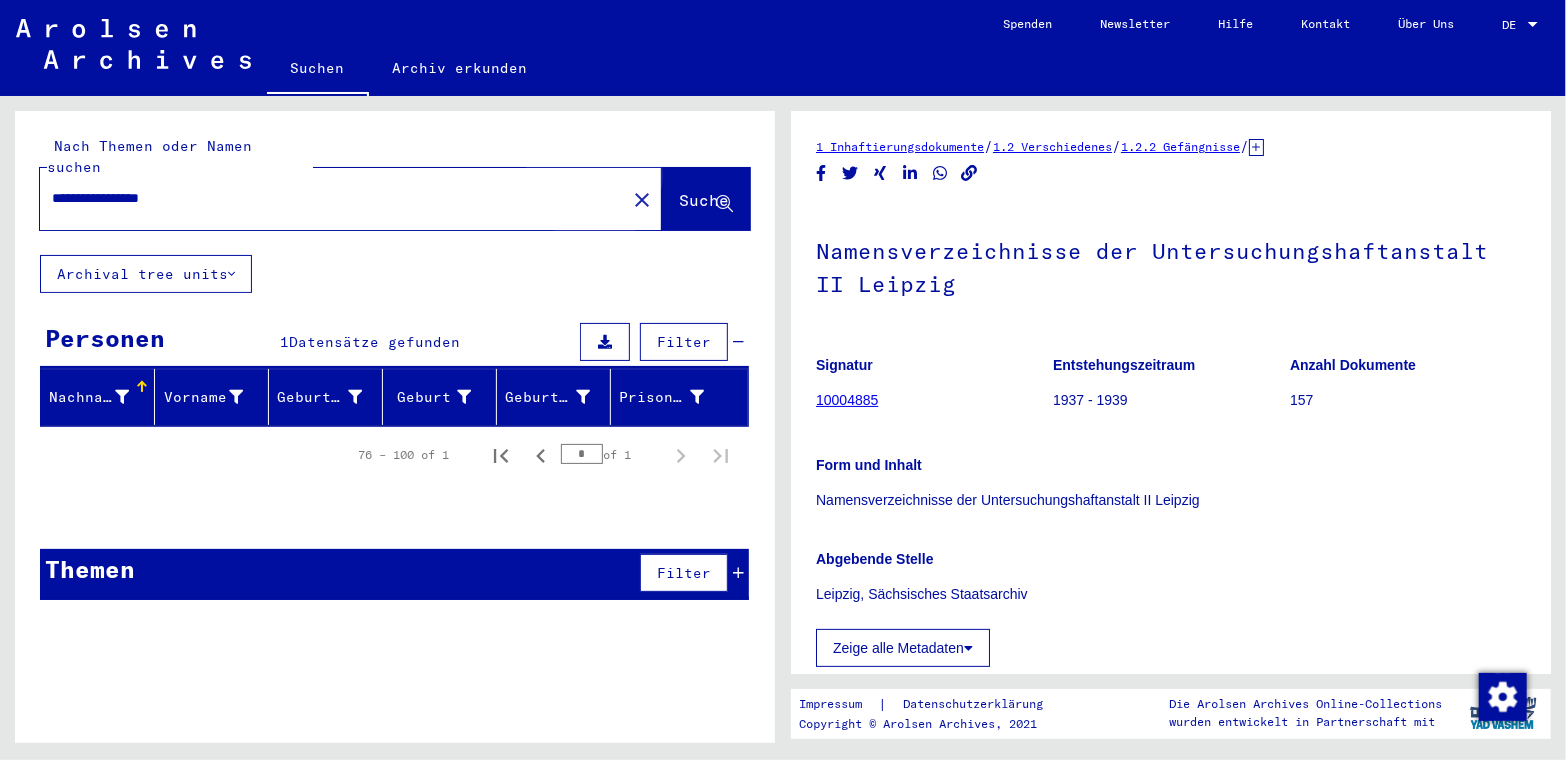click on "Suche" 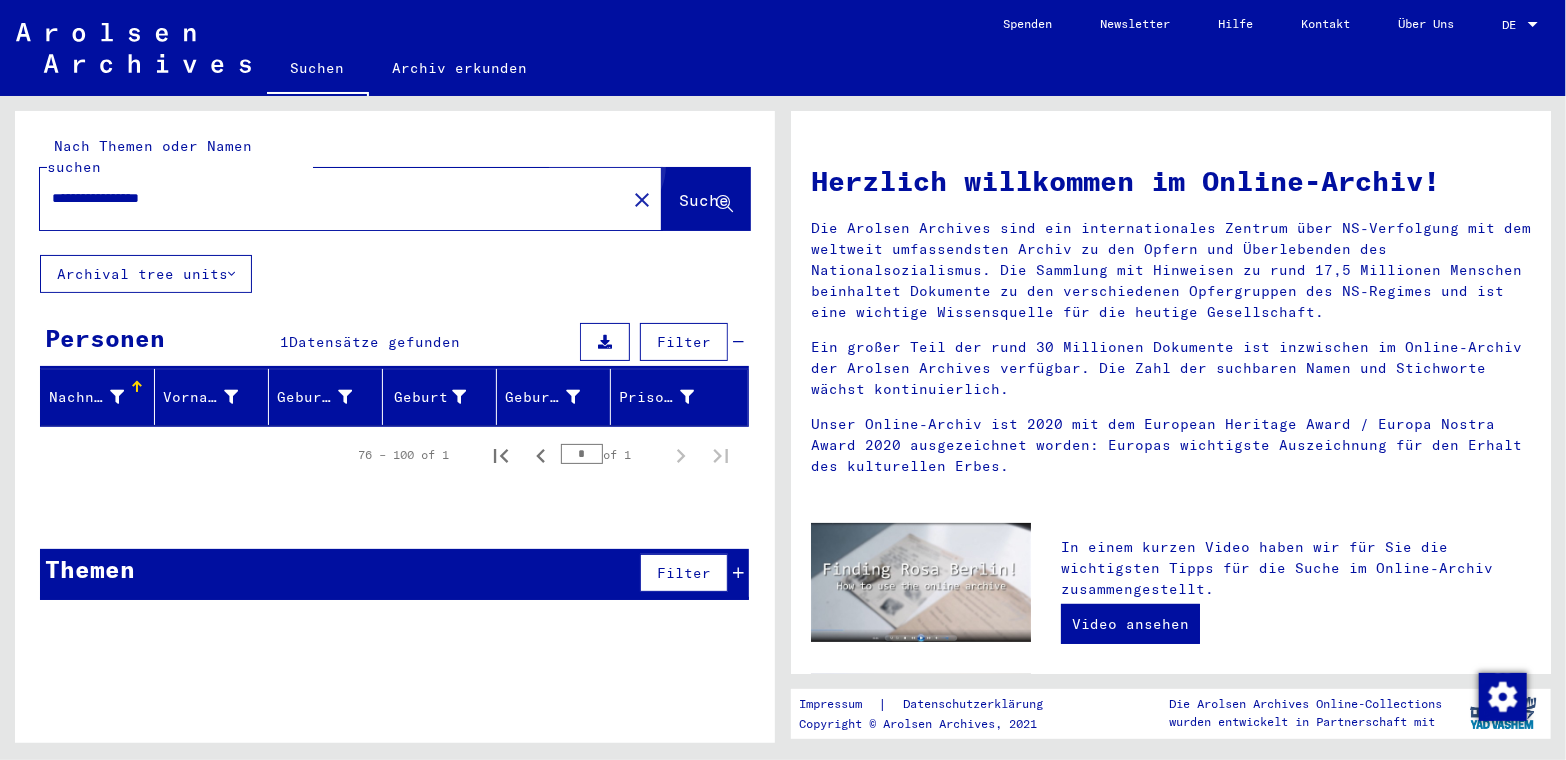 click on "Suche" 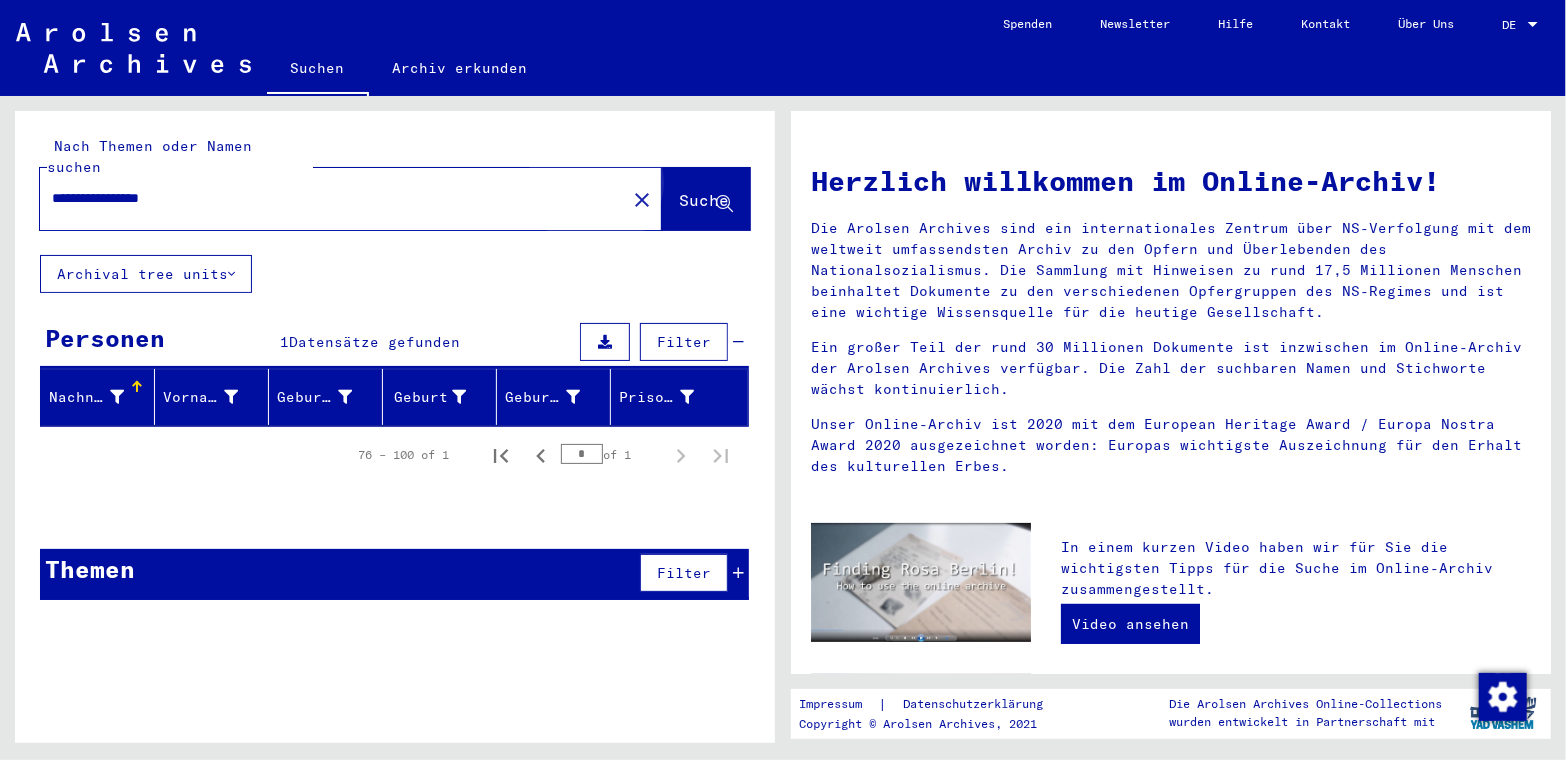 click on "Suche" 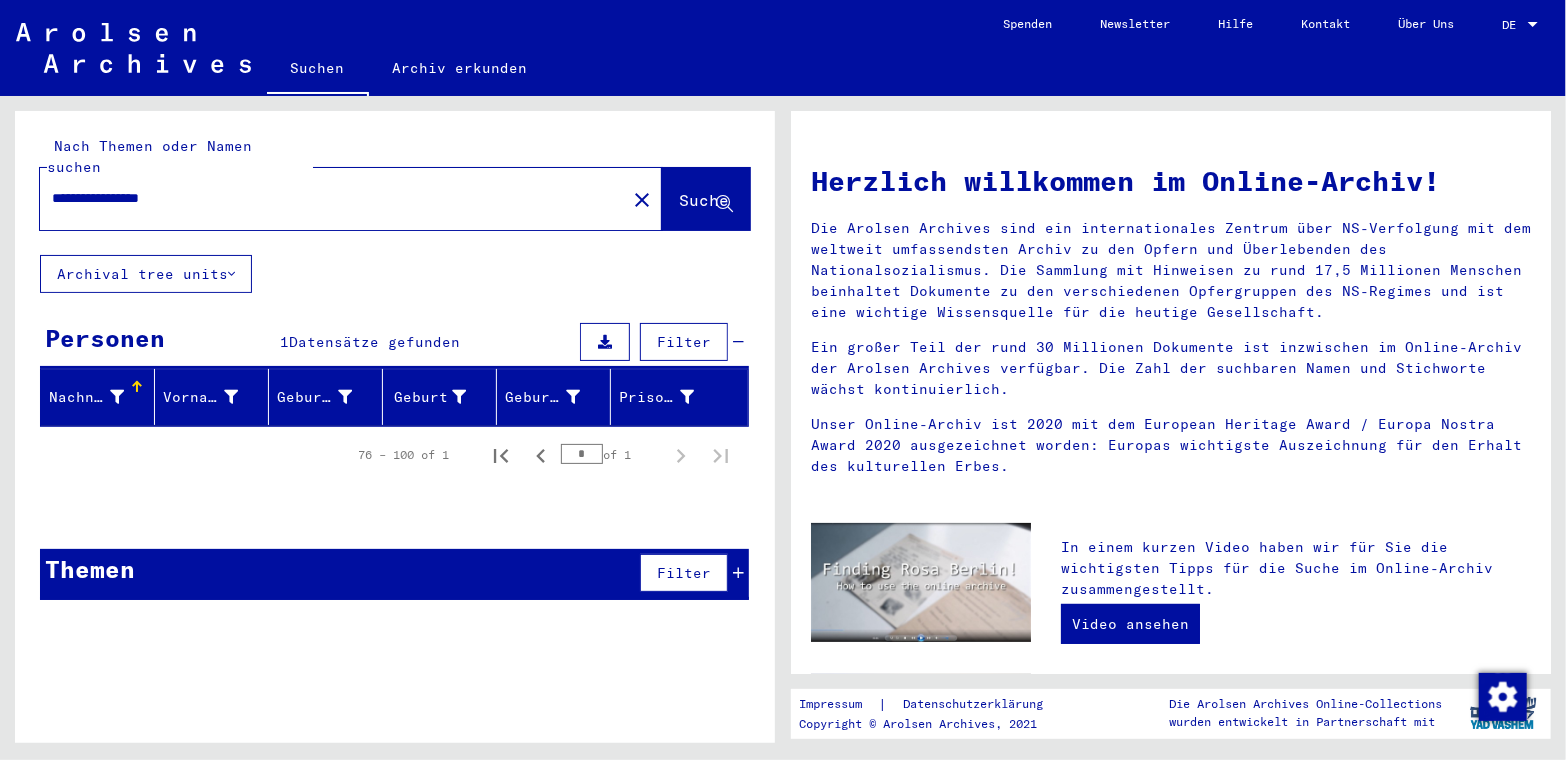 click on "1.2.2.1 - [STATE] (Land) [LAST] [FIRST]" 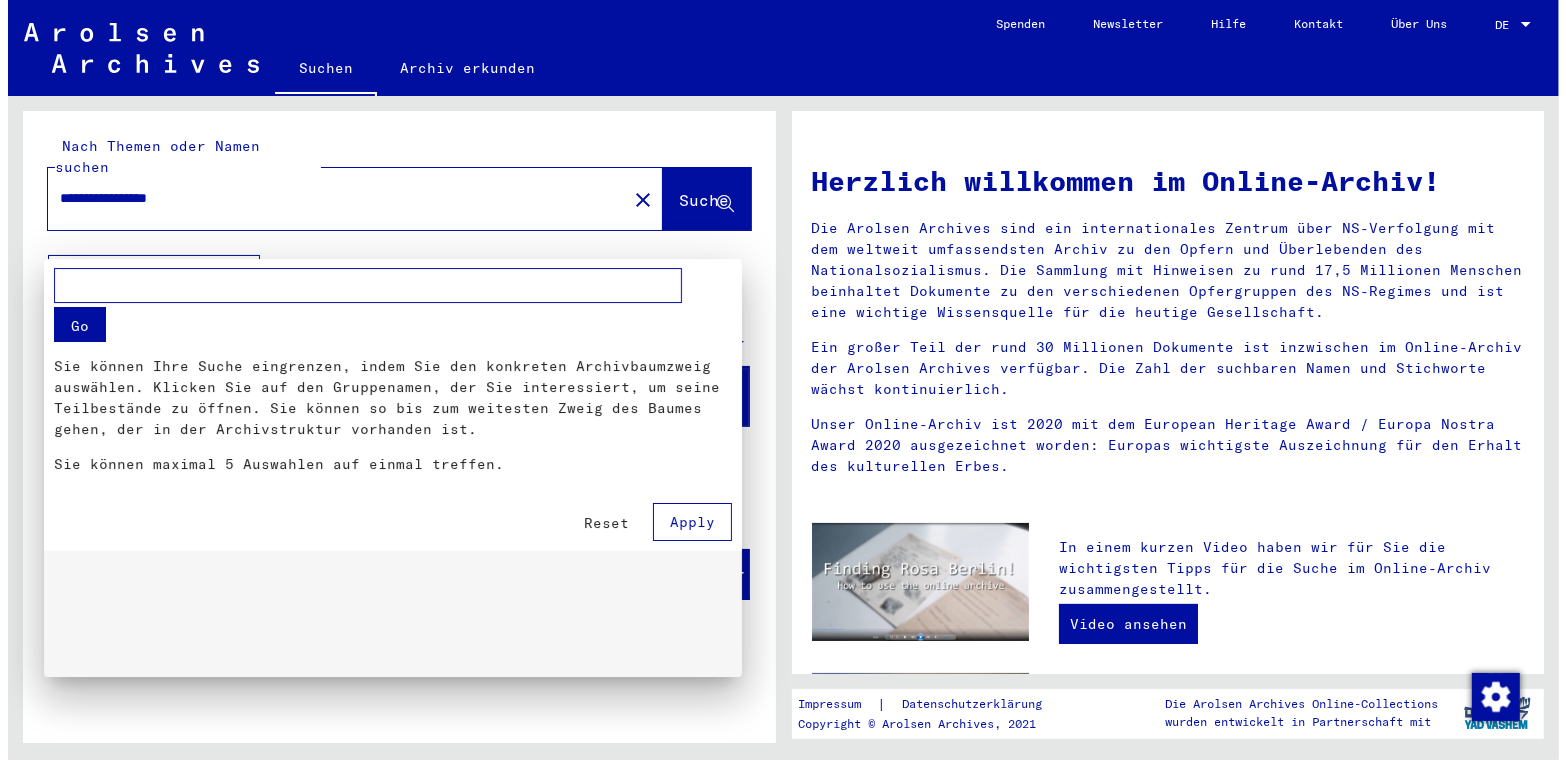 scroll, scrollTop: 184, scrollLeft: 0, axis: vertical 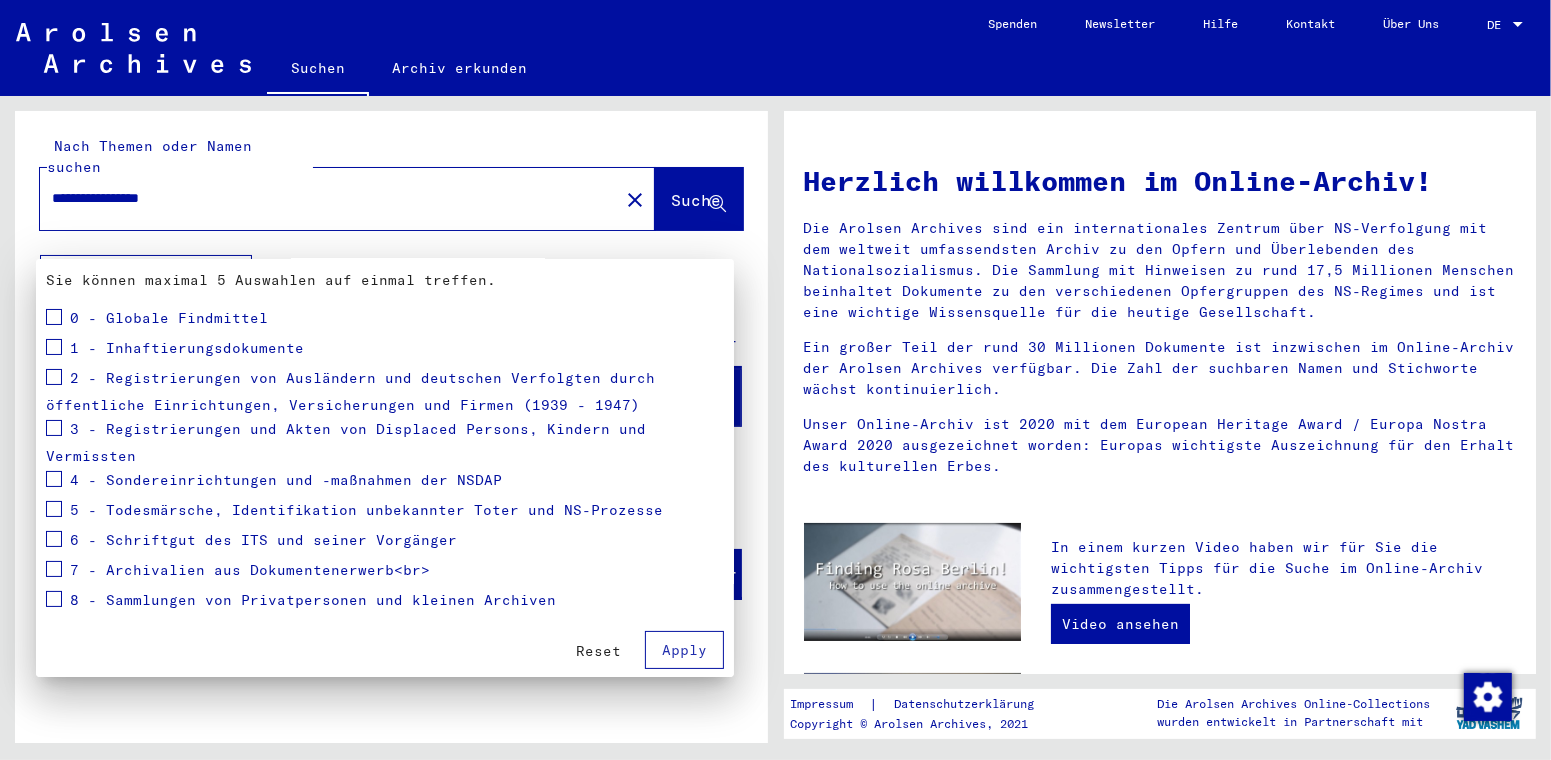 click at bounding box center (54, 317) 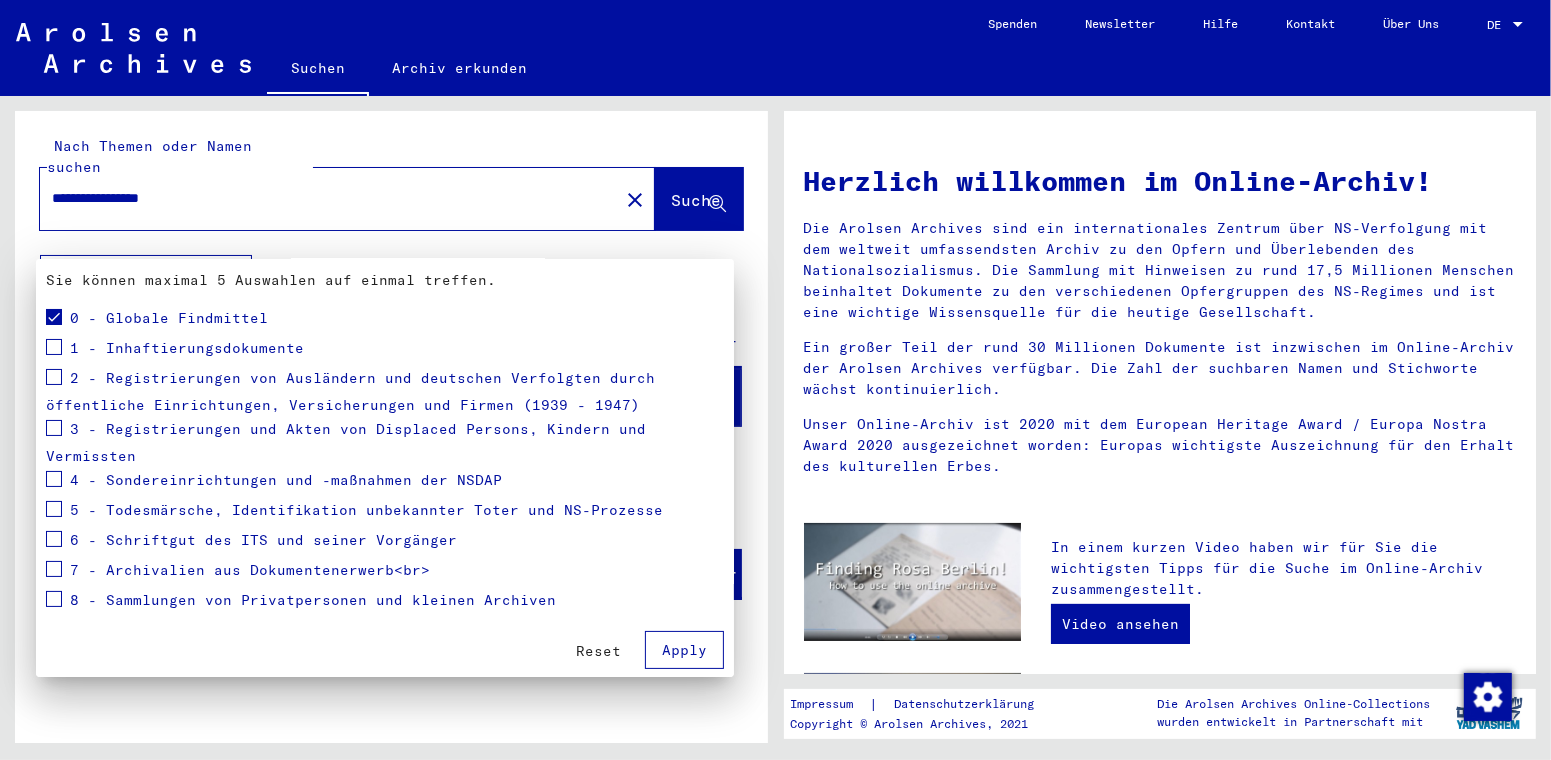 click at bounding box center (54, 347) 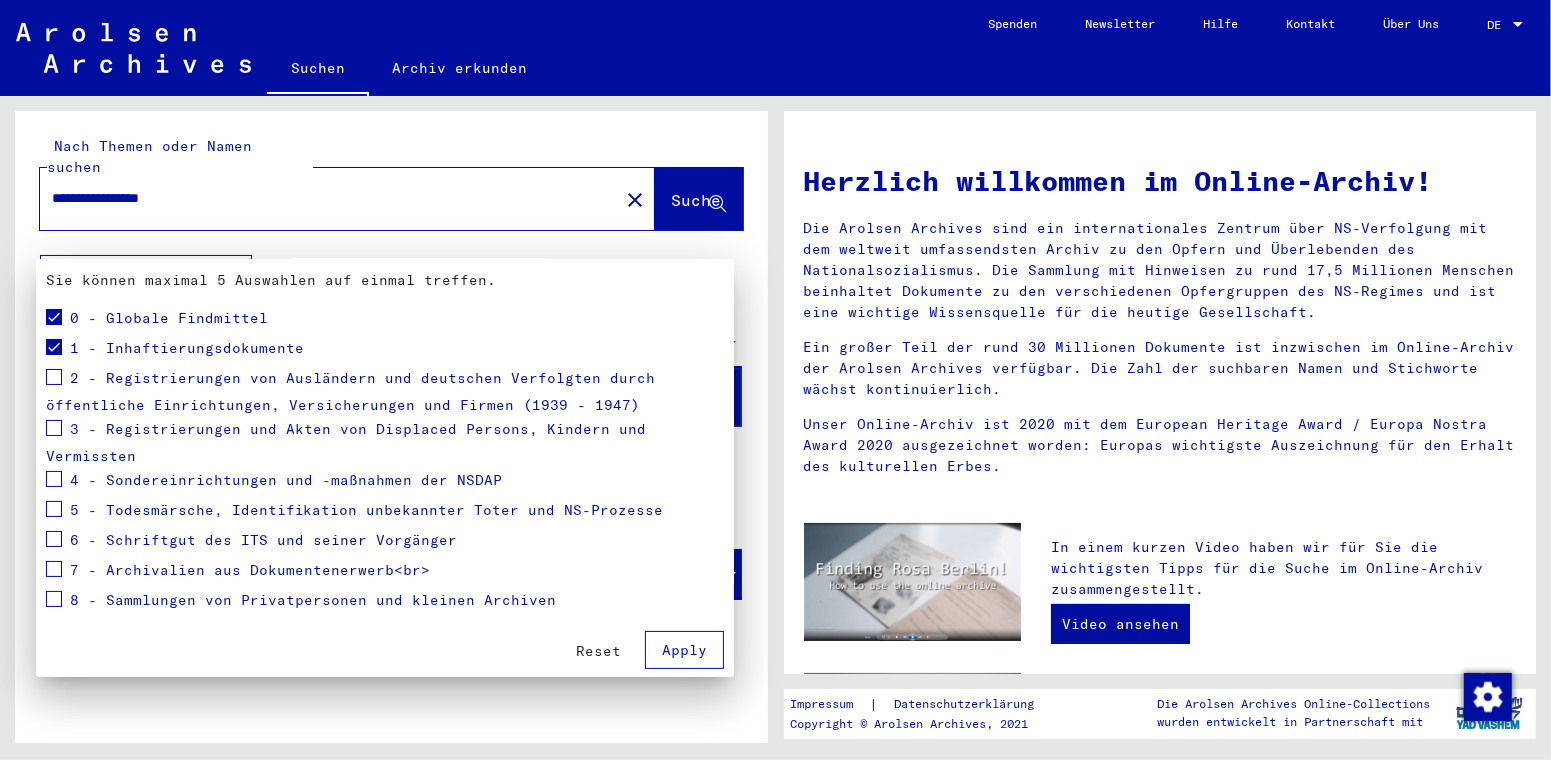 click on "Apply" at bounding box center (684, 650) 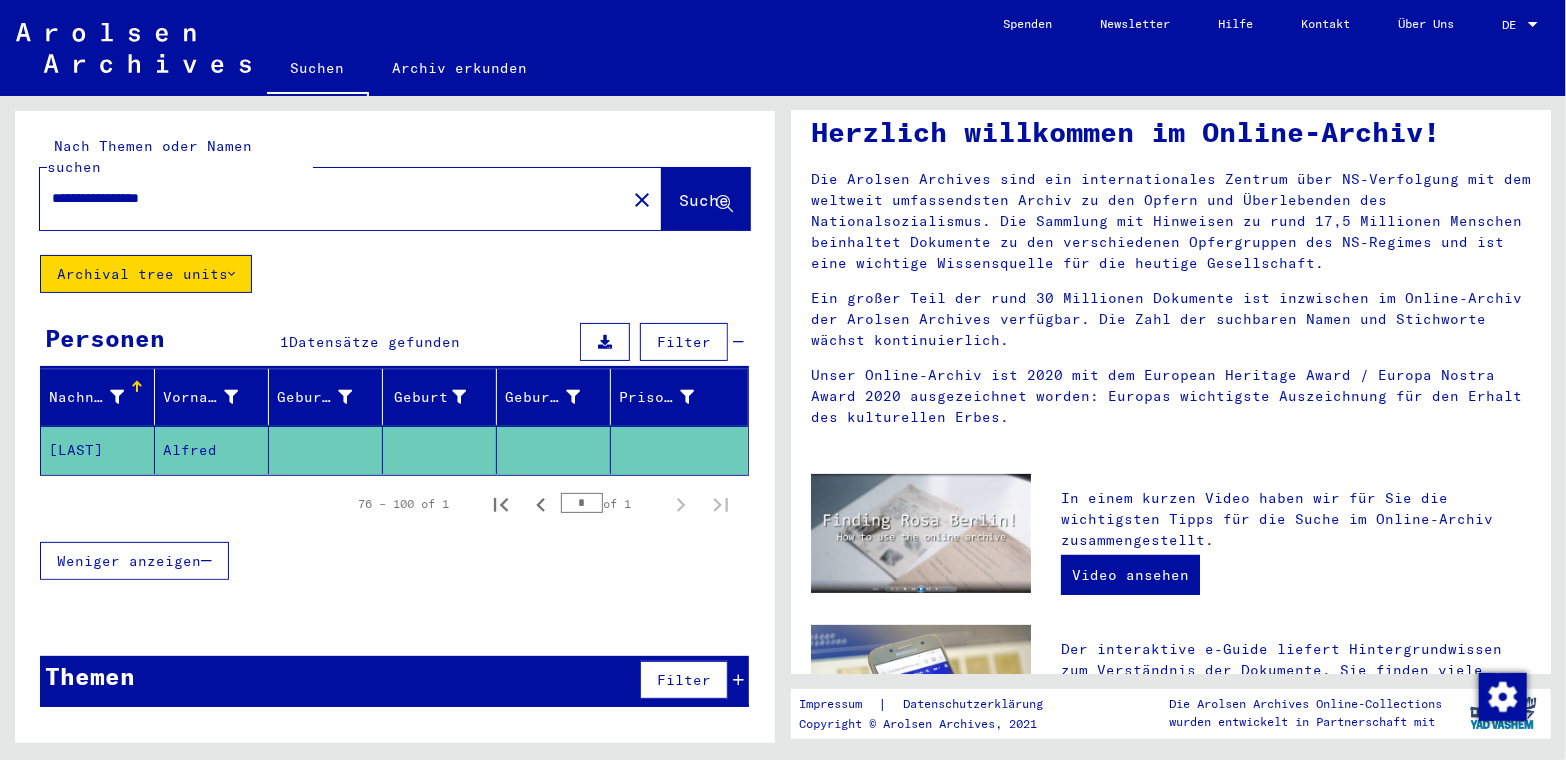 scroll, scrollTop: 48, scrollLeft: 0, axis: vertical 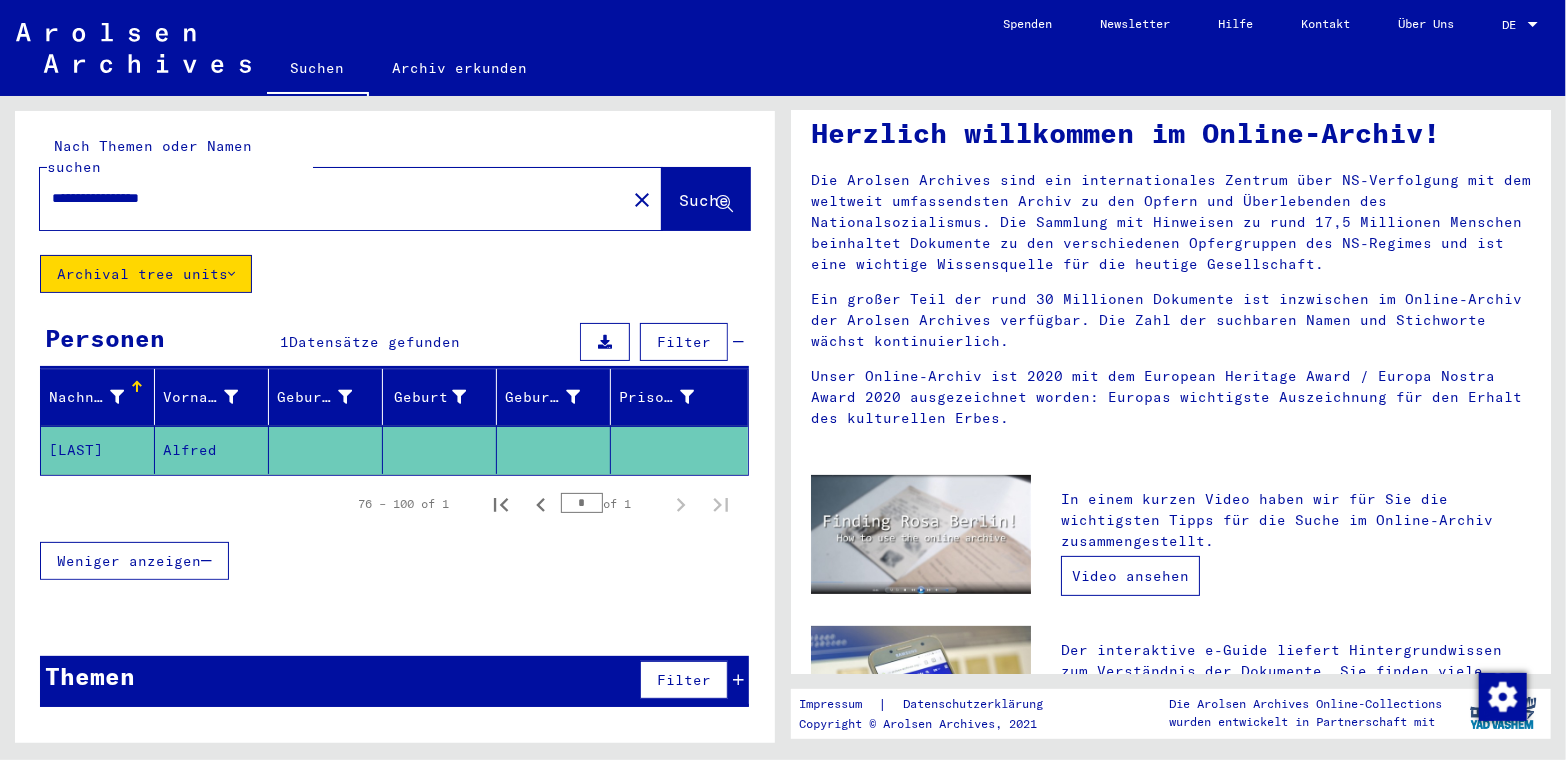 click on "Video ansehen" at bounding box center (1130, 576) 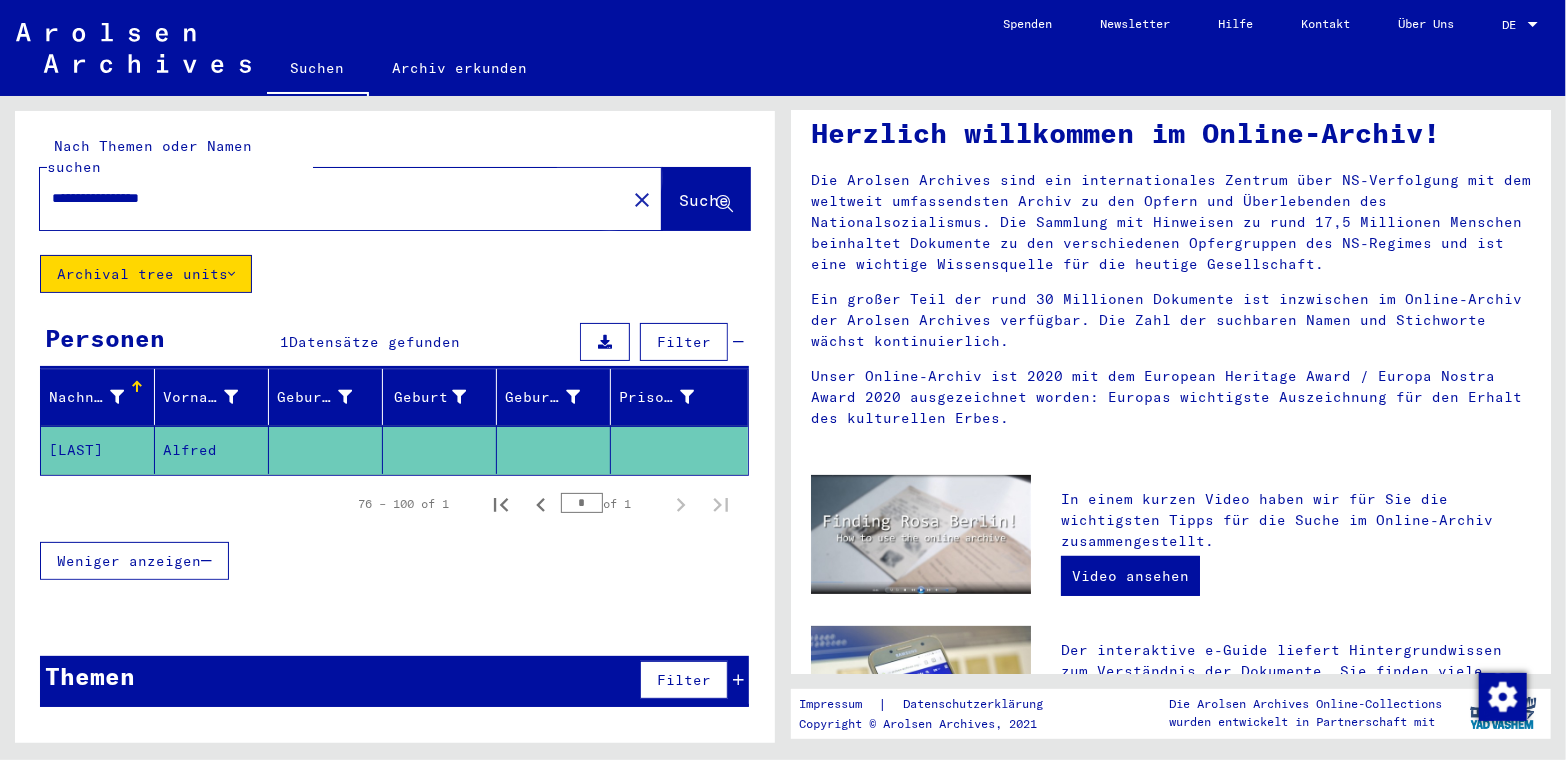 click on "Suche" 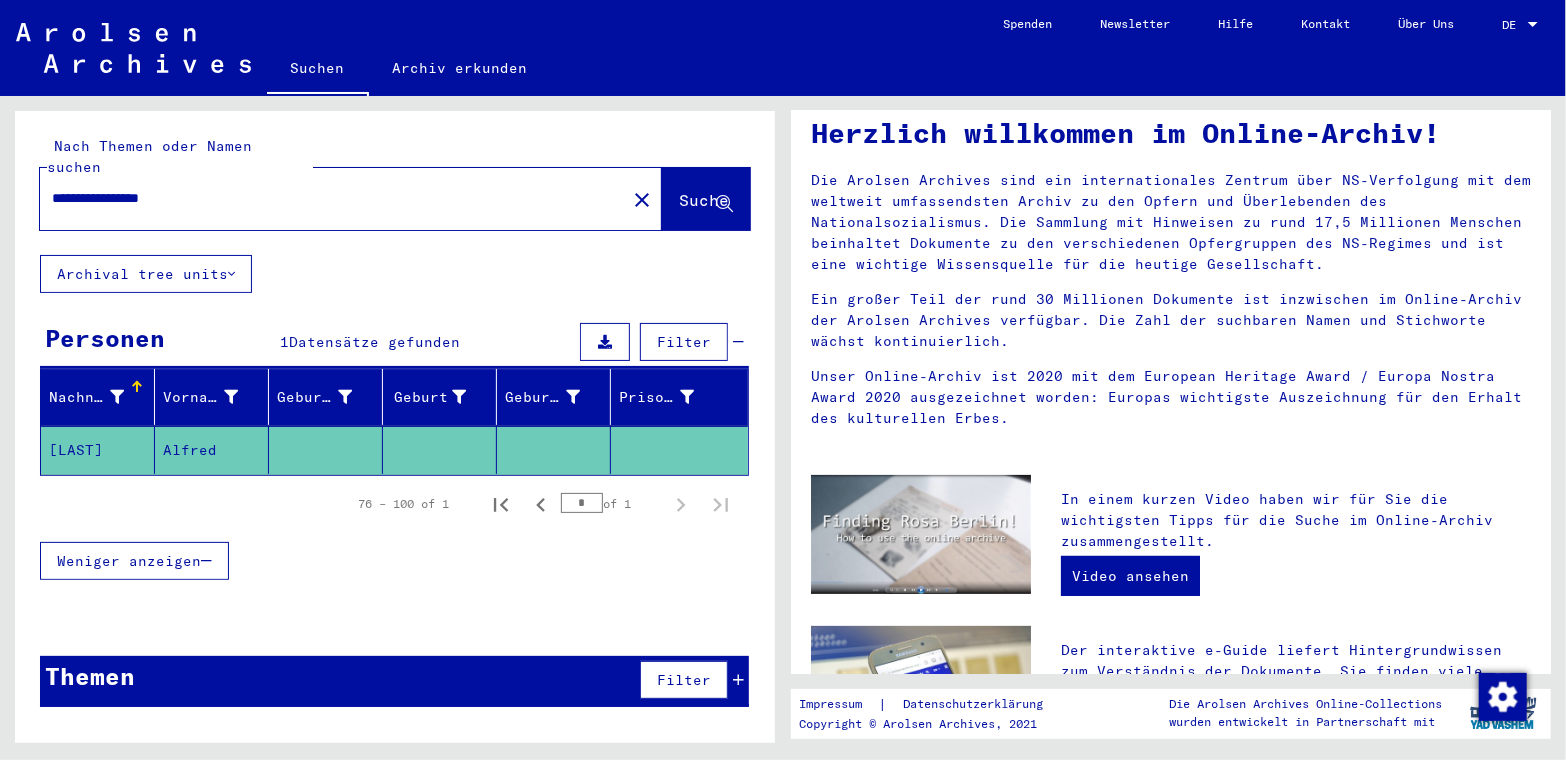 click 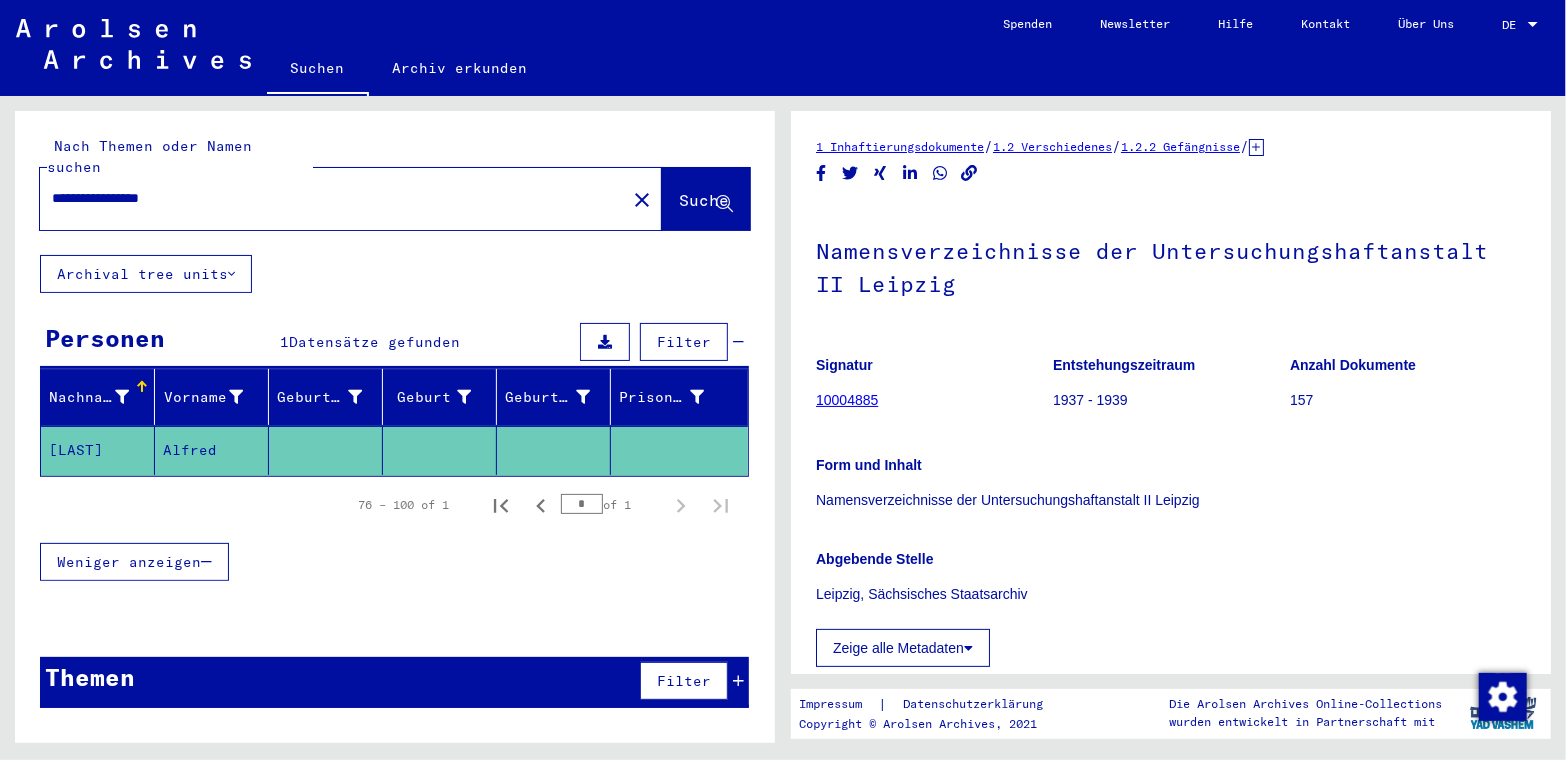 scroll, scrollTop: 0, scrollLeft: 0, axis: both 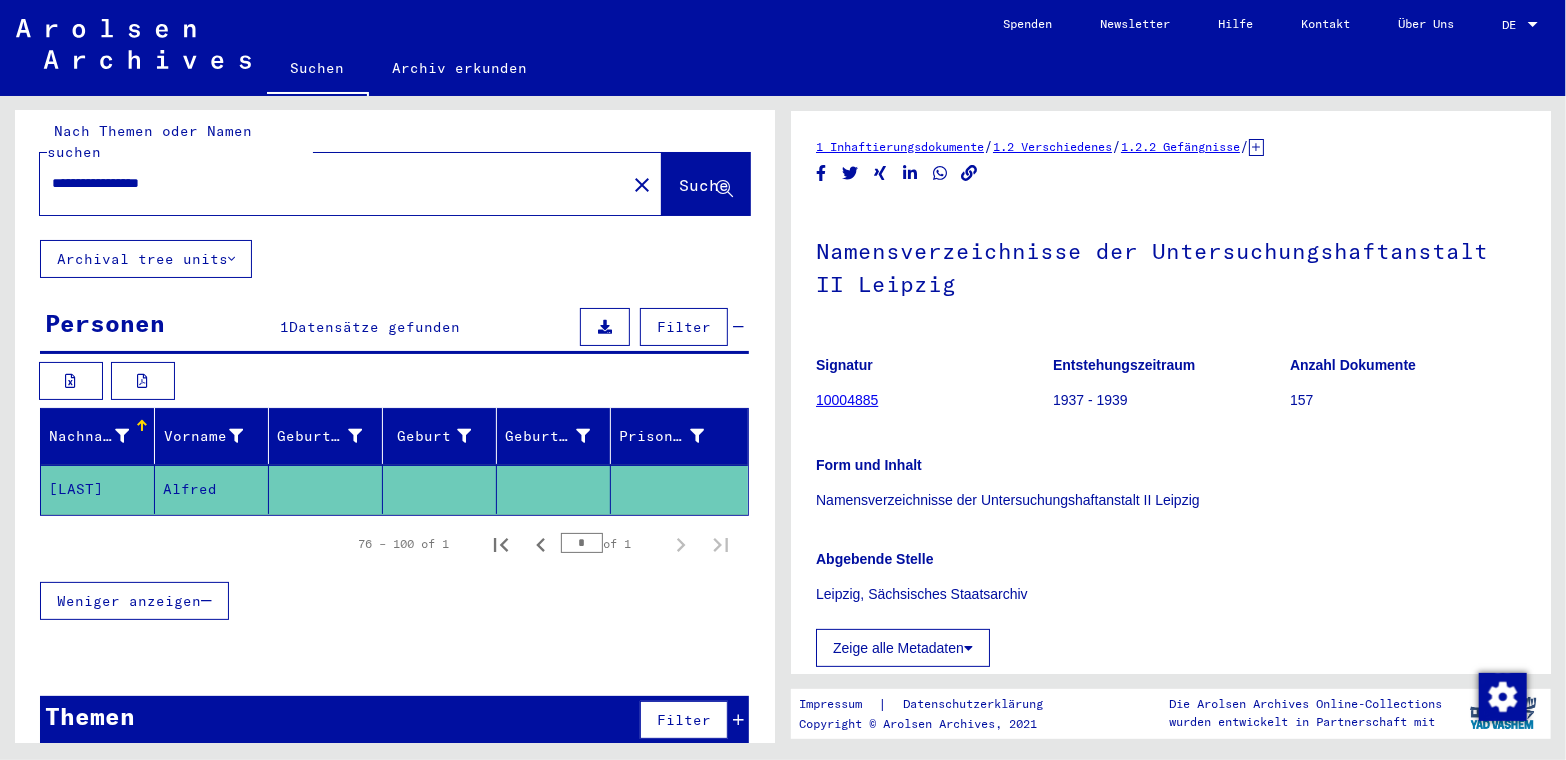 click on "**********" 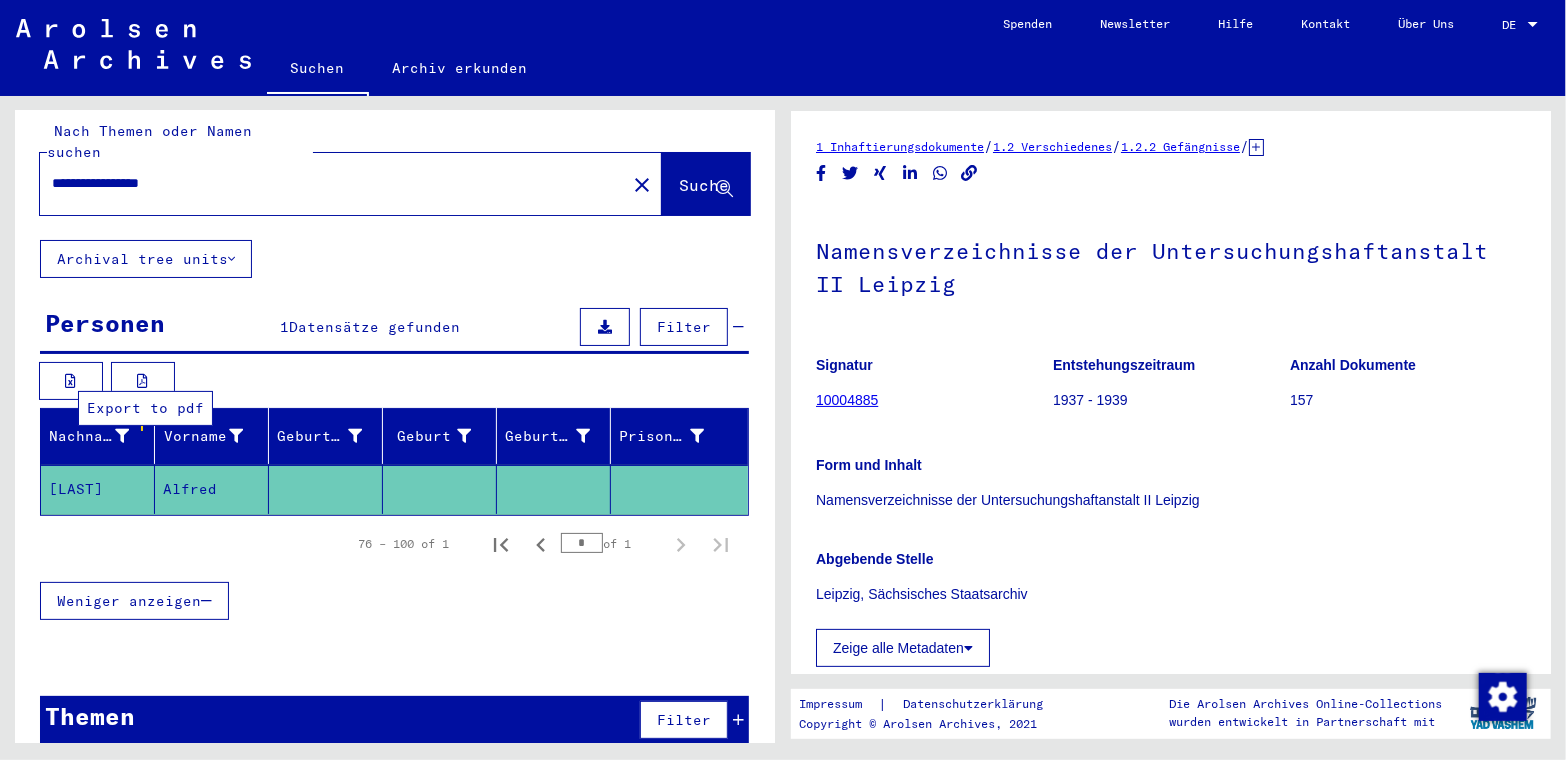 click at bounding box center (143, 381) 